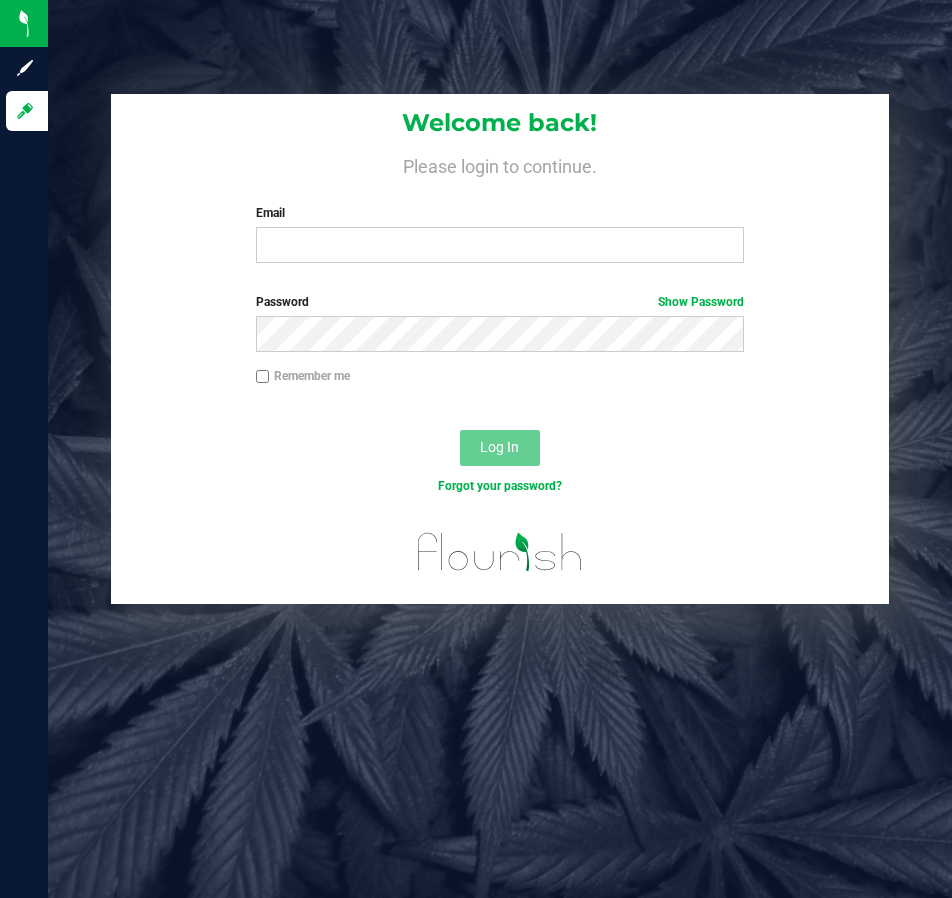 scroll, scrollTop: 0, scrollLeft: 0, axis: both 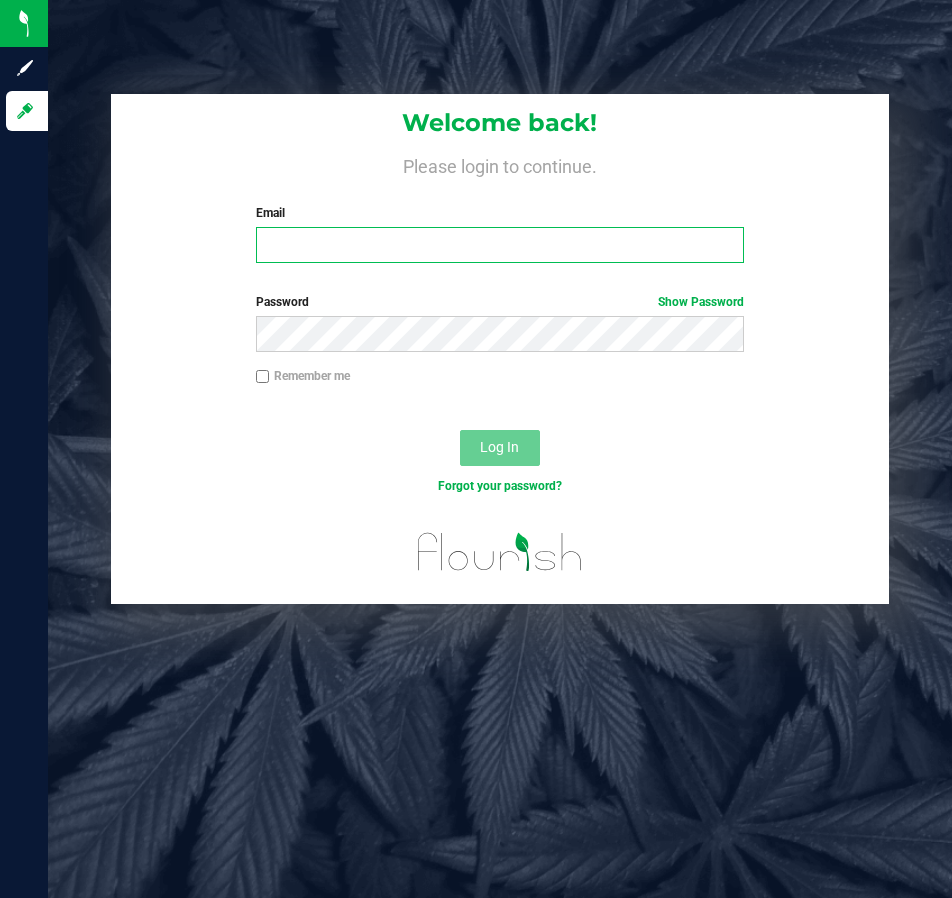 click on "Email" at bounding box center [500, 245] 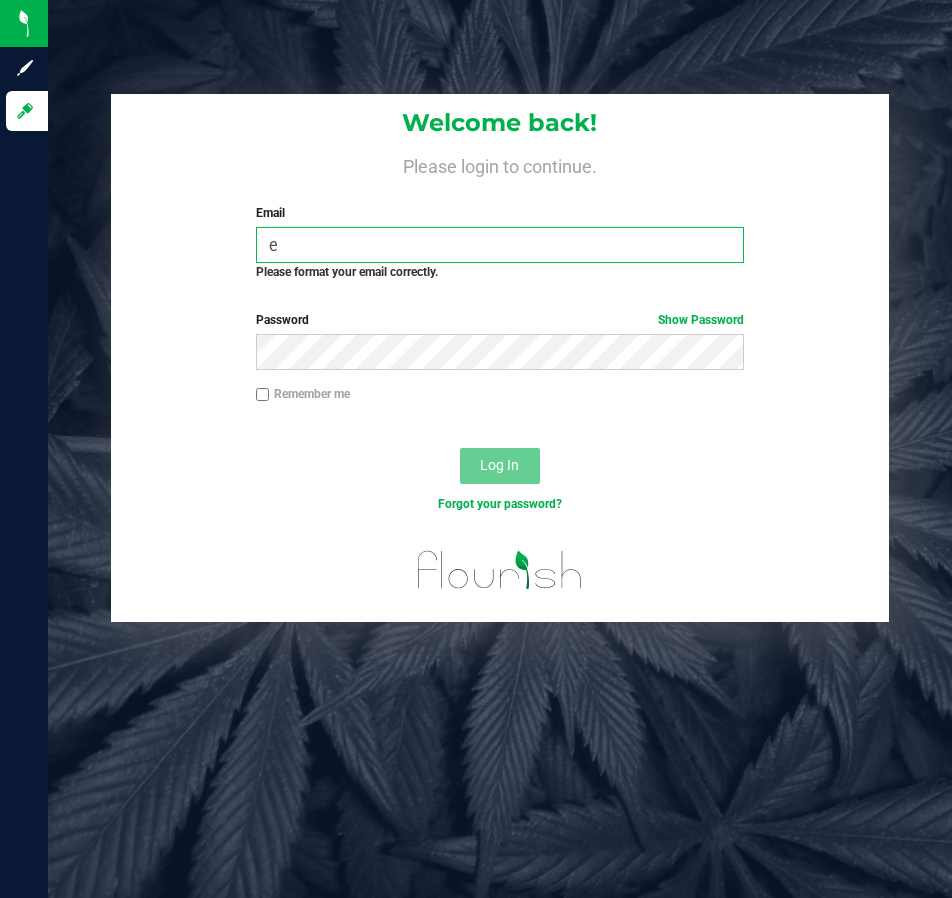 scroll, scrollTop: 0, scrollLeft: 0, axis: both 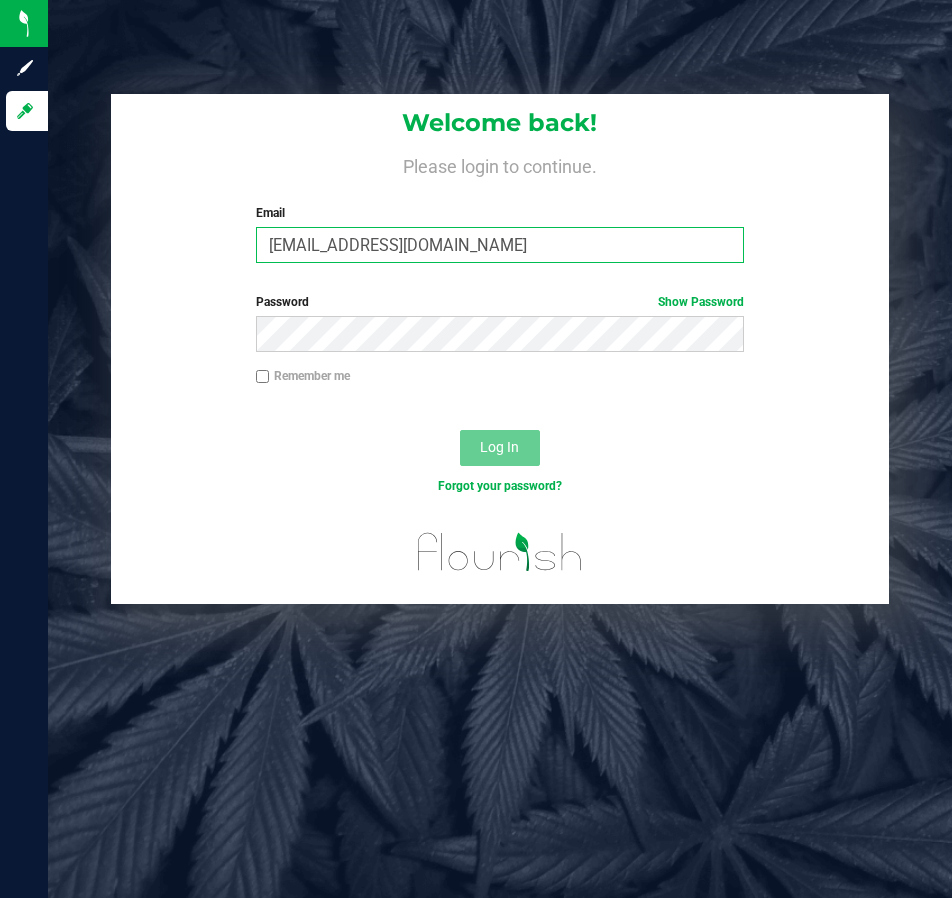type on "[EMAIL_ADDRESS][DOMAIN_NAME]" 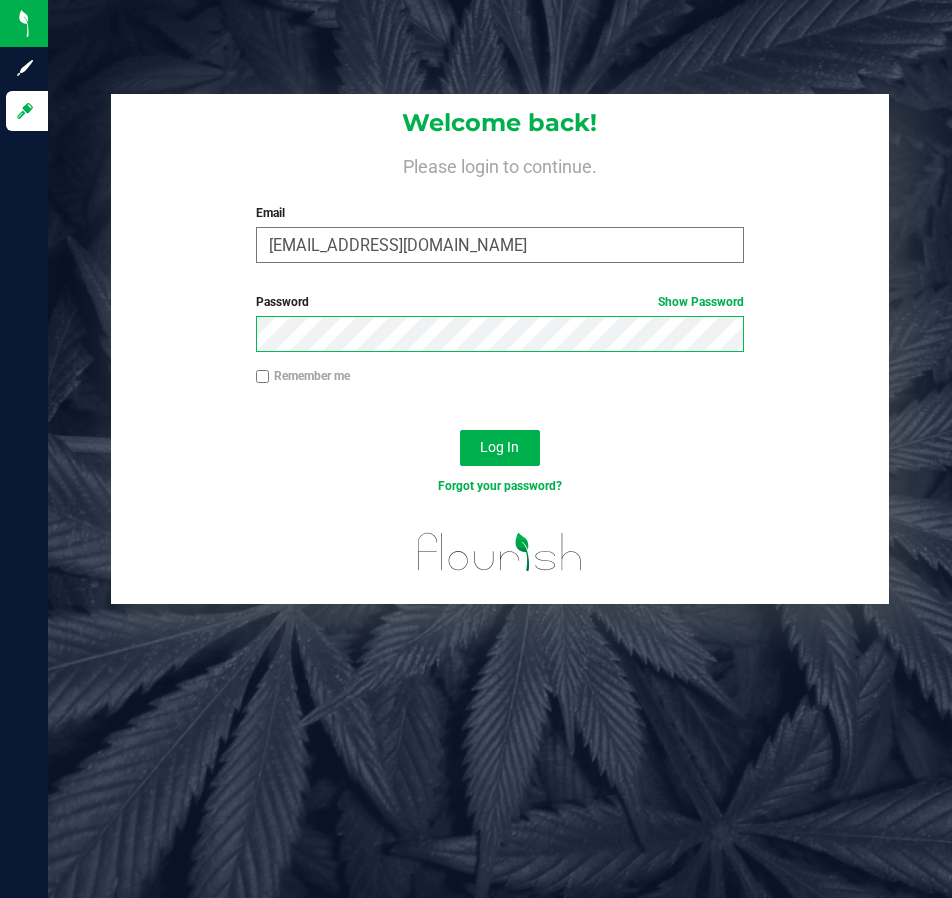 click on "Log In" at bounding box center [500, 448] 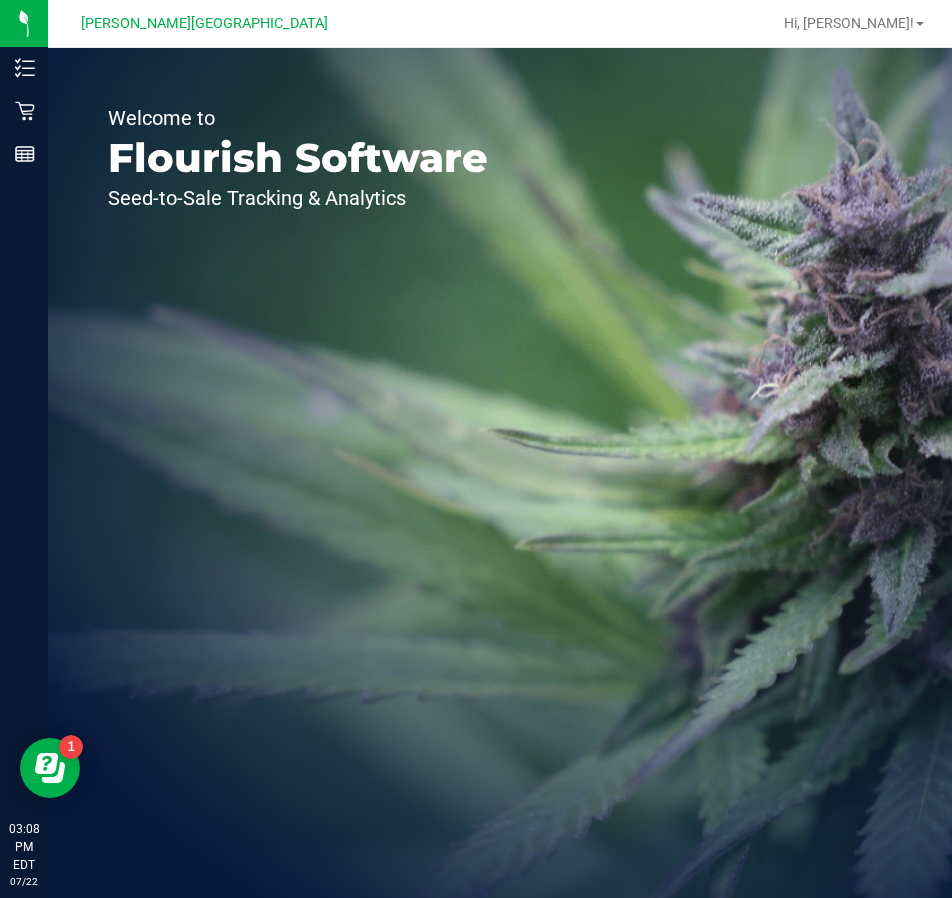 scroll, scrollTop: 0, scrollLeft: 0, axis: both 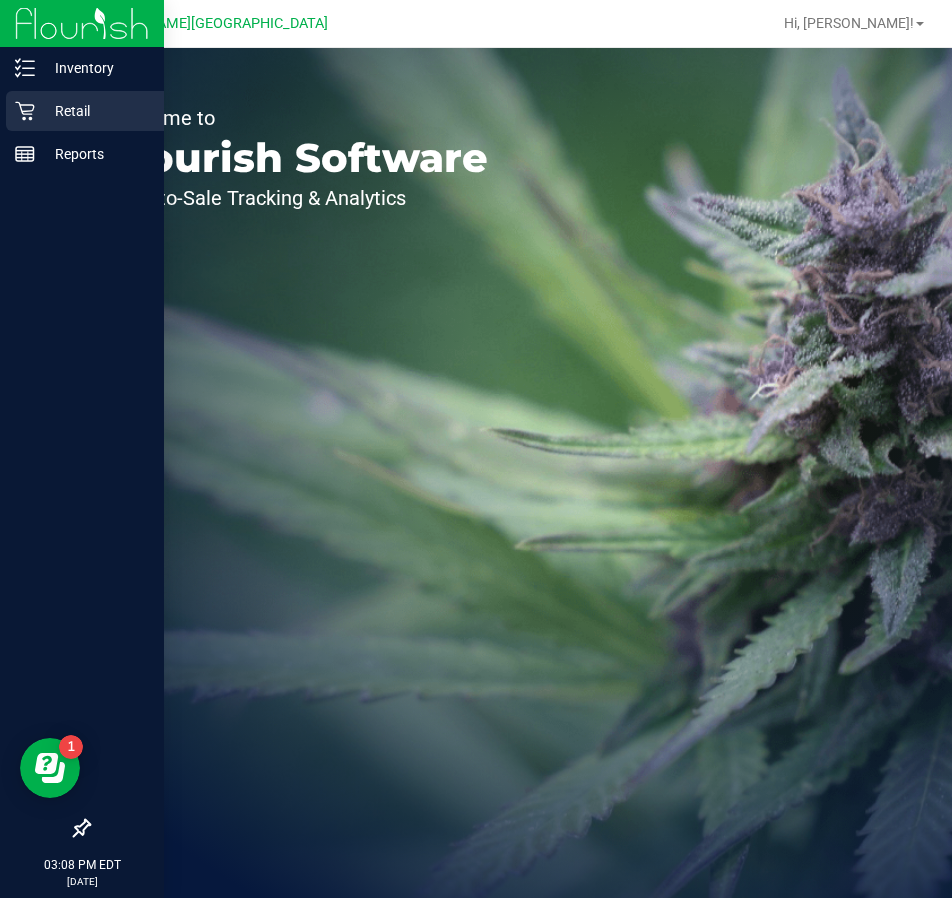 click on "Retail" at bounding box center (95, 111) 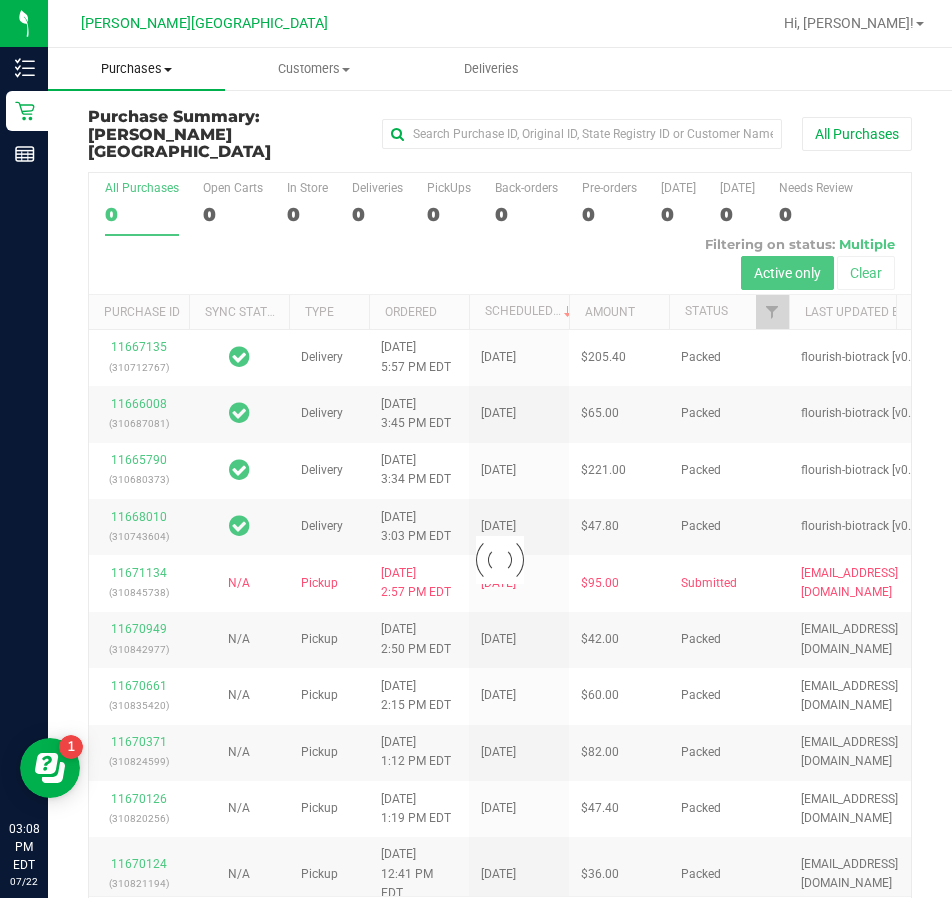 click on "Purchases
Summary of purchases
Fulfillment
All purchases" at bounding box center (136, 69) 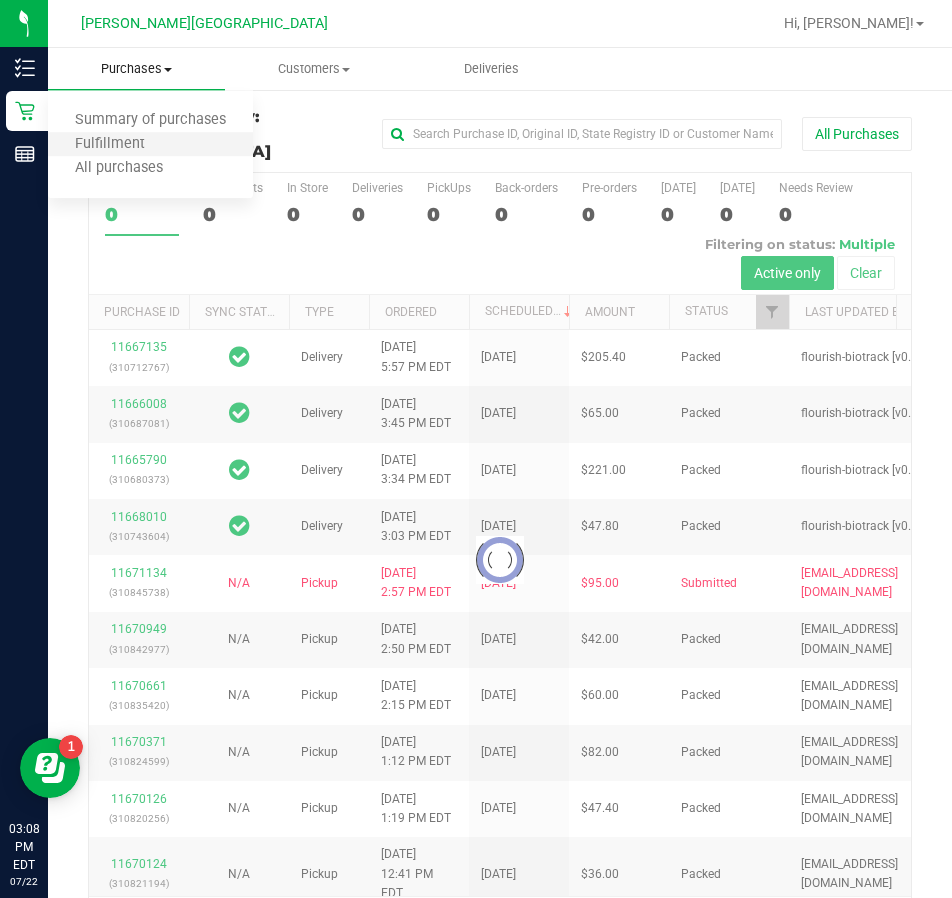 click on "Fulfillment" at bounding box center (150, 145) 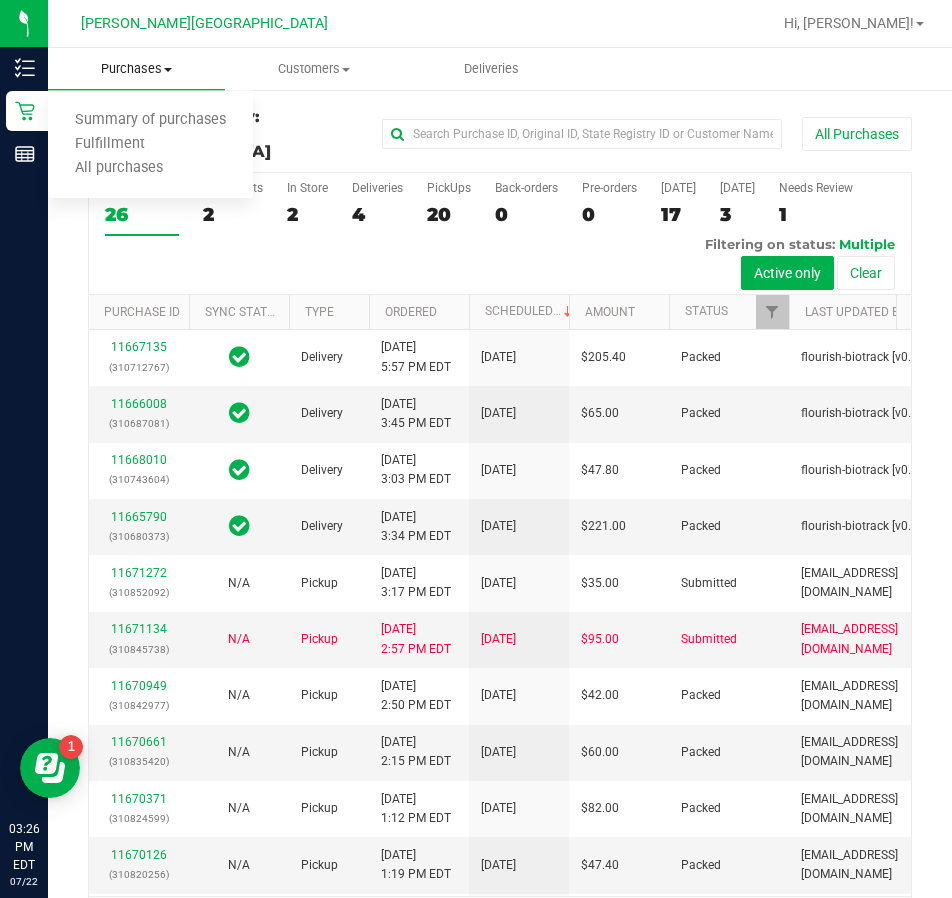 click on "Purchases" at bounding box center [136, 69] 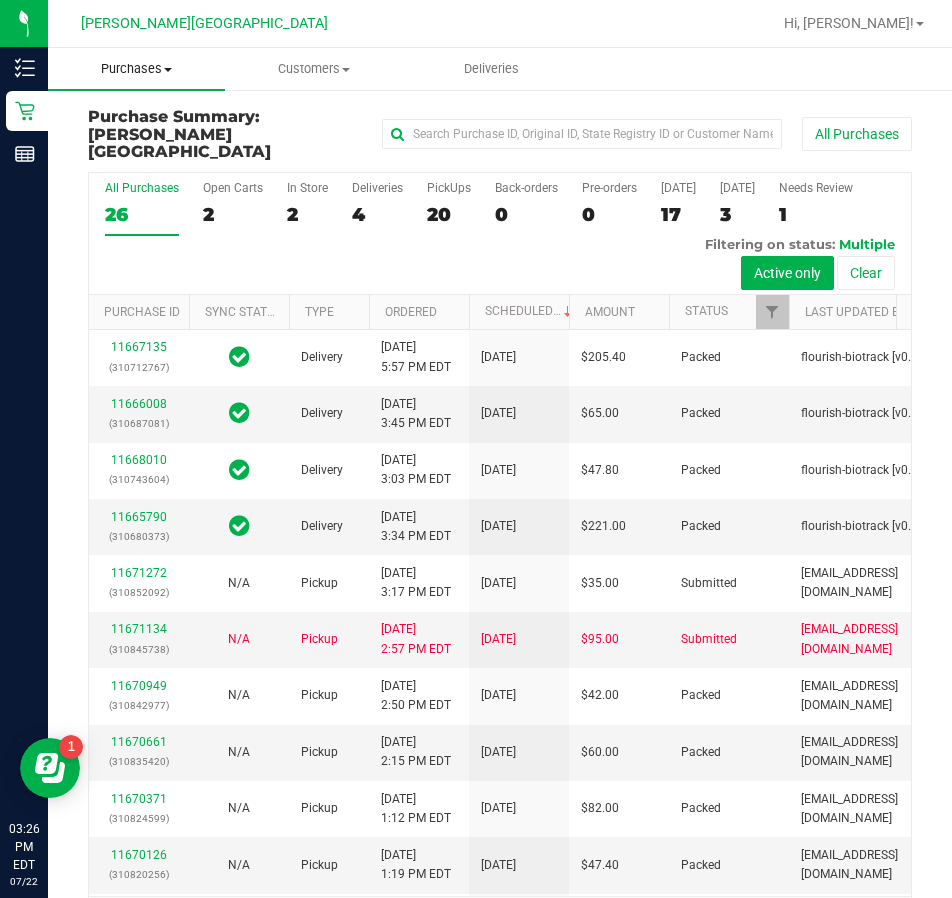 click on "Purchases" at bounding box center (136, 69) 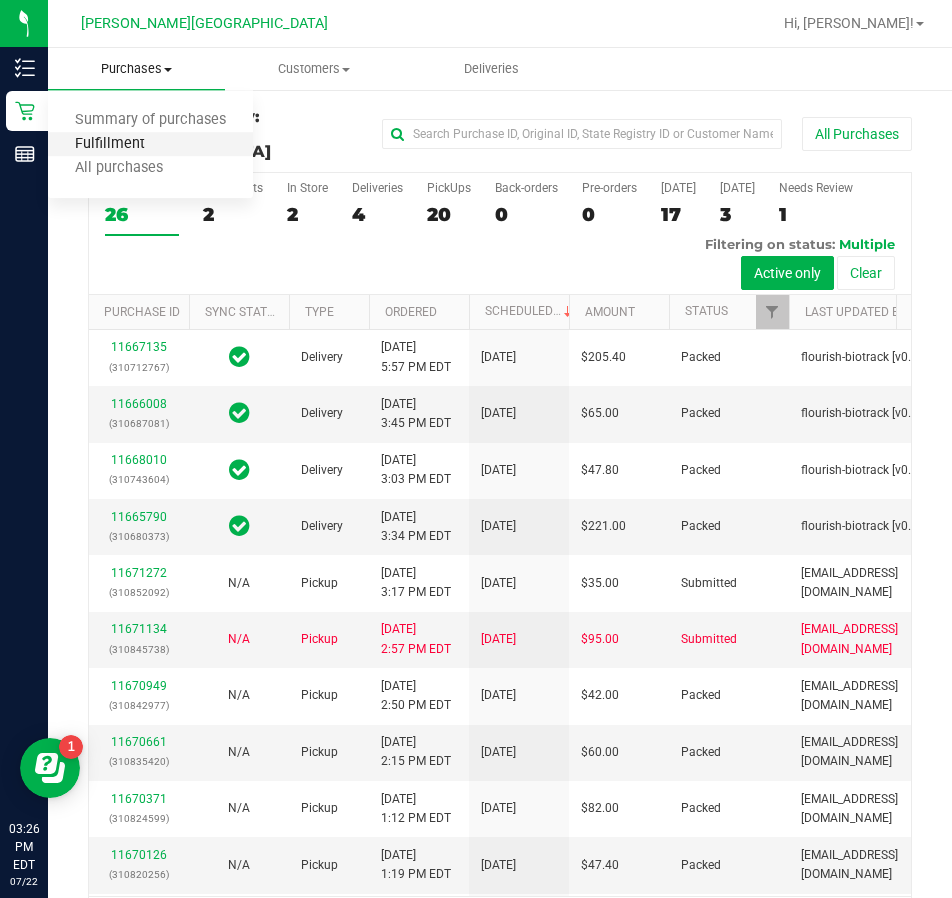 click on "Fulfillment" at bounding box center [110, 144] 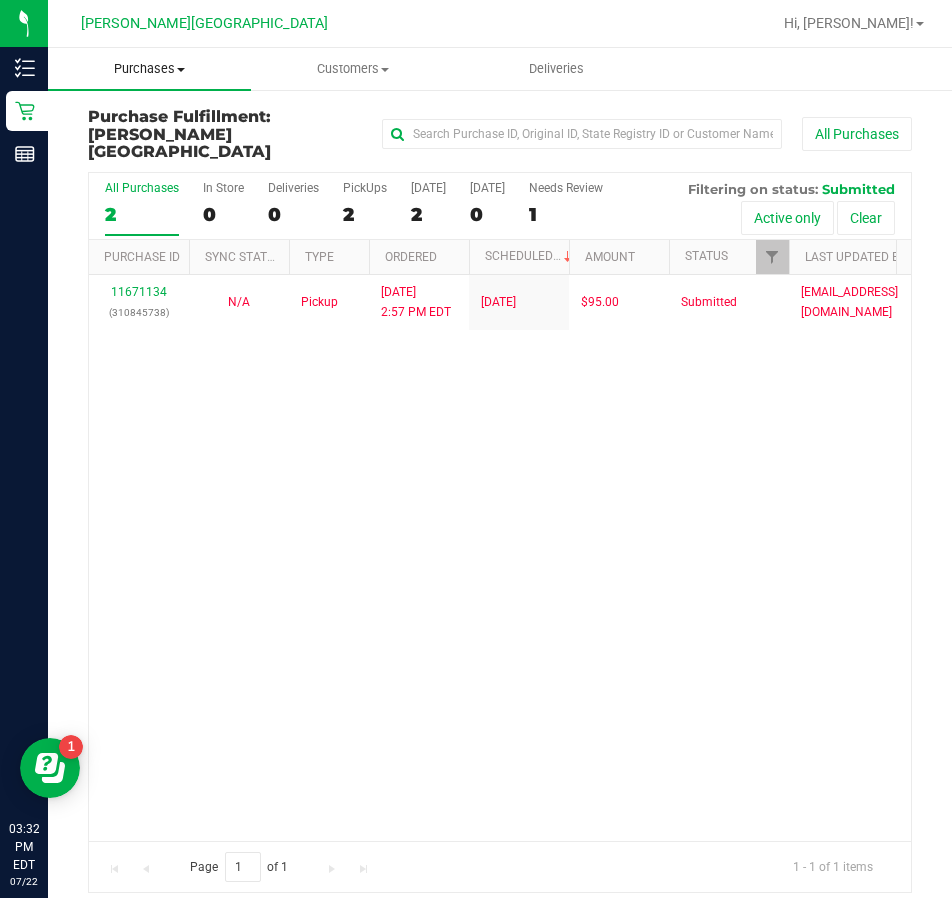 click on "Purchases
Summary of purchases
Fulfillment
All purchases" at bounding box center [149, 69] 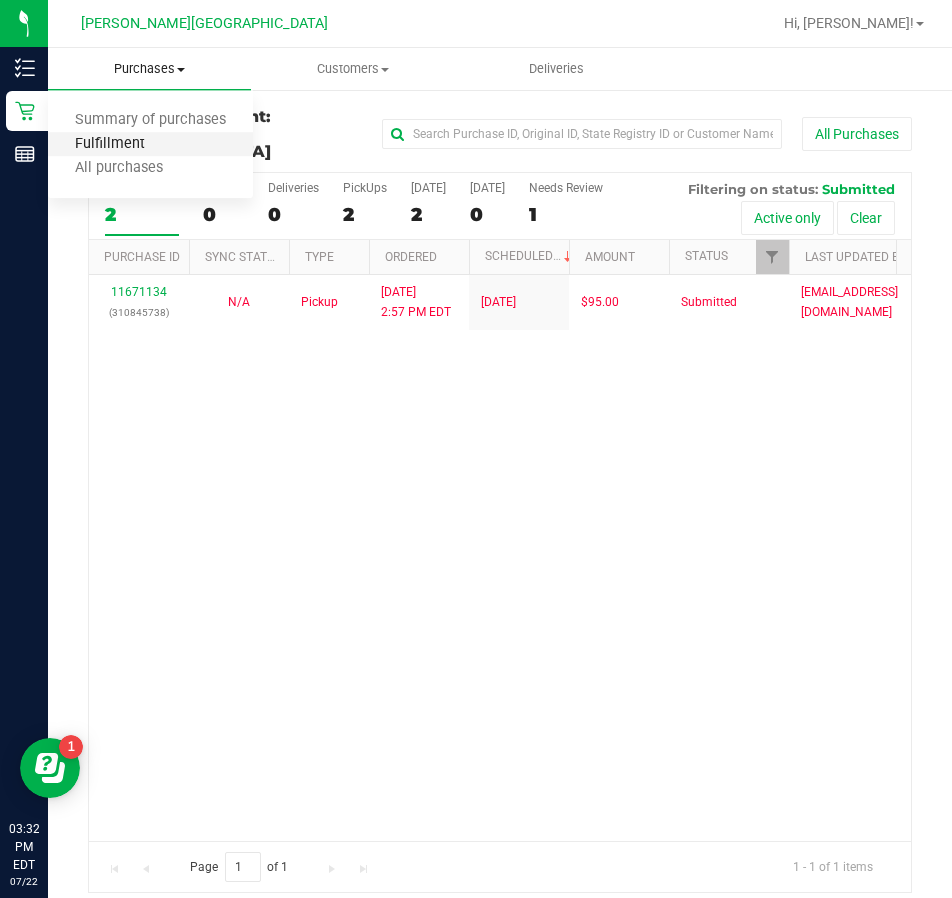 click on "Fulfillment" at bounding box center [110, 144] 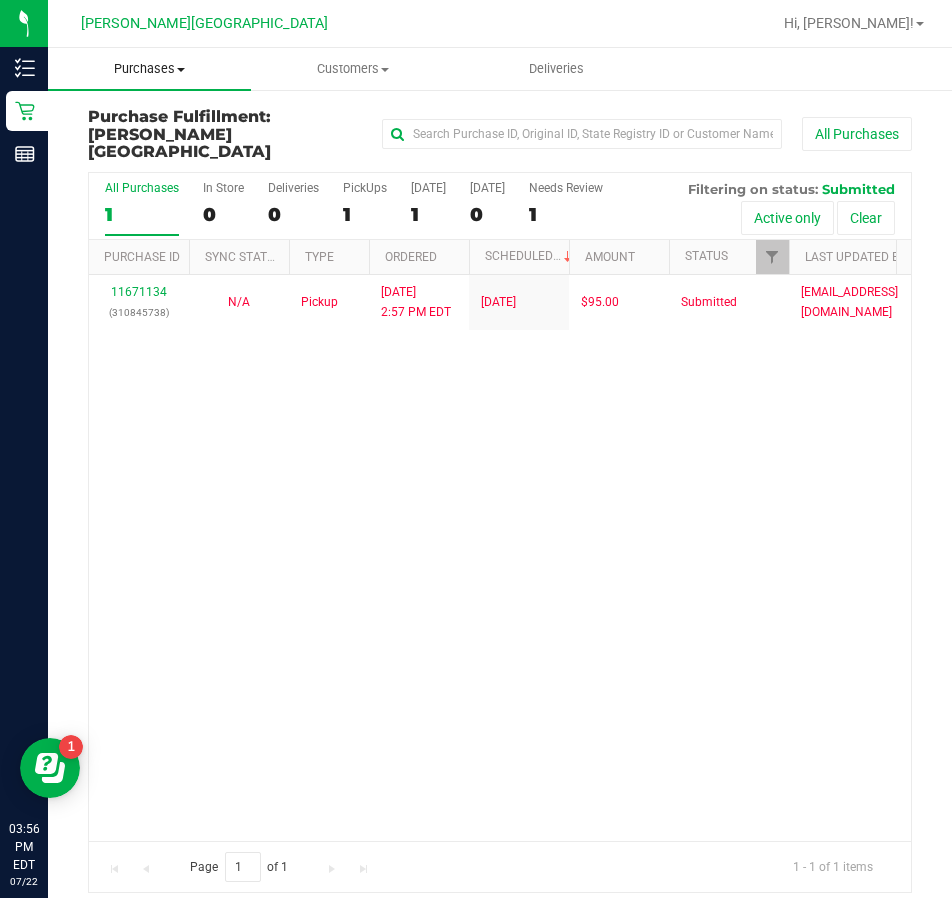click on "Purchases" at bounding box center (149, 69) 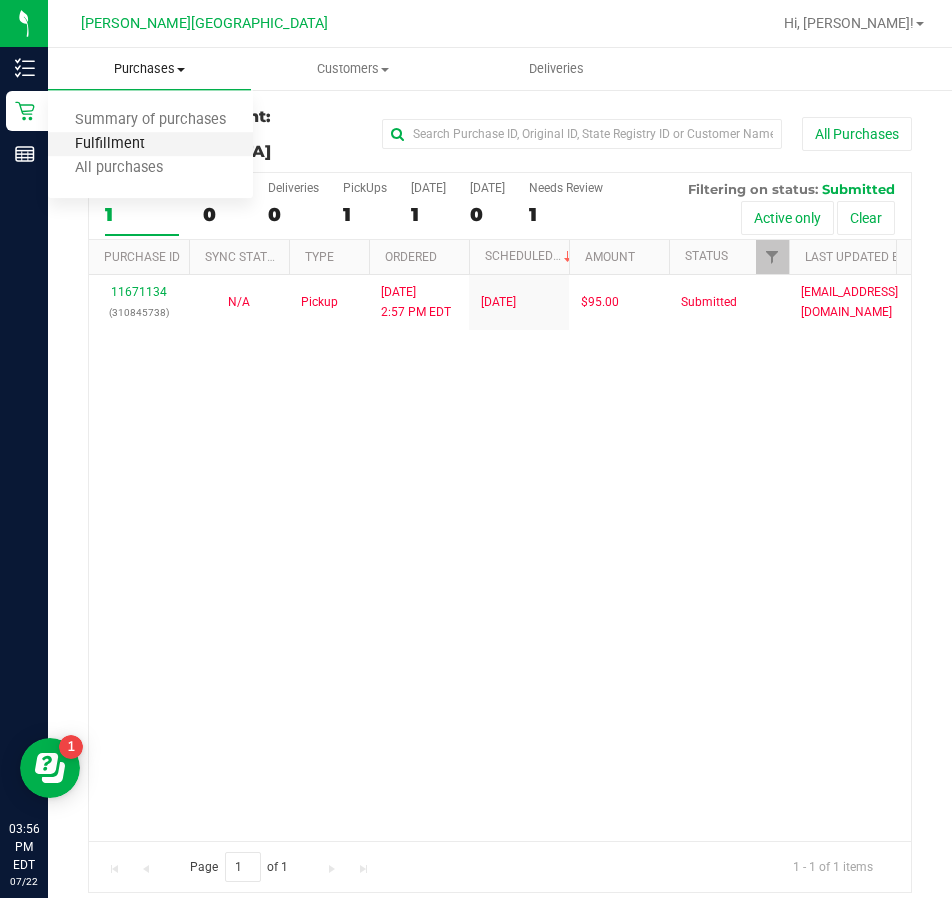 click on "Fulfillment" at bounding box center (110, 144) 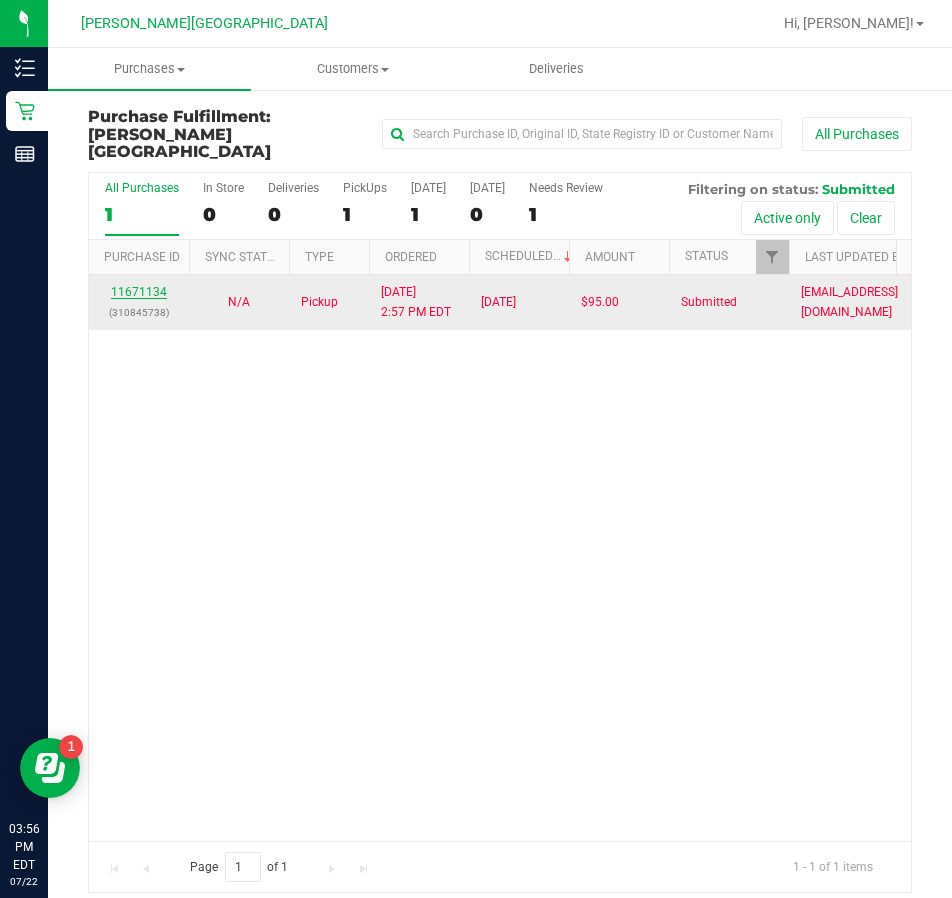 click on "11671134" at bounding box center (139, 292) 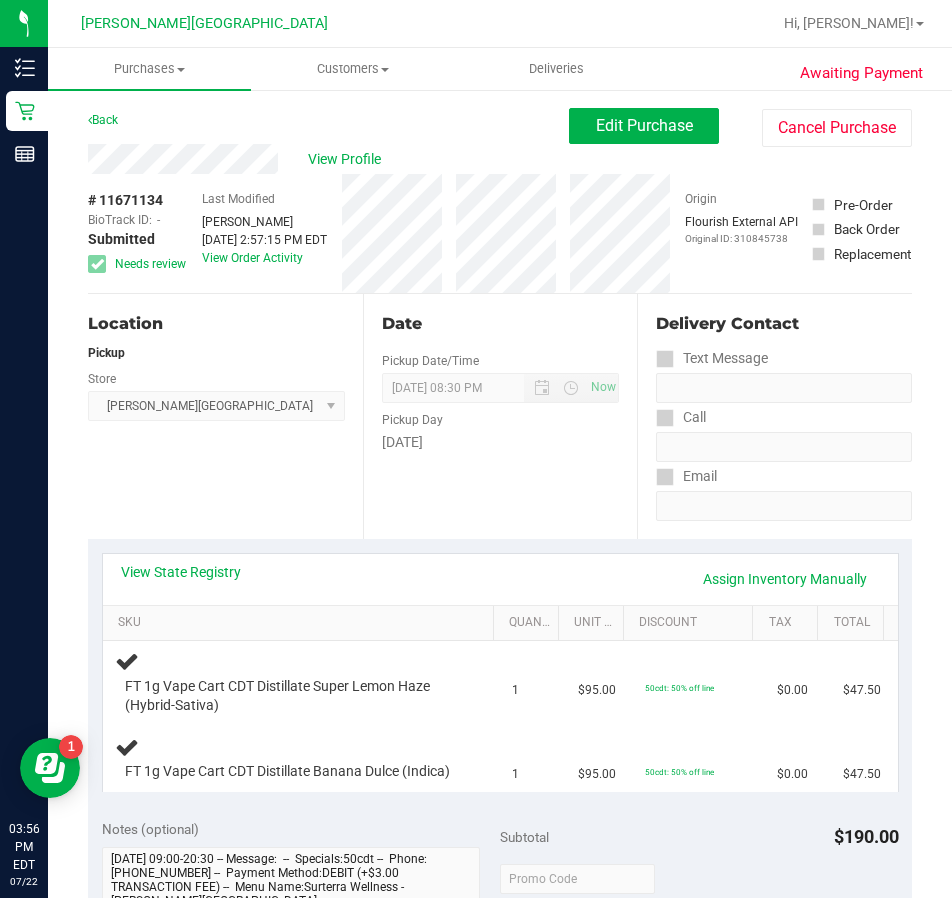 scroll, scrollTop: 100, scrollLeft: 0, axis: vertical 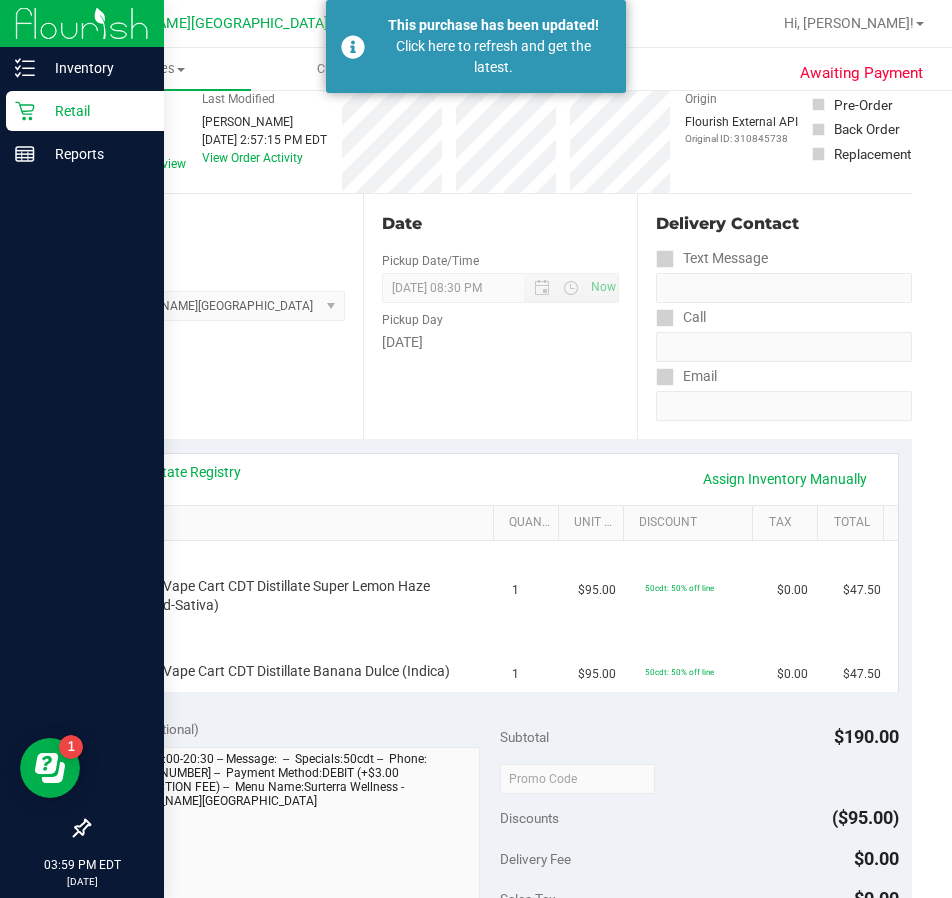 click 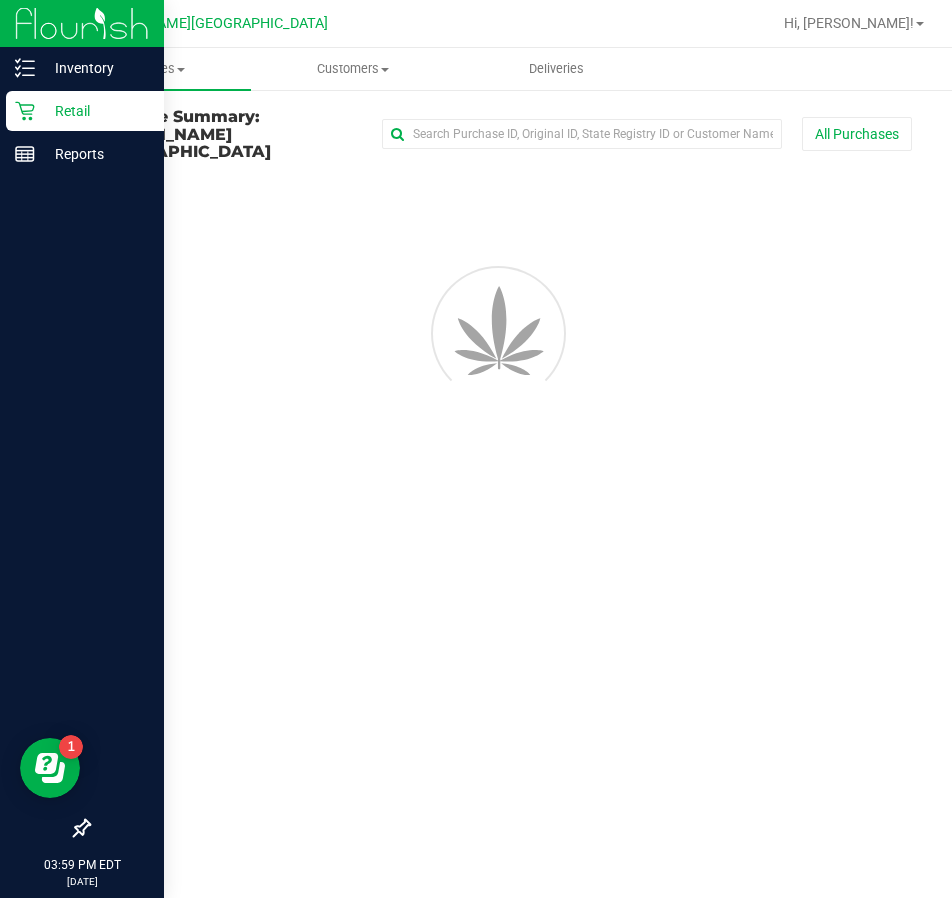 scroll, scrollTop: 0, scrollLeft: 0, axis: both 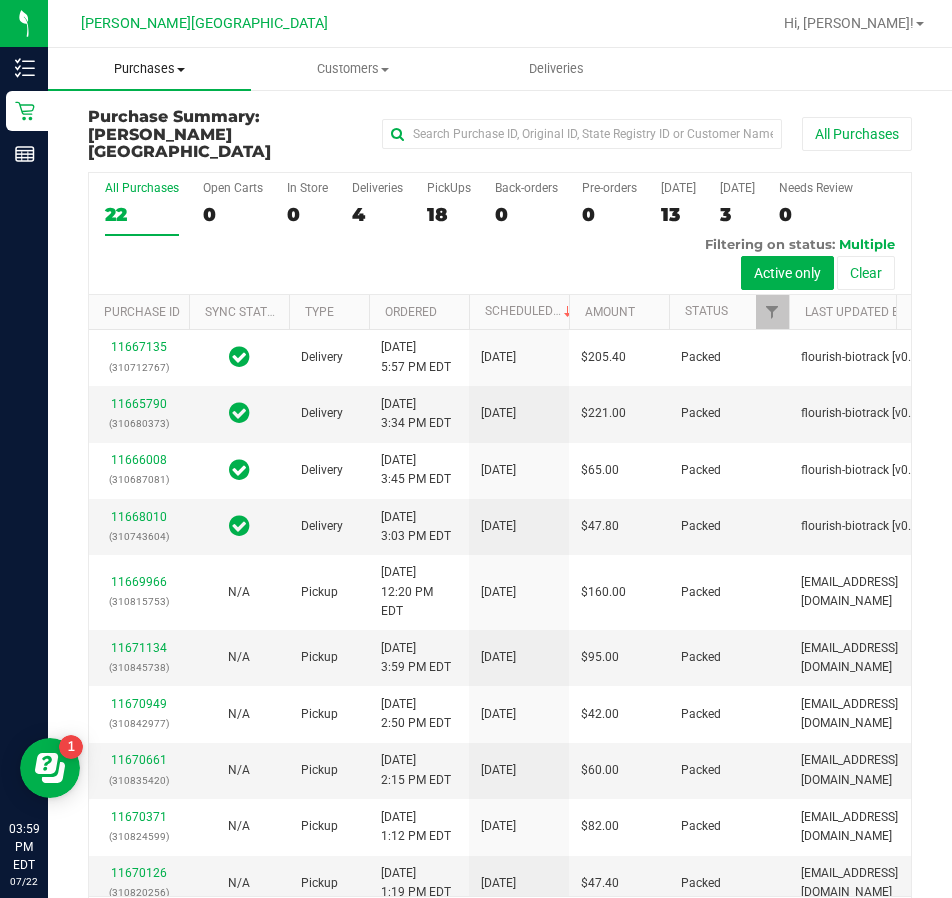 click on "Purchases" at bounding box center (149, 69) 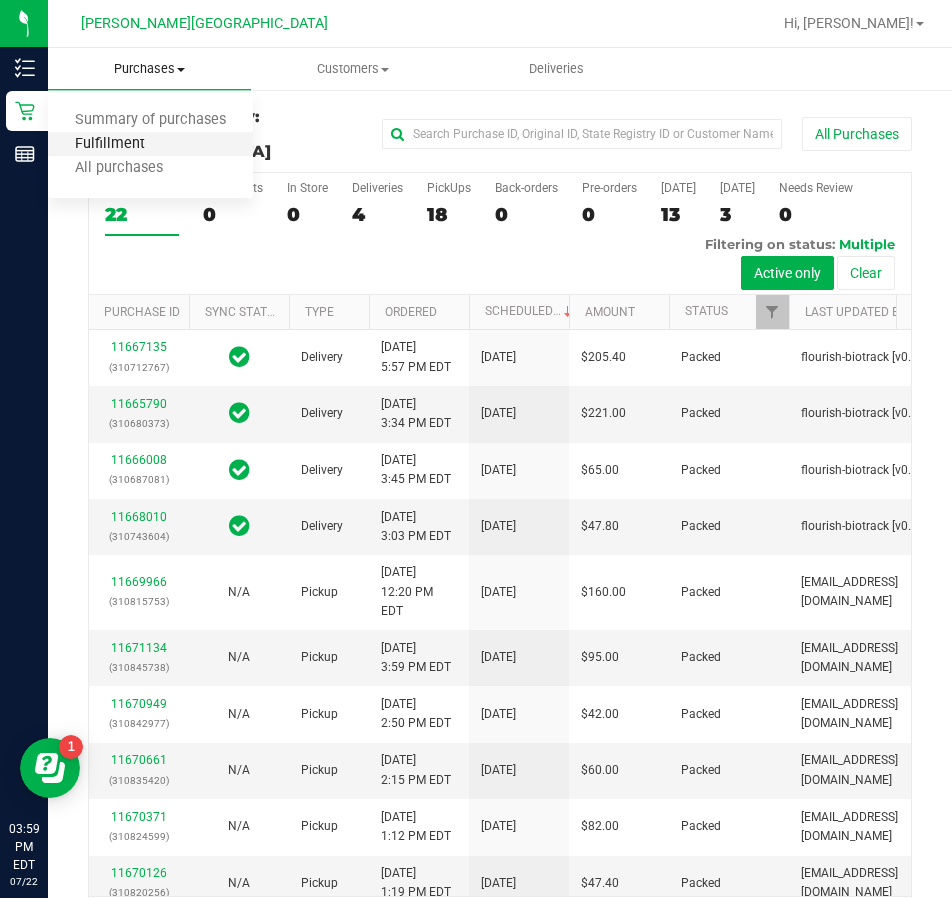 click on "Fulfillment" at bounding box center (110, 144) 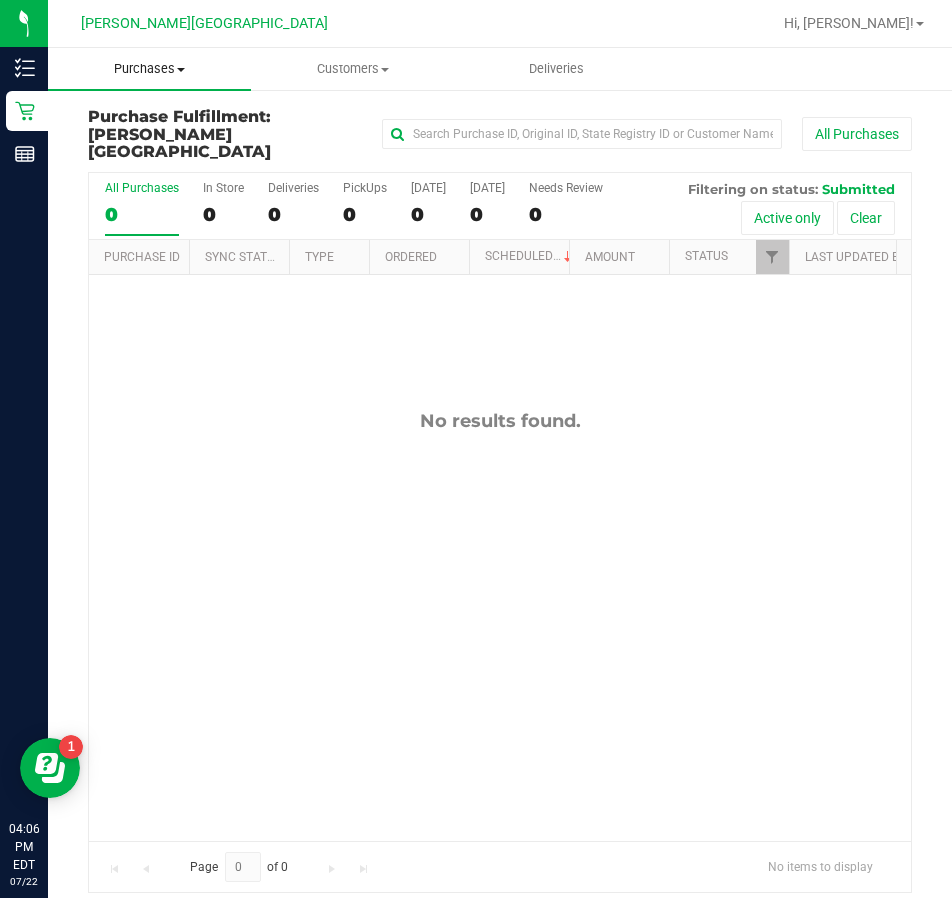 click on "Purchases" at bounding box center [149, 69] 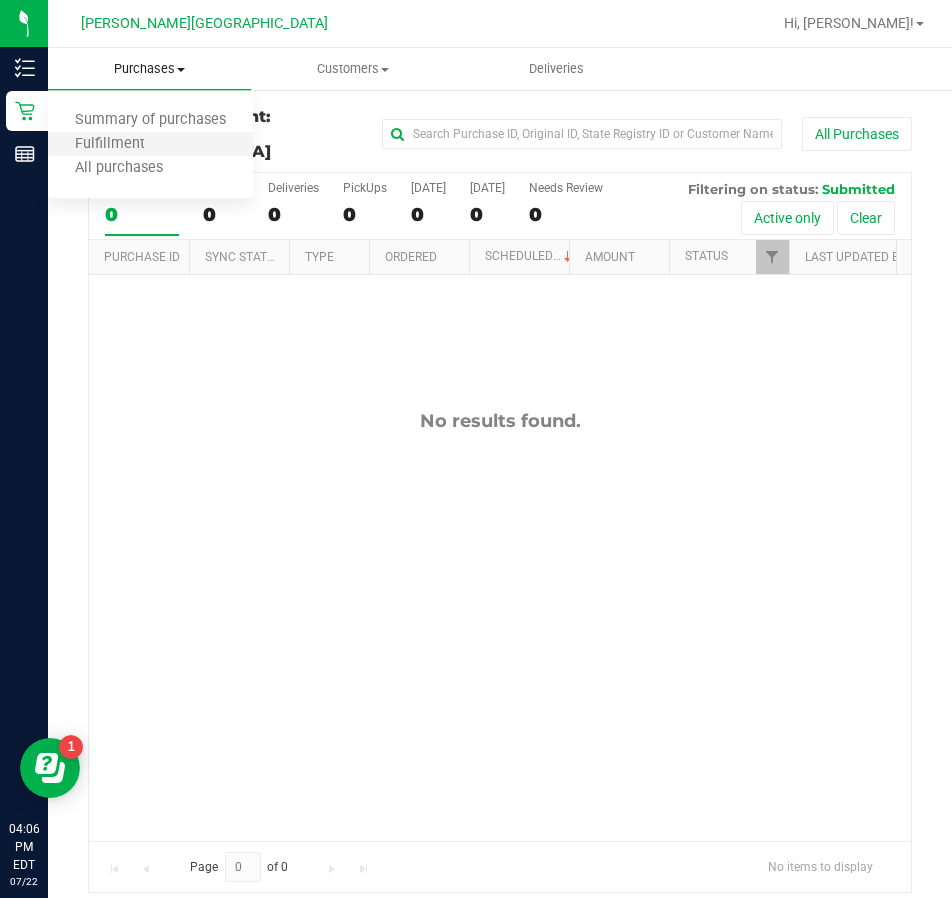 click on "Fulfillment" at bounding box center (150, 145) 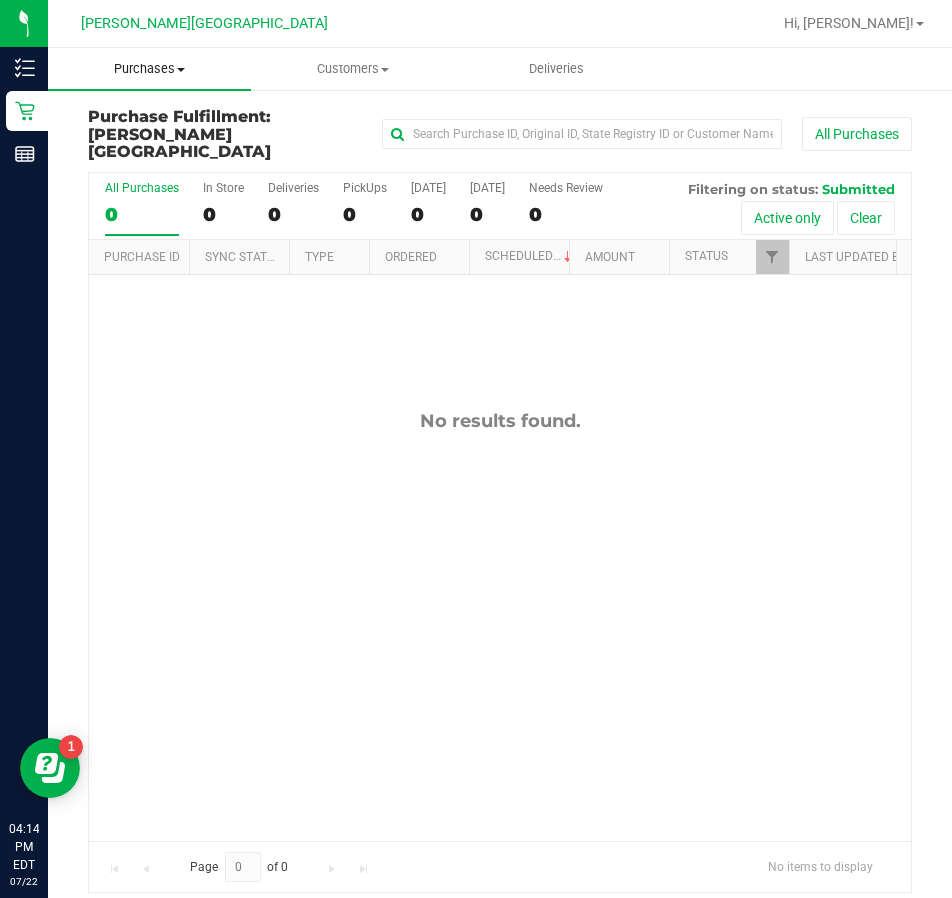 click on "Purchases" at bounding box center [149, 69] 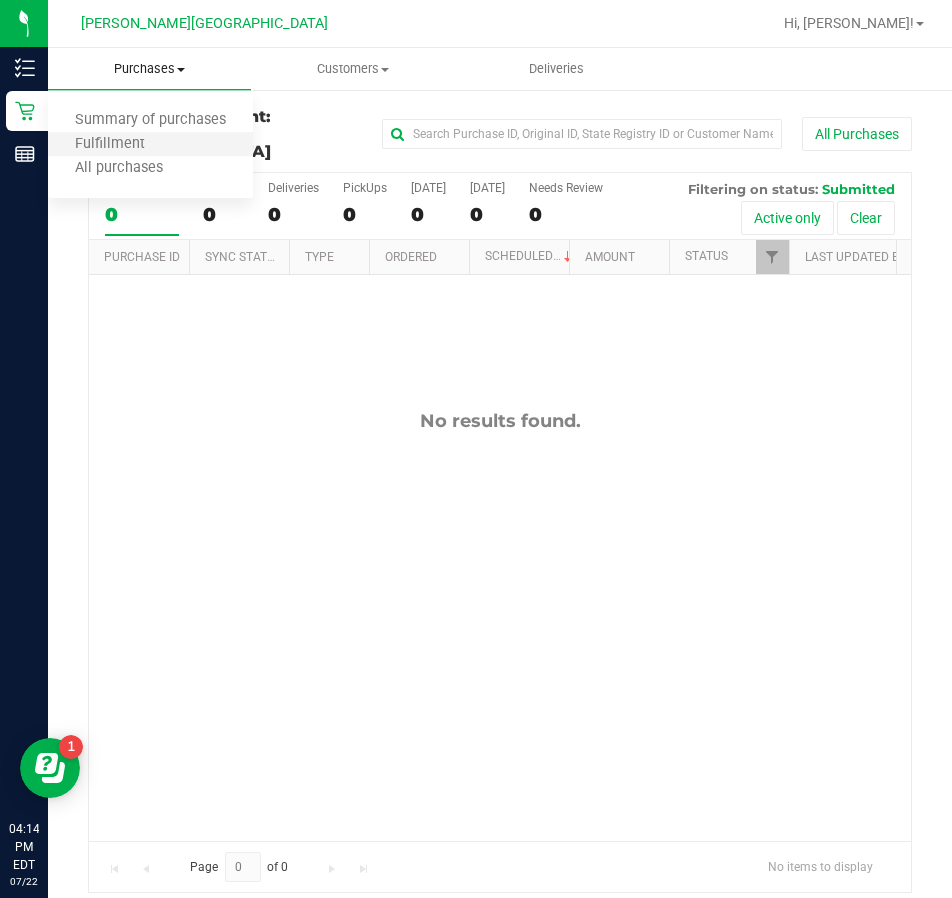 click on "Fulfillment" at bounding box center (150, 145) 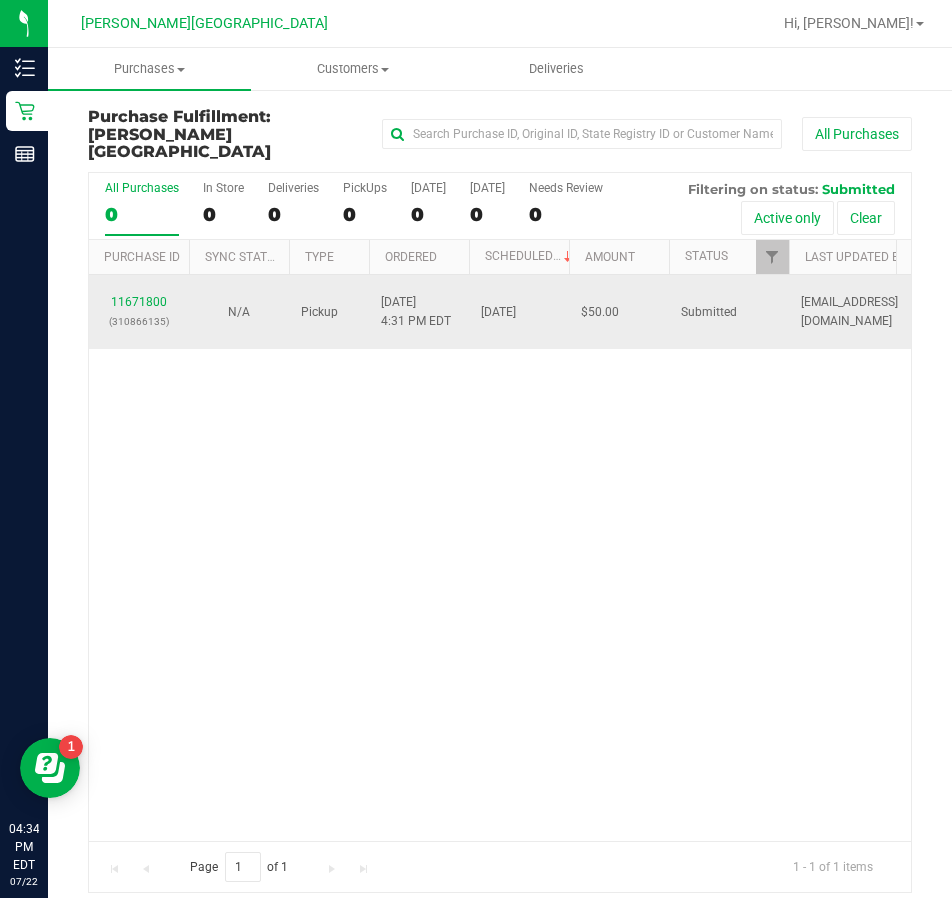 click on "11671800
(310866135)" at bounding box center (139, 312) 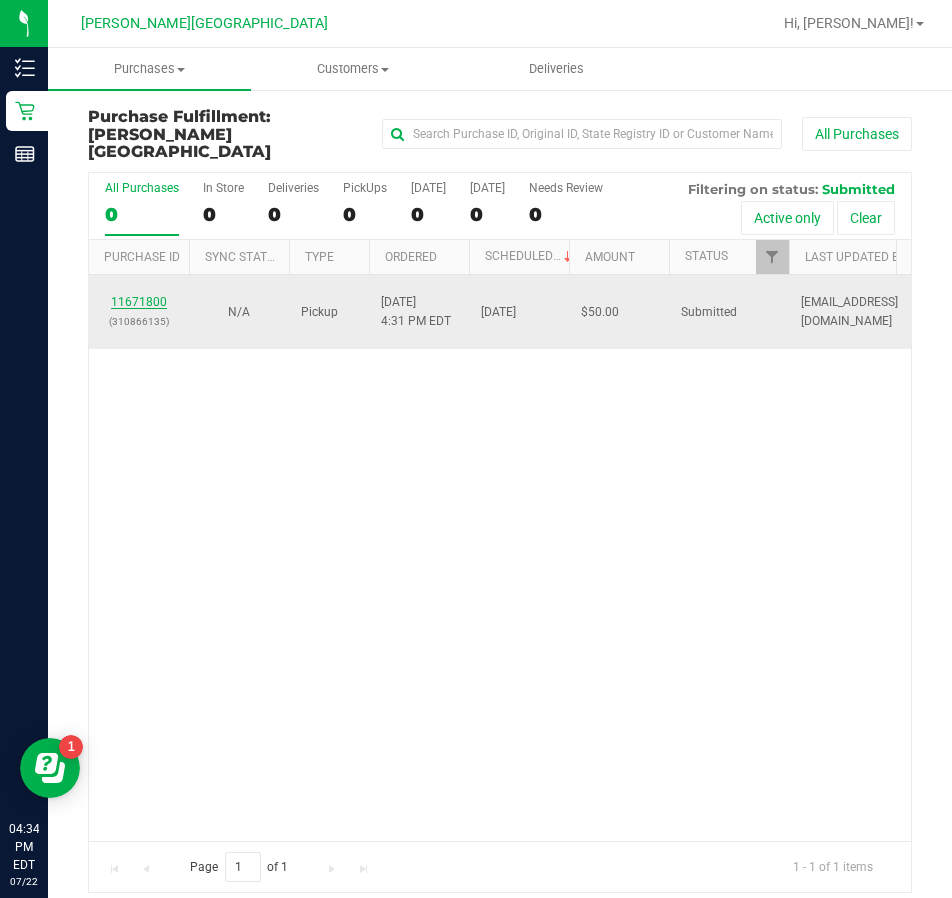 click on "11671800" at bounding box center [139, 302] 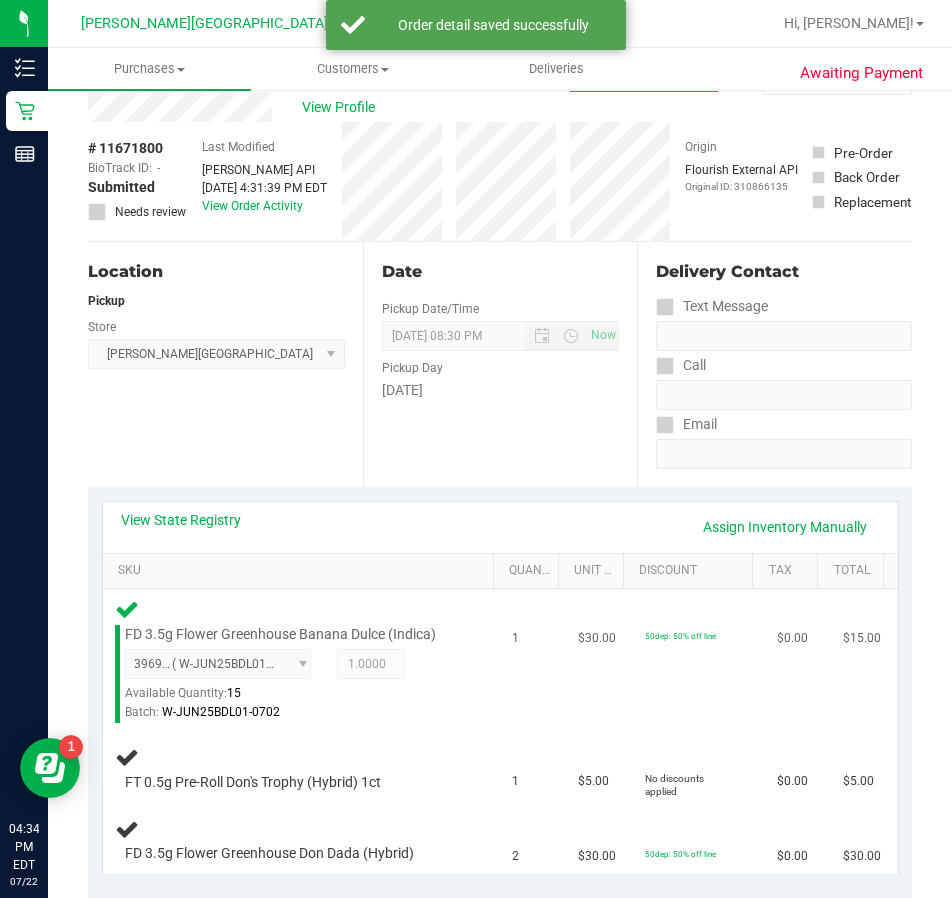 scroll, scrollTop: 100, scrollLeft: 0, axis: vertical 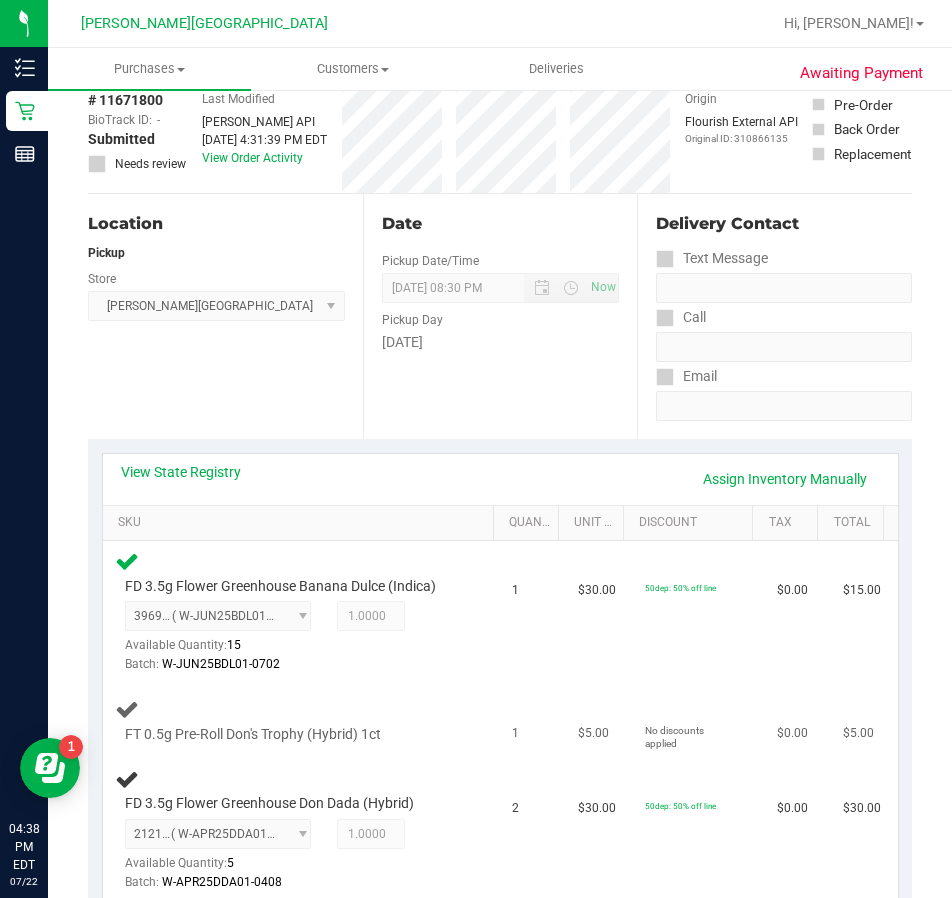click on "$5.00" at bounding box center (599, 721) 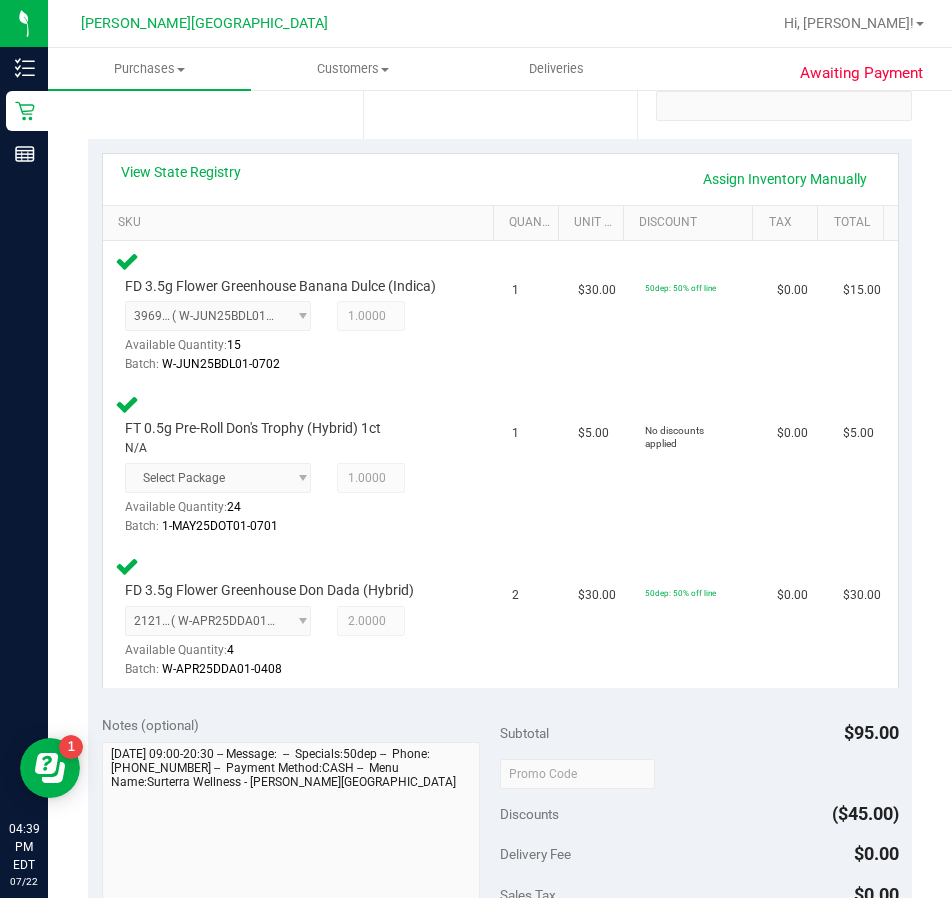 scroll, scrollTop: 900, scrollLeft: 0, axis: vertical 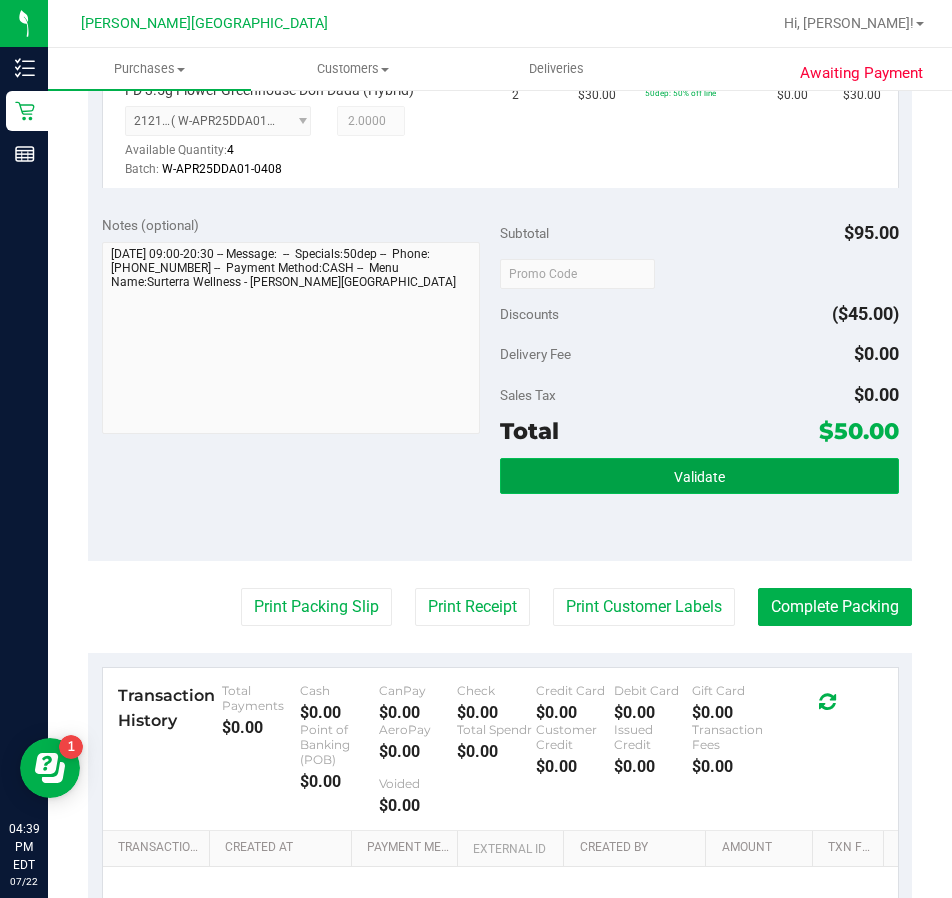 click on "Validate" at bounding box center (699, 477) 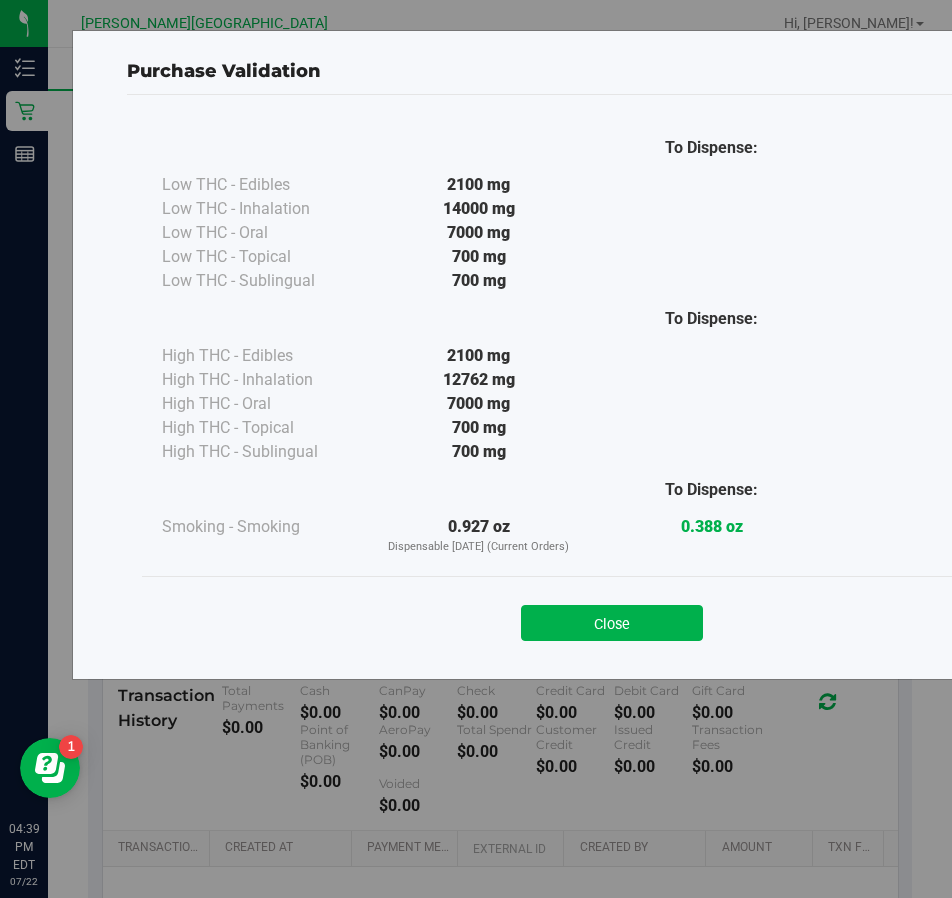 drag, startPoint x: 686, startPoint y: 636, endPoint x: 650, endPoint y: 606, distance: 46.8615 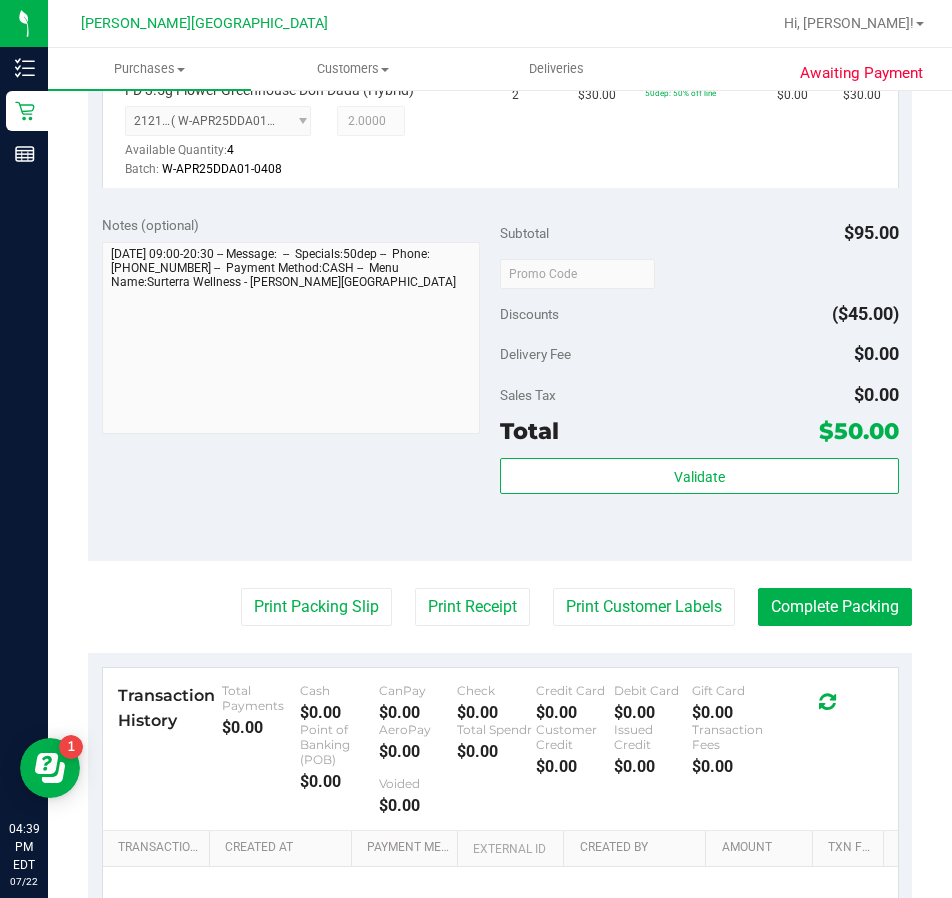 click on "Back
Edit Purchase
Cancel Purchase
View Profile
# 11671800
BioTrack ID:
-
Submitted
Needs review
Last Modified
Jane API
Jul 22, 2025 4:31:39 PM EDT" at bounding box center [500, 144] 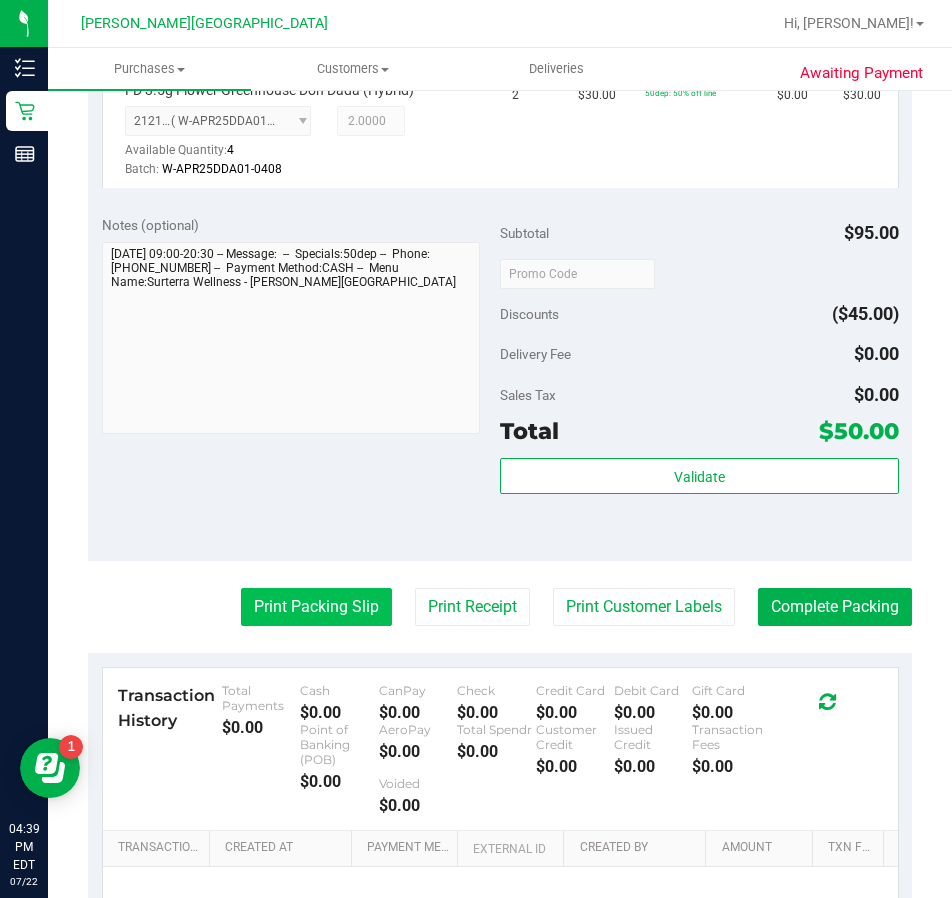 click on "Print Packing Slip" at bounding box center [316, 607] 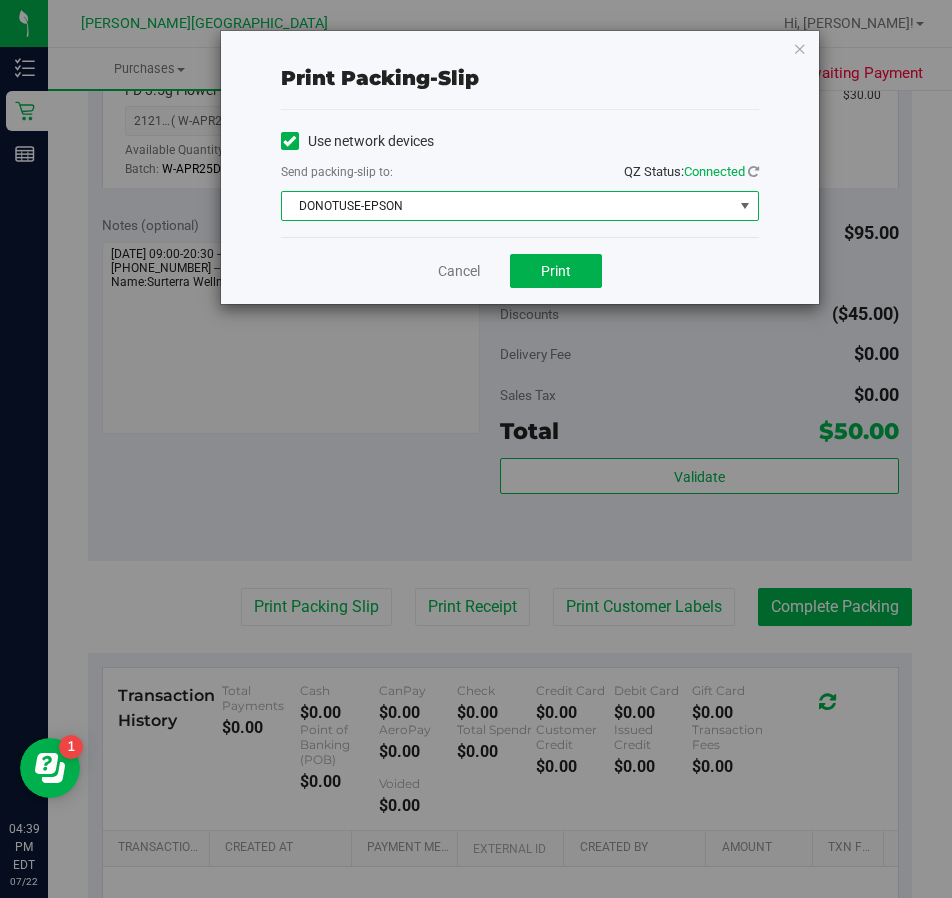 click on "DONOTUSE-EPSON" at bounding box center [507, 206] 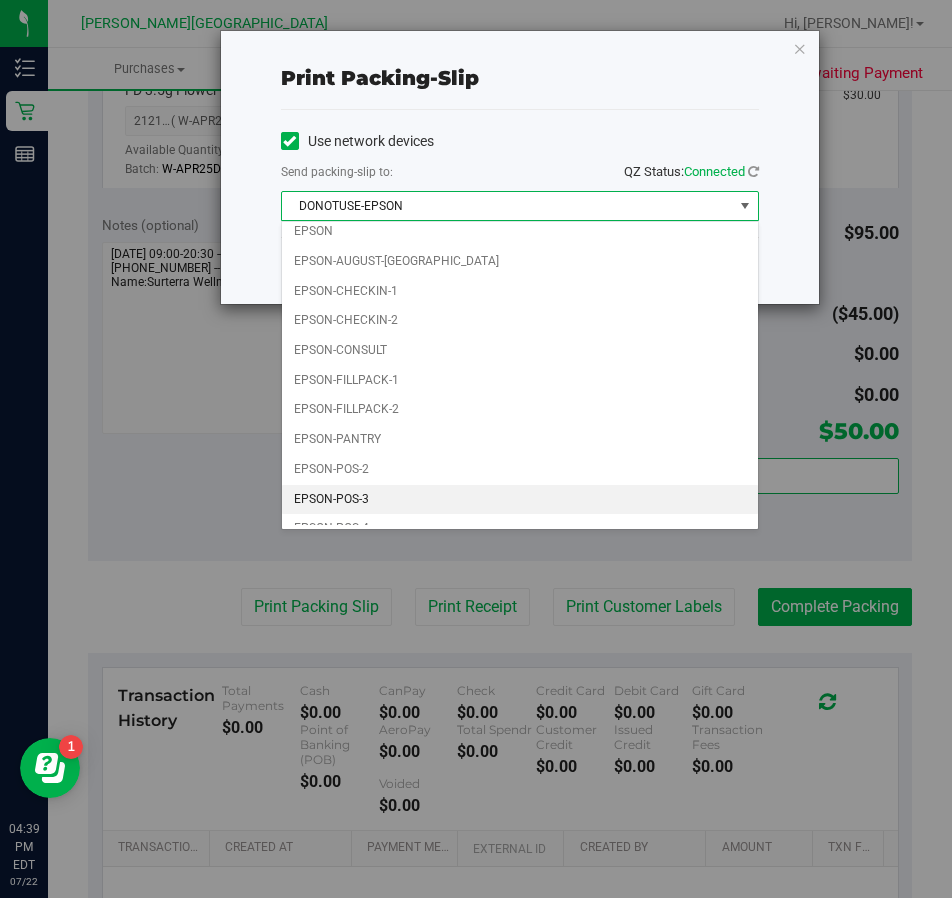 scroll, scrollTop: 57, scrollLeft: 0, axis: vertical 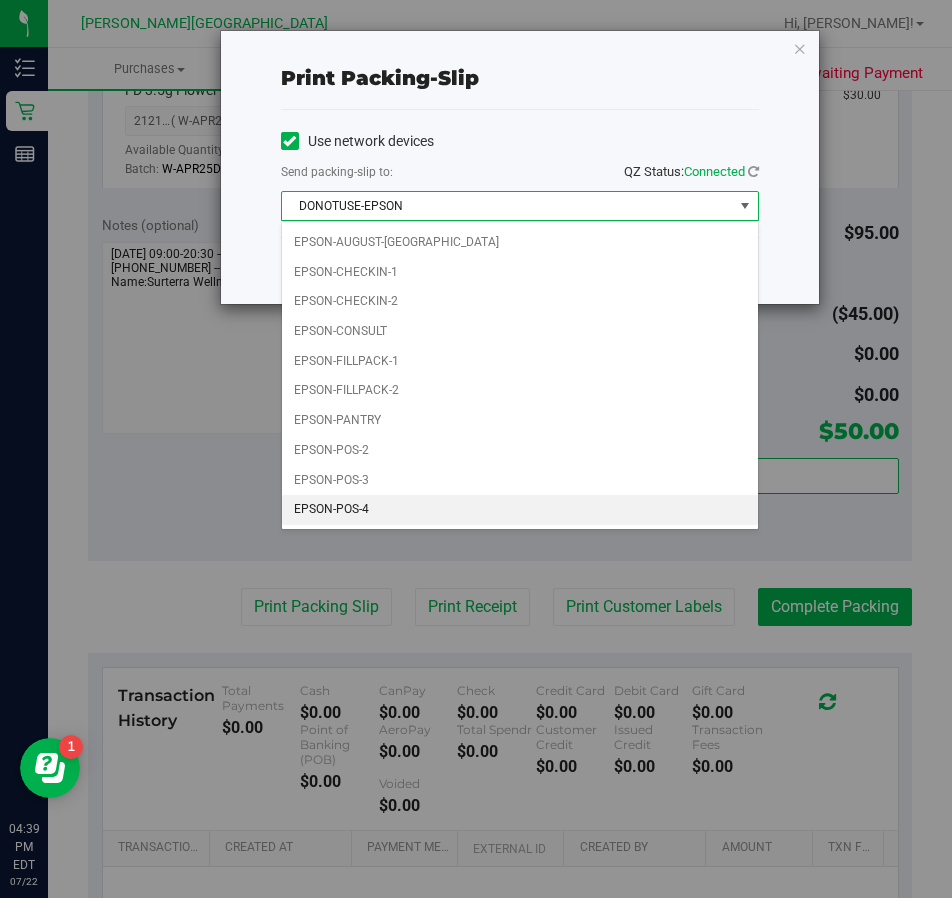 click on "EPSON-POS-4" at bounding box center [520, 510] 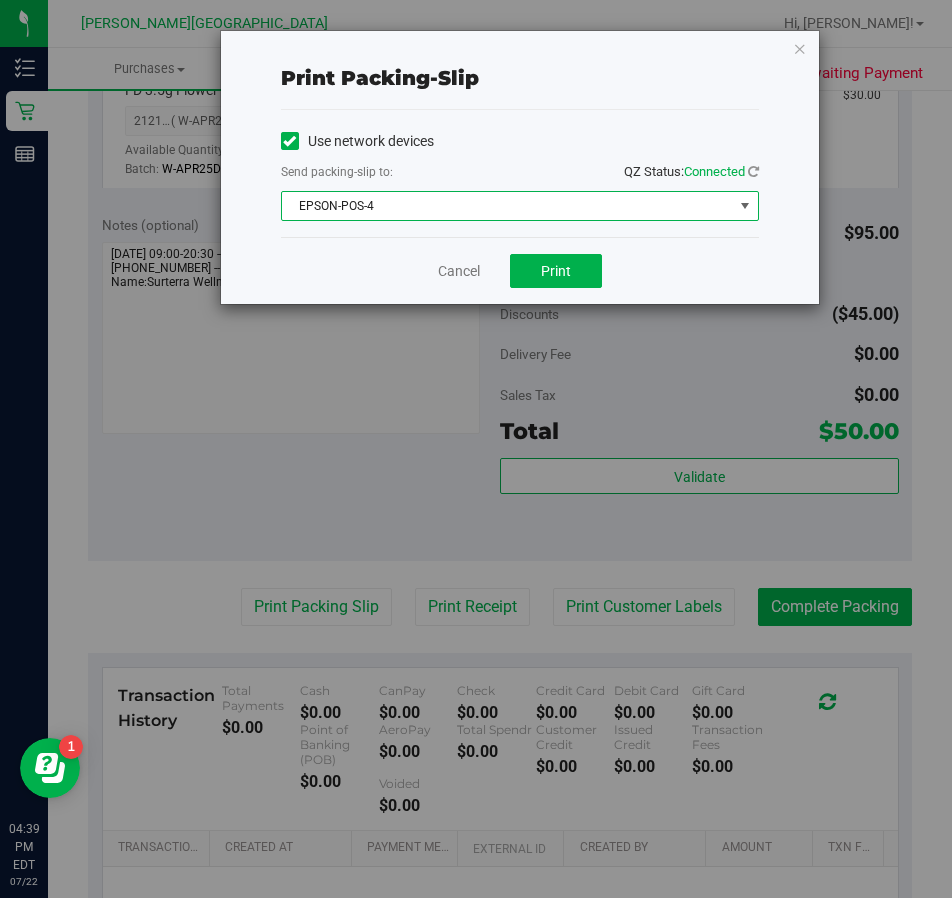 click on "Cancel
Print" at bounding box center [520, 270] 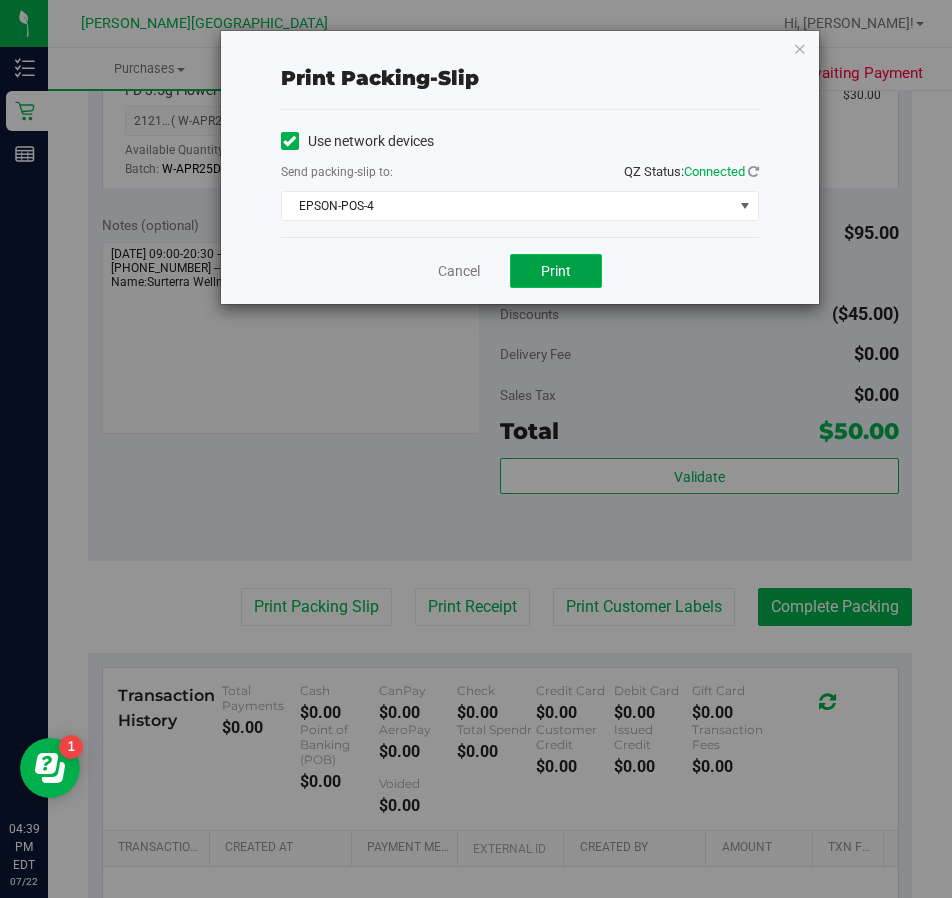 click on "Print" at bounding box center (556, 271) 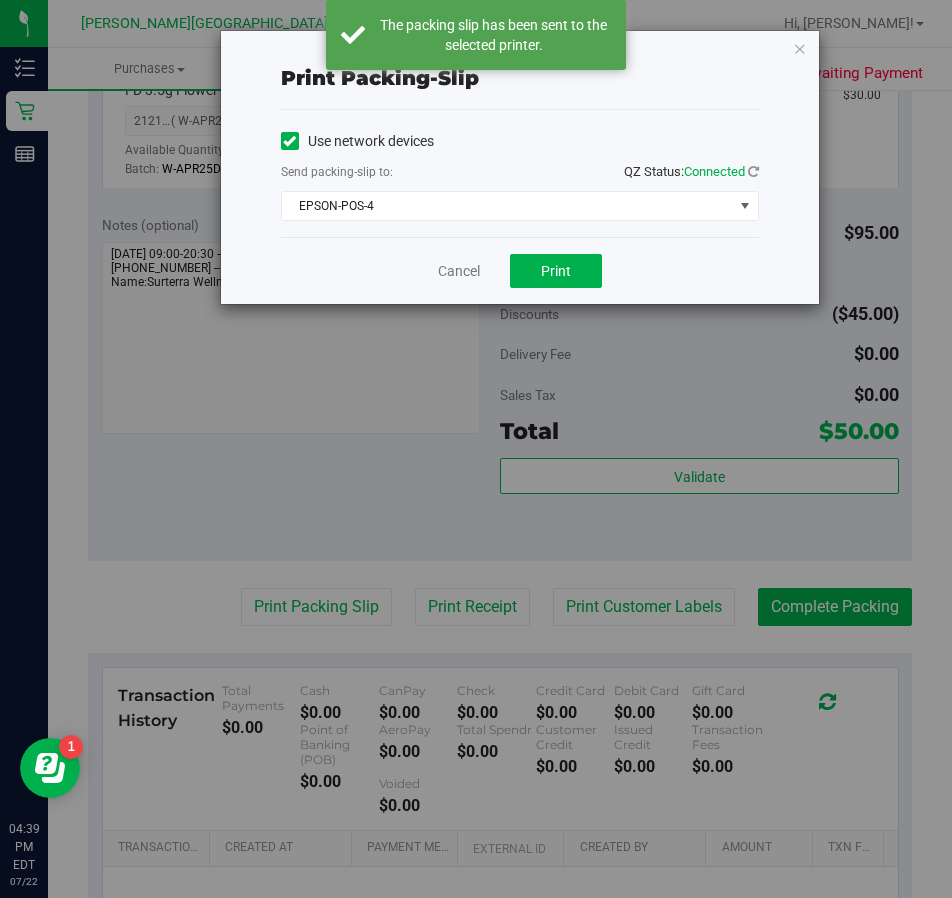 click on "Print packing-slip
Use network devices
Send packing-slip to:
QZ Status:   Connected
EPSON-POS-4 Choose printer DONOTUSE-EPSON EPSON EPSON-AUGUST-ALSINA EPSON-CHECKIN-1 EPSON-CHECKIN-2 EPSON-CONSULT EPSON-FILLPACK-1 EPSON-FILLPACK-2 EPSON-PANTRY EPSON-POS-2 EPSON-POS-3 EPSON-POS-4
Cancel
Print" at bounding box center (520, 167) 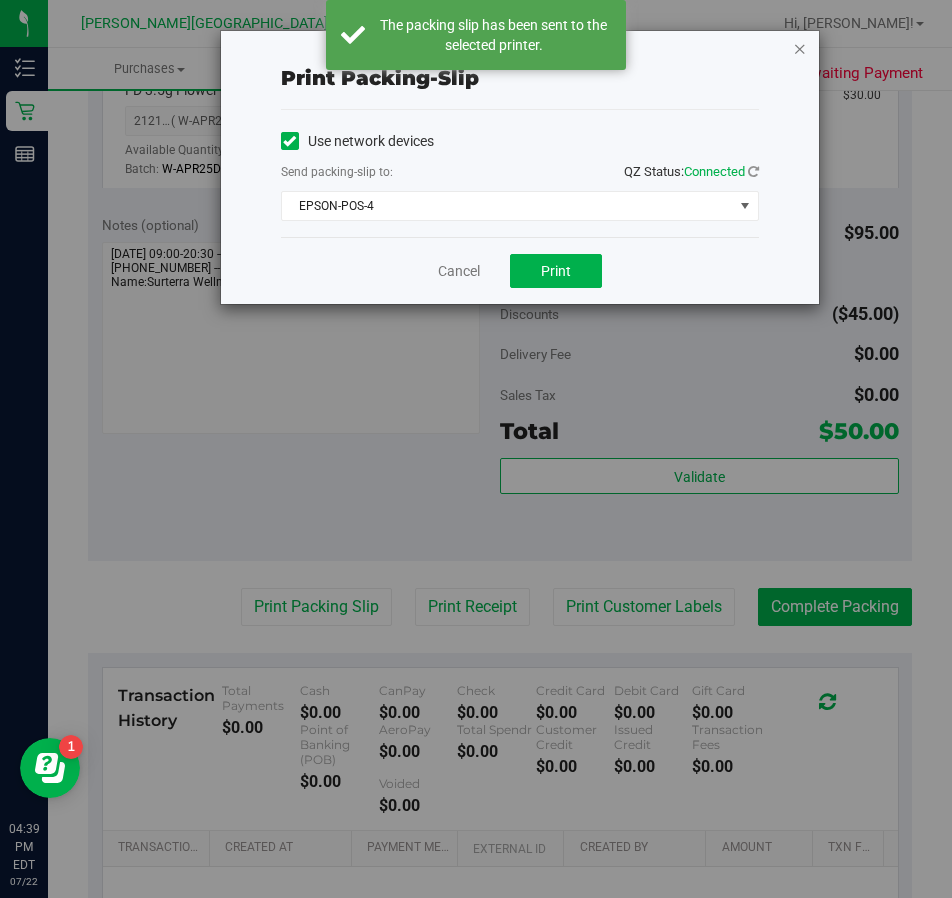 click at bounding box center (800, 48) 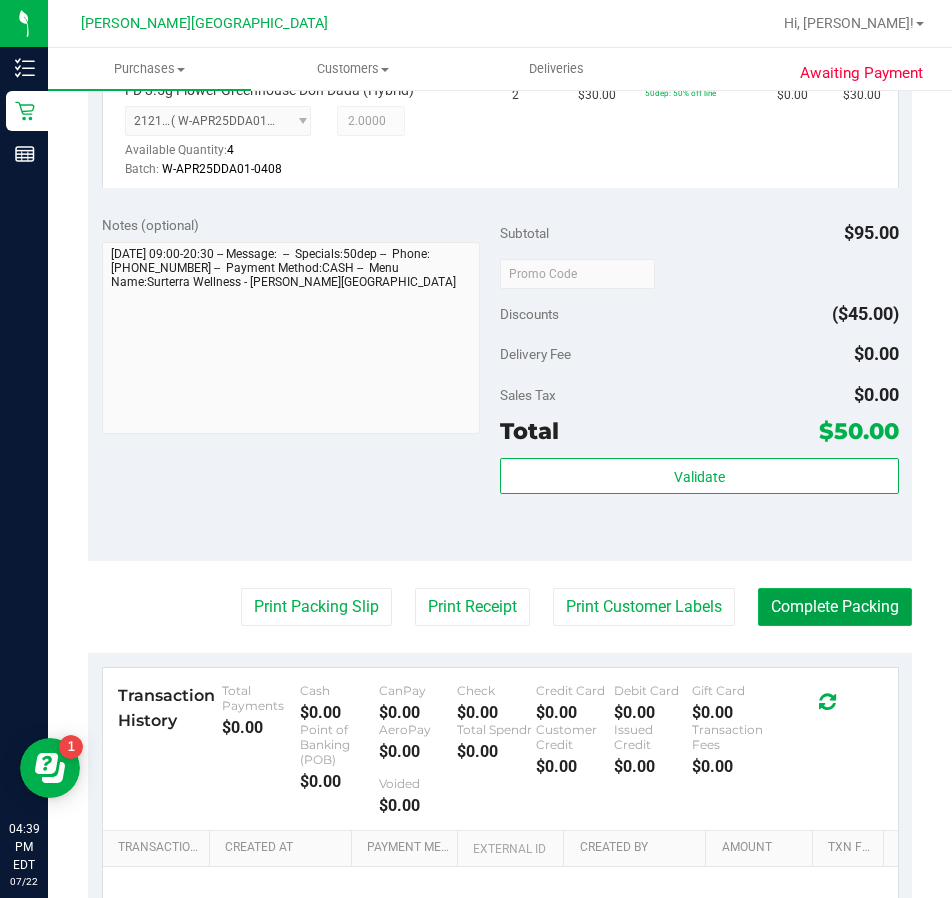 click on "Complete Packing" at bounding box center (835, 607) 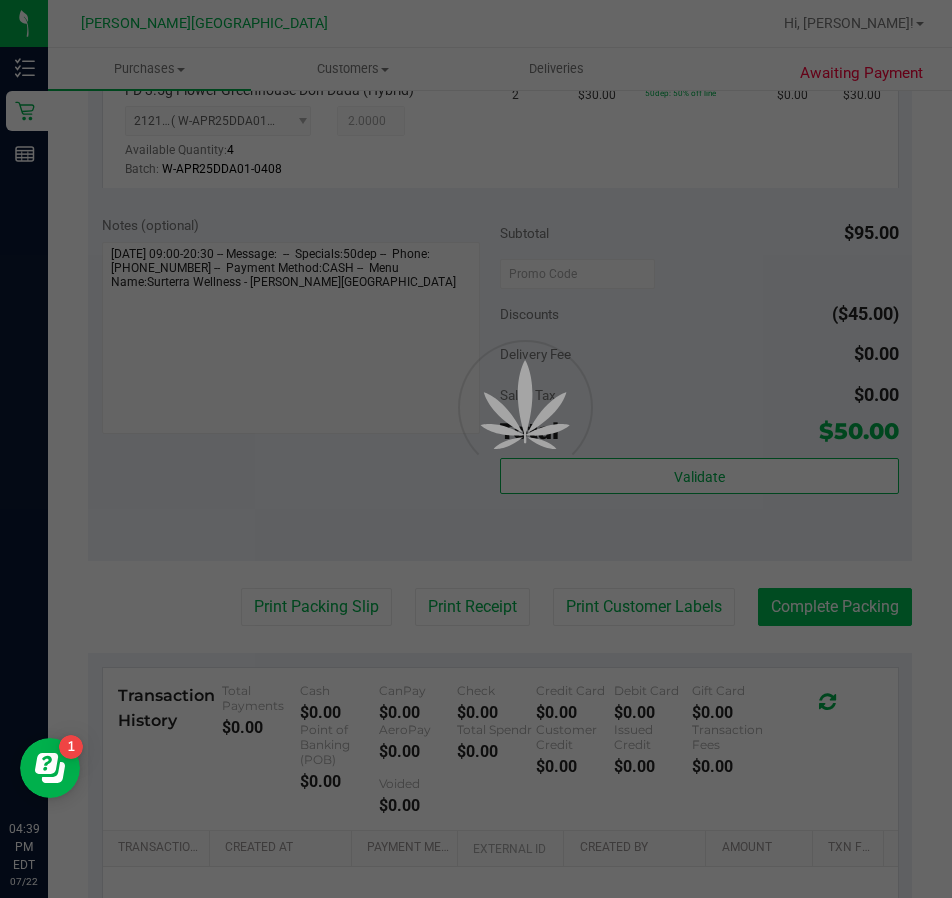 scroll, scrollTop: 0, scrollLeft: 0, axis: both 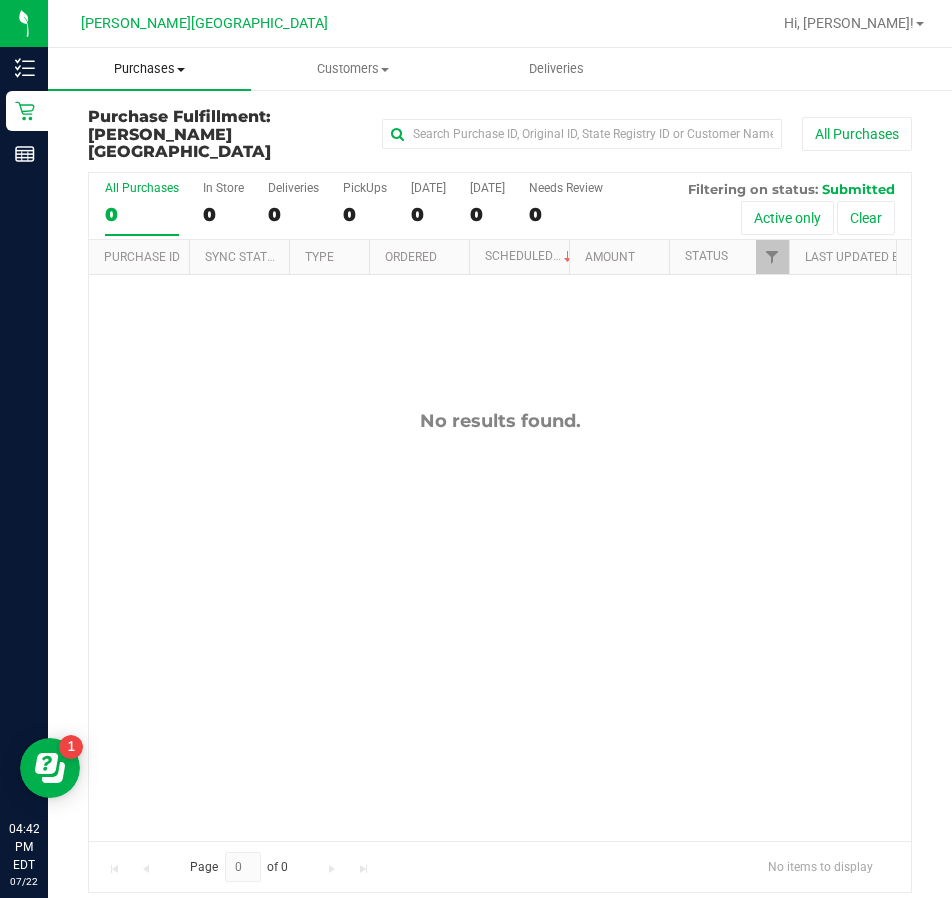 click on "Purchases" at bounding box center (149, 69) 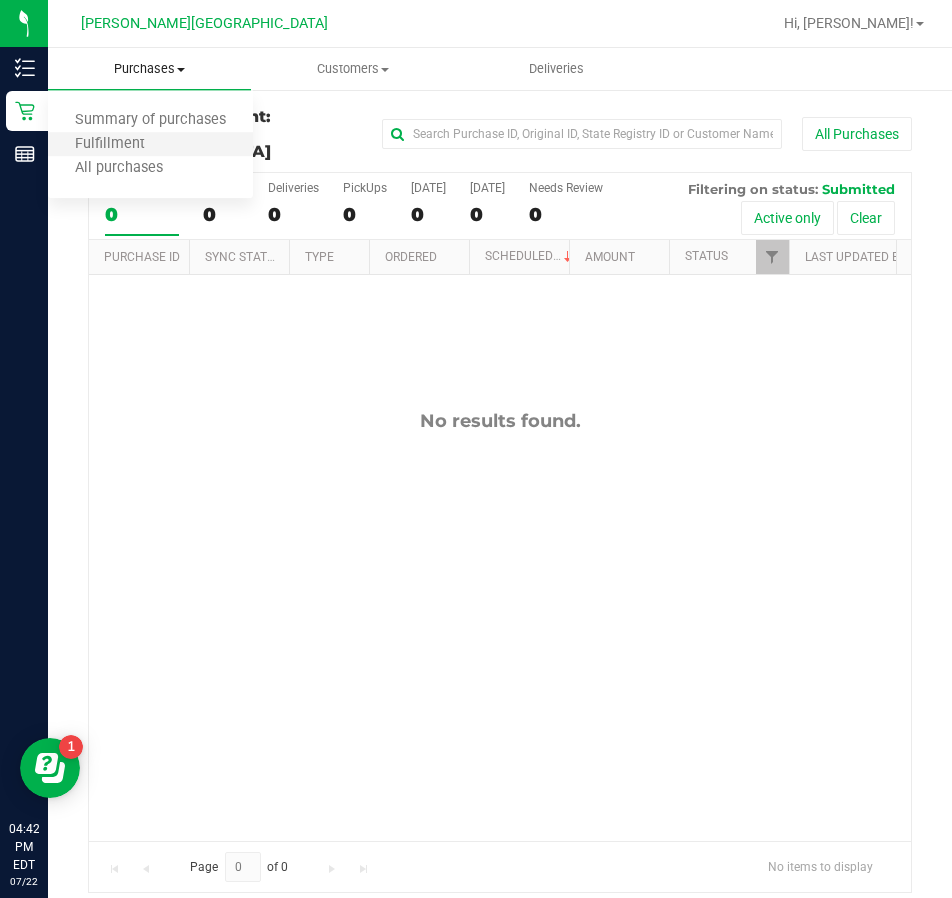 click on "Fulfillment" at bounding box center (150, 145) 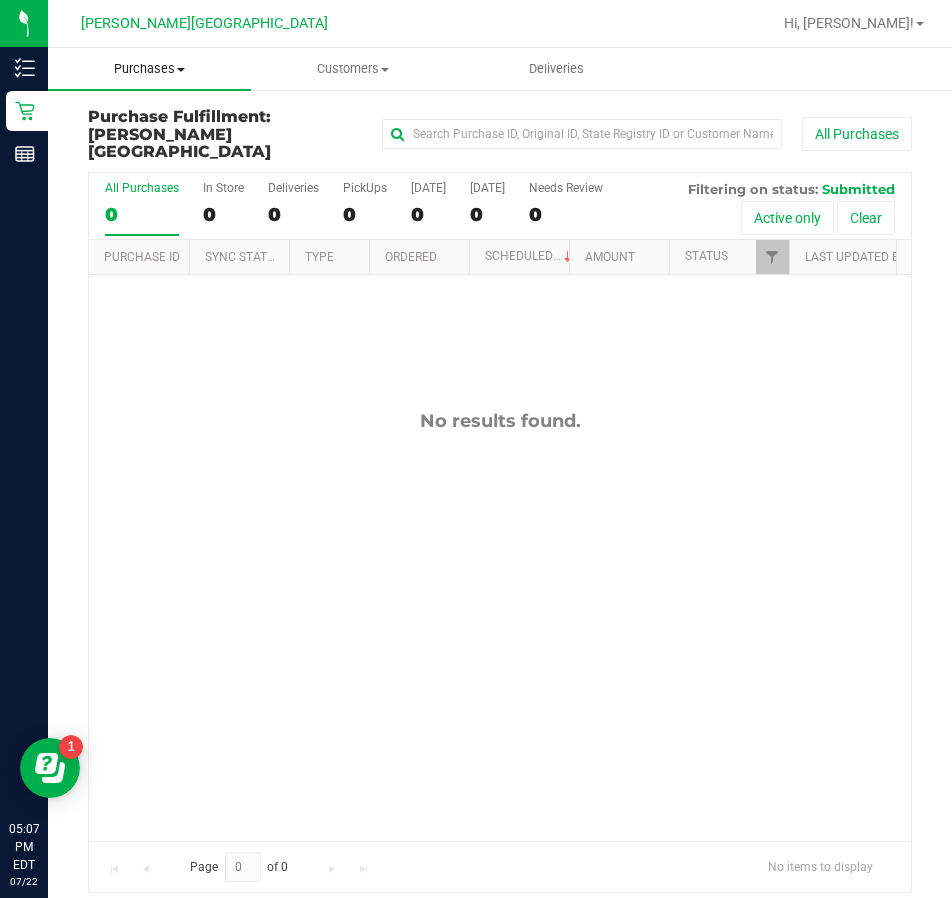click on "Purchases" at bounding box center (149, 69) 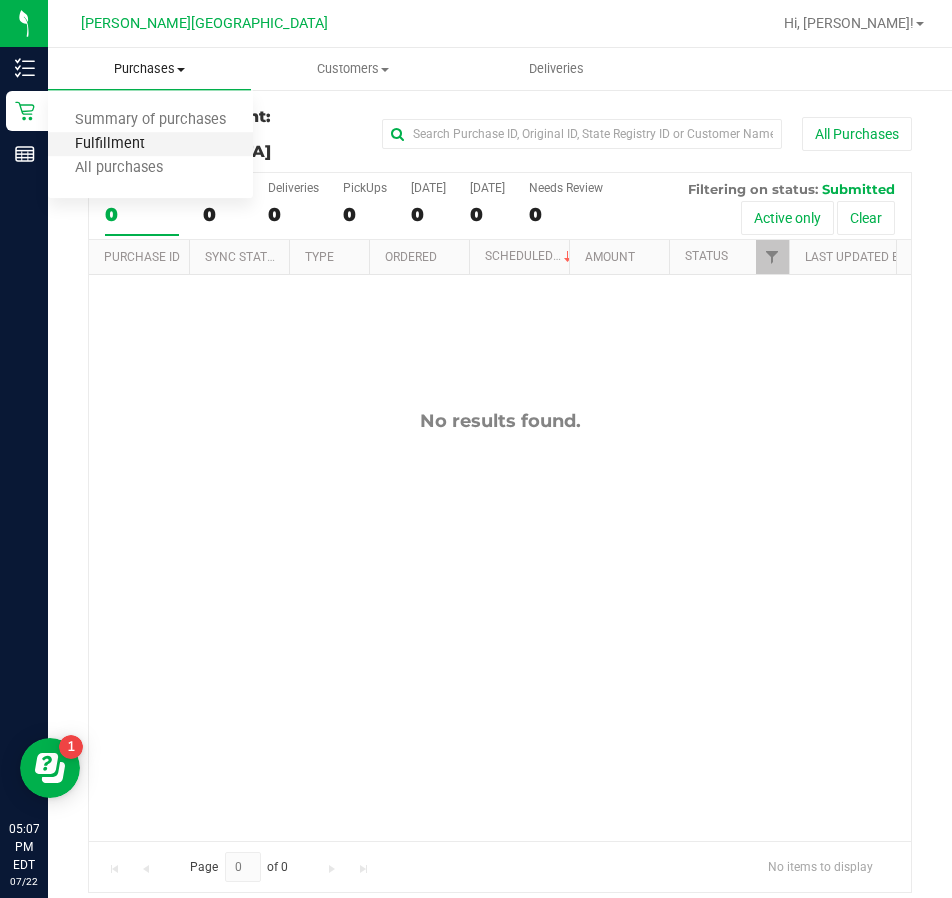 click on "Fulfillment" at bounding box center [110, 144] 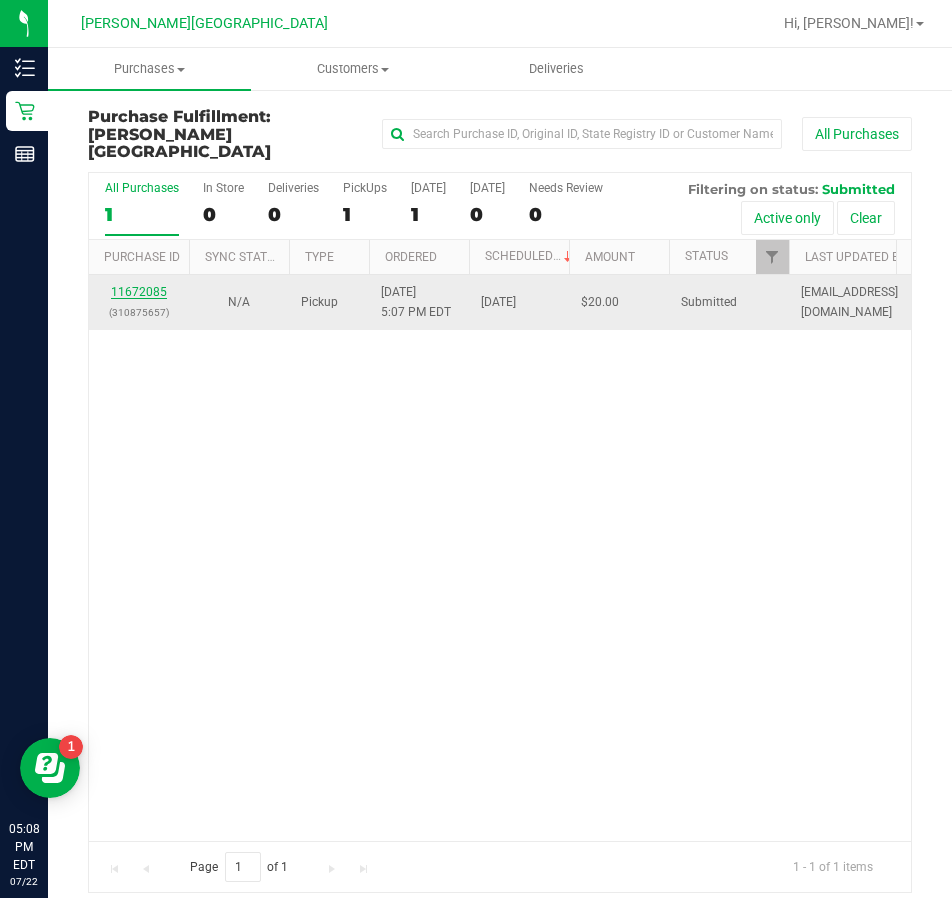 click on "11672085" at bounding box center (139, 292) 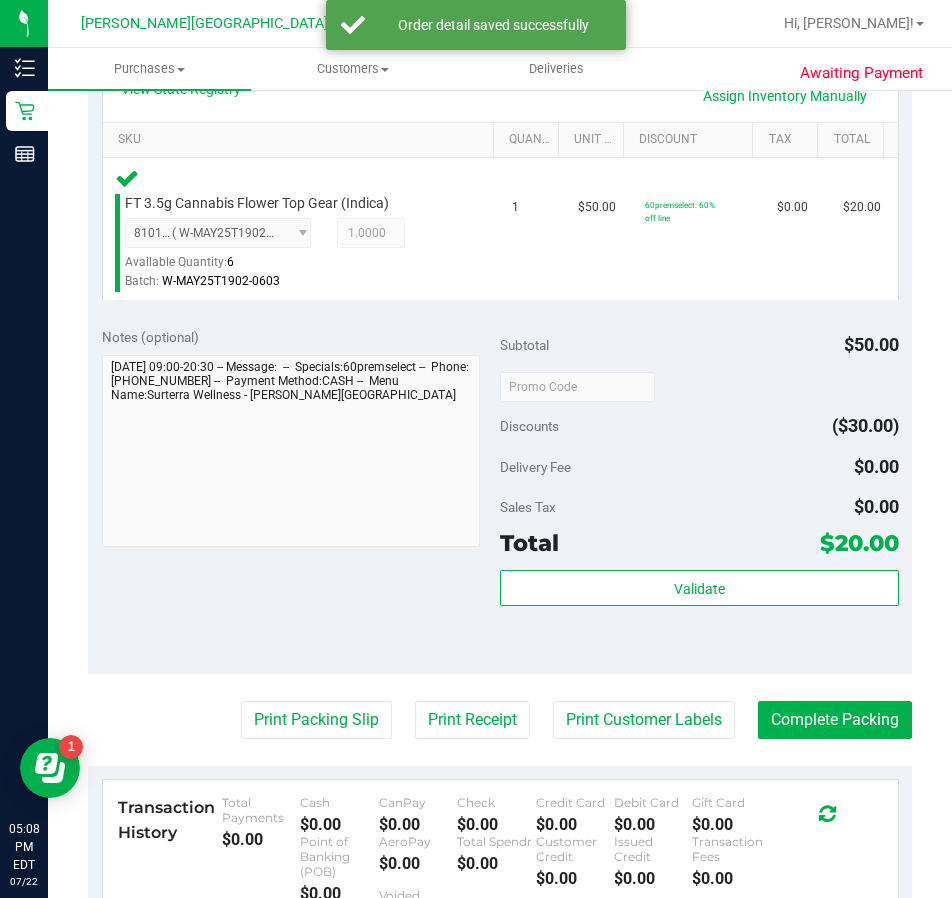 scroll, scrollTop: 600, scrollLeft: 0, axis: vertical 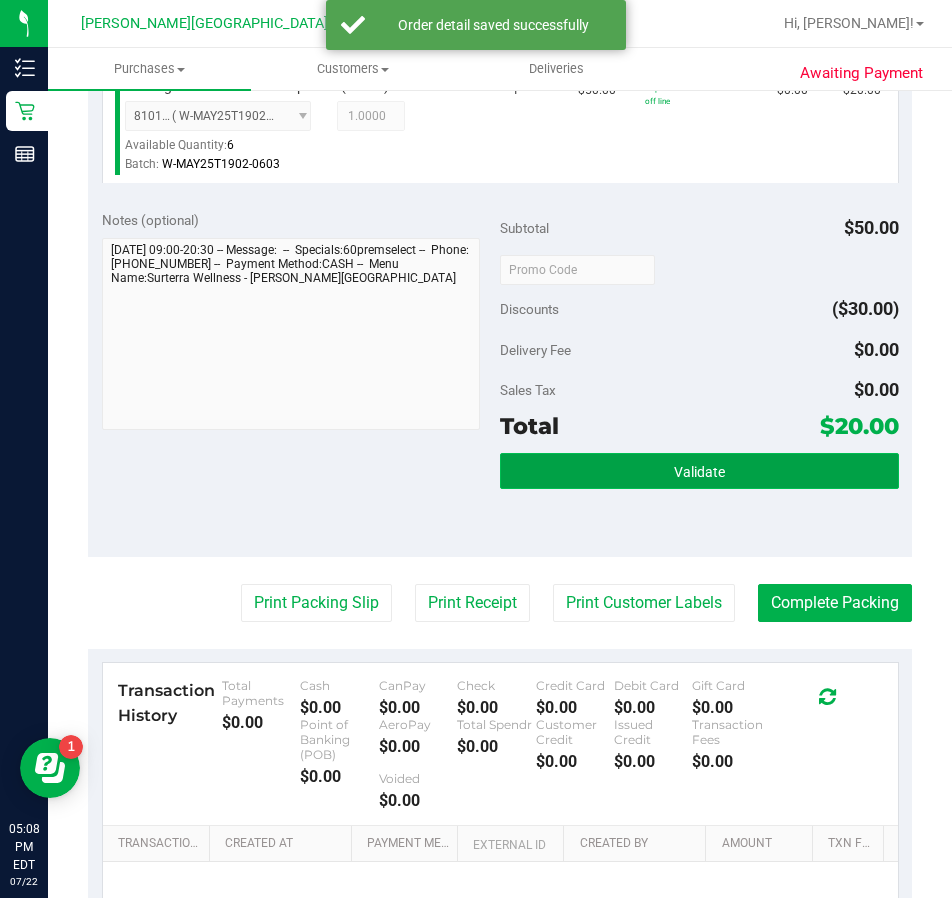 click on "Validate" at bounding box center [699, 471] 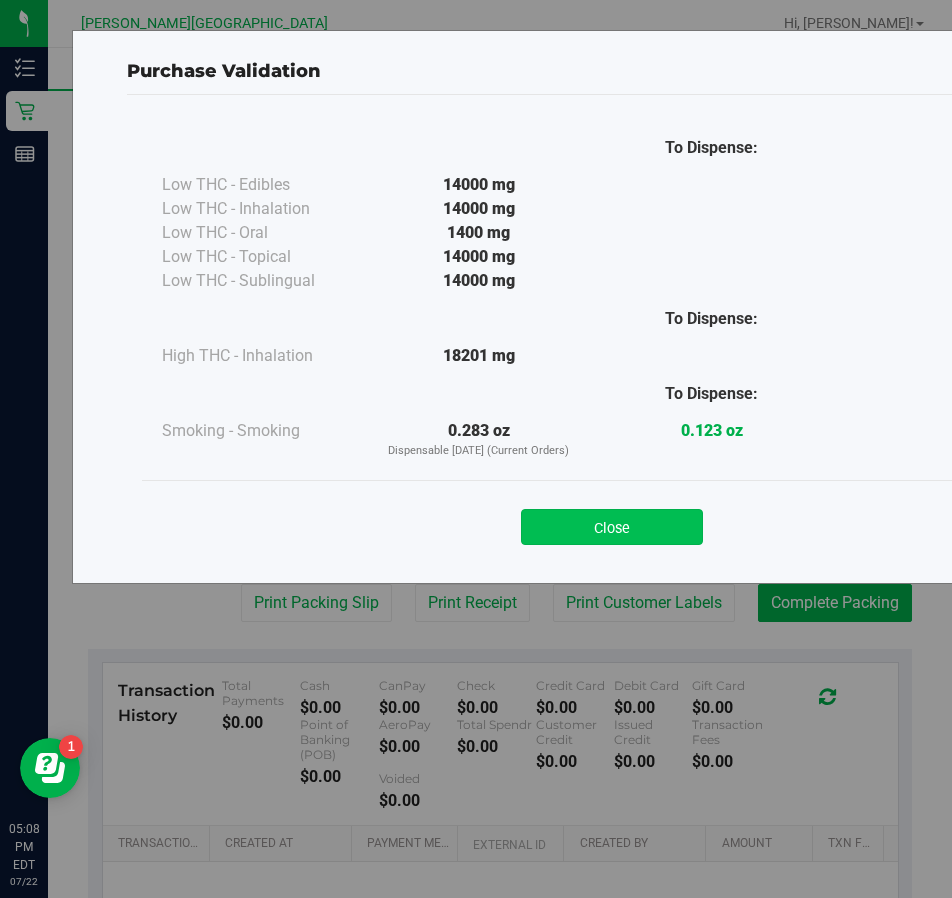 click on "Close" at bounding box center (612, 527) 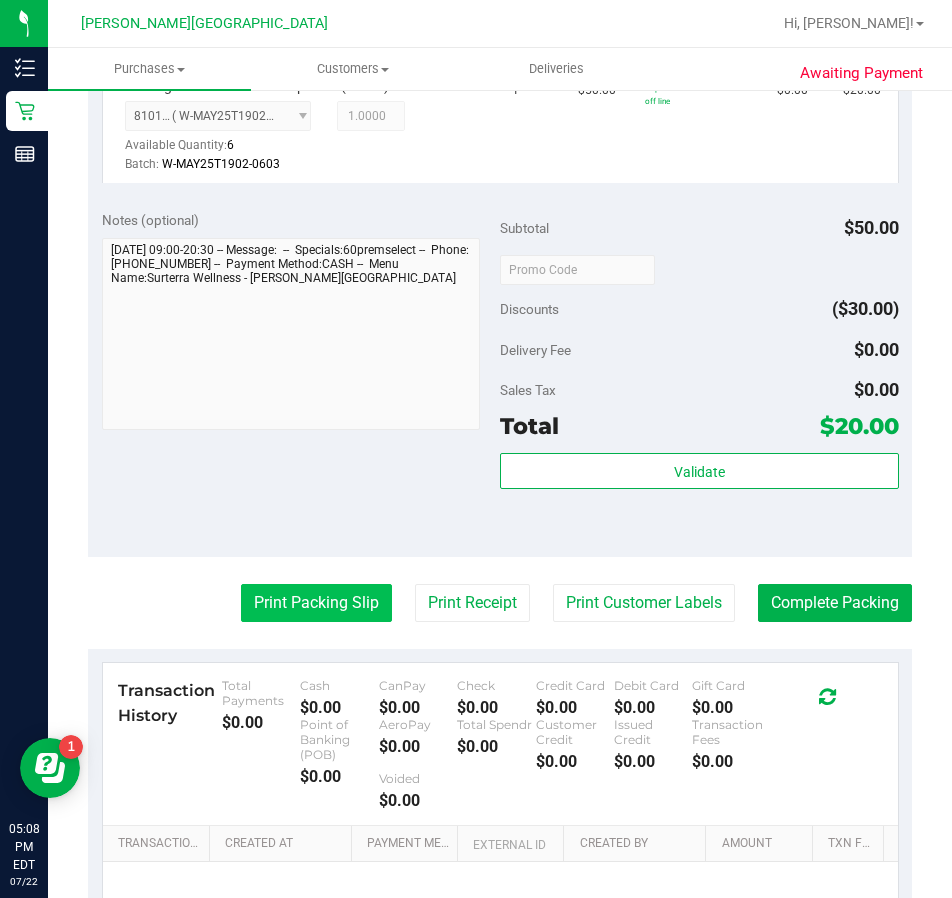 click on "Print Packing Slip" at bounding box center [316, 603] 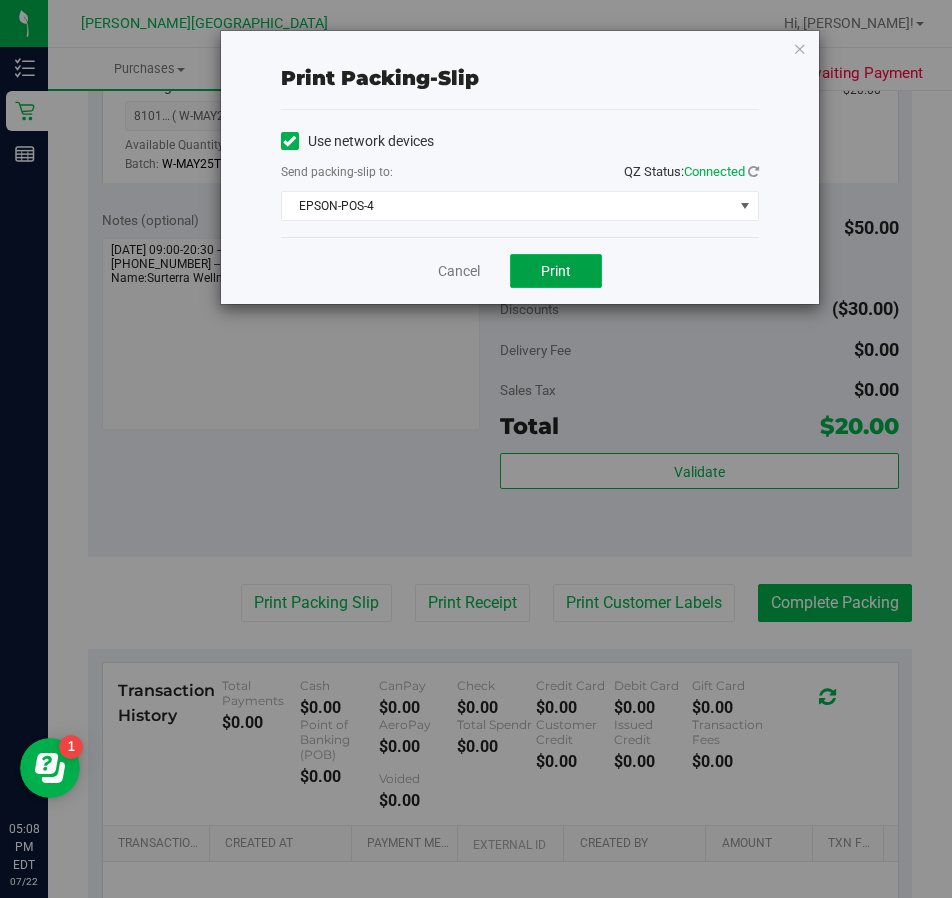click on "Print" at bounding box center [556, 271] 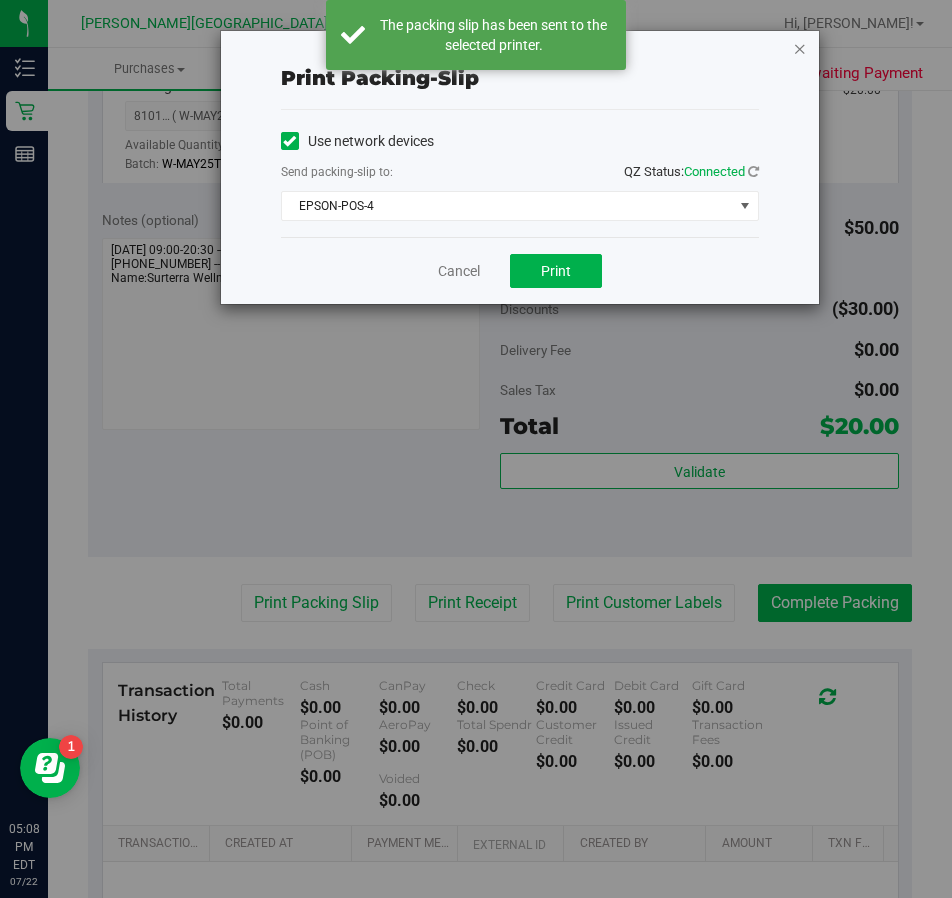 click at bounding box center [800, 48] 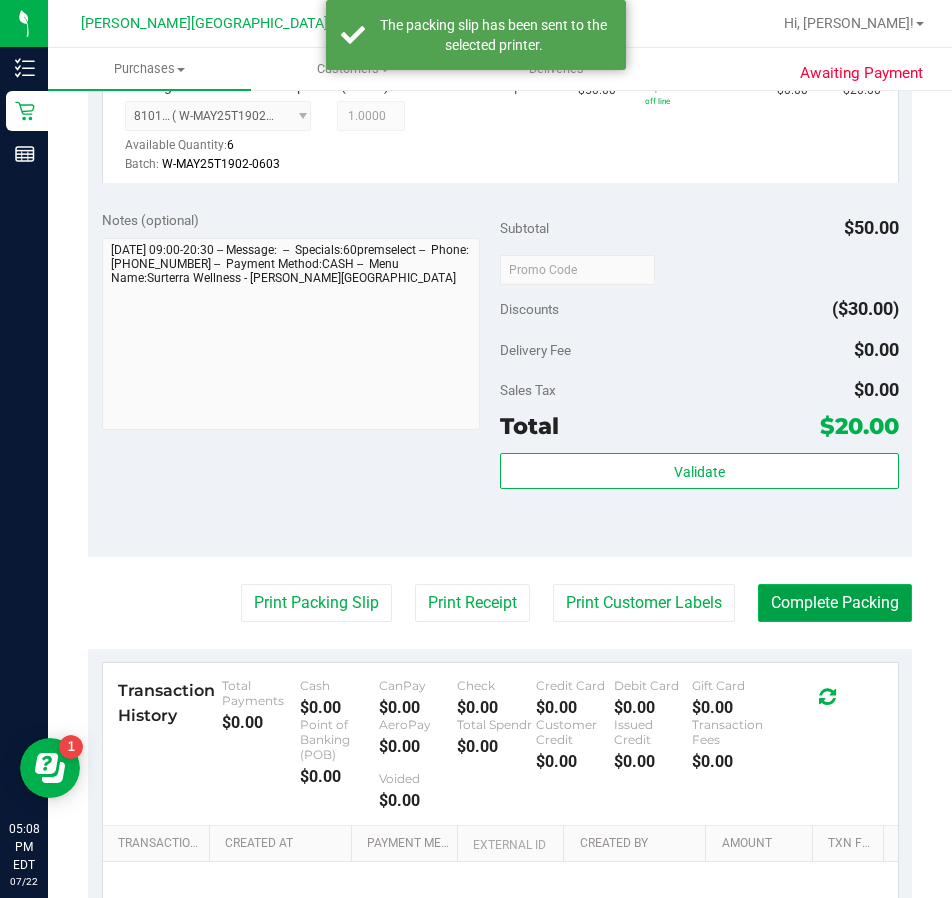 click on "Complete Packing" at bounding box center [835, 603] 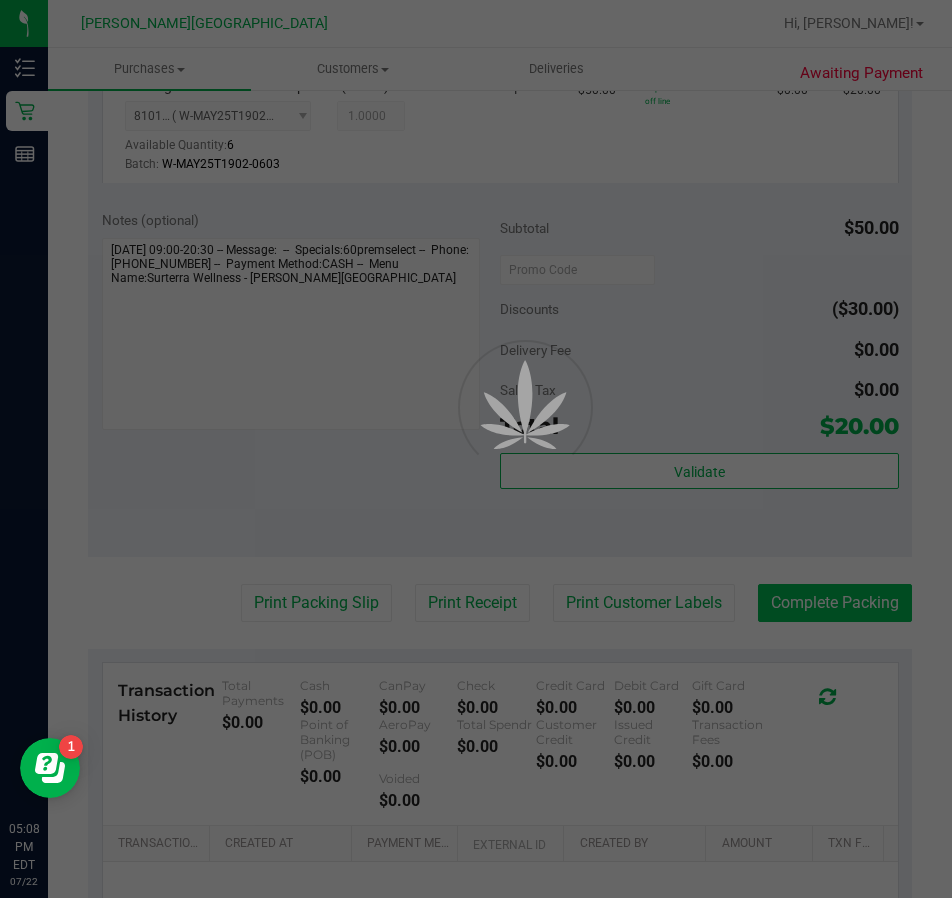 scroll, scrollTop: 0, scrollLeft: 0, axis: both 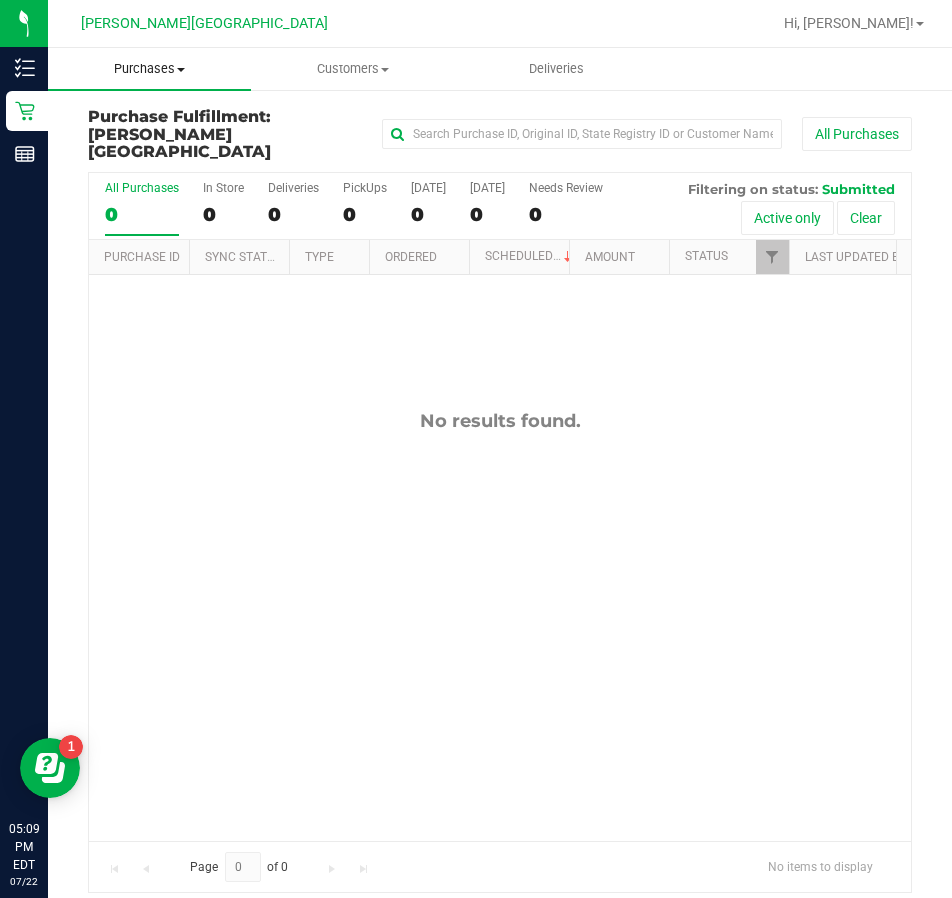 click on "Purchases" at bounding box center [149, 69] 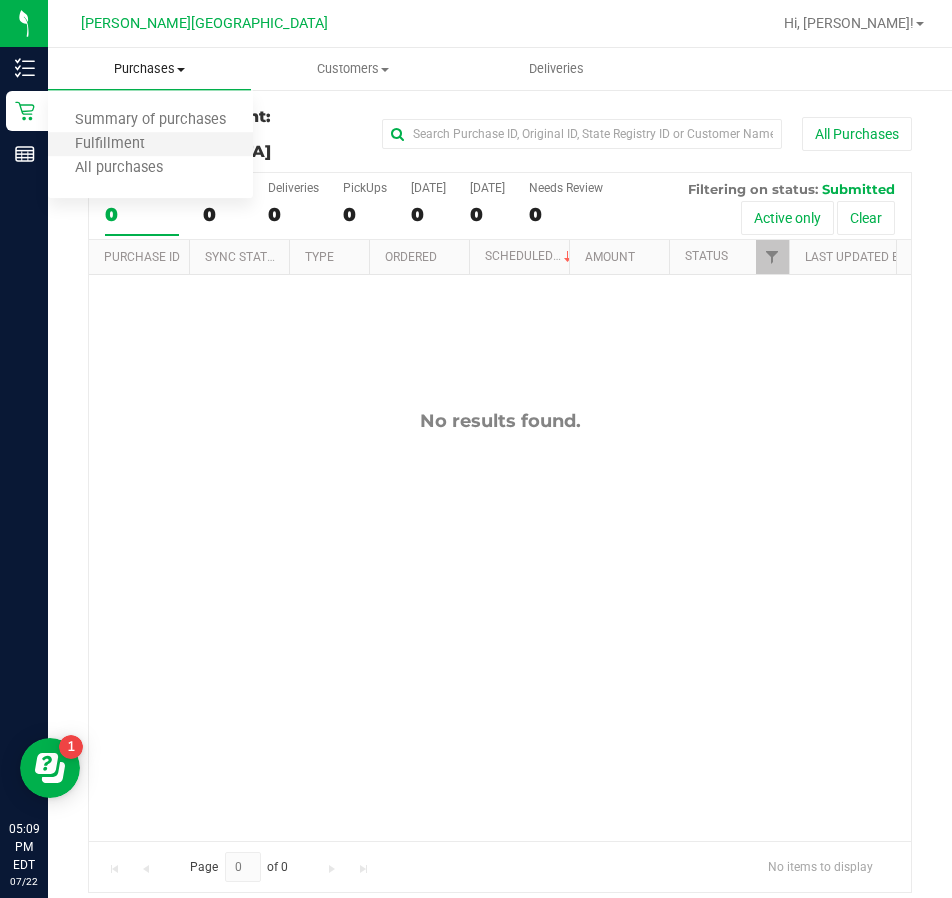 click on "Fulfillment" at bounding box center [150, 145] 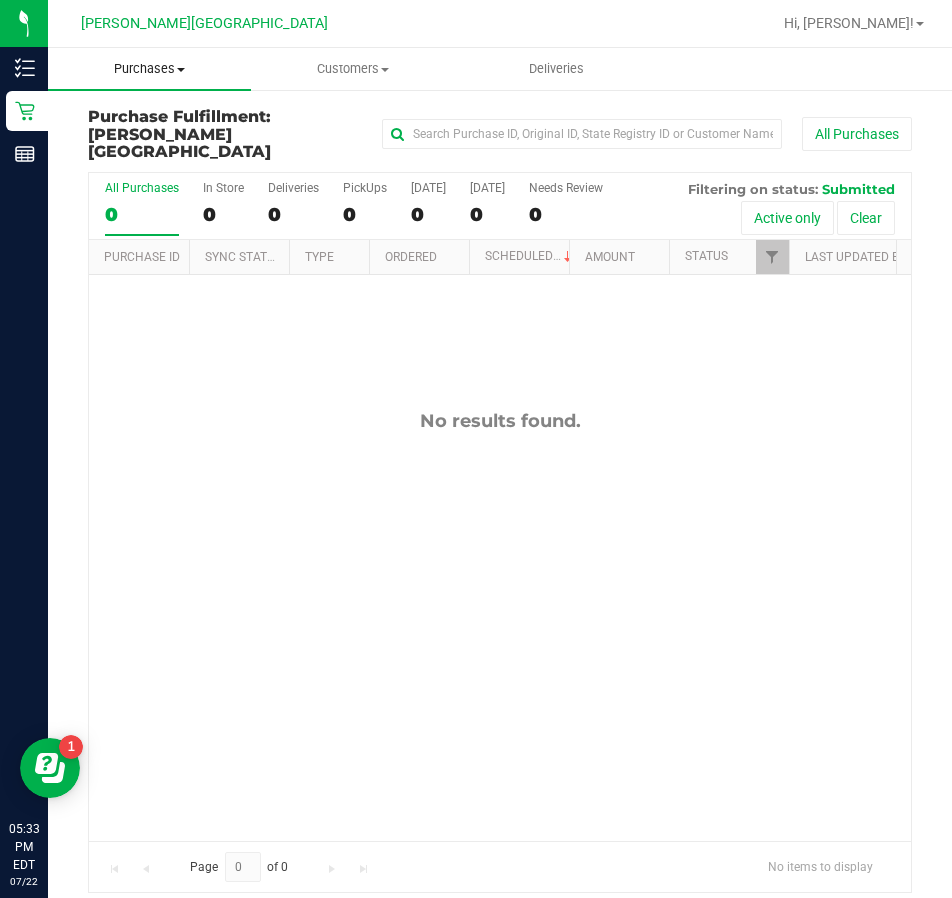 click on "Purchases
Summary of purchases
Fulfillment
All purchases" at bounding box center [149, 69] 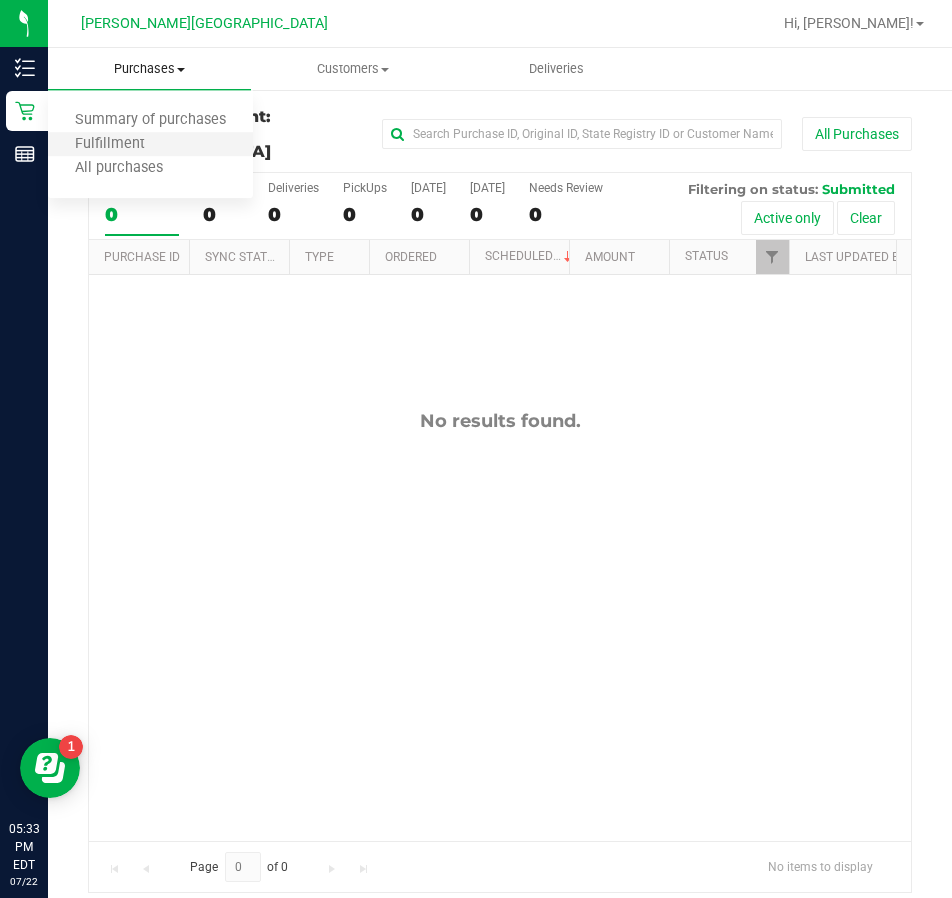 click on "Fulfillment" at bounding box center (150, 145) 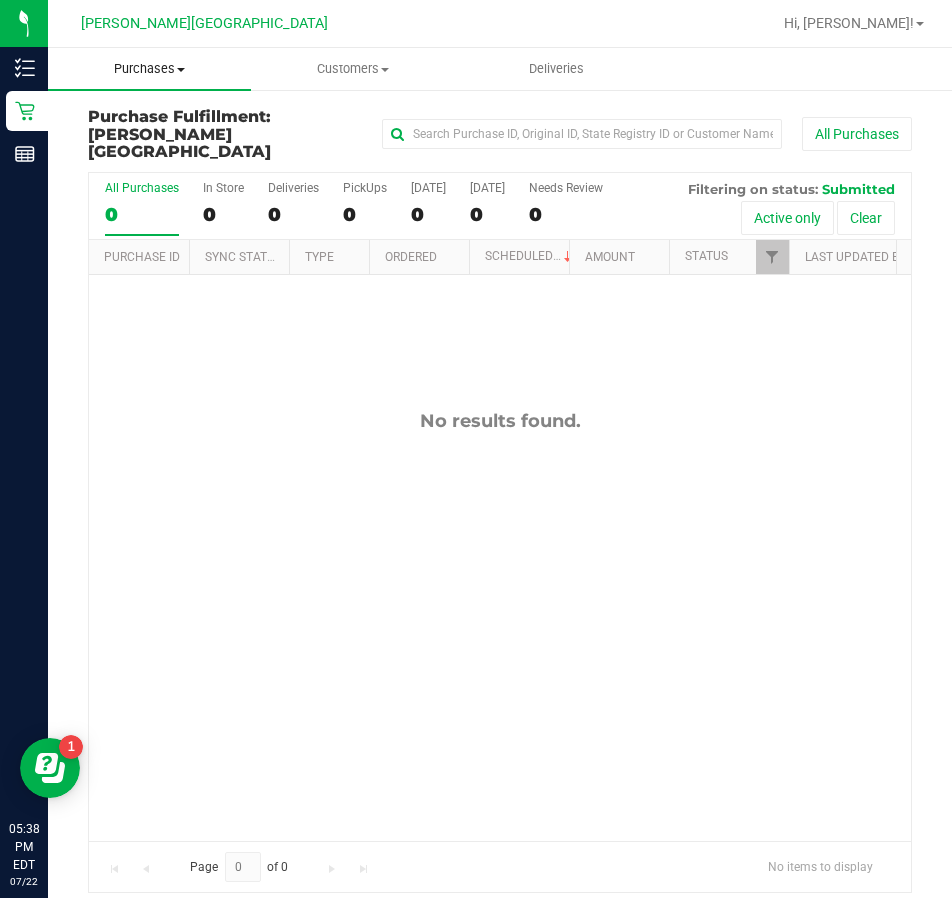 click on "Purchases" at bounding box center [149, 69] 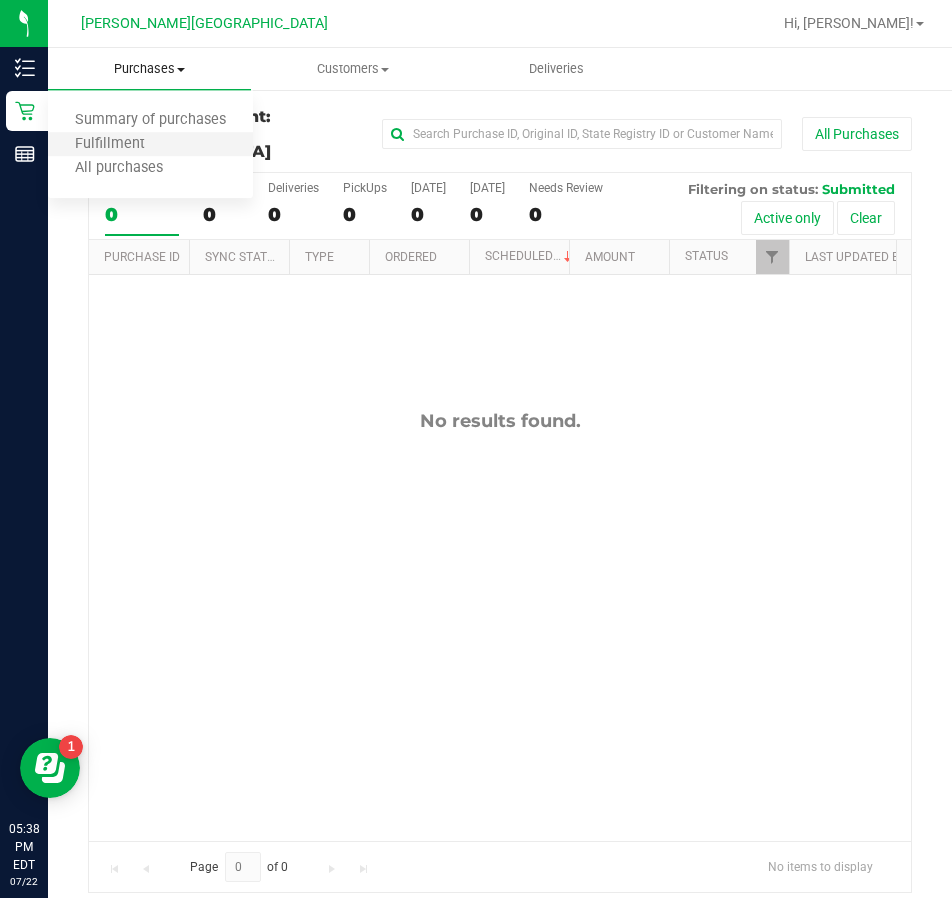 click on "Fulfillment" at bounding box center [150, 145] 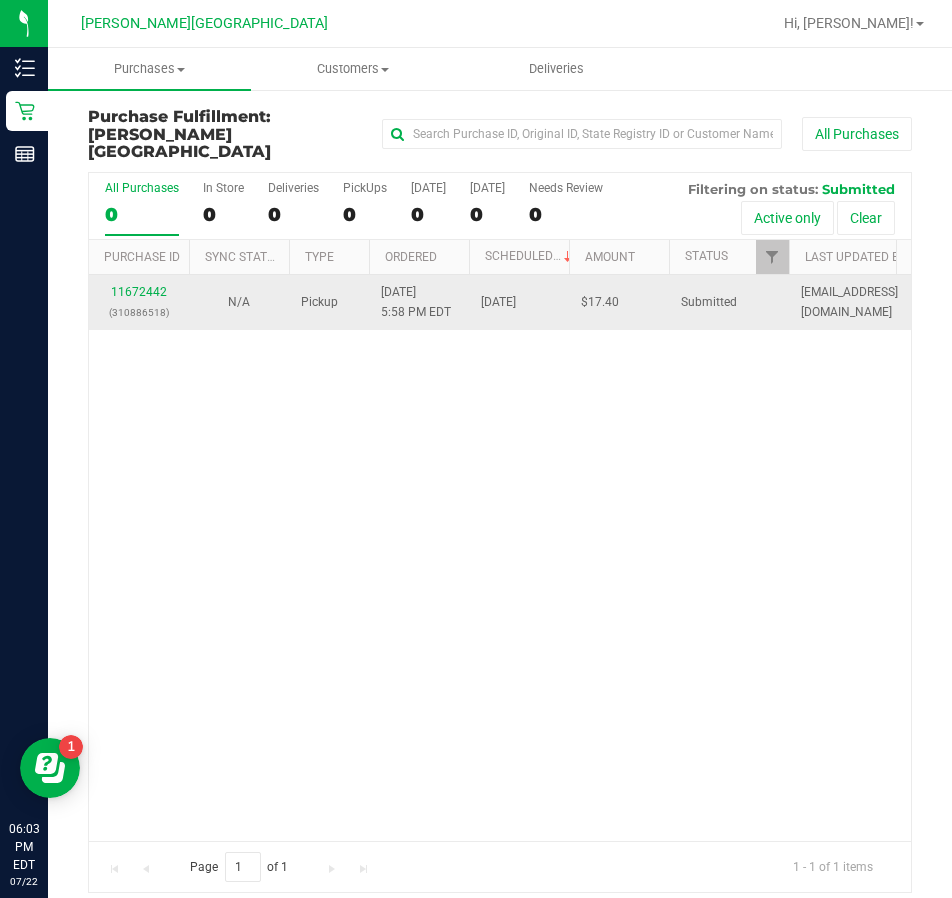 click on "11672442
(310886518)" at bounding box center [139, 302] 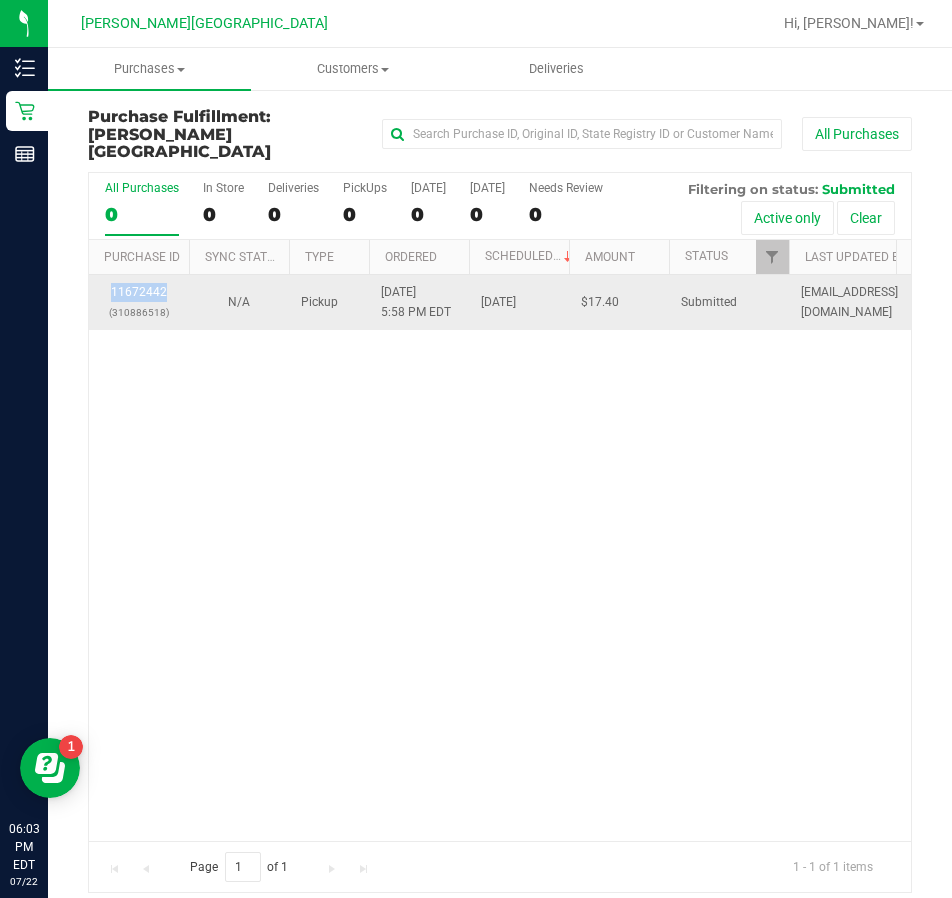 click on "11672442
(310886518)" at bounding box center [139, 302] 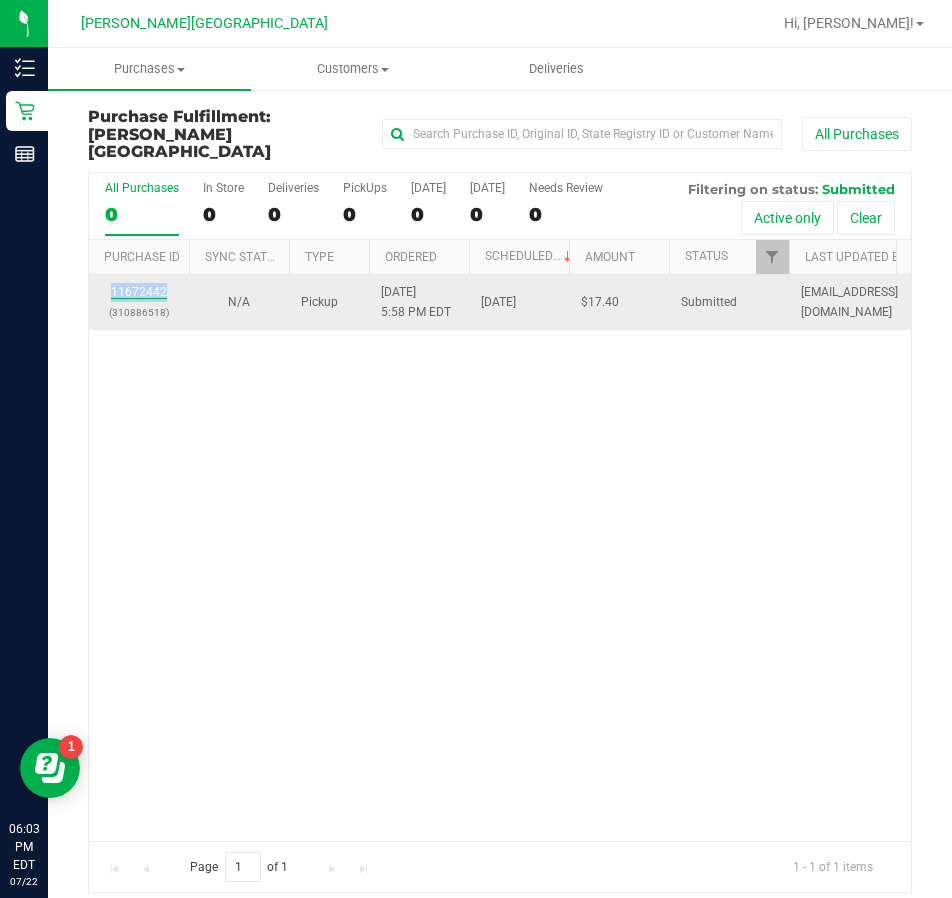 click on "11672442" at bounding box center (139, 292) 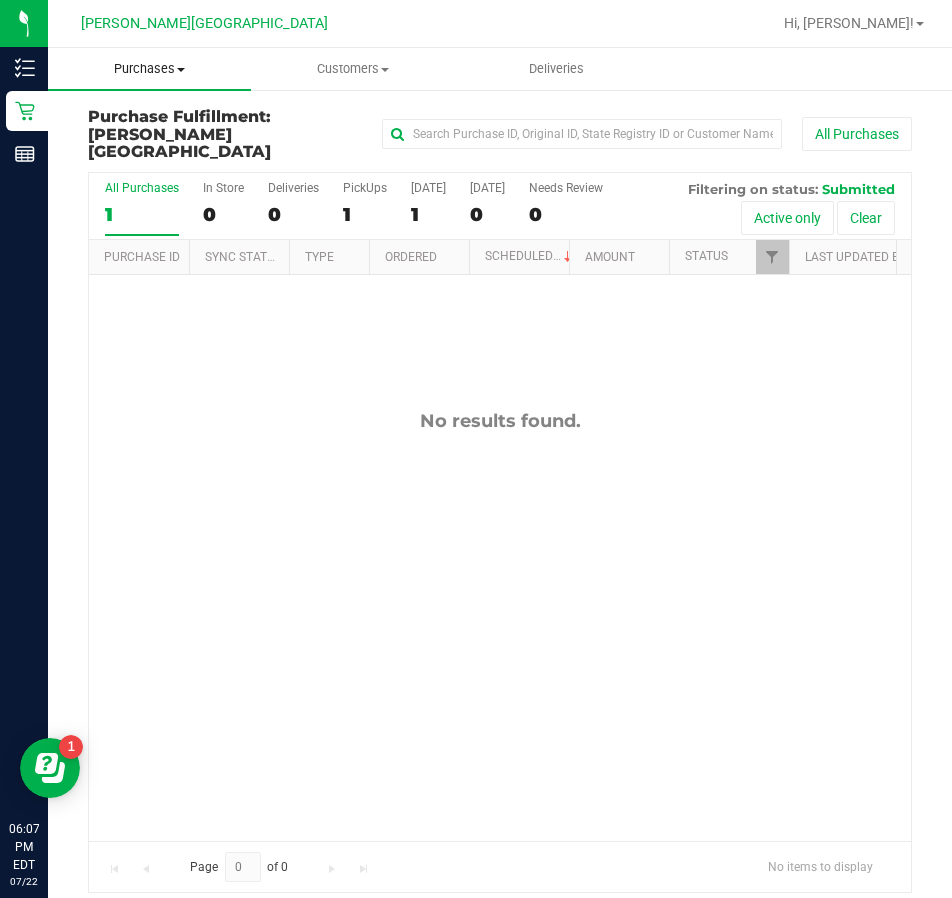 click on "Purchases" at bounding box center [149, 69] 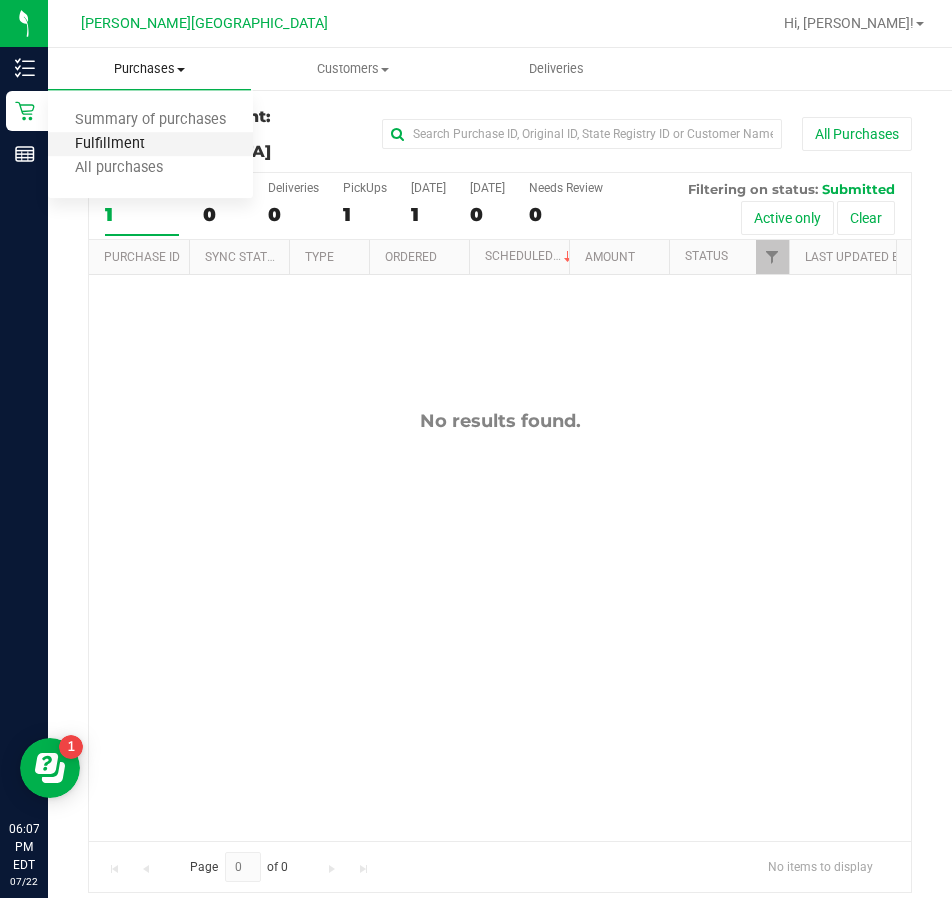 click on "Fulfillment" at bounding box center [110, 144] 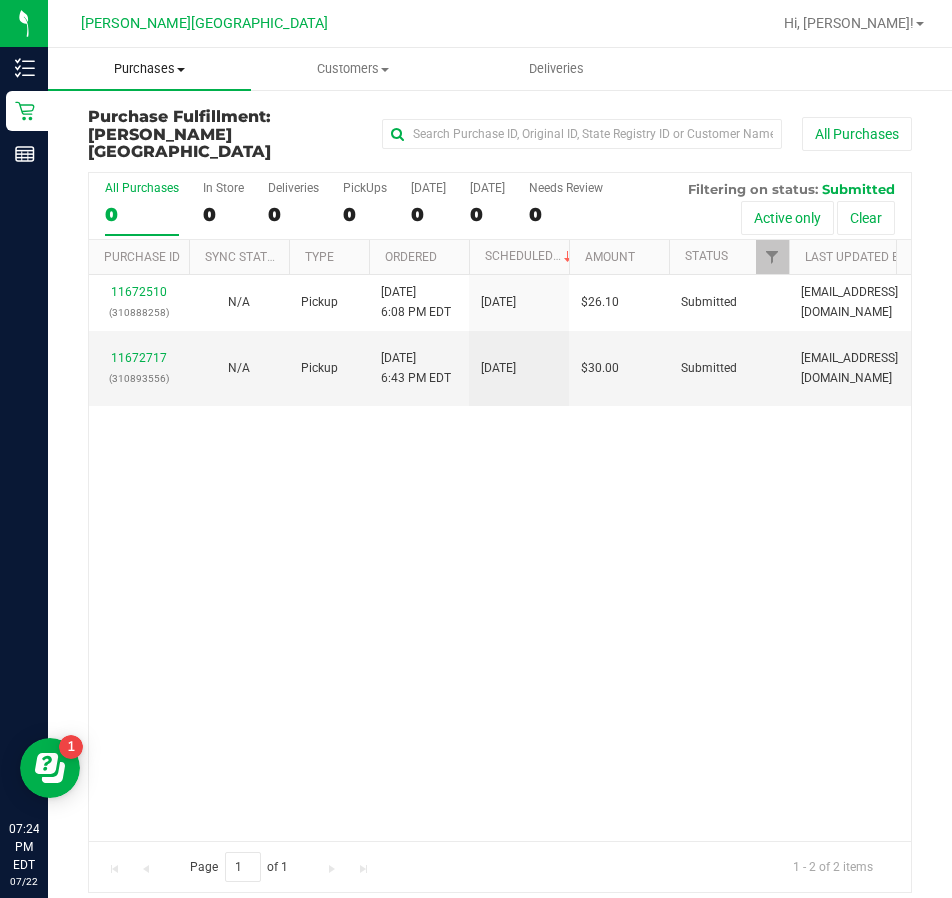 click on "Purchases" at bounding box center (149, 69) 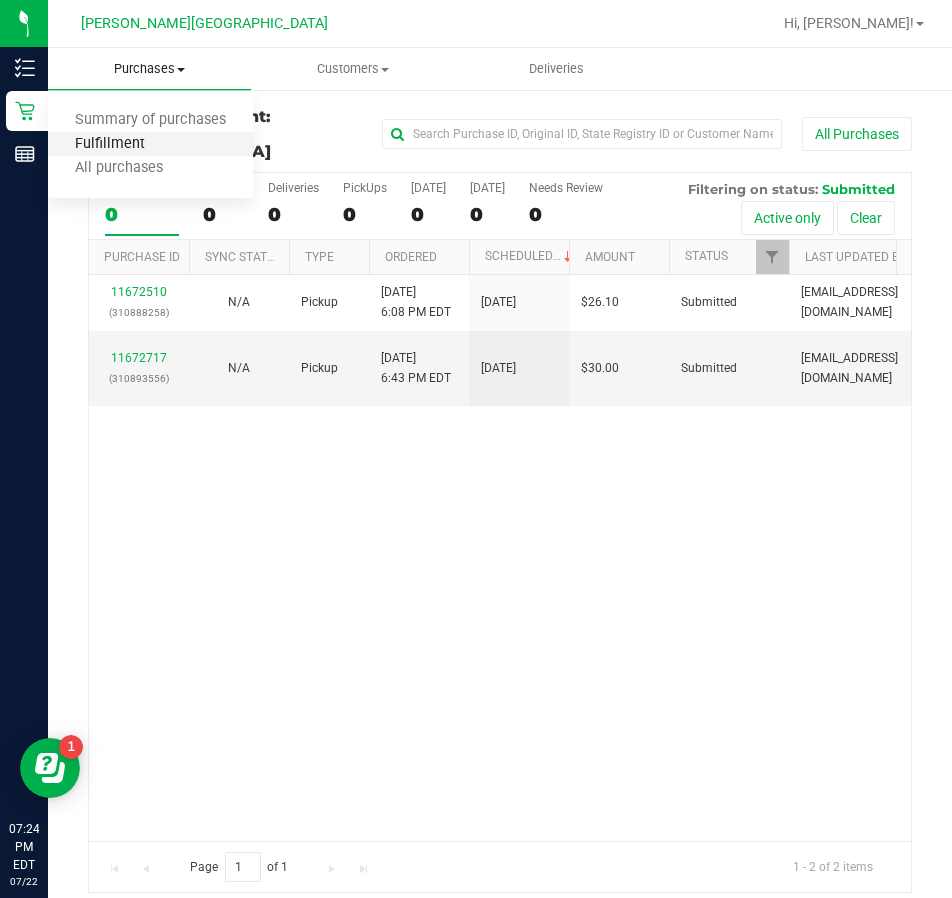 click on "Fulfillment" at bounding box center (110, 144) 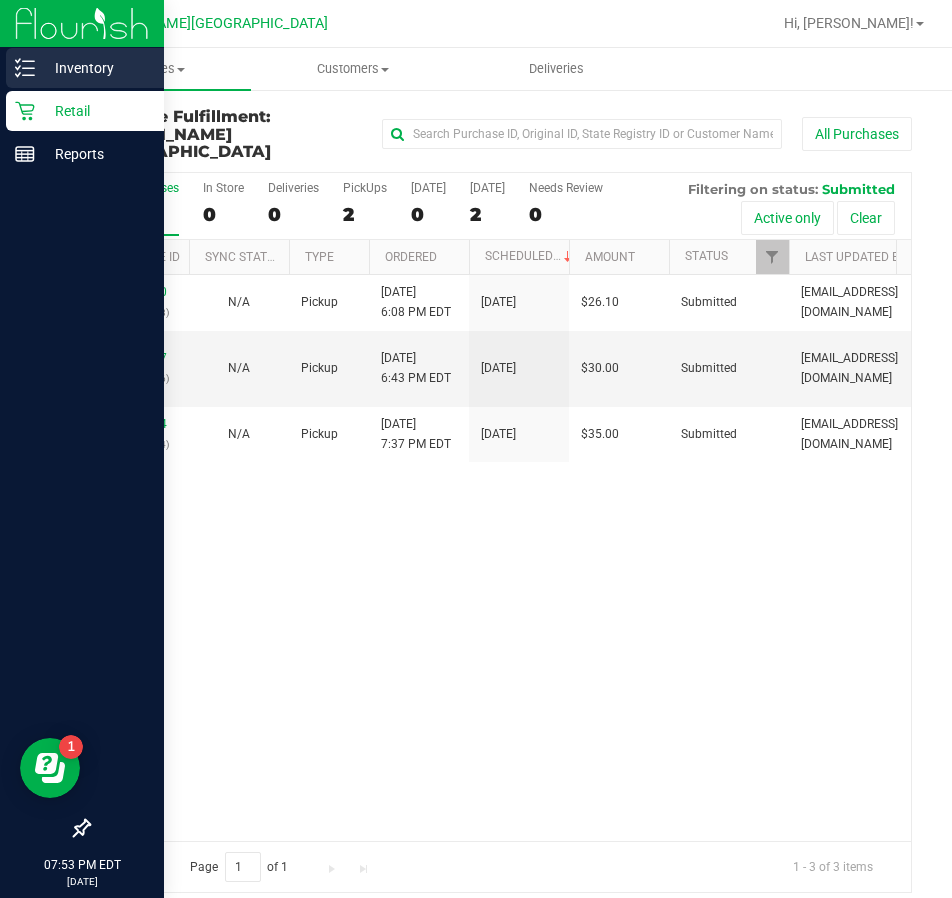 click 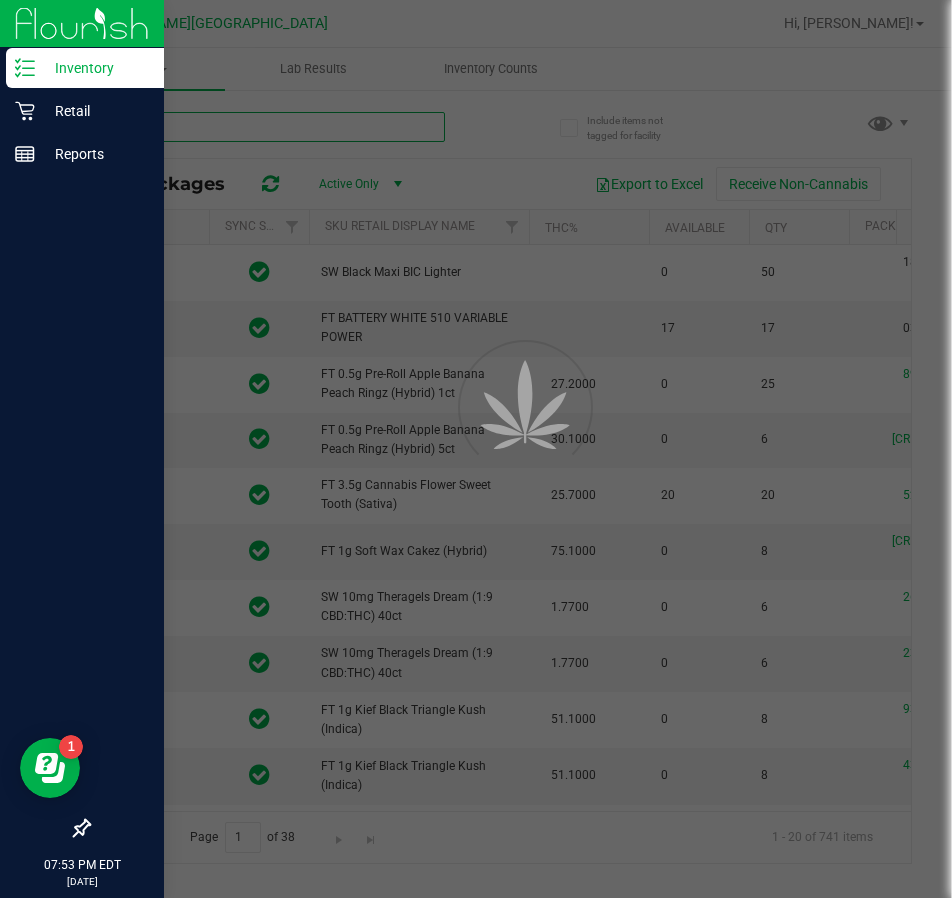 click at bounding box center [266, 127] 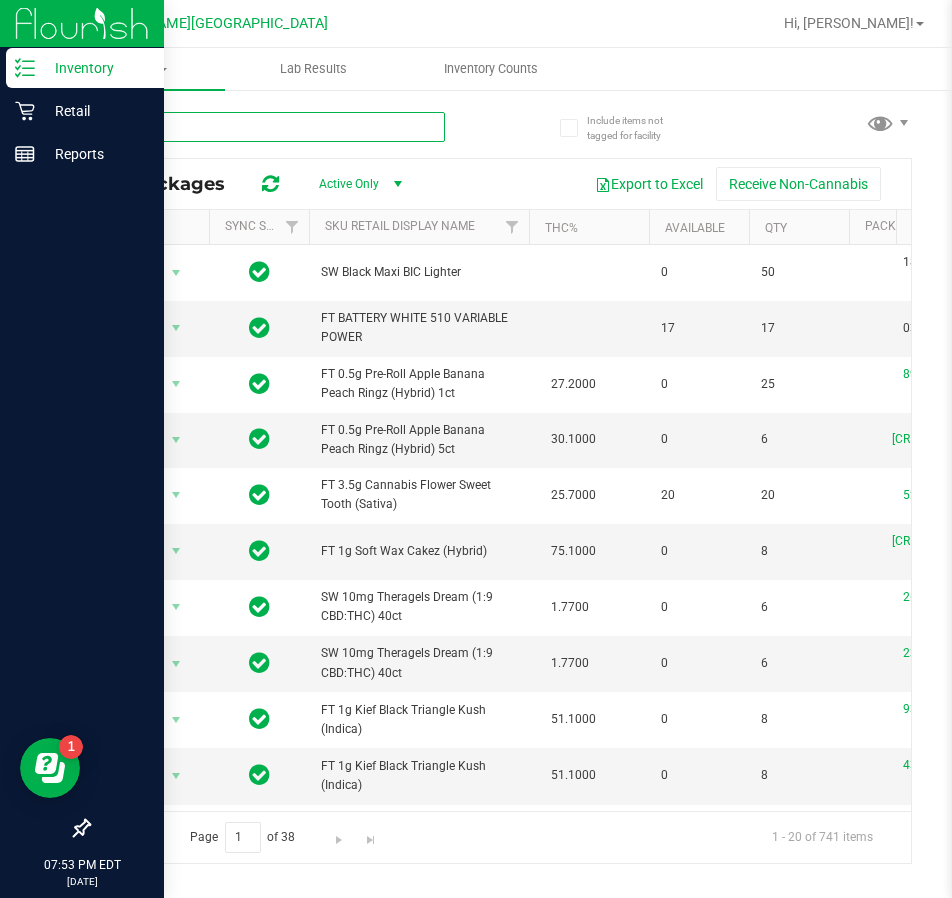 click at bounding box center [266, 127] 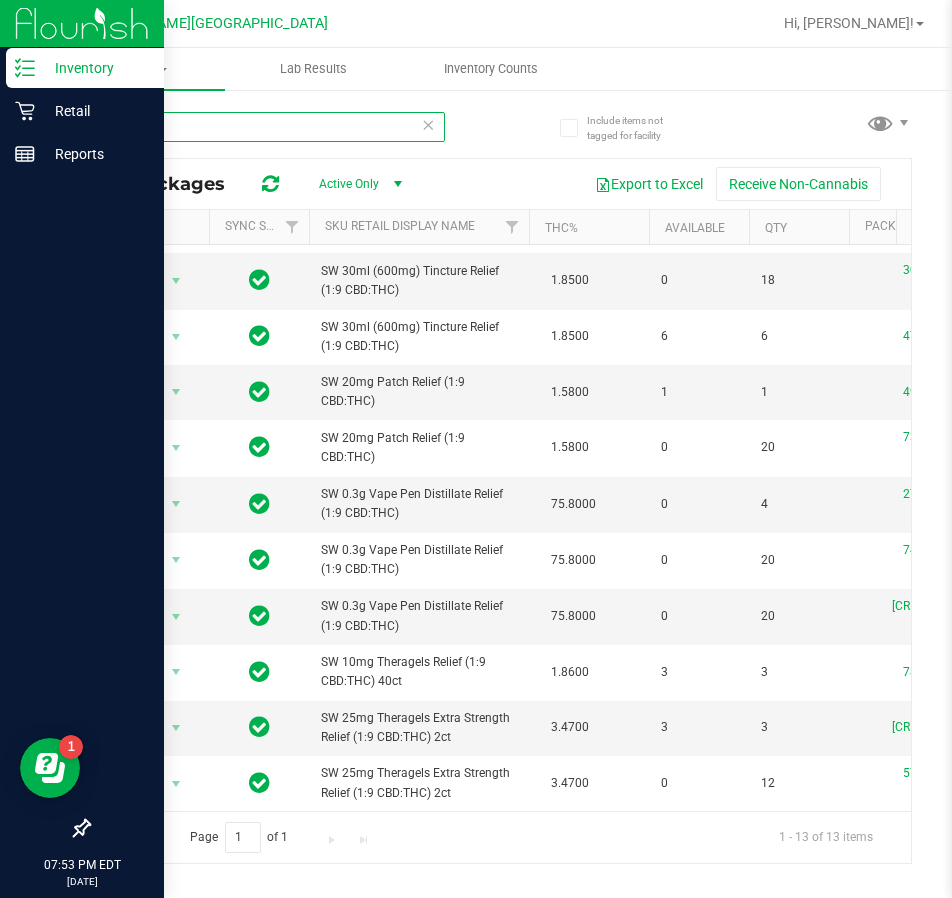 scroll, scrollTop: 212, scrollLeft: 0, axis: vertical 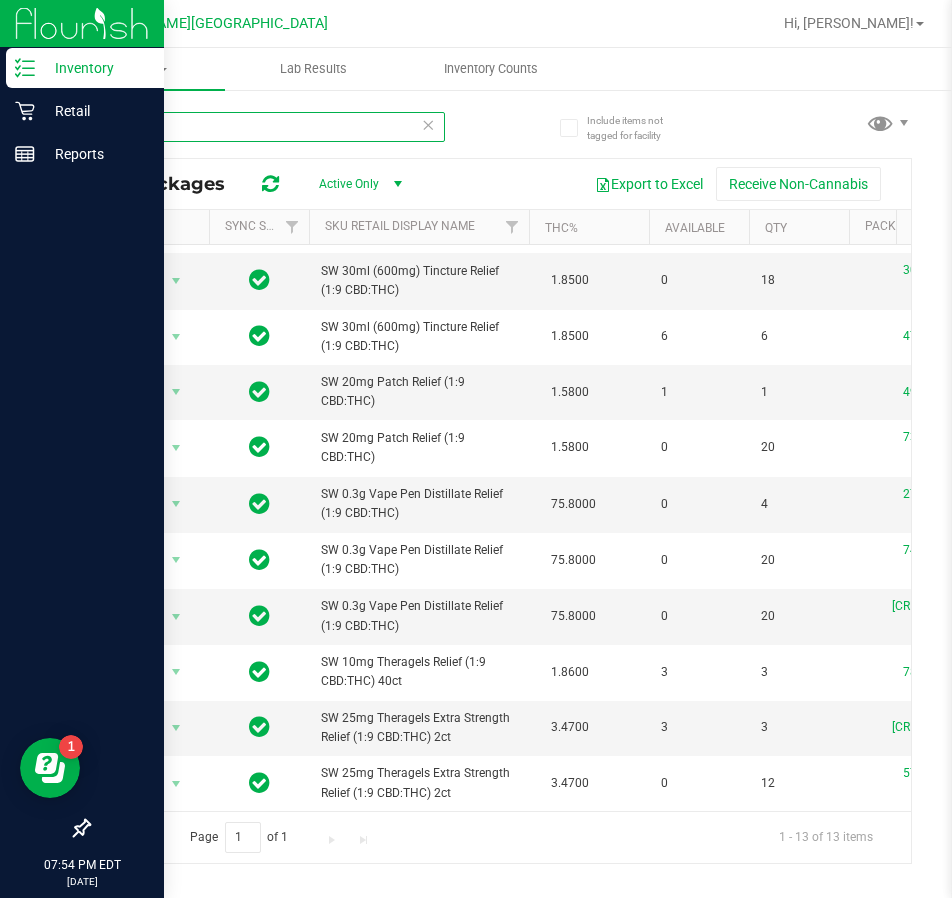 type on "relief" 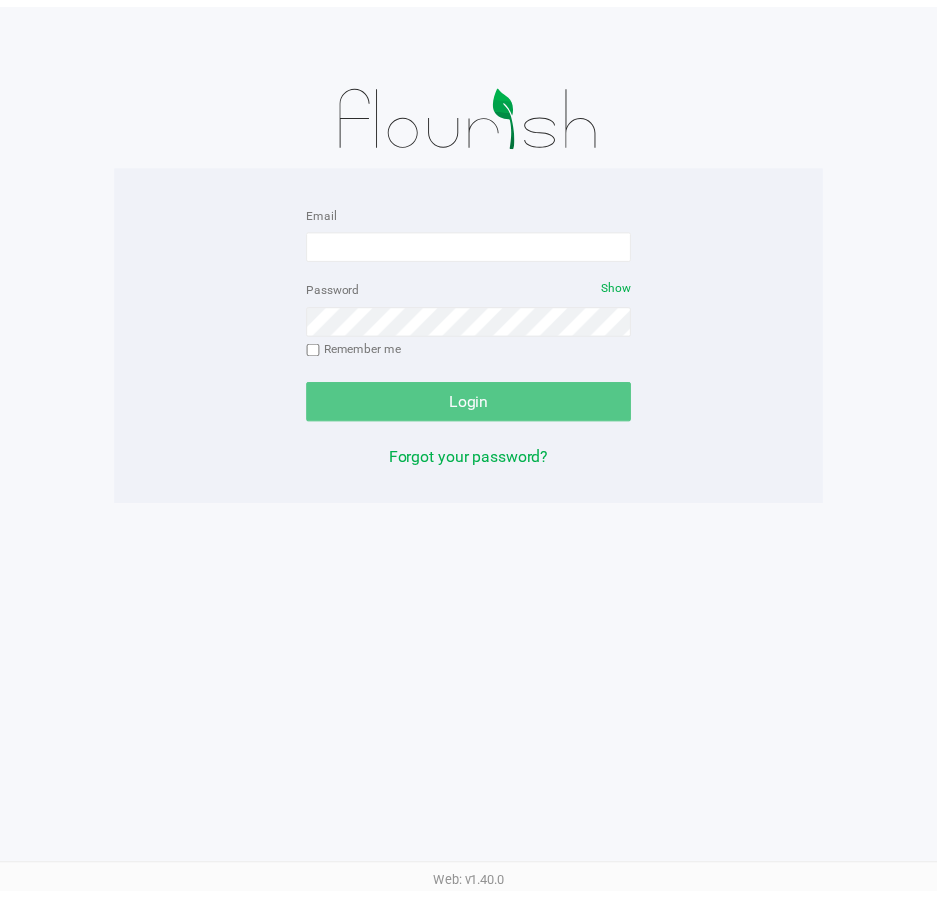 scroll, scrollTop: 0, scrollLeft: 0, axis: both 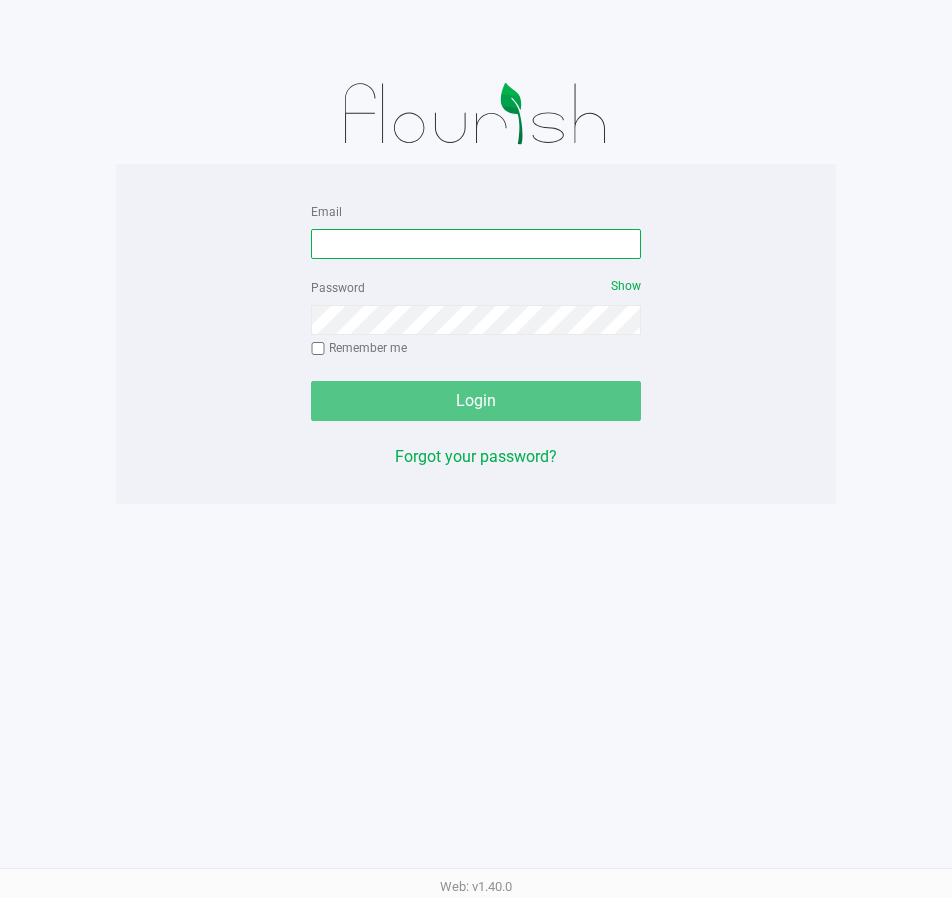 click on "Email" at bounding box center [476, 244] 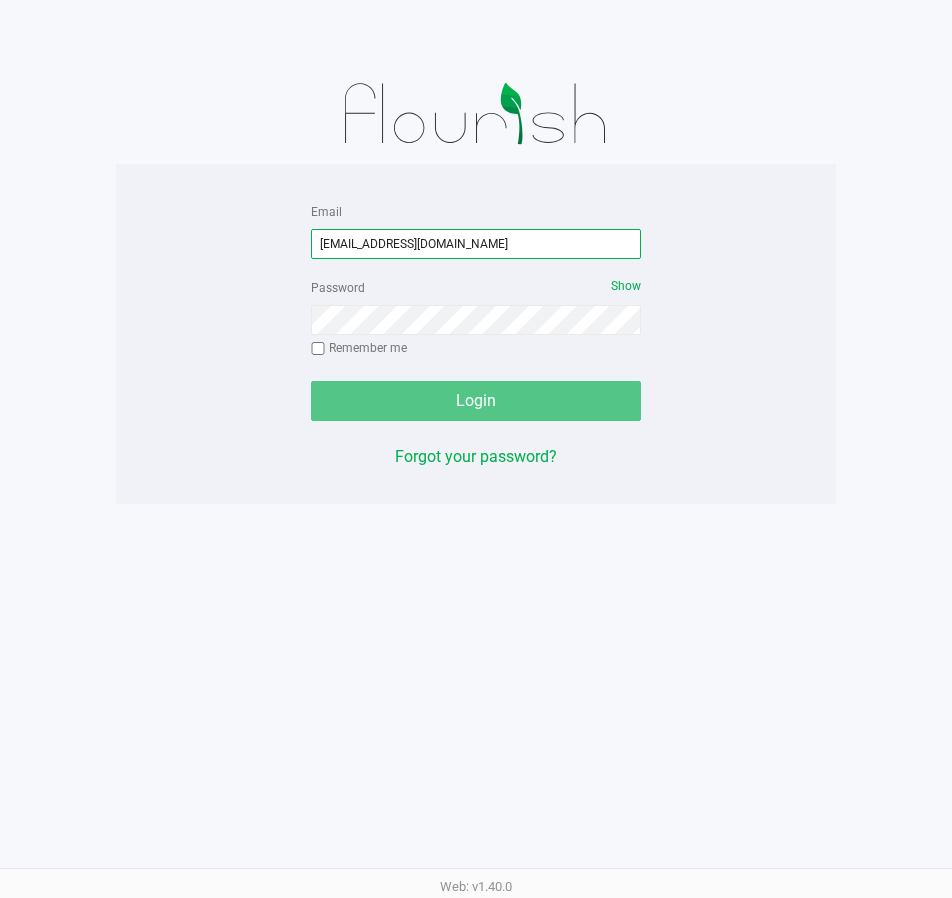 type on "[EMAIL_ADDRESS][DOMAIN_NAME]" 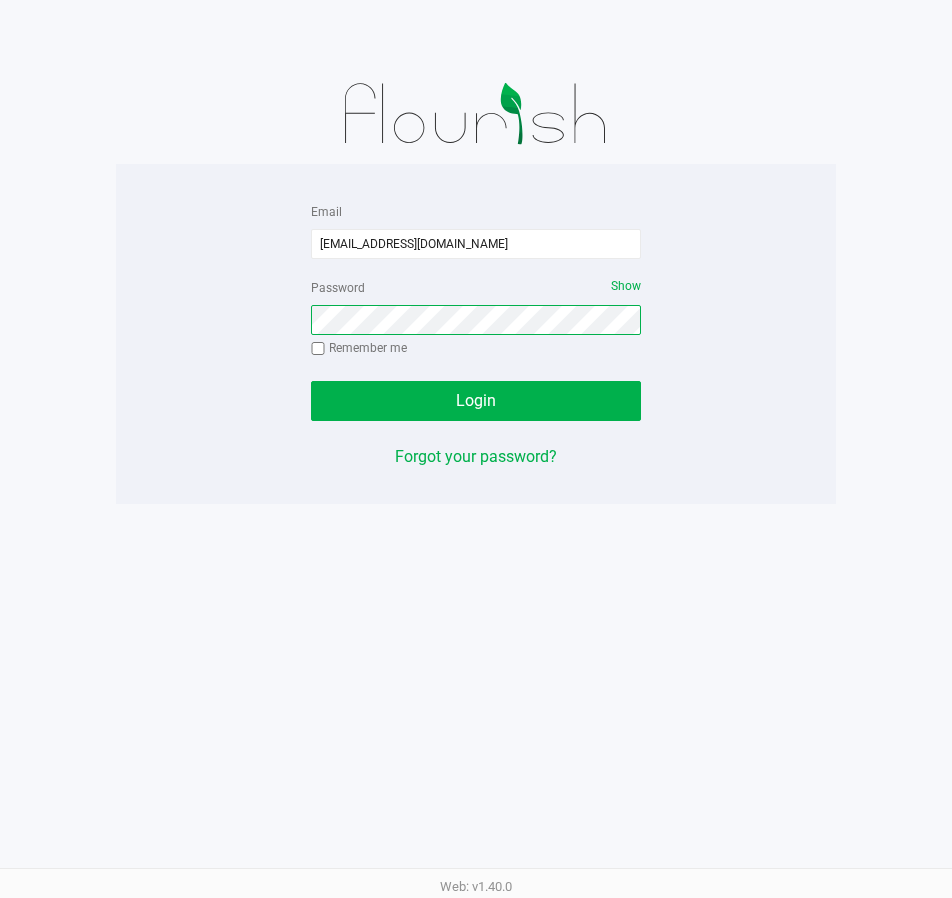 click on "Login" 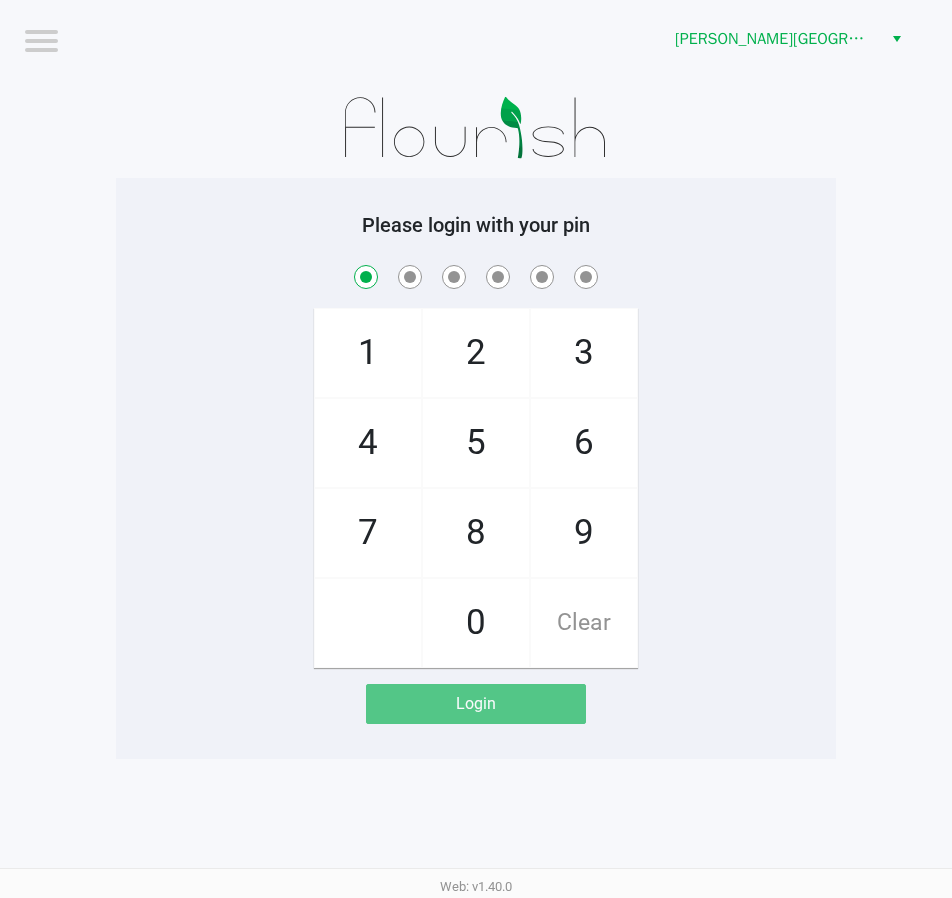 checkbox on "true" 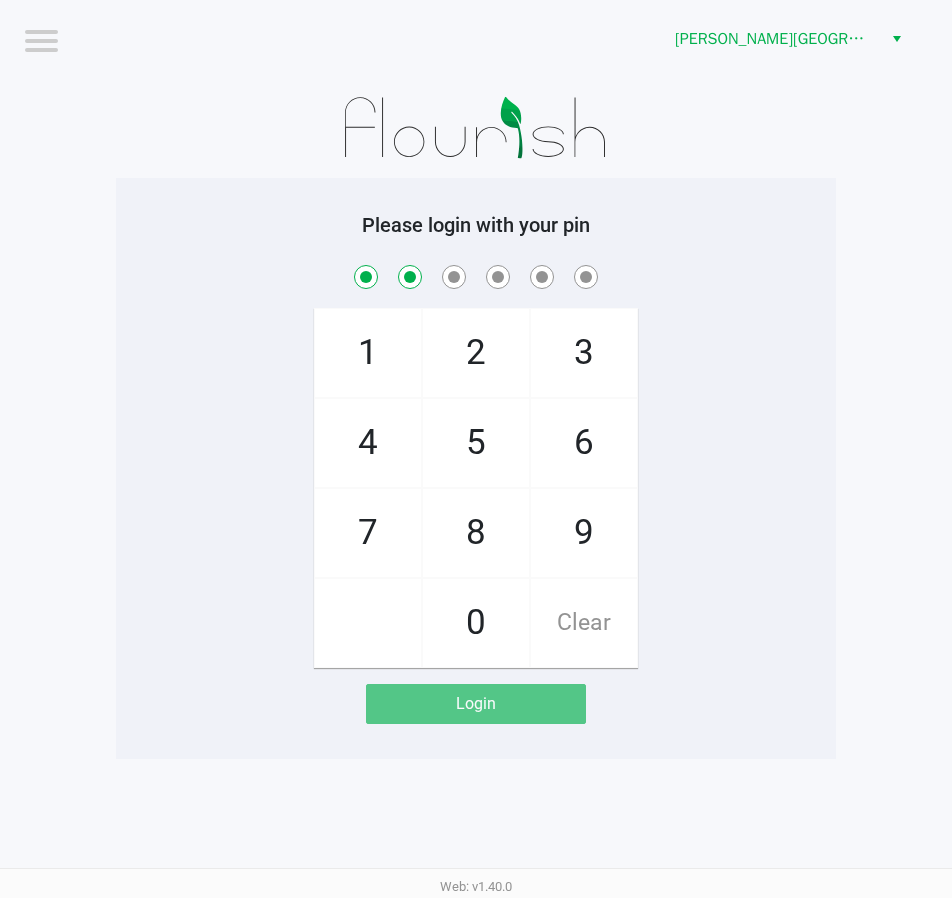 checkbox on "true" 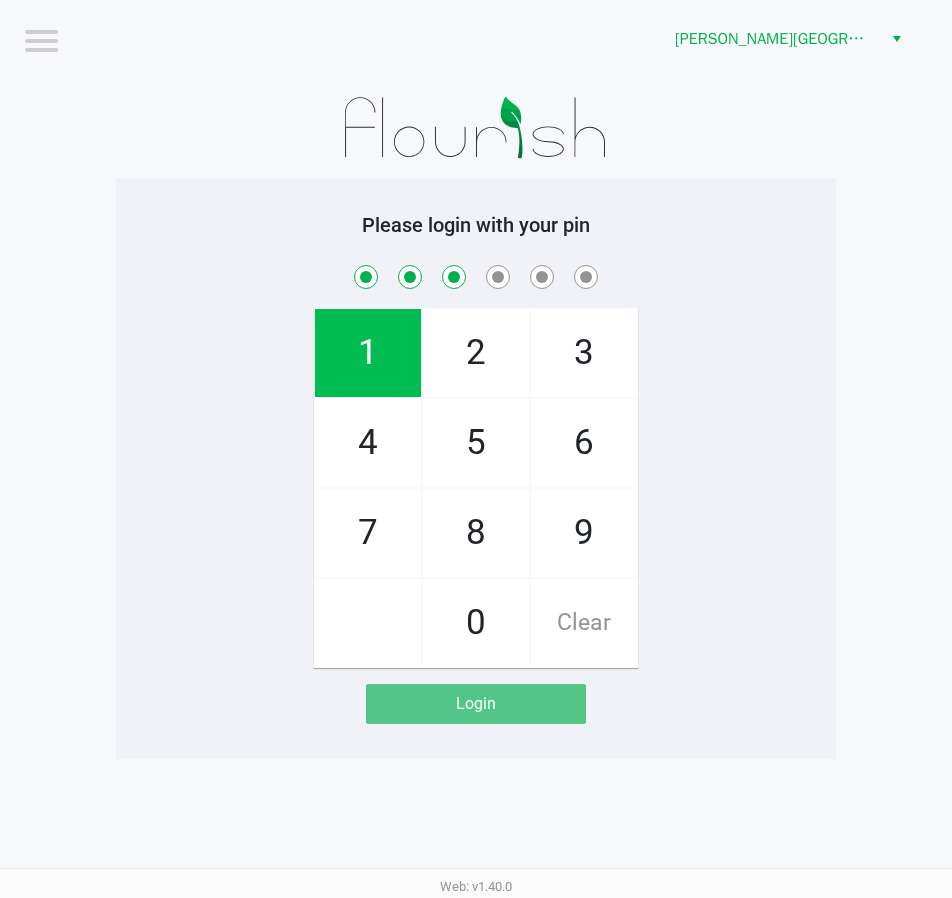 checkbox on "true" 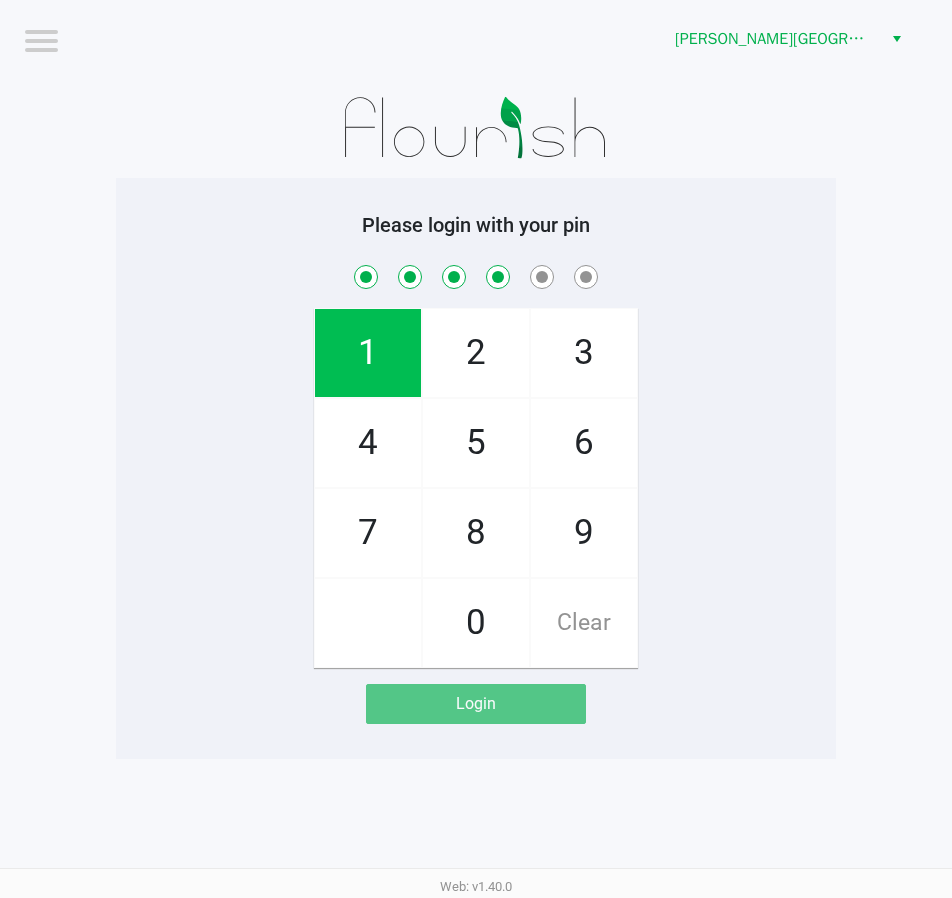 checkbox on "true" 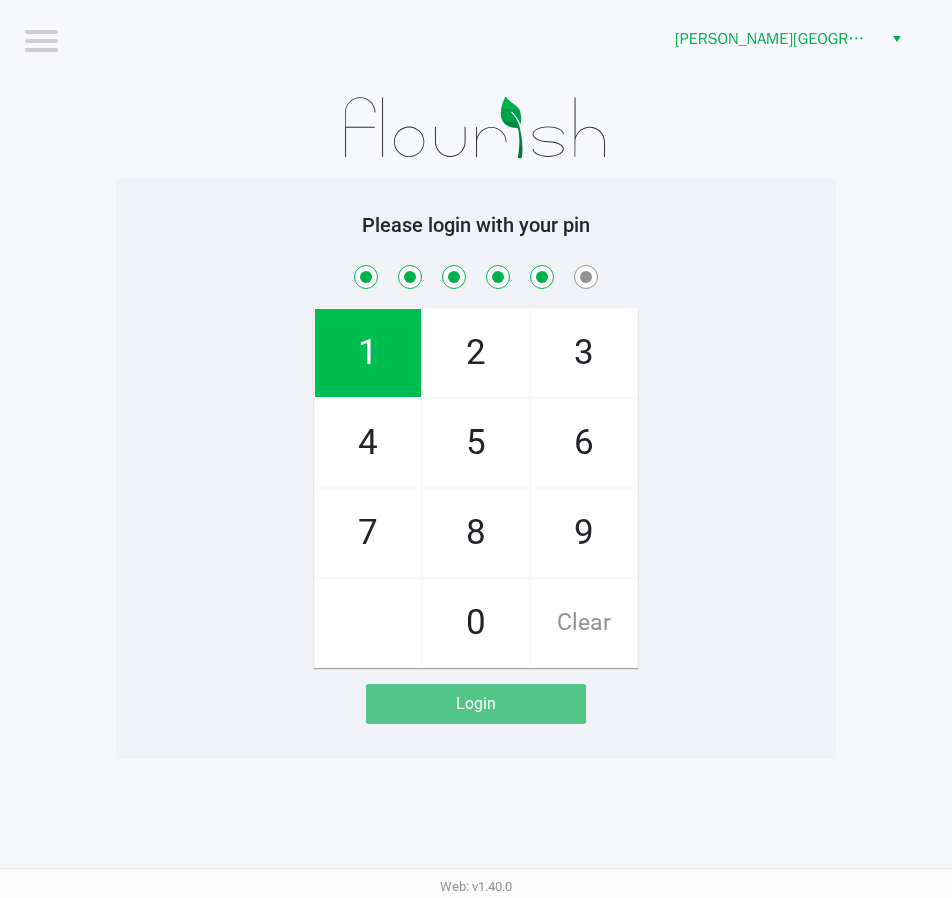 checkbox on "true" 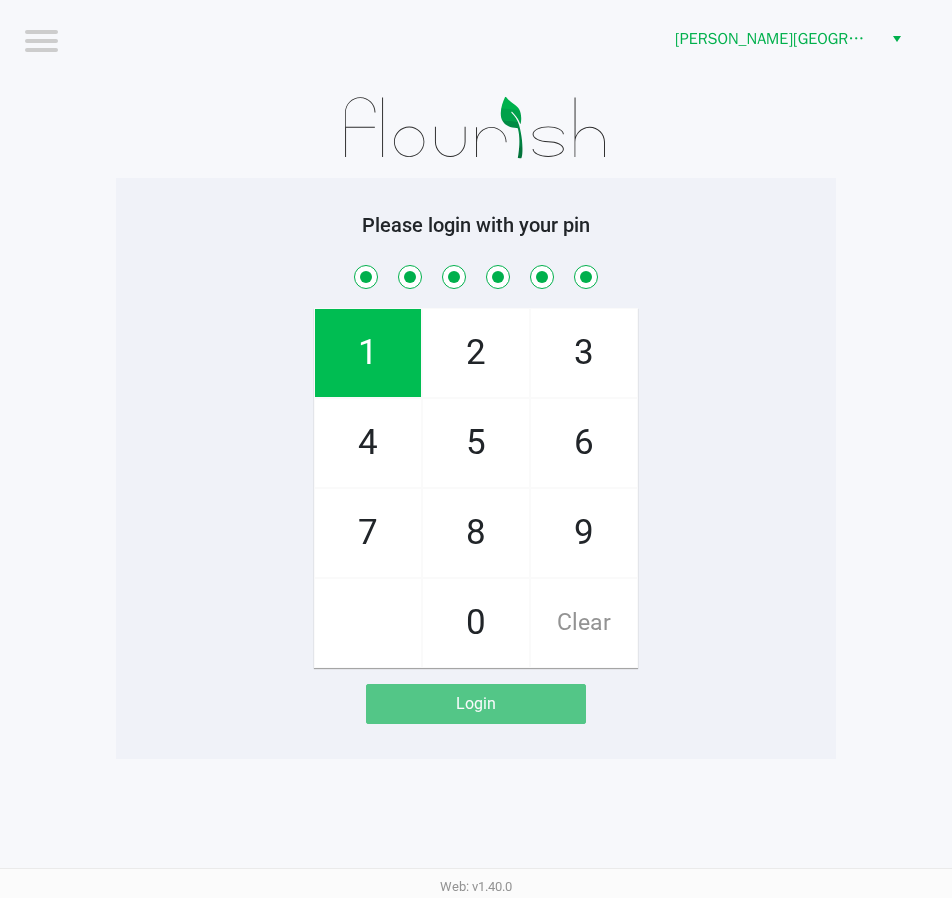 checkbox on "true" 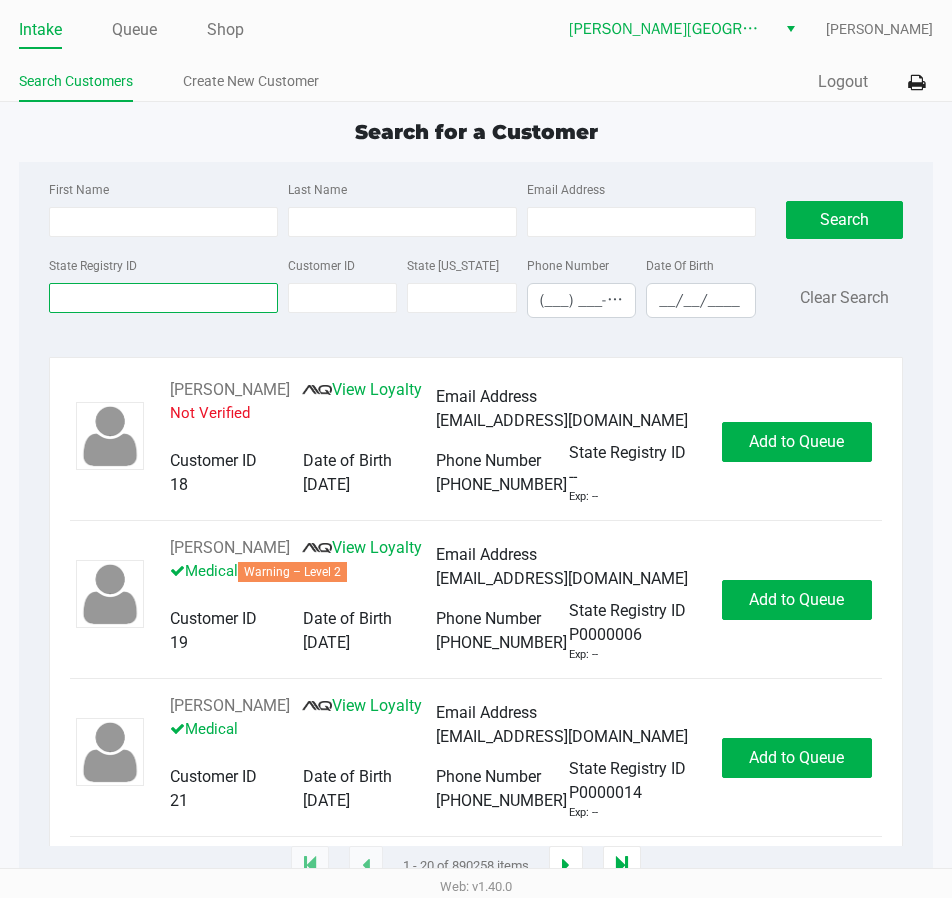 click on "State Registry ID" at bounding box center [163, 298] 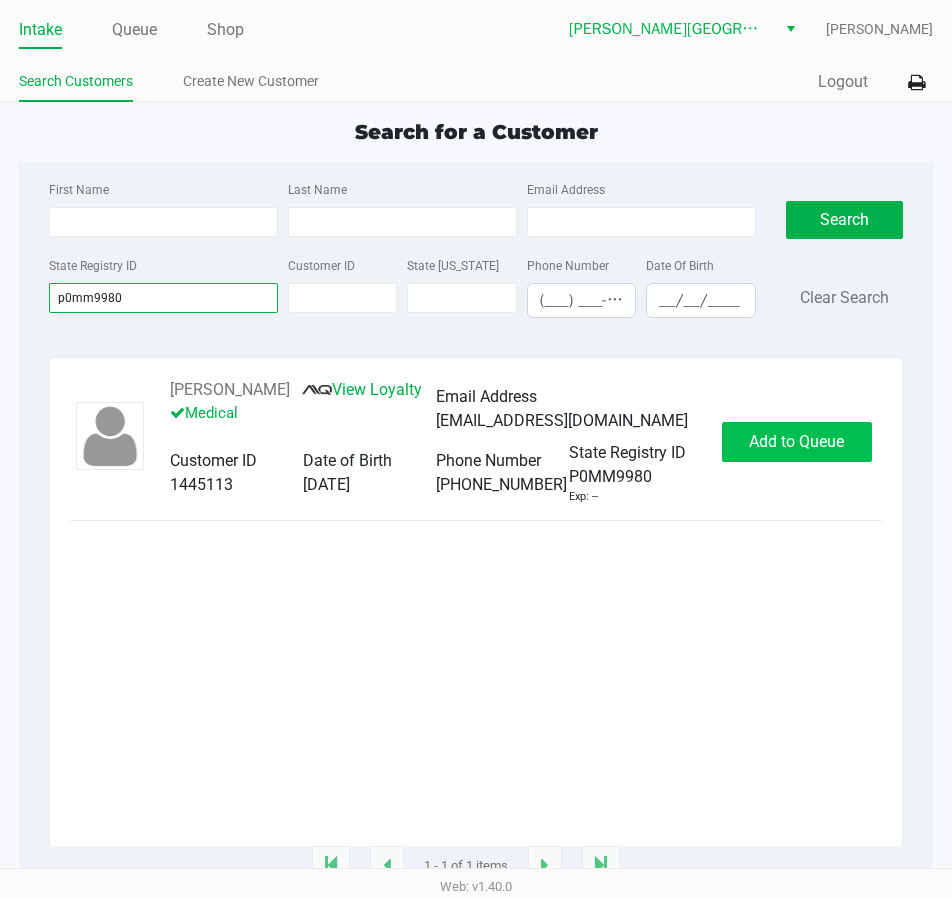 type on "p0mm9980" 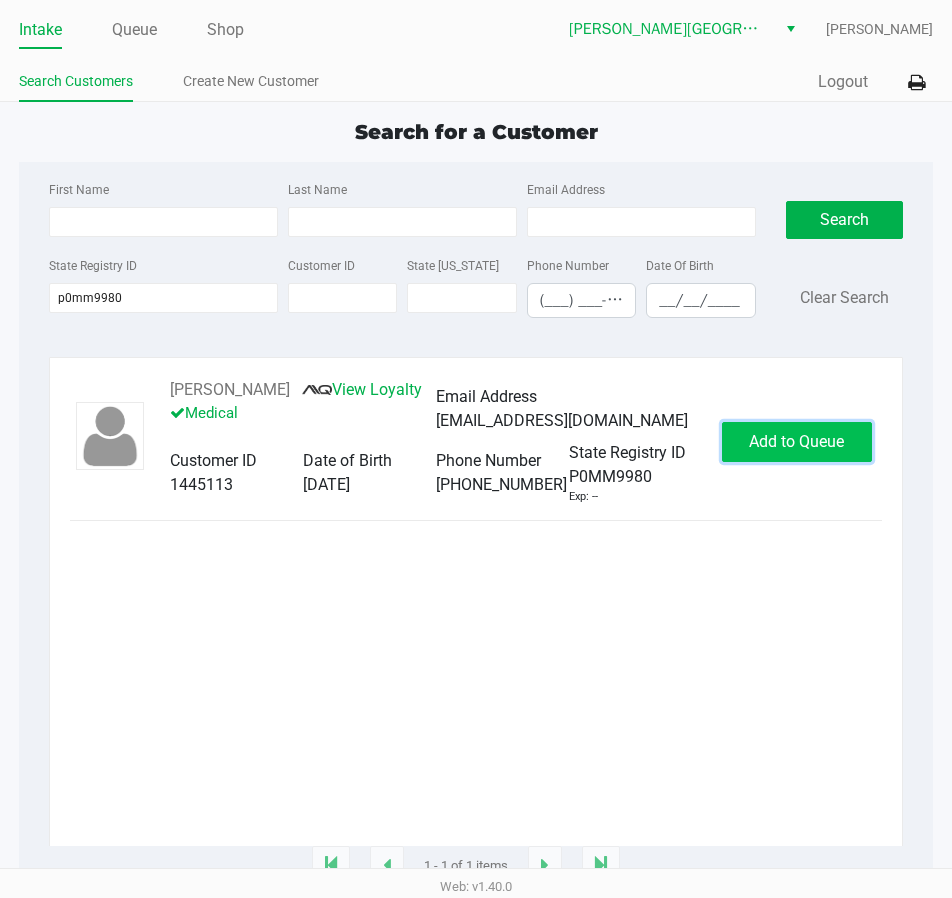 click on "Add to Queue" 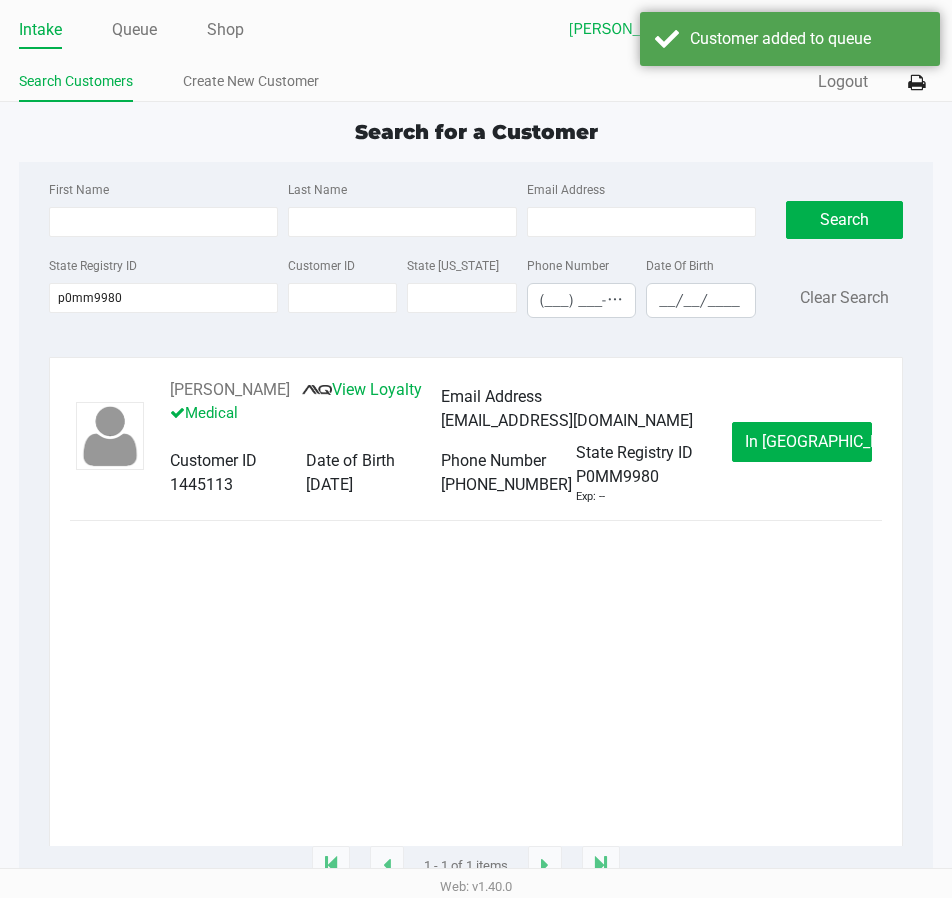 click on "In Queue" 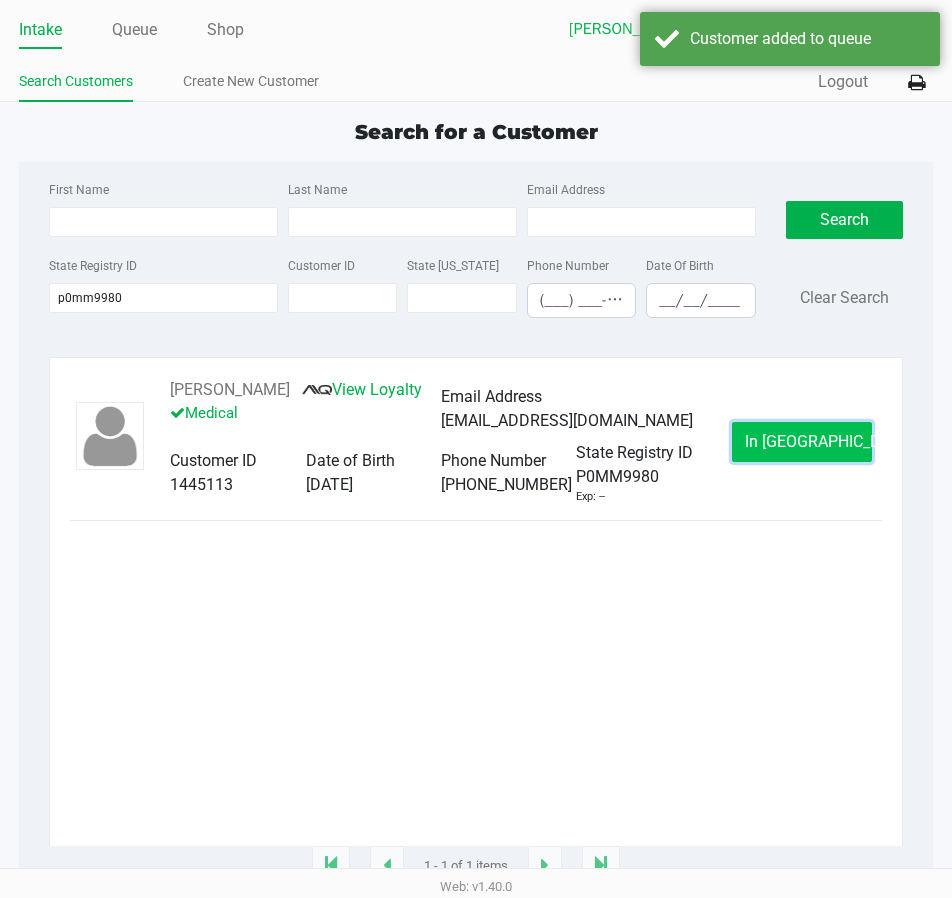 click on "In Queue" 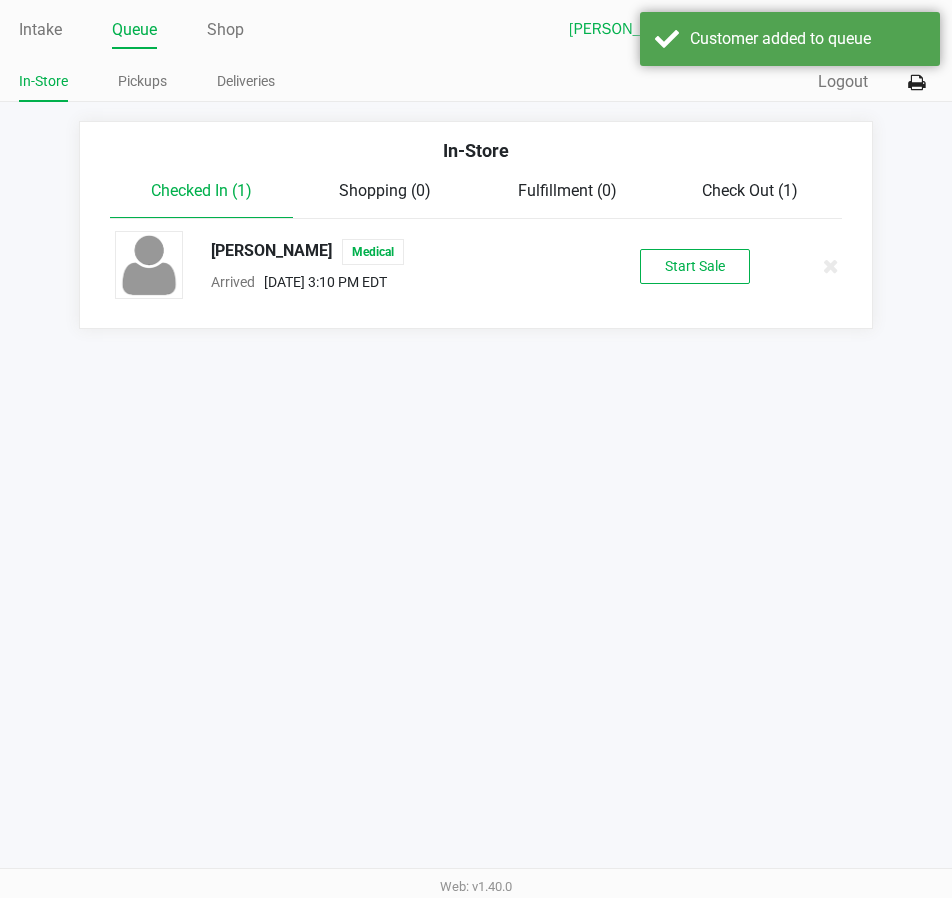 click on "JAMES WETTRICH   Medical  Arrived      Jul 22, 2025 3:10 PM EDT   Start Sale" 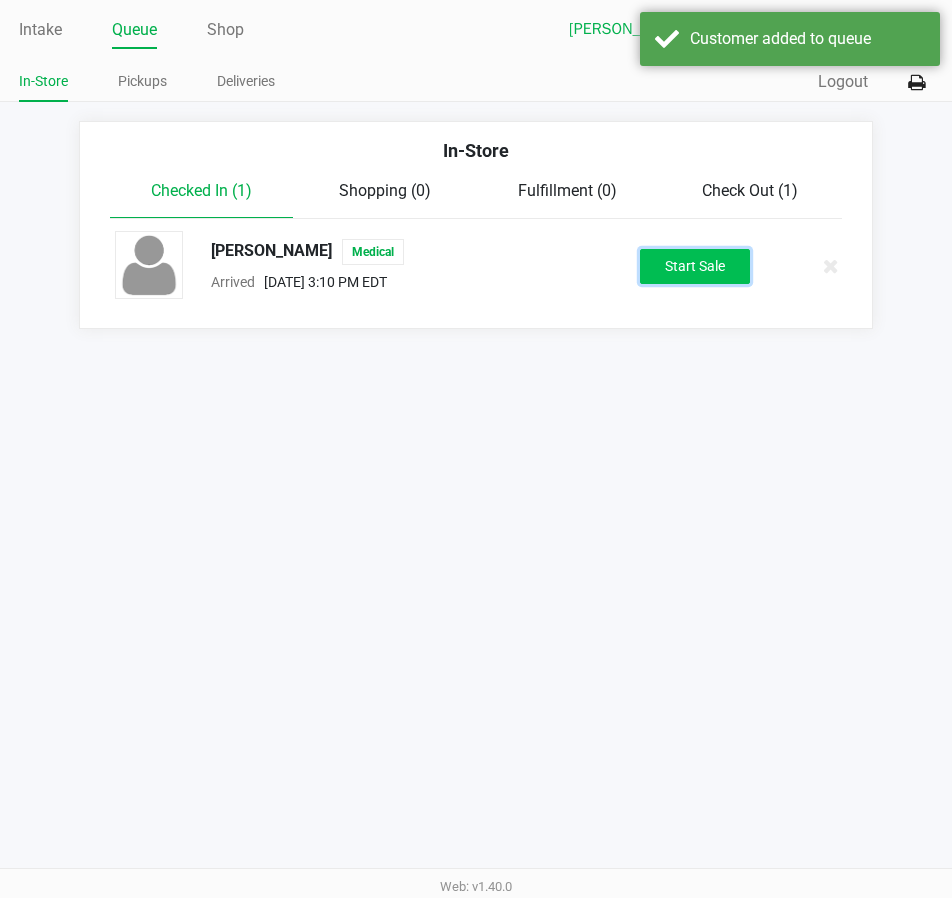 click on "Start Sale" 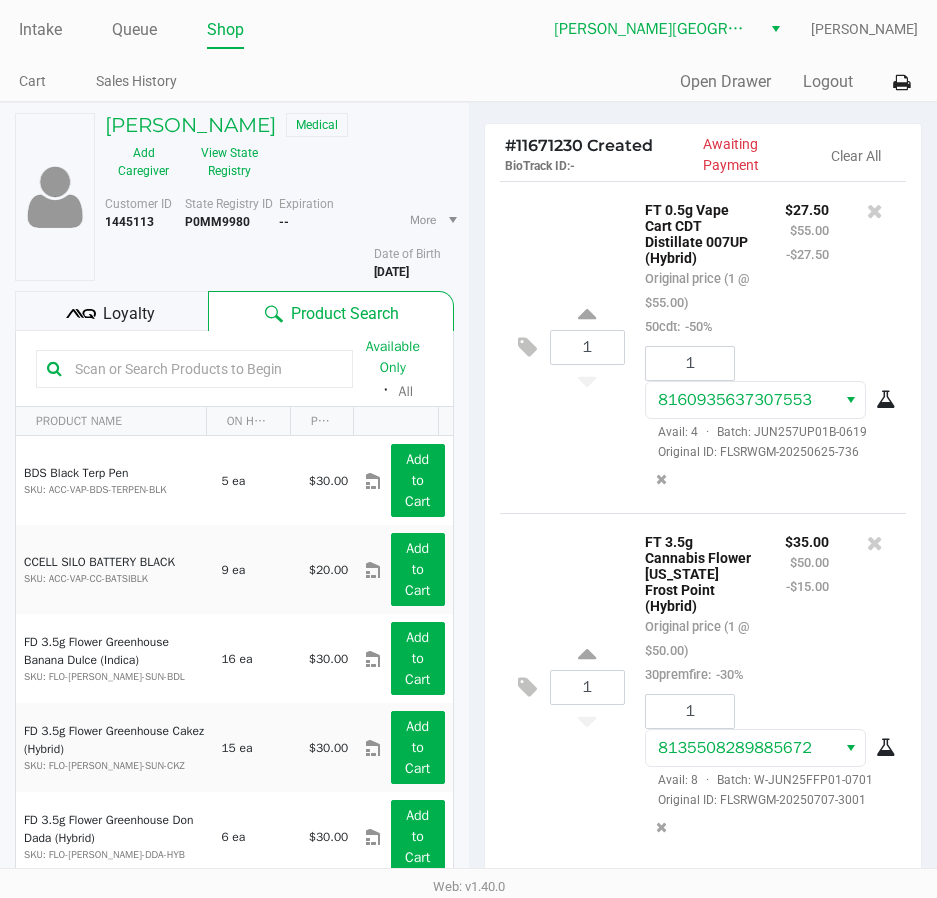 click on "Loyalty" 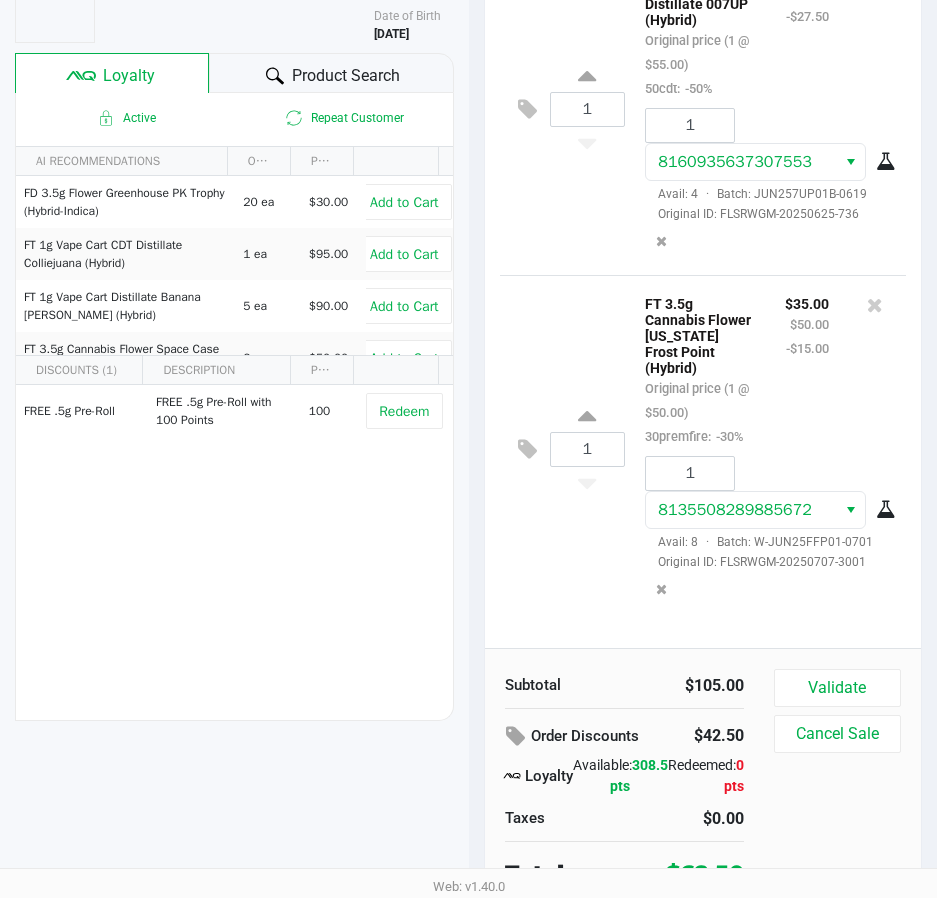 scroll, scrollTop: 251, scrollLeft: 0, axis: vertical 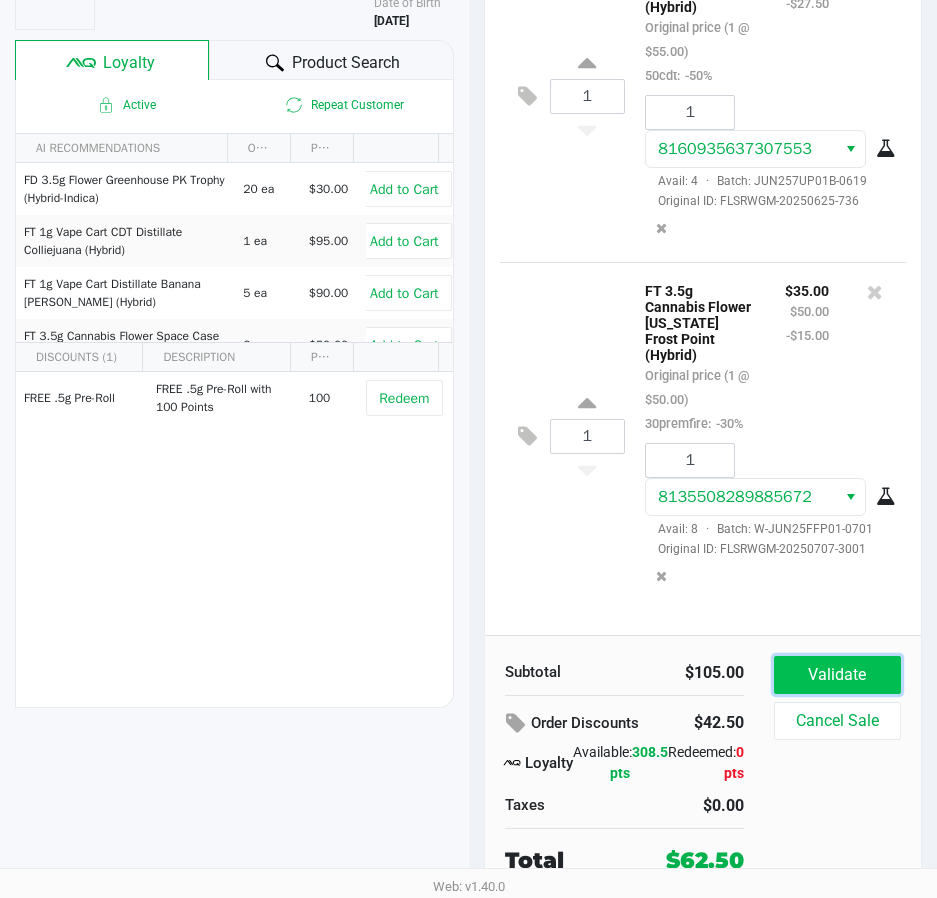 click on "Validate" 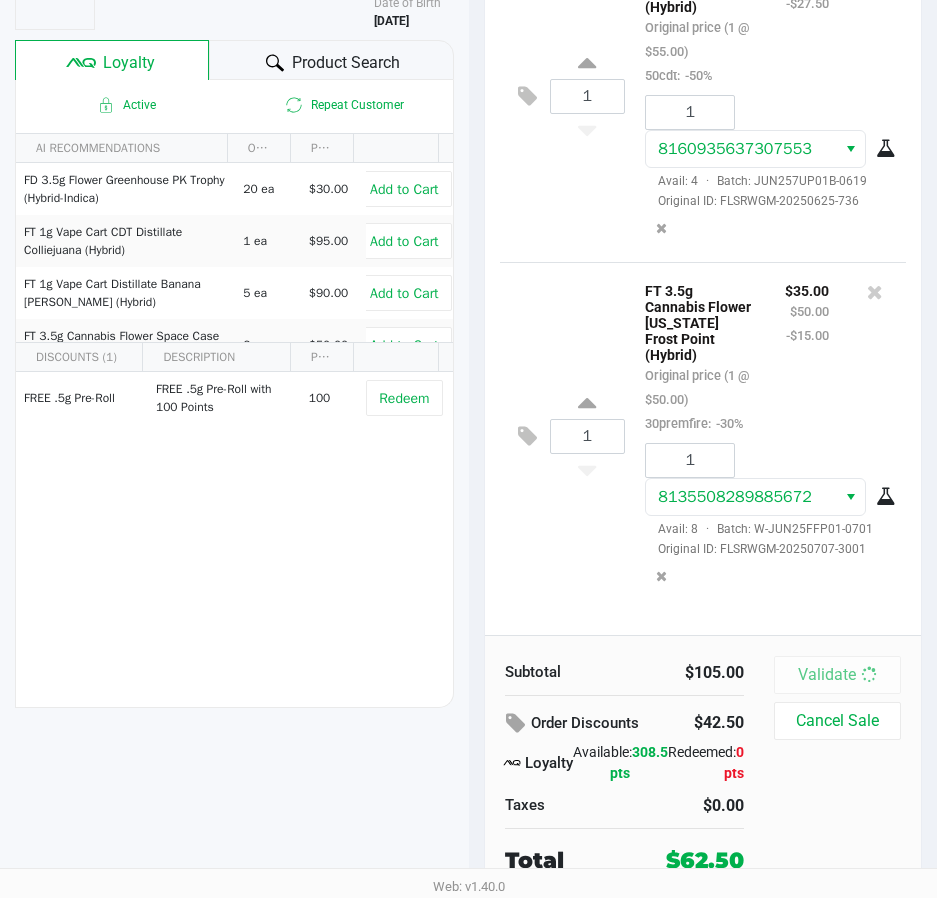 scroll, scrollTop: 0, scrollLeft: 0, axis: both 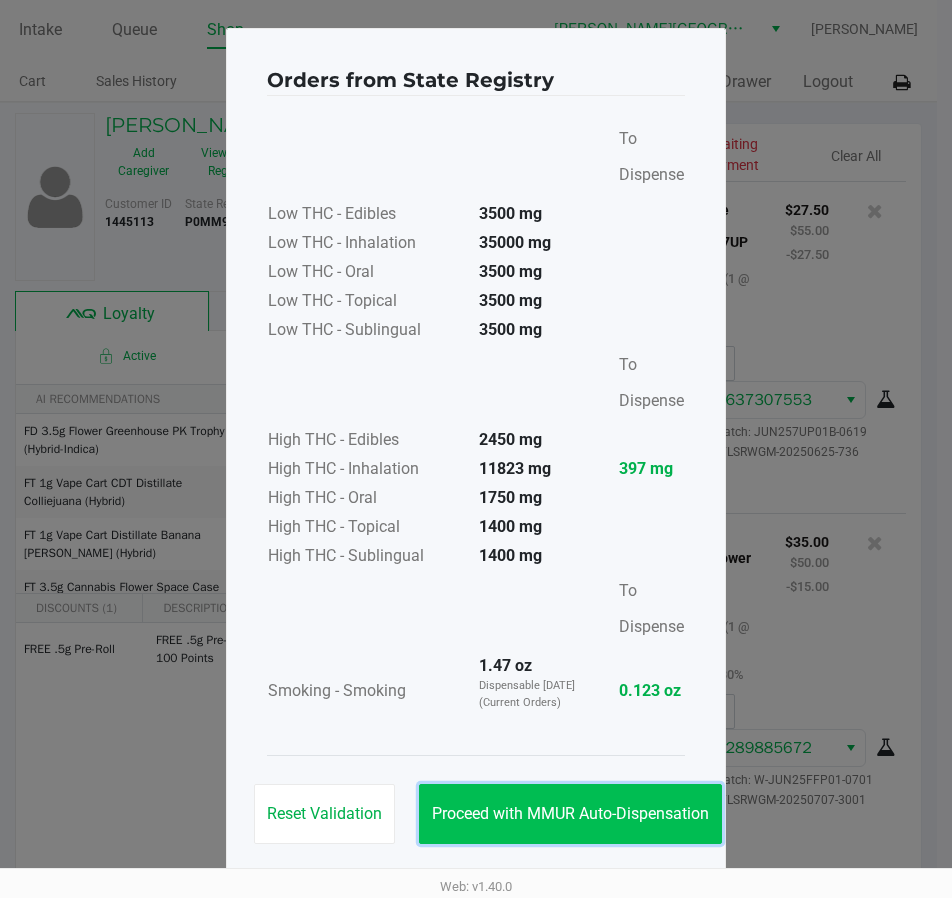 click on "Proceed with MMUR Auto-Dispensation" 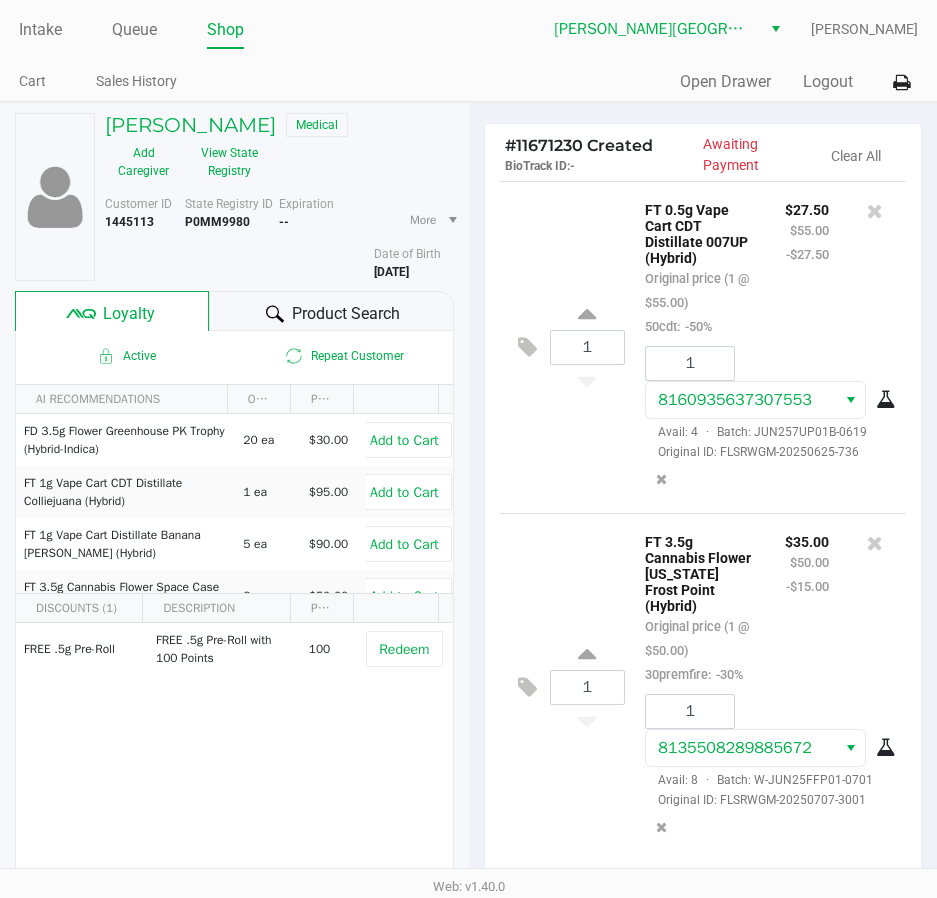 scroll, scrollTop: 25, scrollLeft: 0, axis: vertical 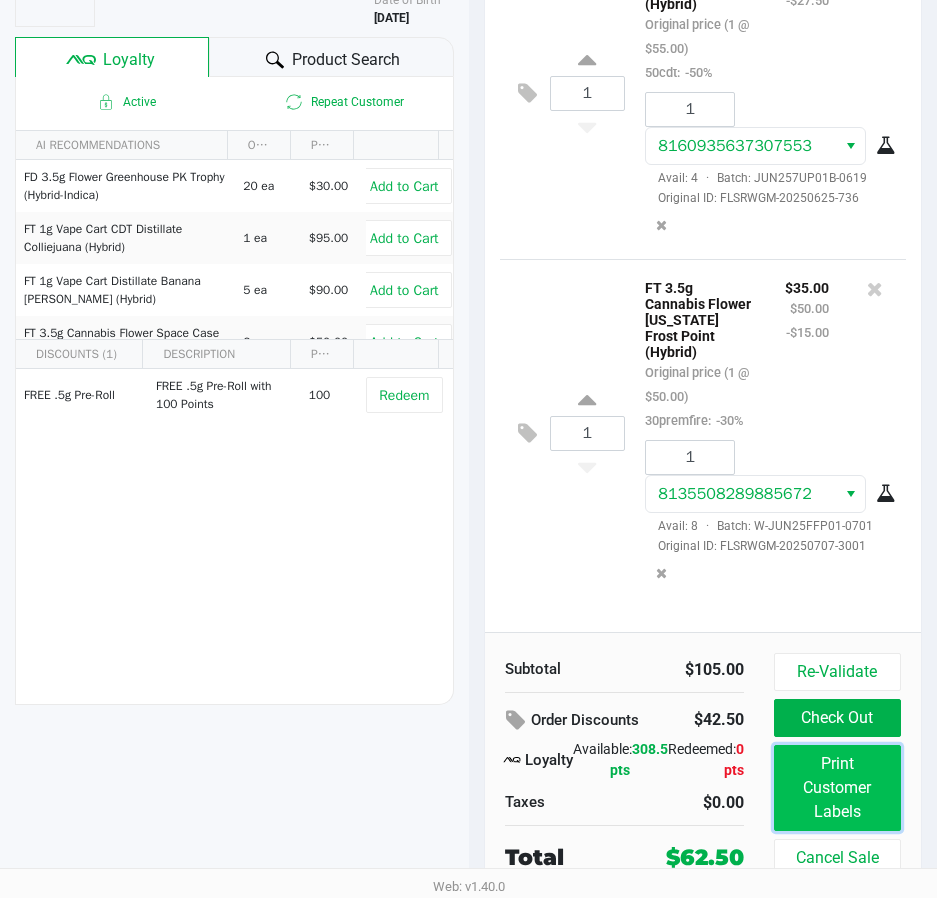 click on "Print Customer Labels" 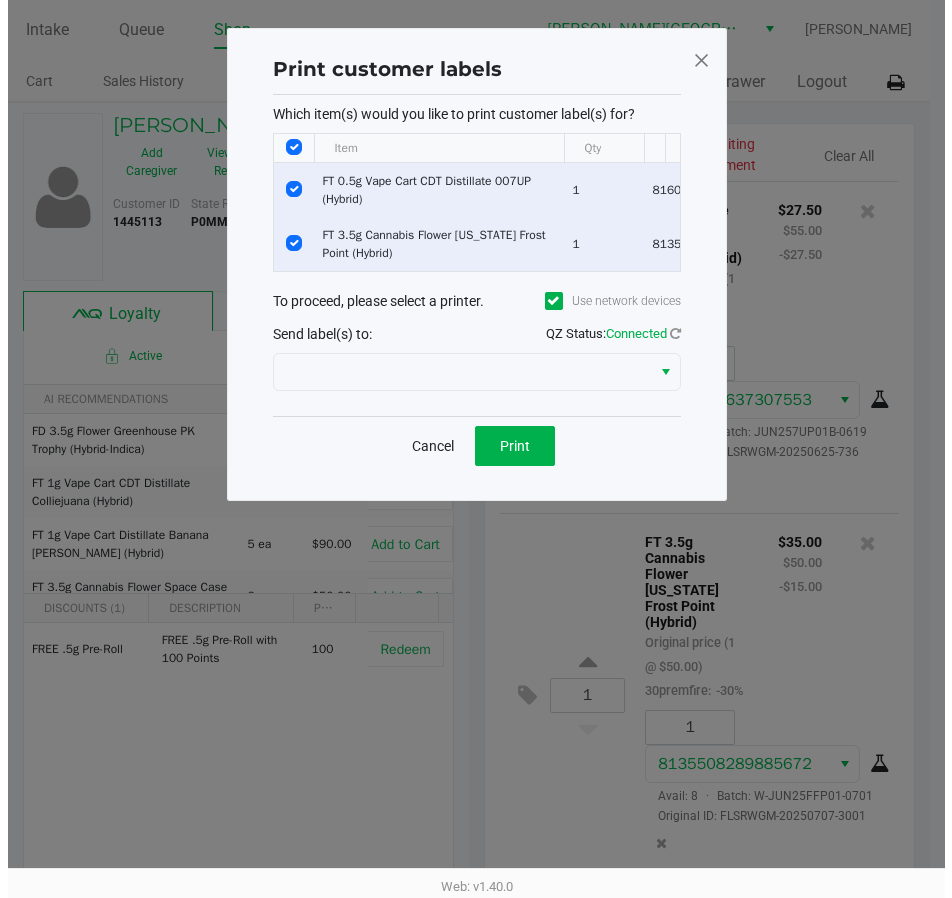 scroll, scrollTop: 0, scrollLeft: 0, axis: both 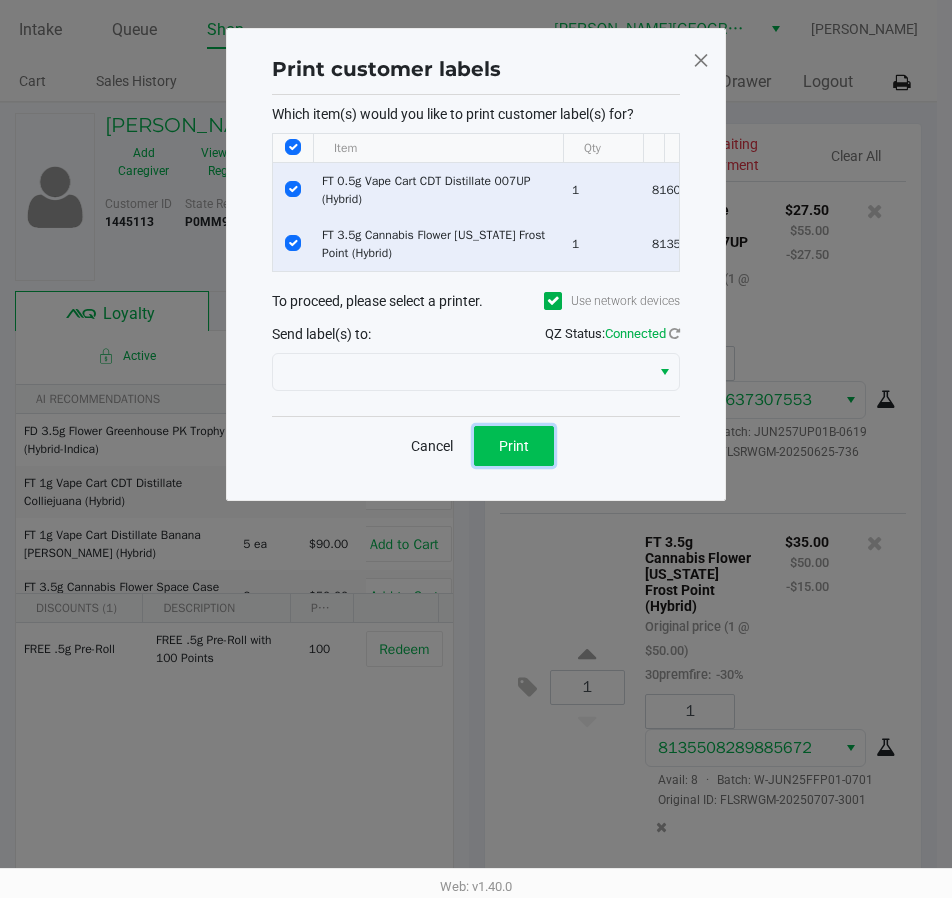 click on "Print" 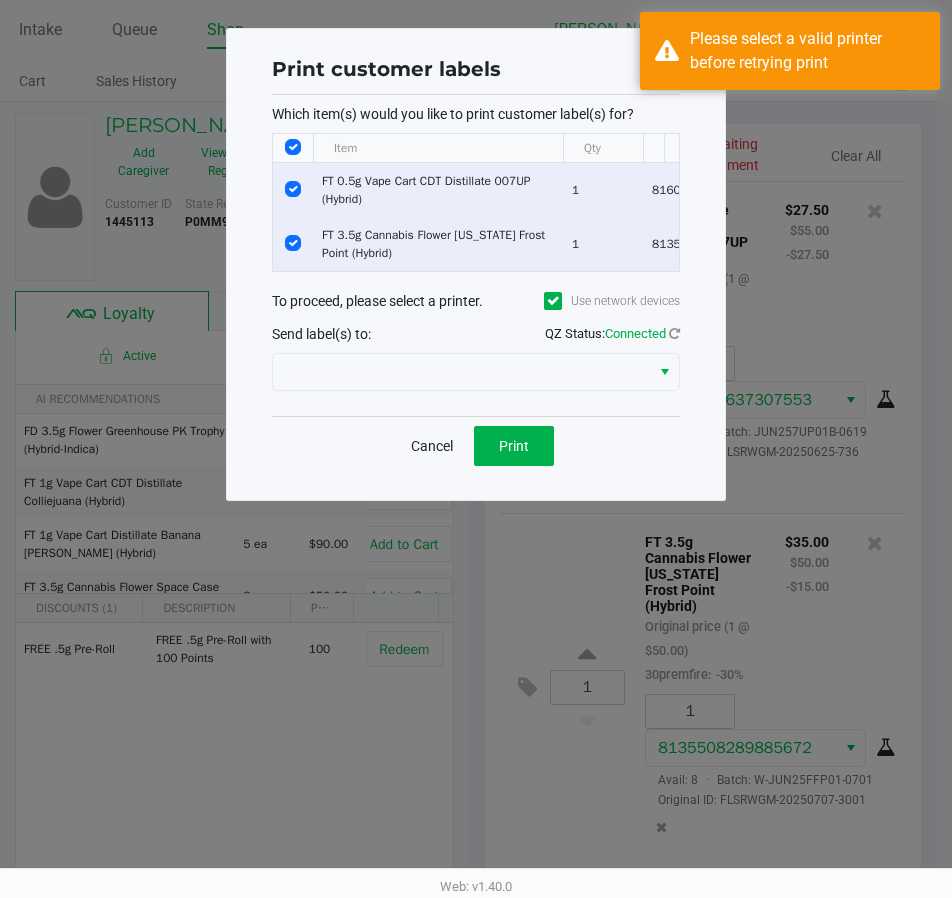 click on "QZ Status:   Connected" 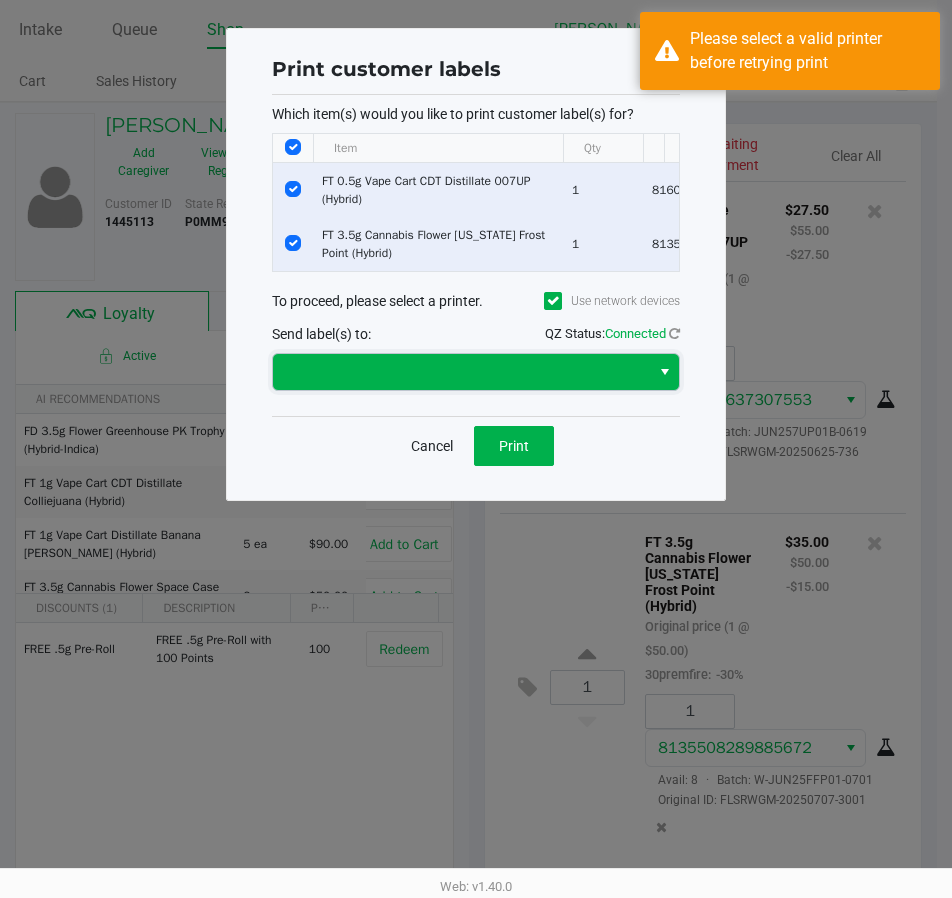 click at bounding box center (461, 372) 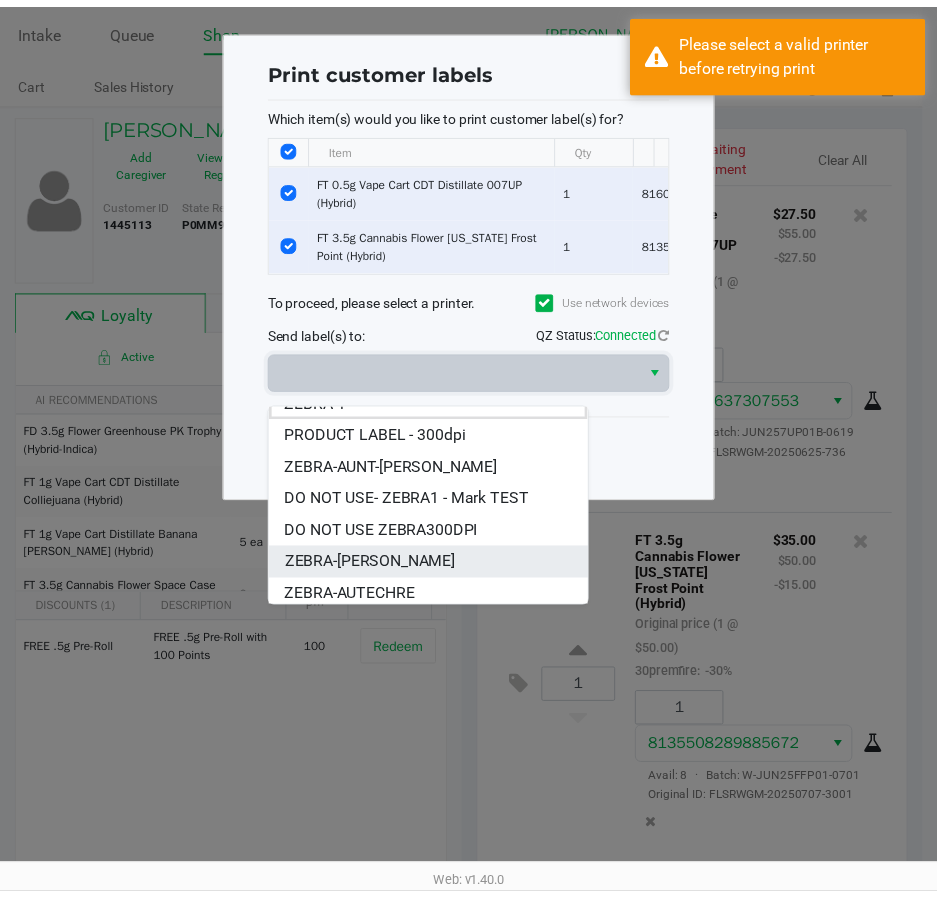 scroll, scrollTop: 24, scrollLeft: 0, axis: vertical 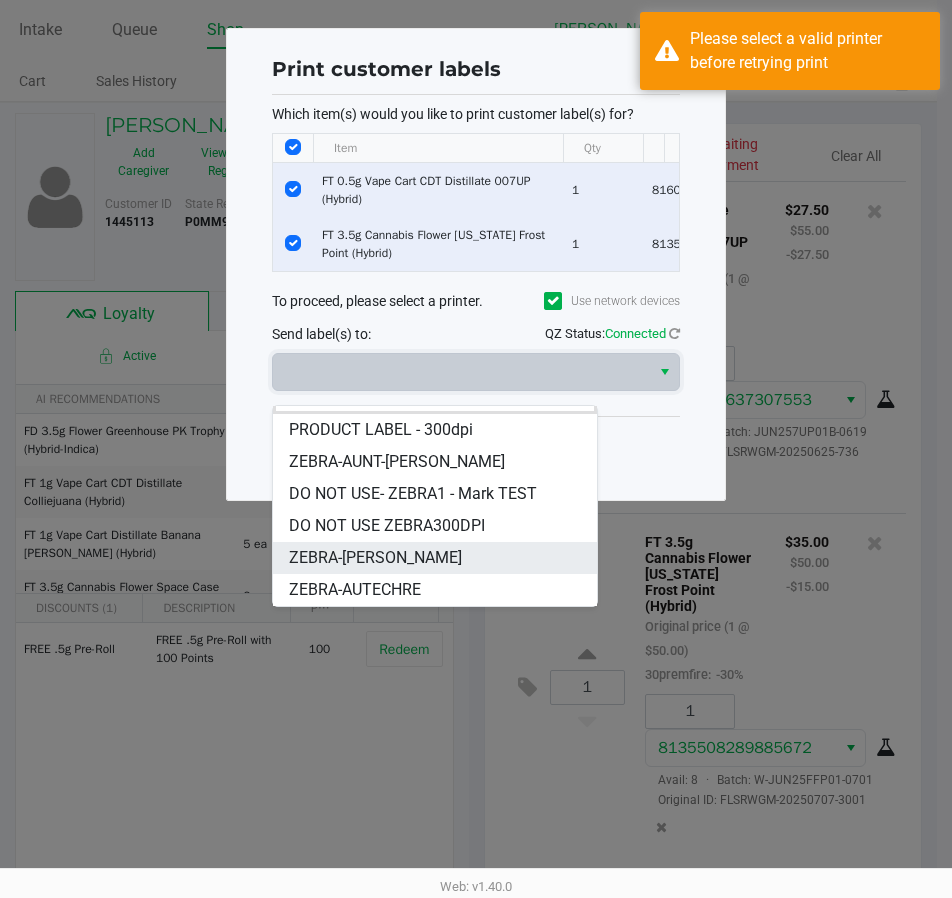 click on "ZEBRA-ED-SHEERAN" at bounding box center [435, 558] 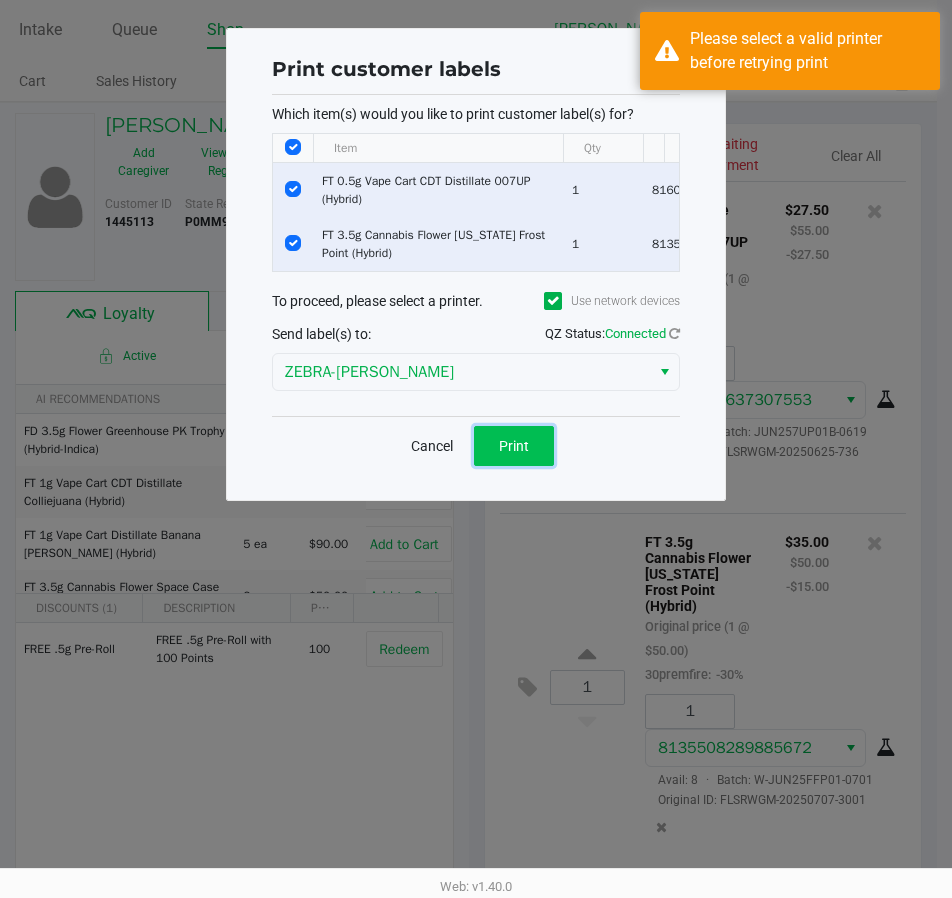 click on "Print" 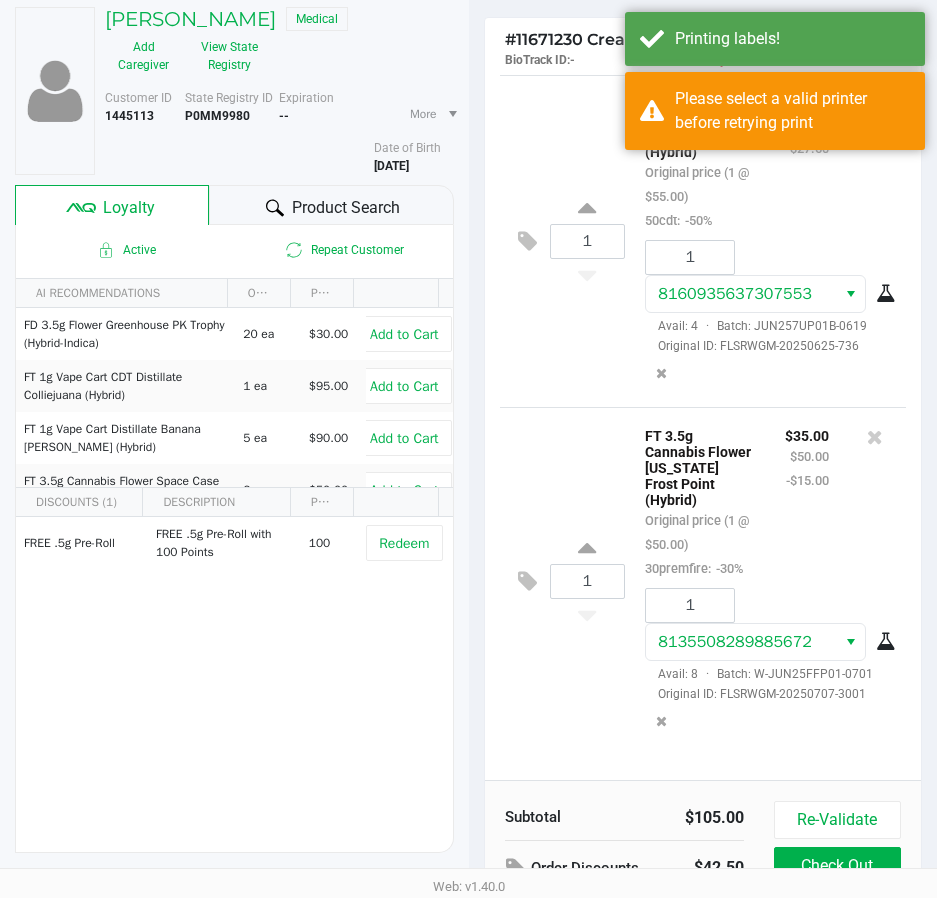 scroll, scrollTop: 254, scrollLeft: 0, axis: vertical 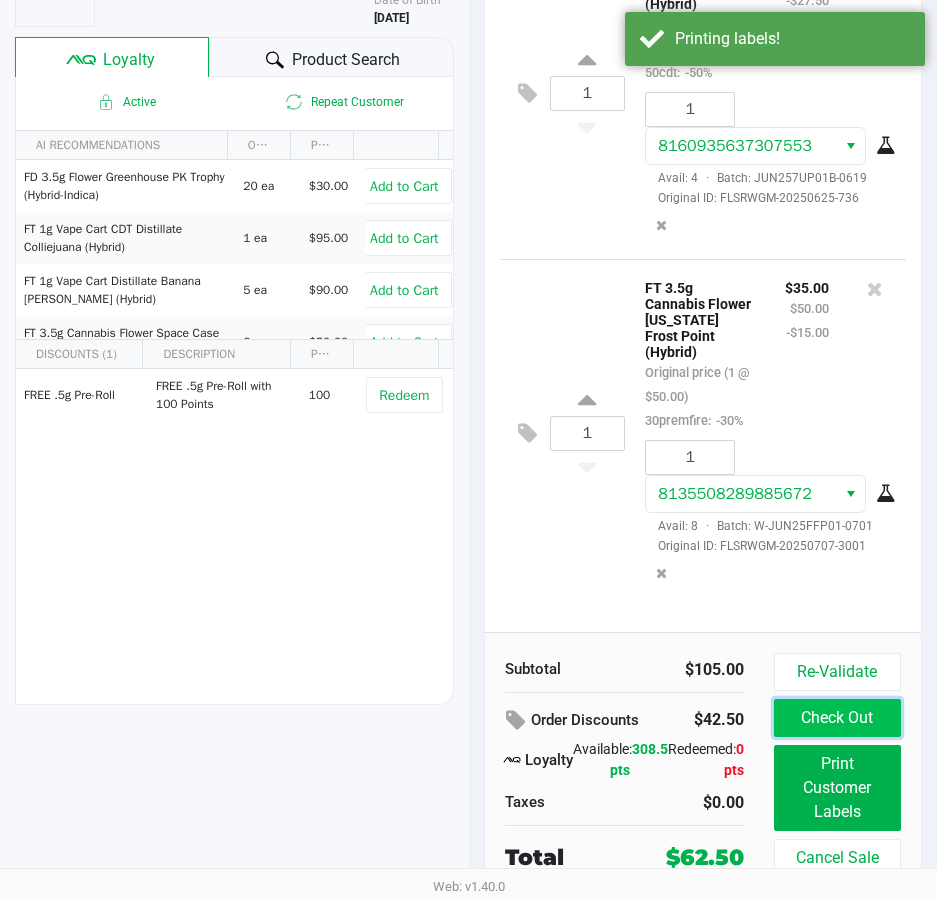 click on "Check Out" 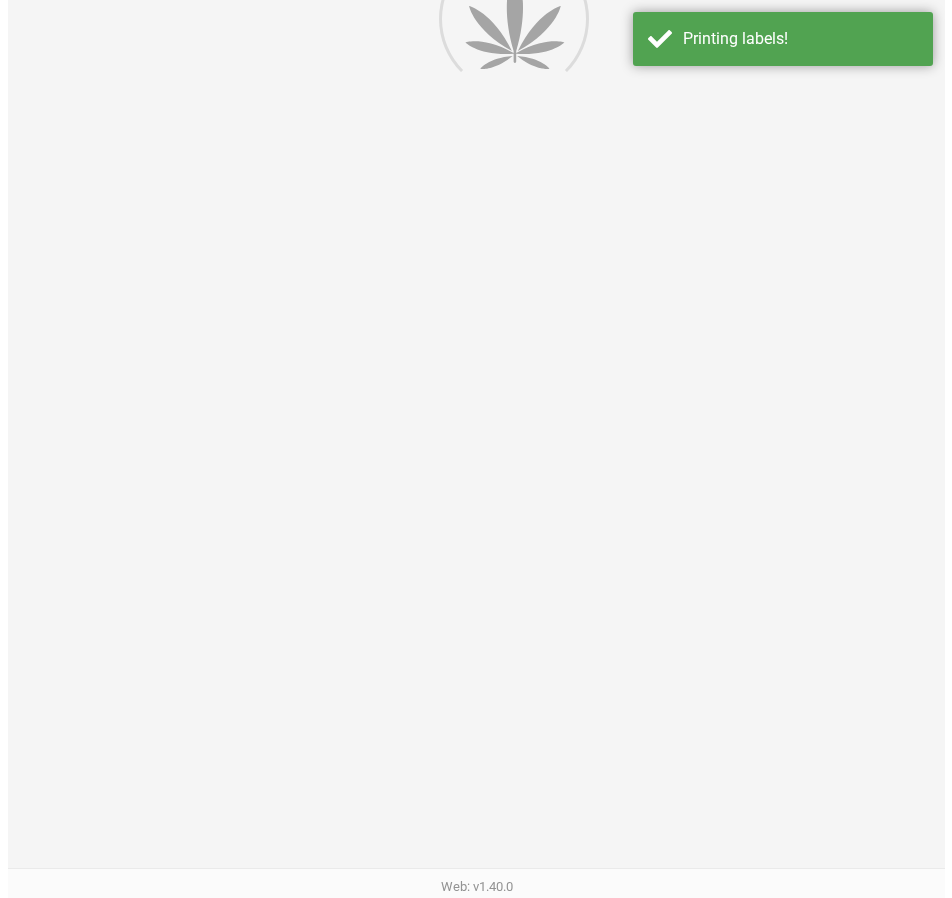 scroll, scrollTop: 0, scrollLeft: 0, axis: both 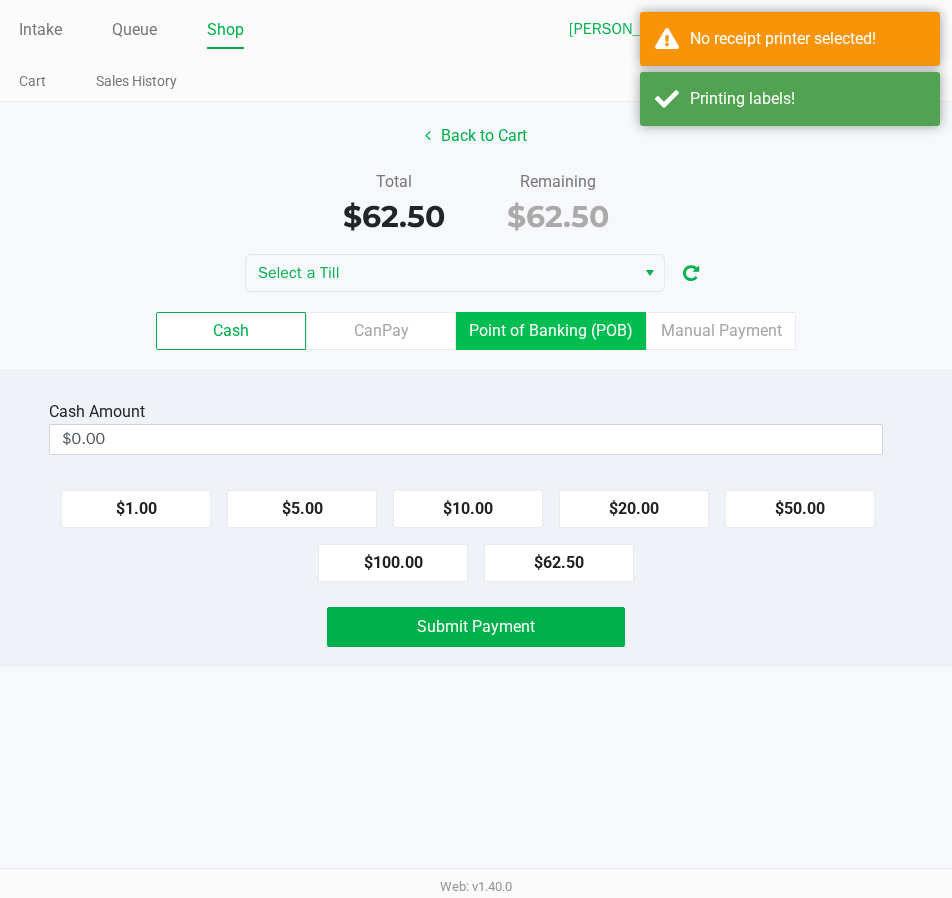 click on "Point of Banking (POB)" 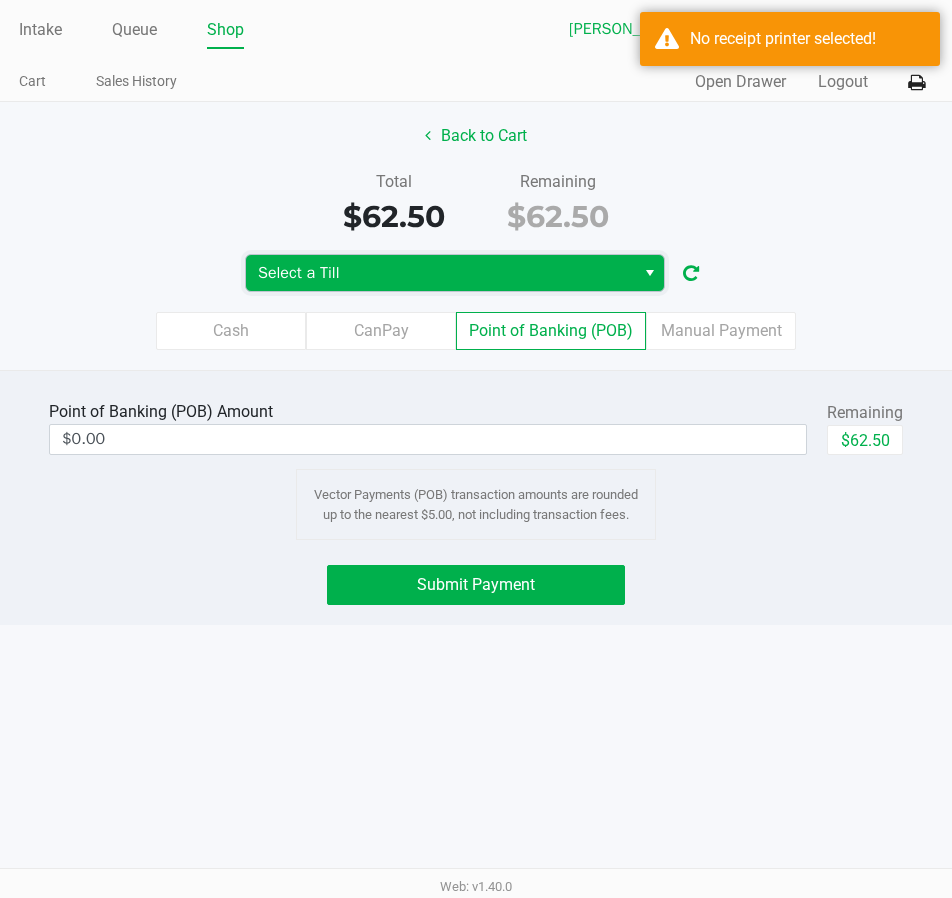 click on "Select a Till" at bounding box center (440, 273) 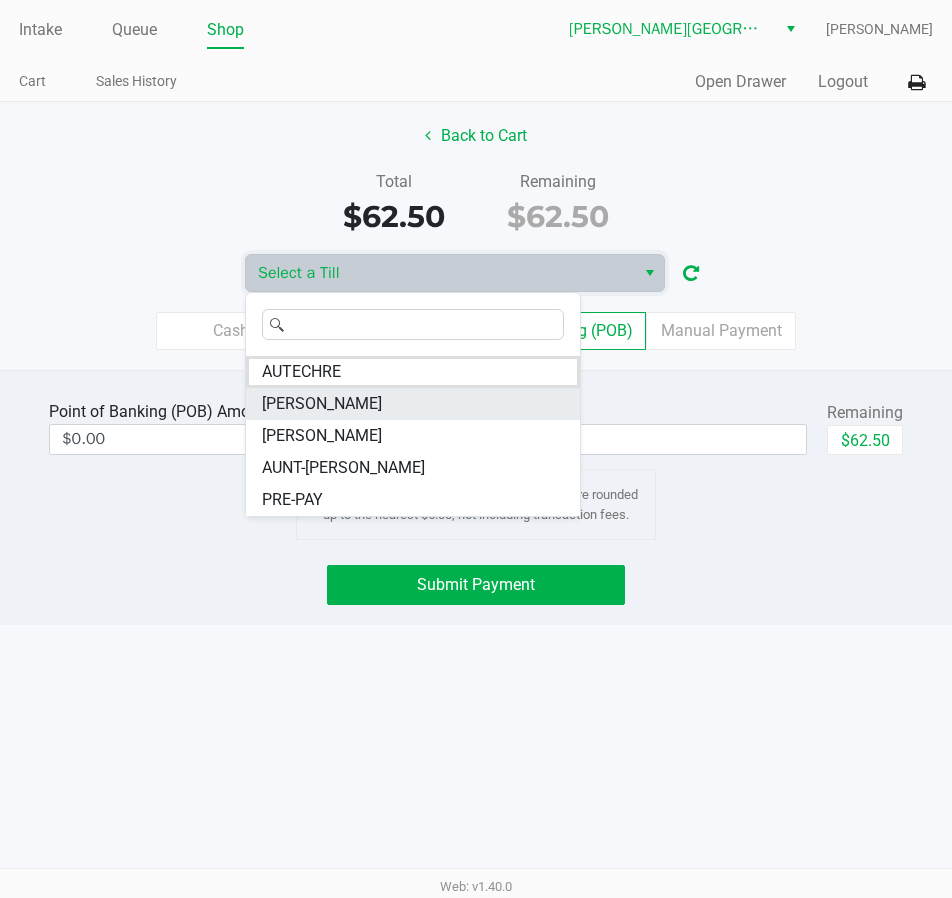 click on "ED-SHEERAN" at bounding box center (413, 404) 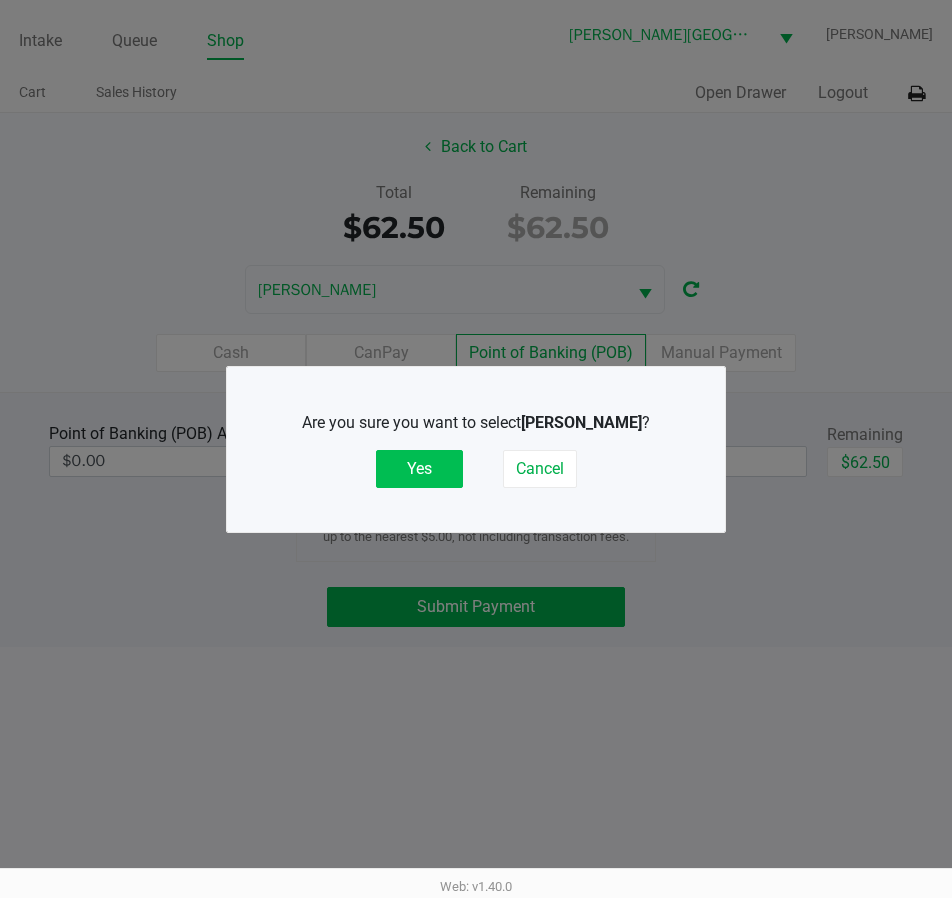 click on "Yes" 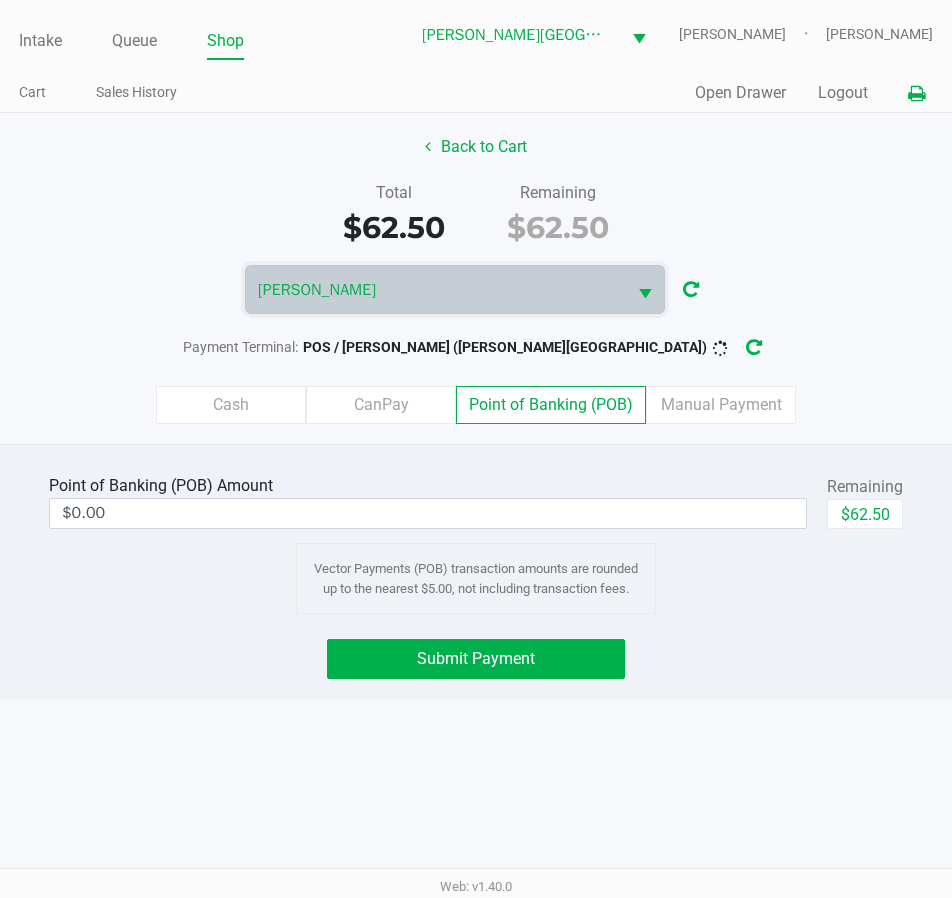 click 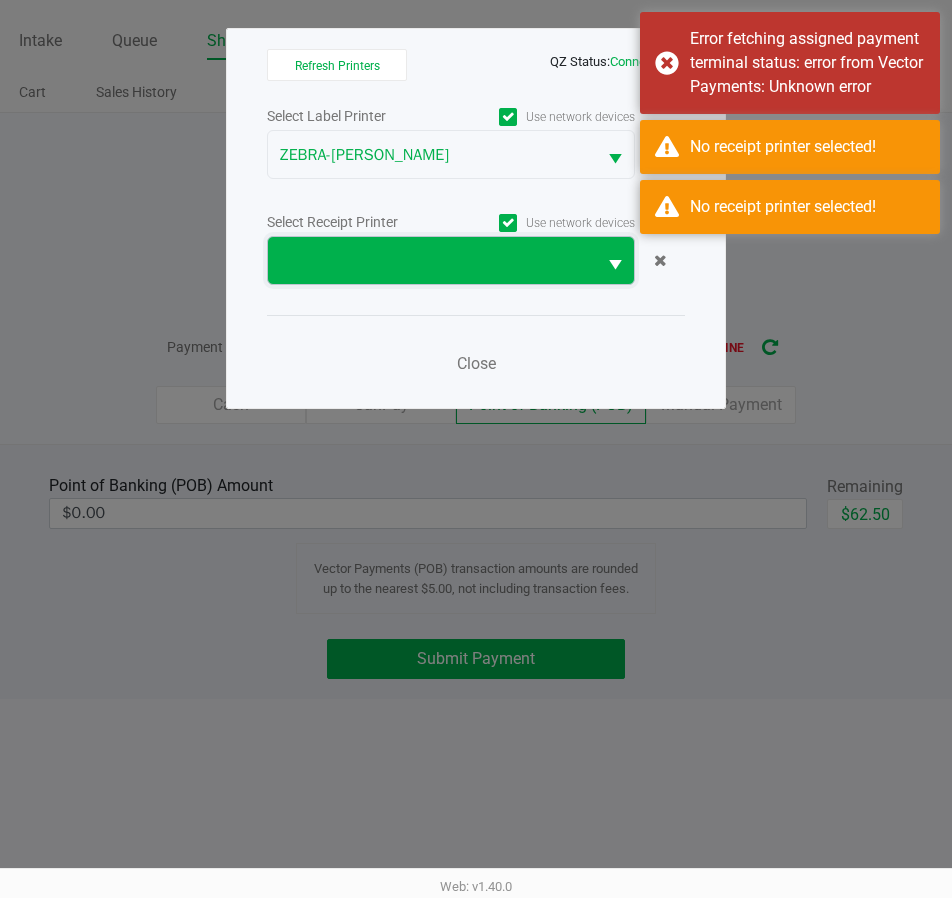 click at bounding box center (432, 261) 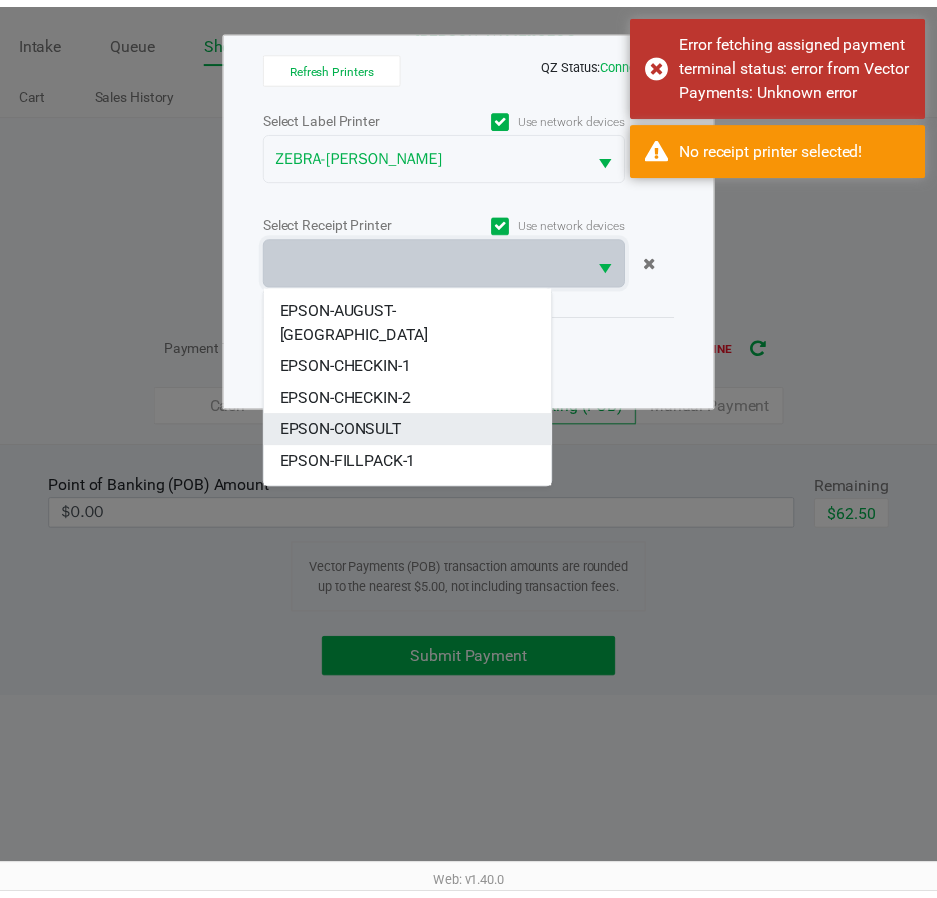scroll, scrollTop: 184, scrollLeft: 0, axis: vertical 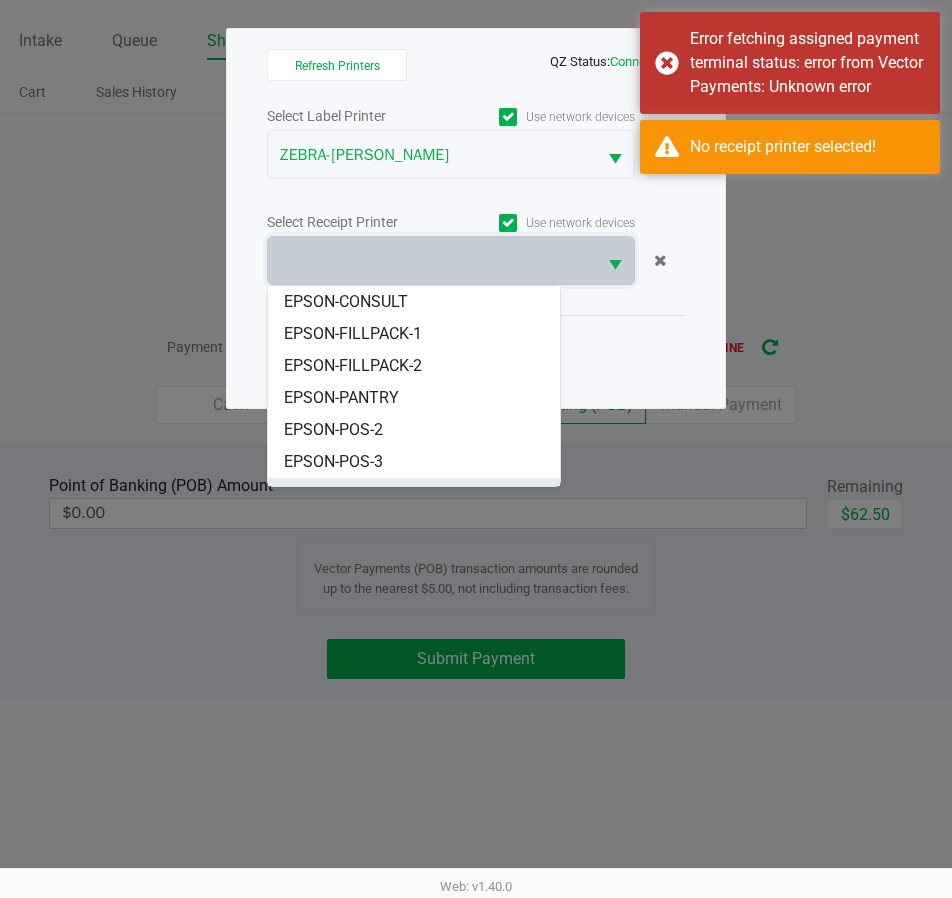 click on "EPSON-POS-4" at bounding box center (414, 494) 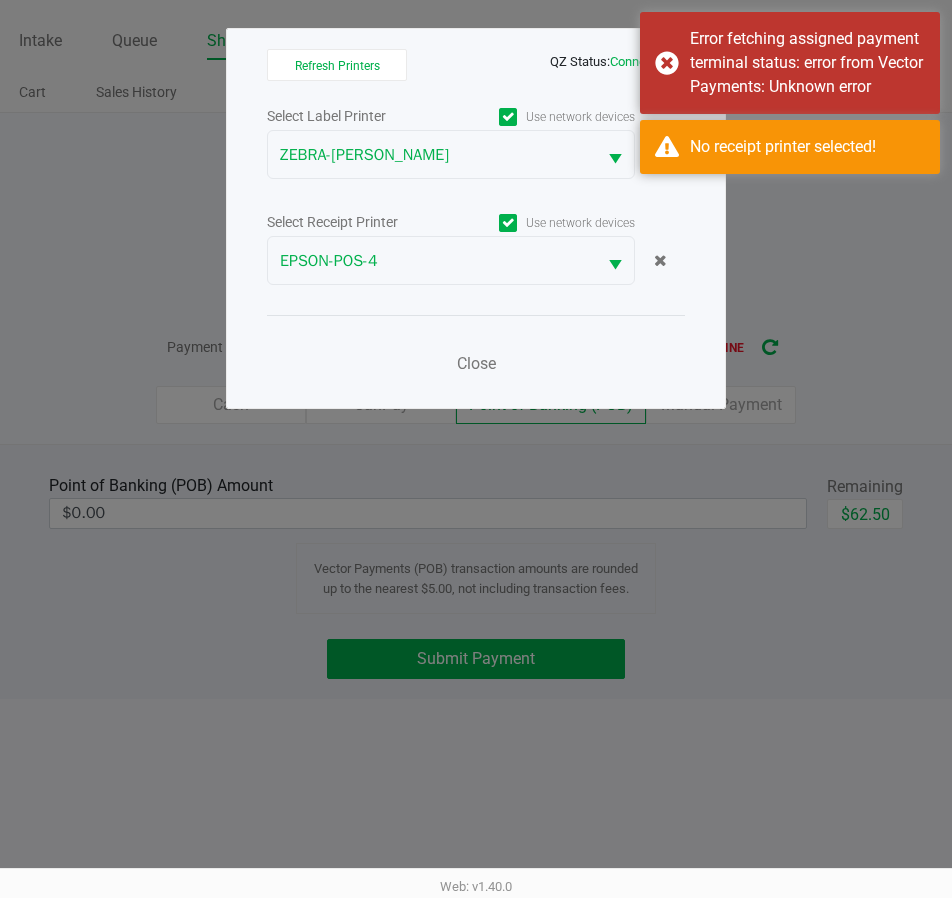 click on "Refresh Printers   QZ Status:   Connected   Select Label Printer   Use network devices  ZEBRA-ED-SHEERAN  Select Receipt Printer   Use network devices  EPSON-POS-4  Close" 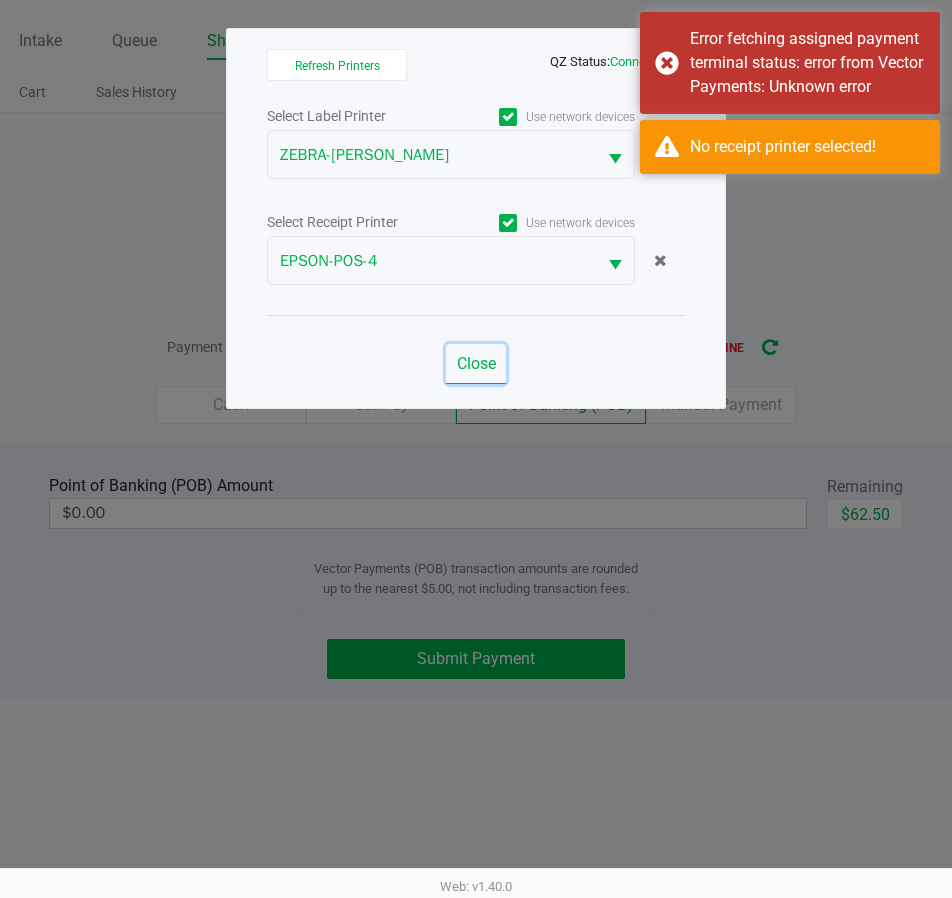 click on "Close" 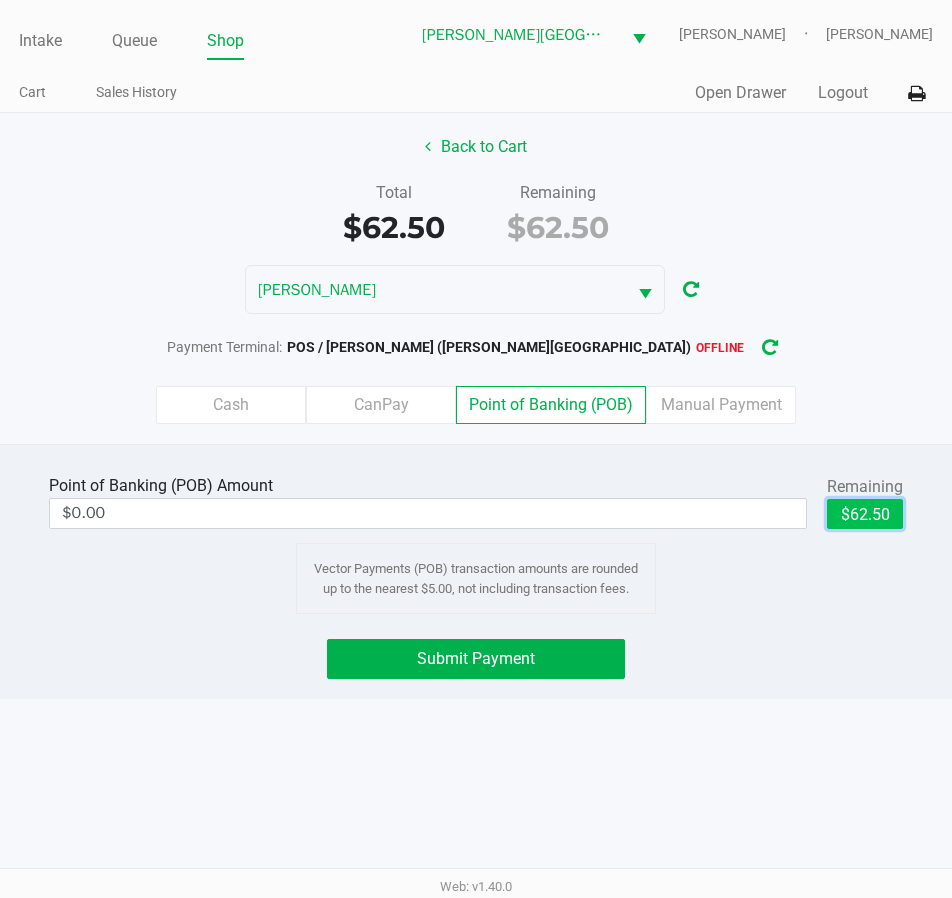 click on "$62.50" 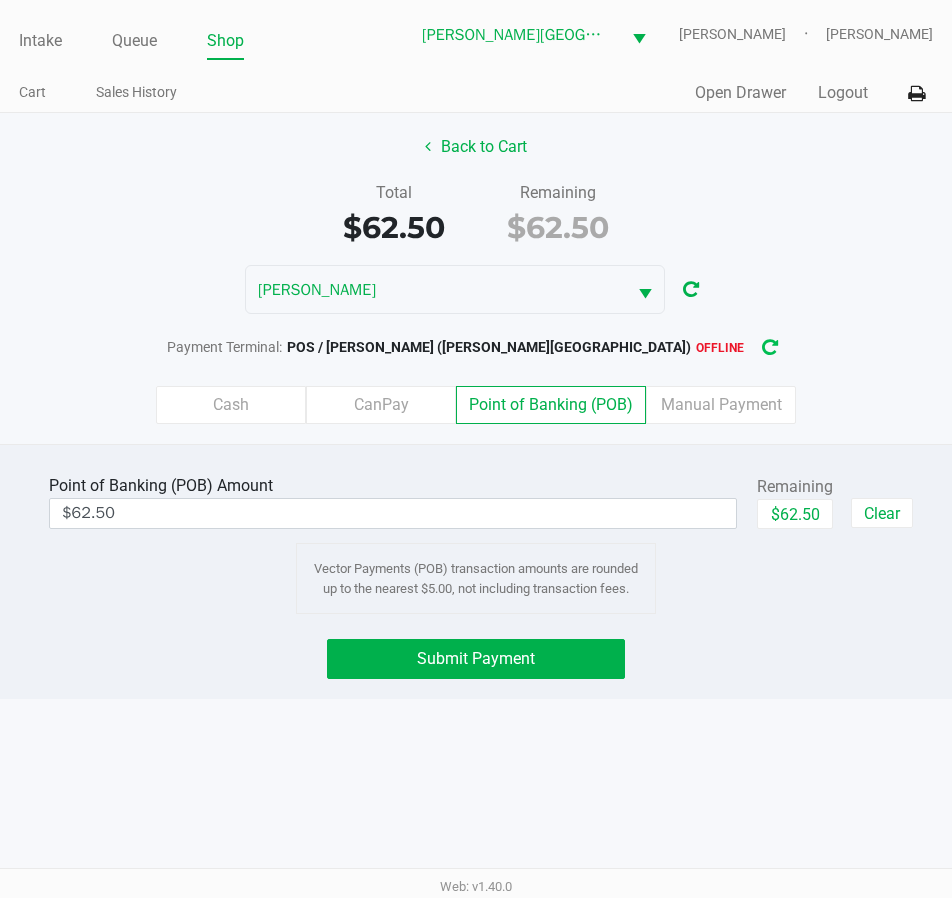 click 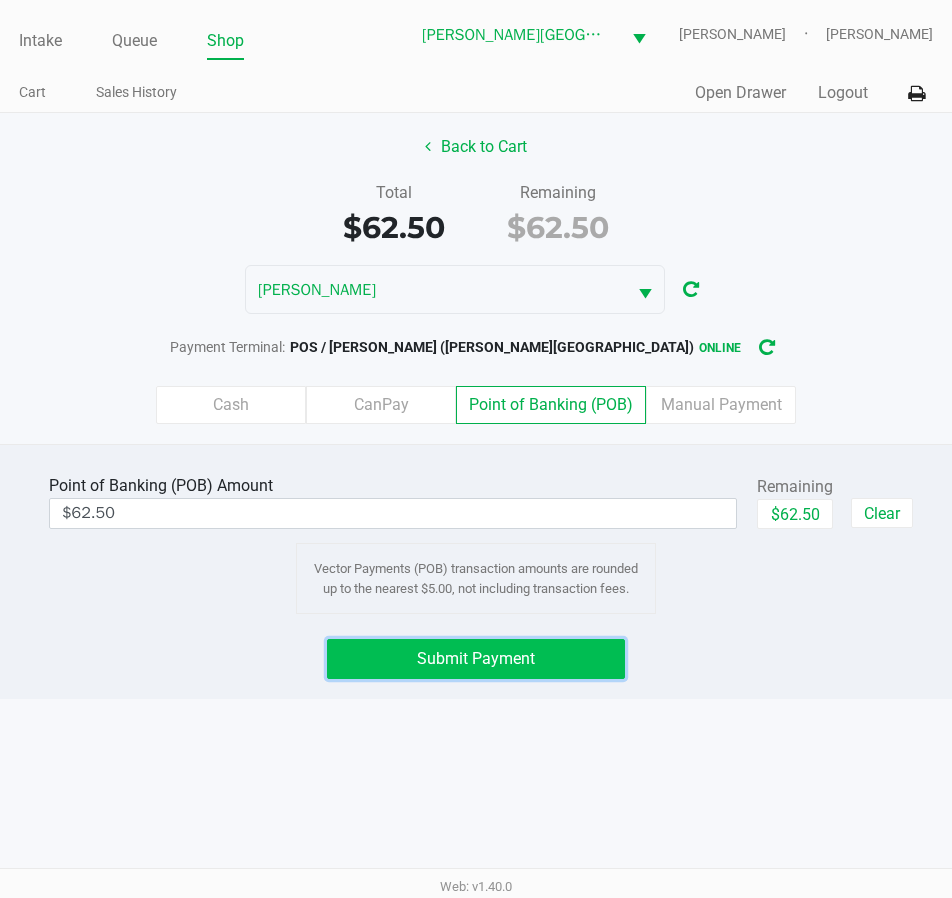 click on "Submit Payment" 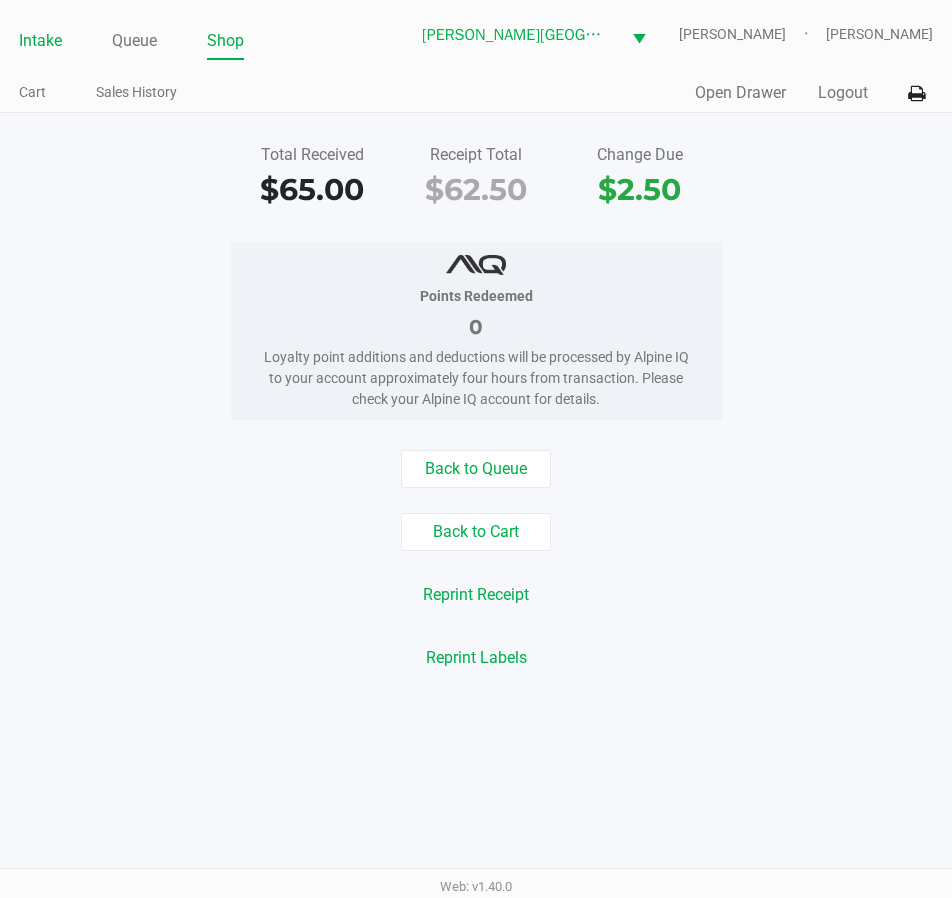 click on "Intake" 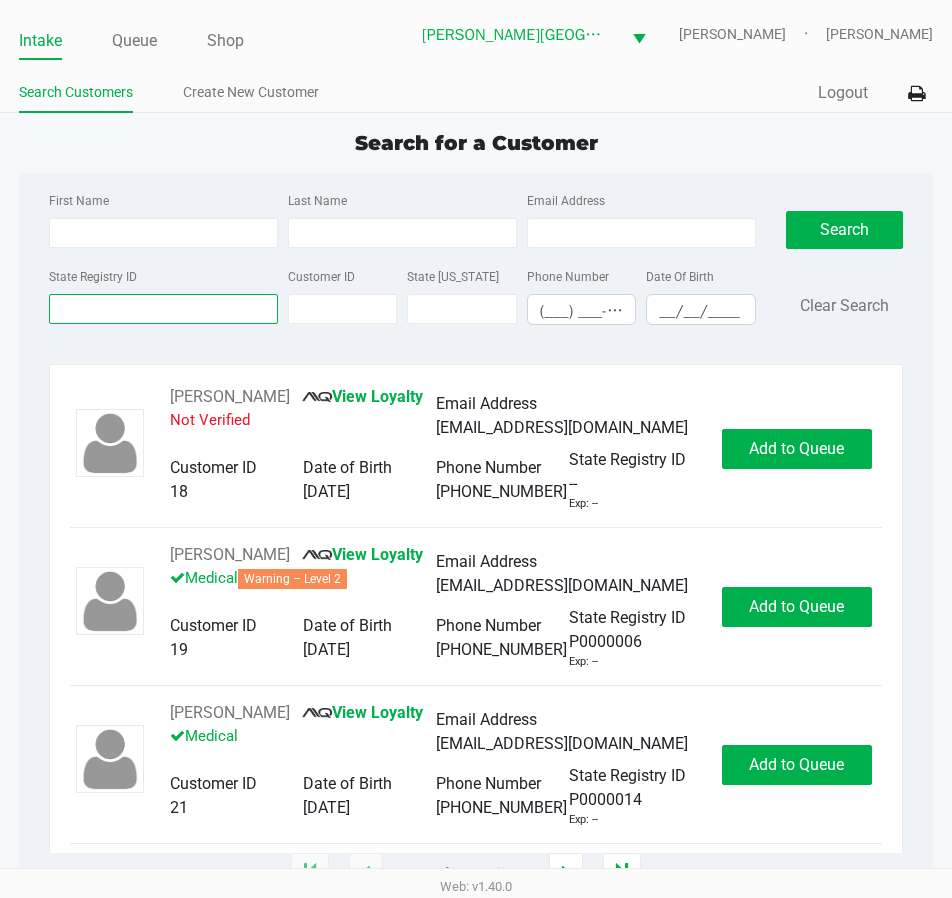 click on "State Registry ID" at bounding box center [163, 309] 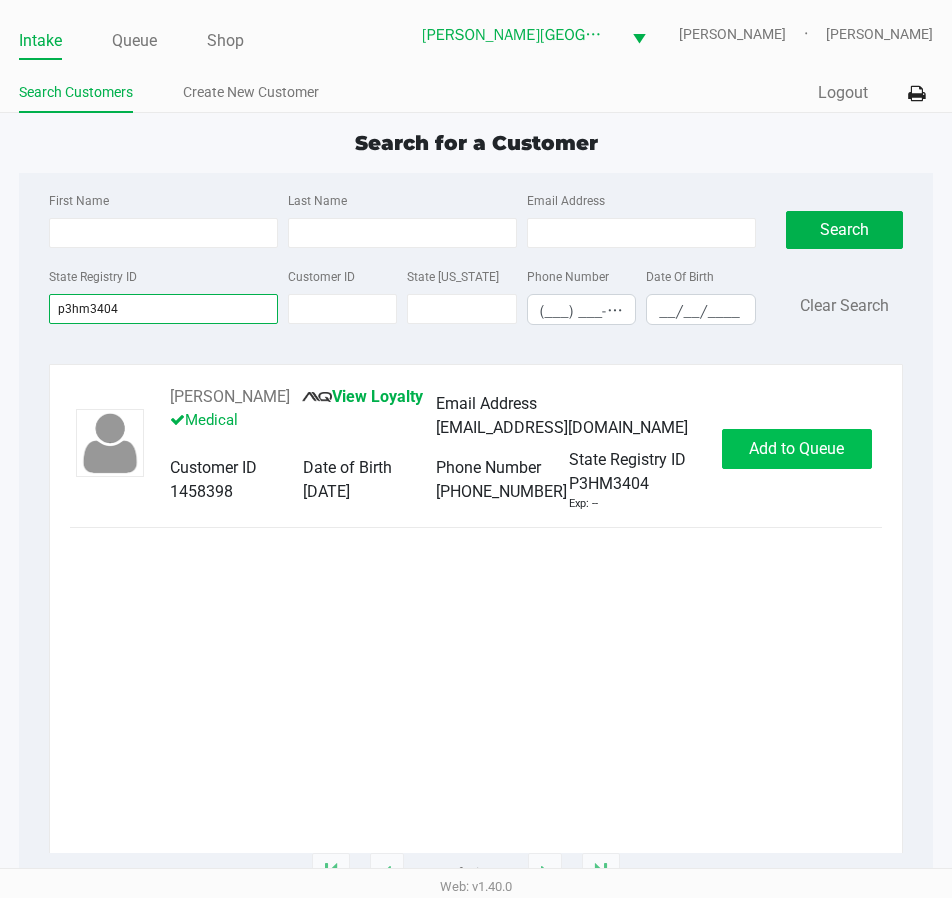 type on "p3hm3404" 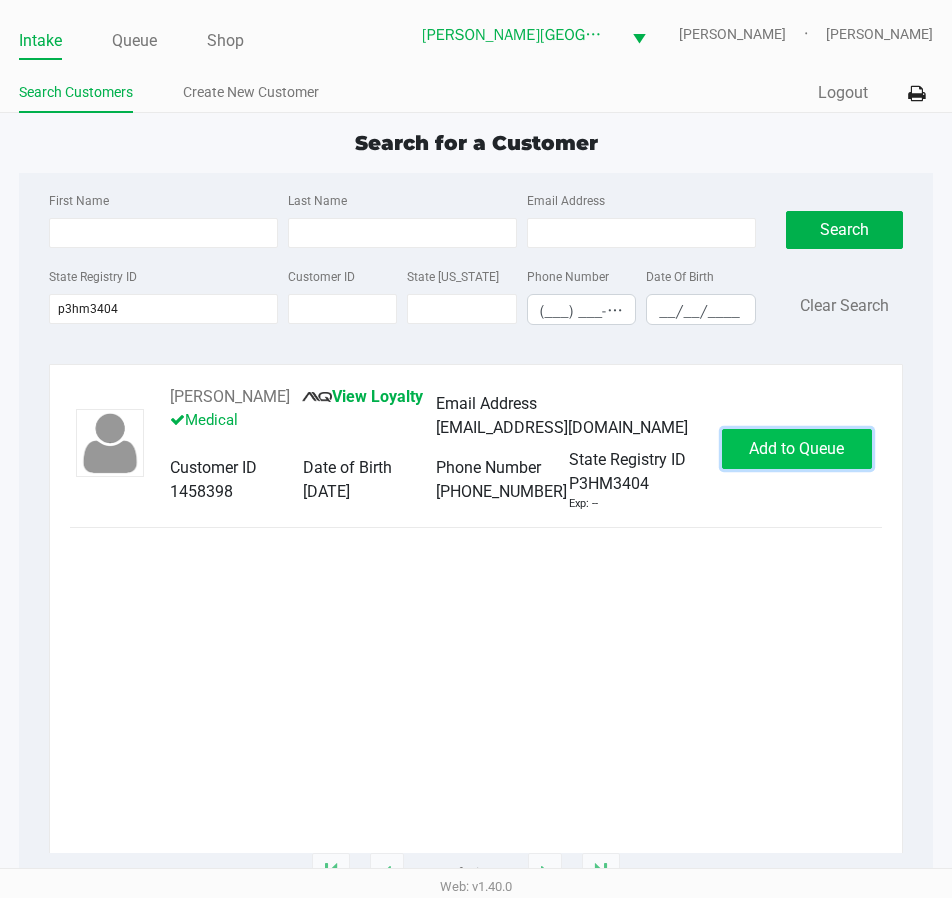 click on "Add to Queue" 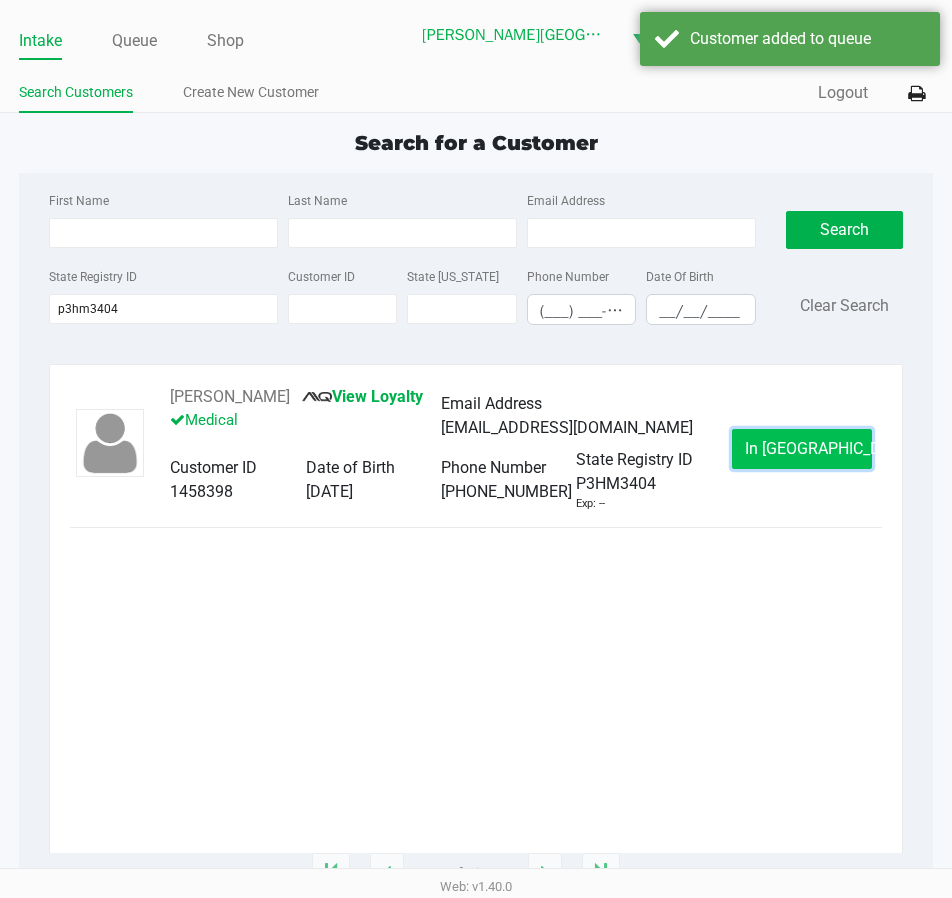 click on "In Queue" 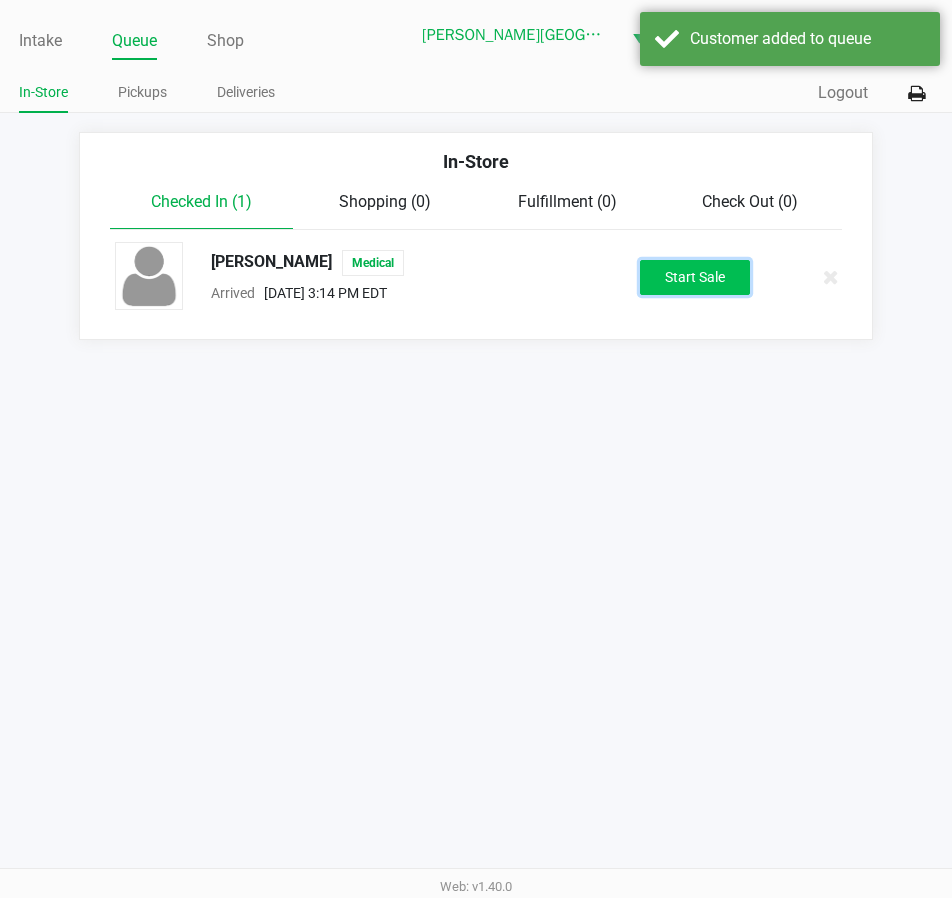click on "Start Sale" 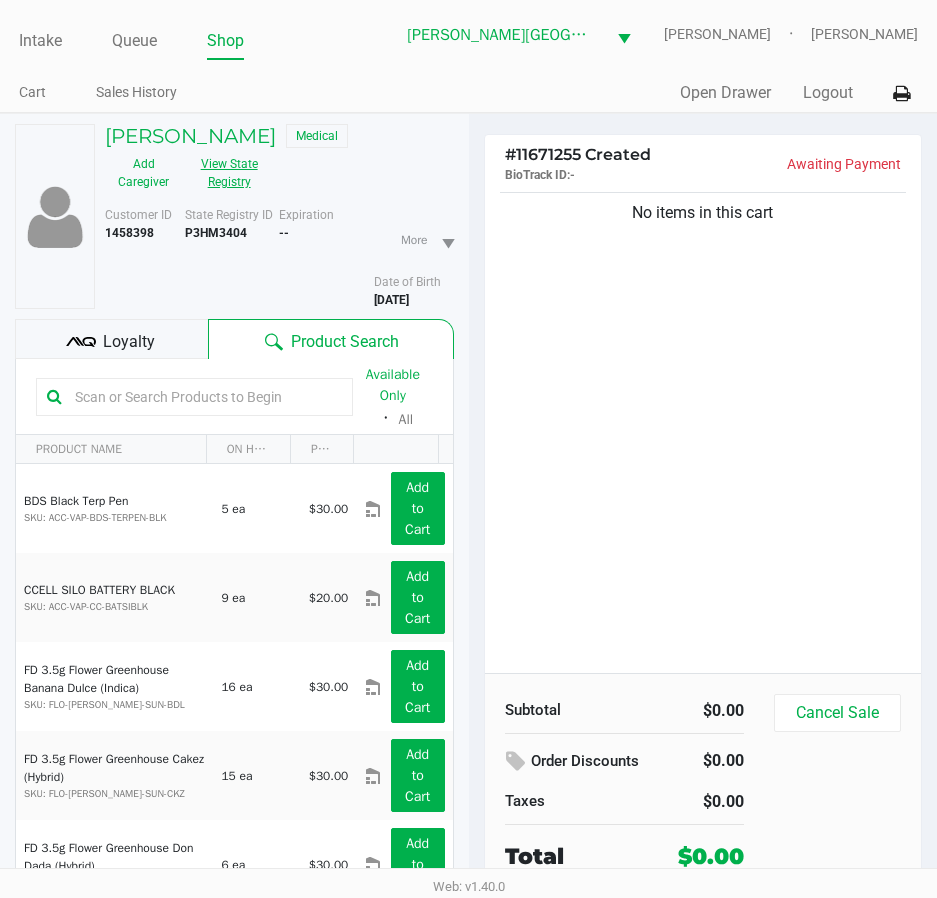 click on "View State Registry" 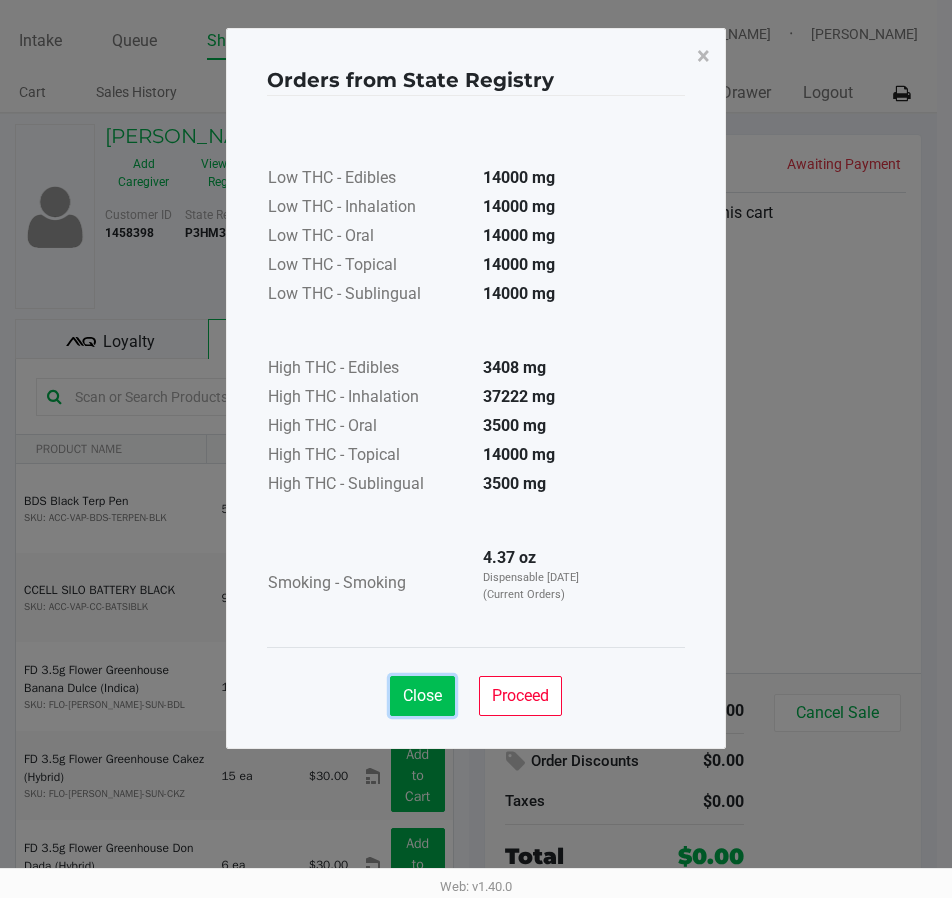 click on "Close" 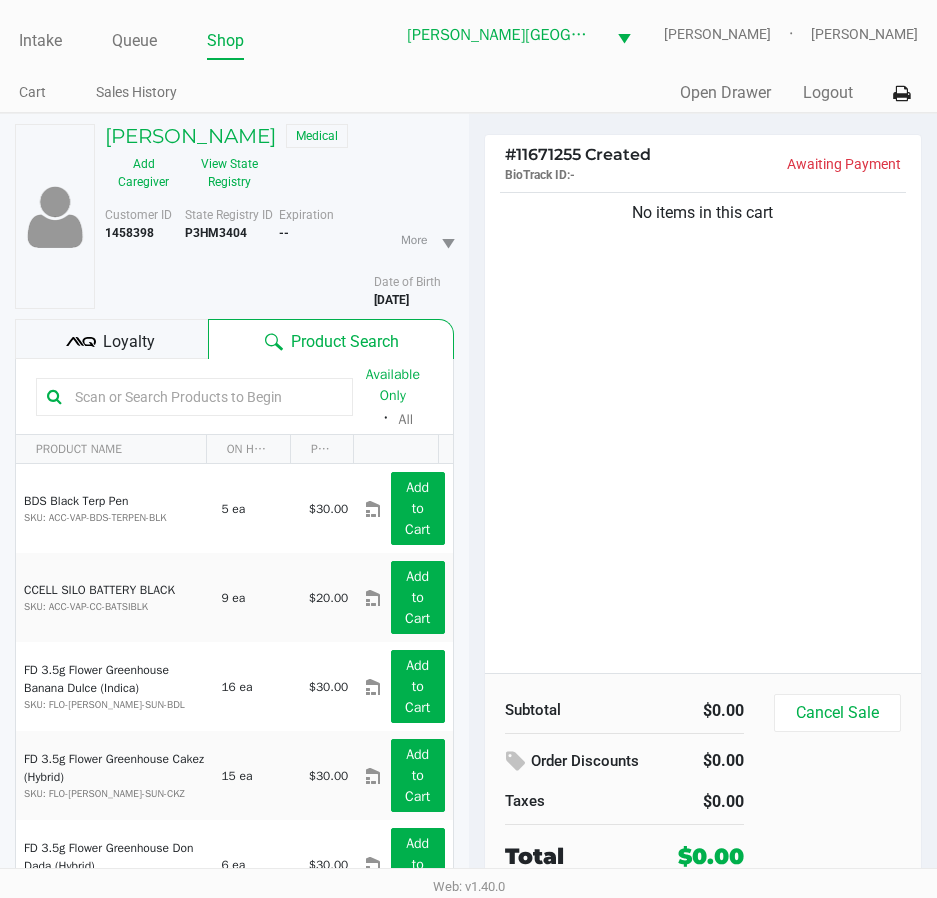 click on "No items in this cart" 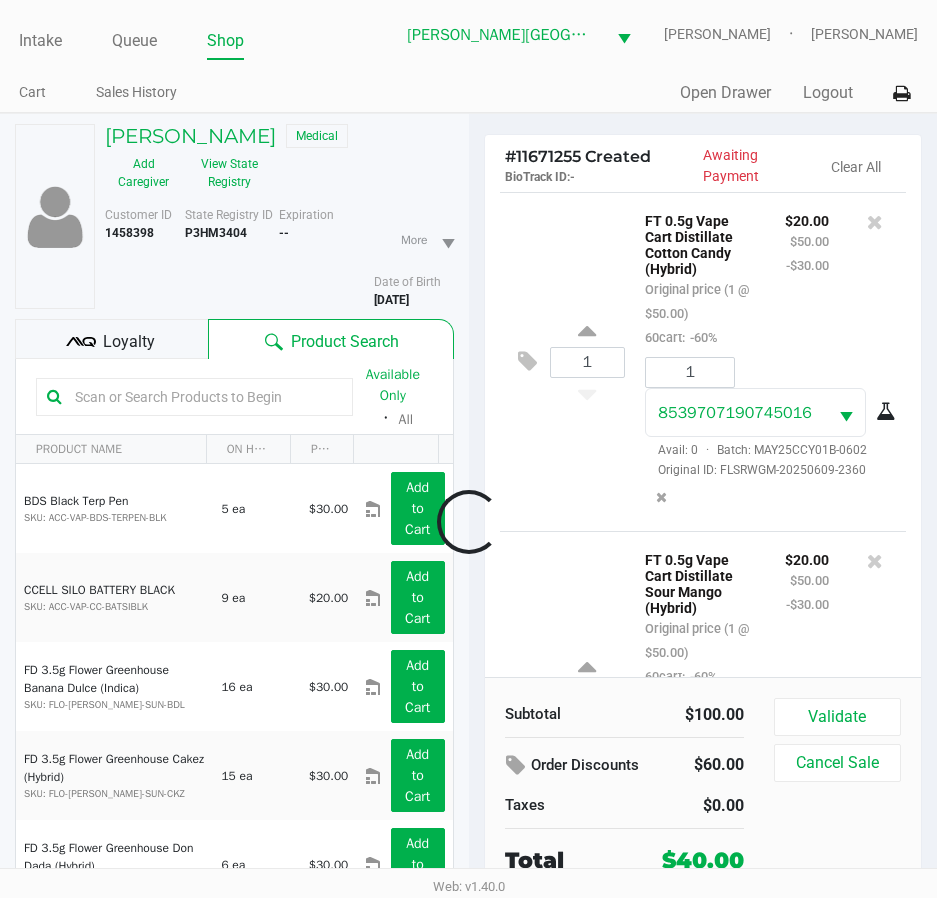 scroll, scrollTop: 195, scrollLeft: 0, axis: vertical 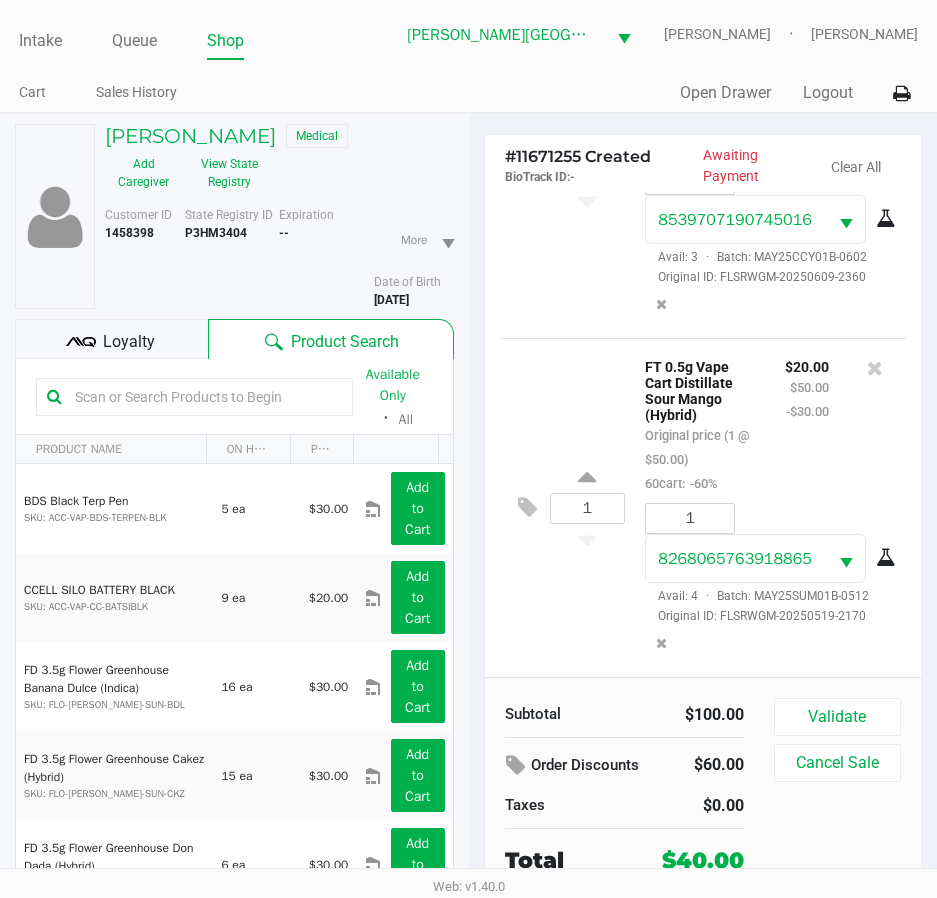 click on "Loyalty" 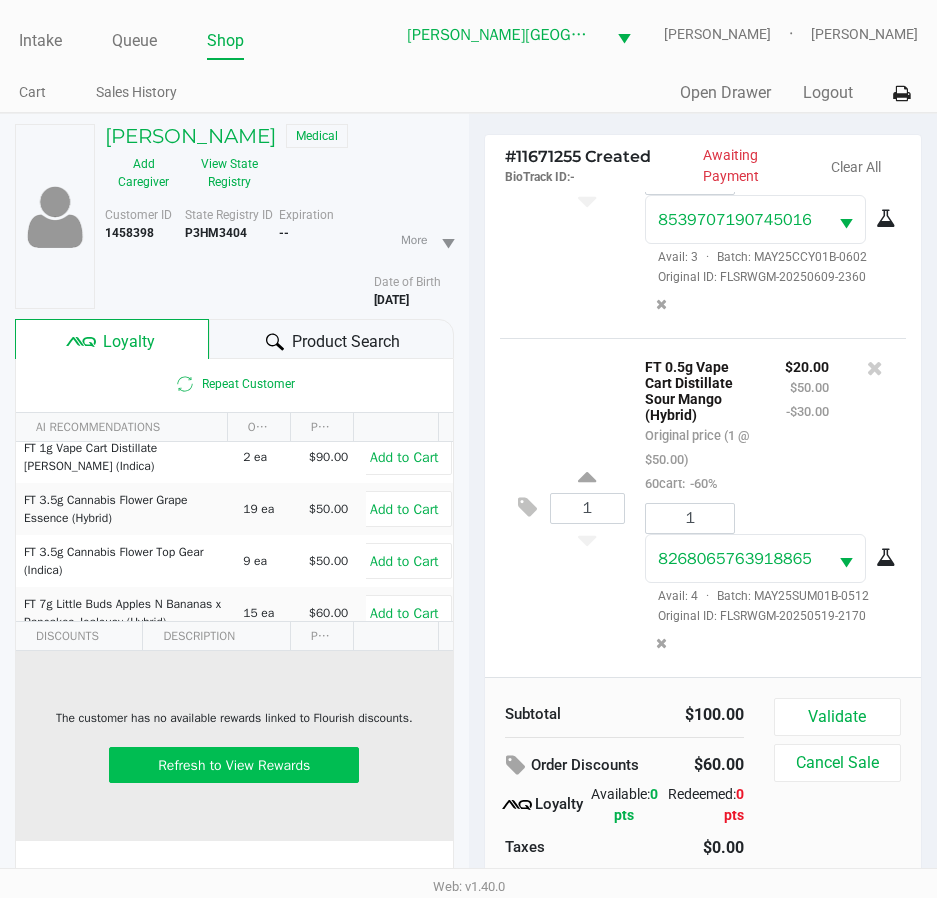 scroll, scrollTop: 237, scrollLeft: 0, axis: vertical 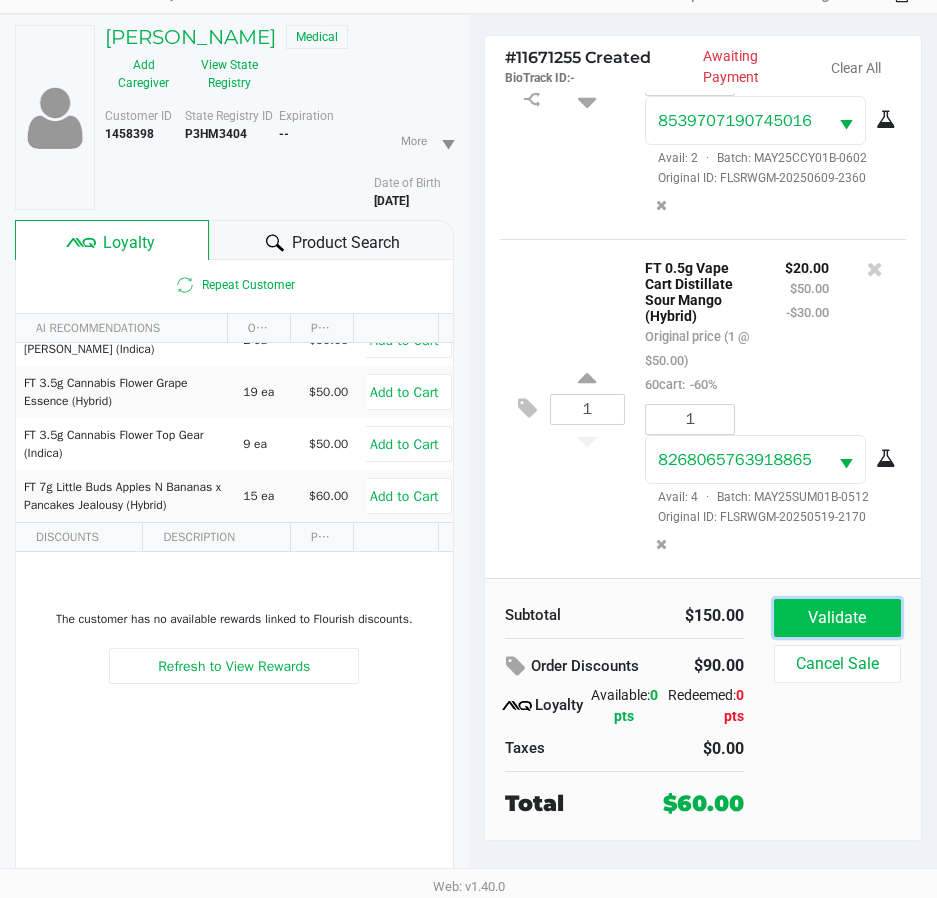 click on "Validate" 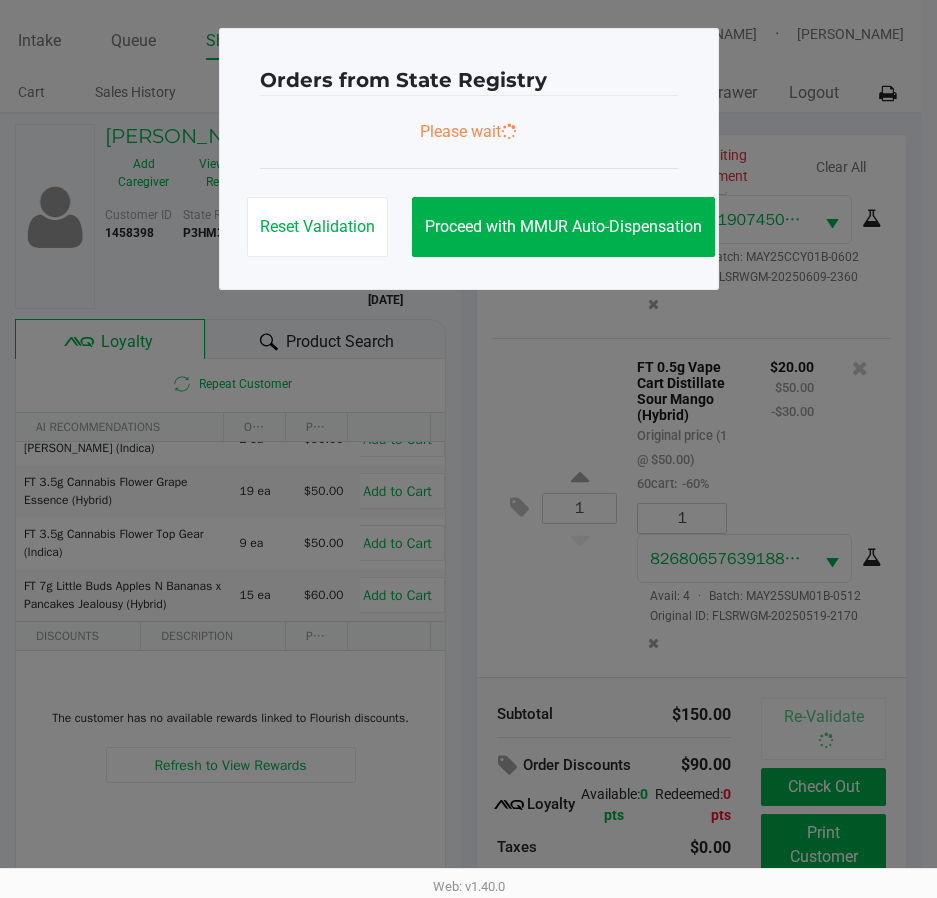 scroll, scrollTop: 0, scrollLeft: 0, axis: both 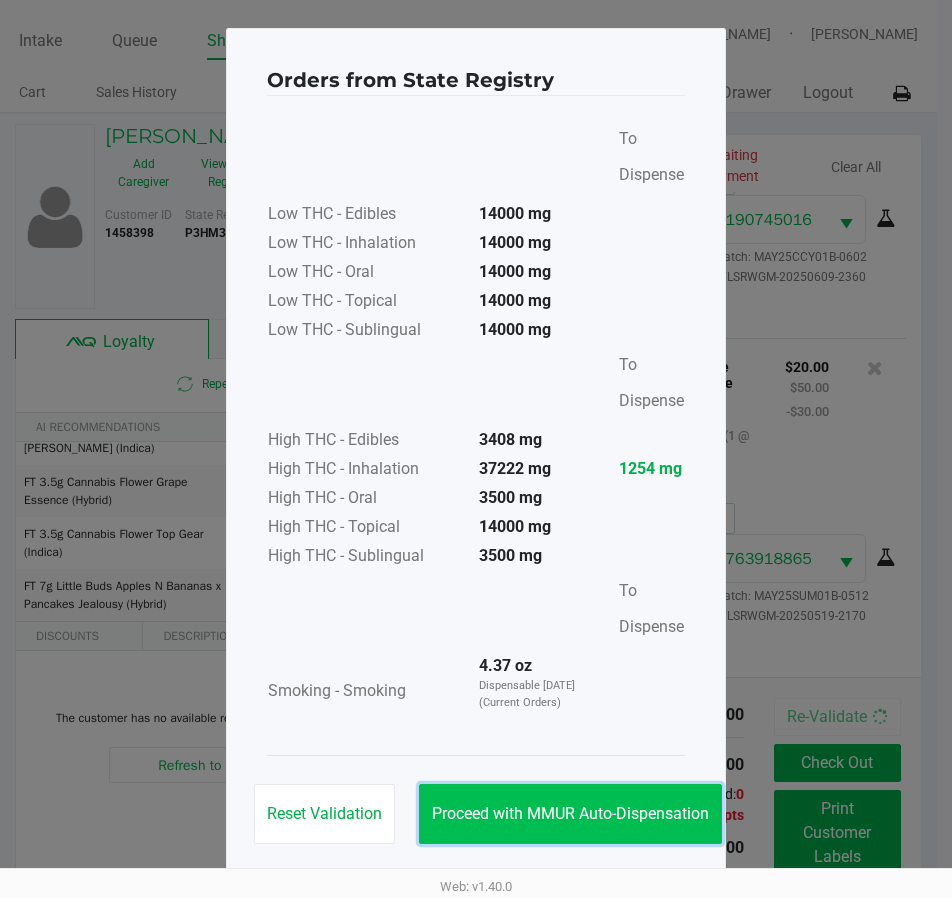 click on "Proceed with MMUR Auto-Dispensation" 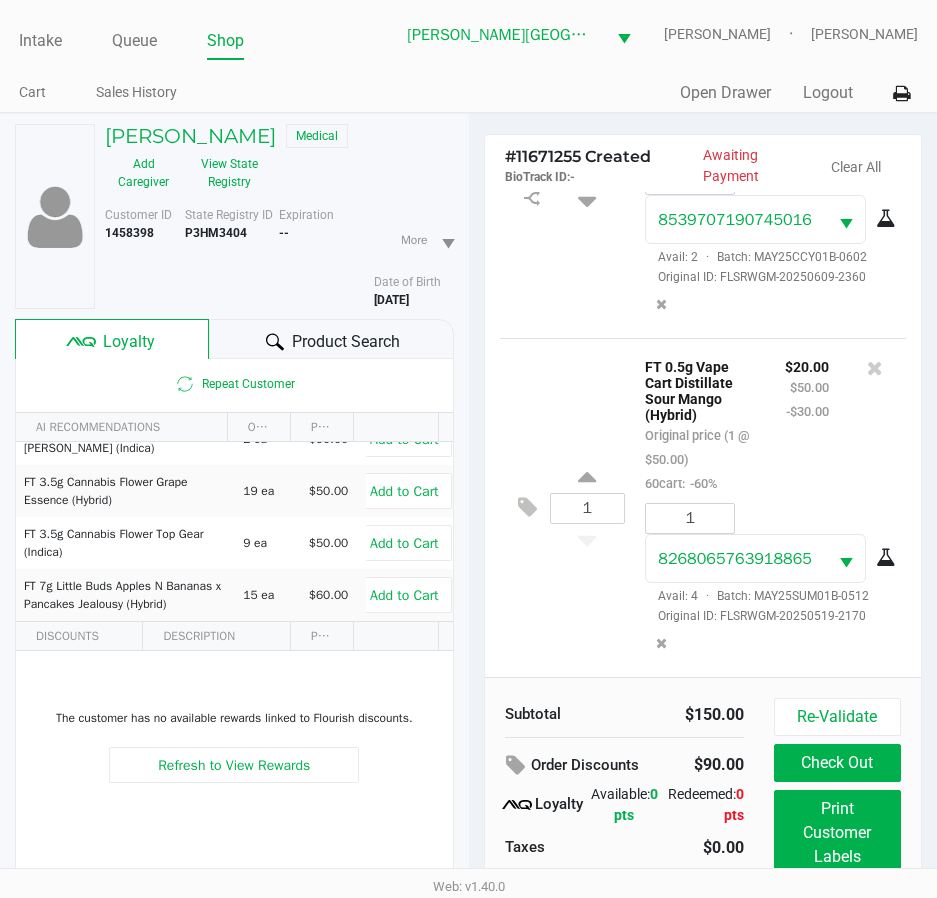 scroll, scrollTop: 99, scrollLeft: 0, axis: vertical 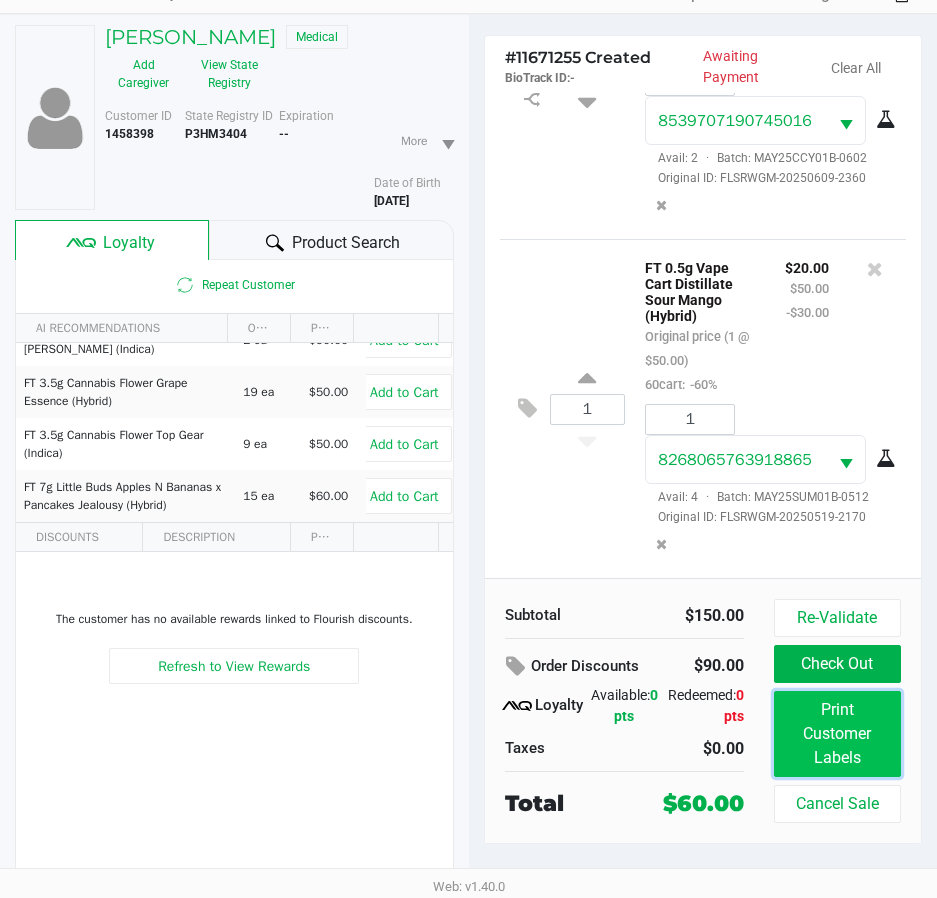 click on "Print Customer Labels" 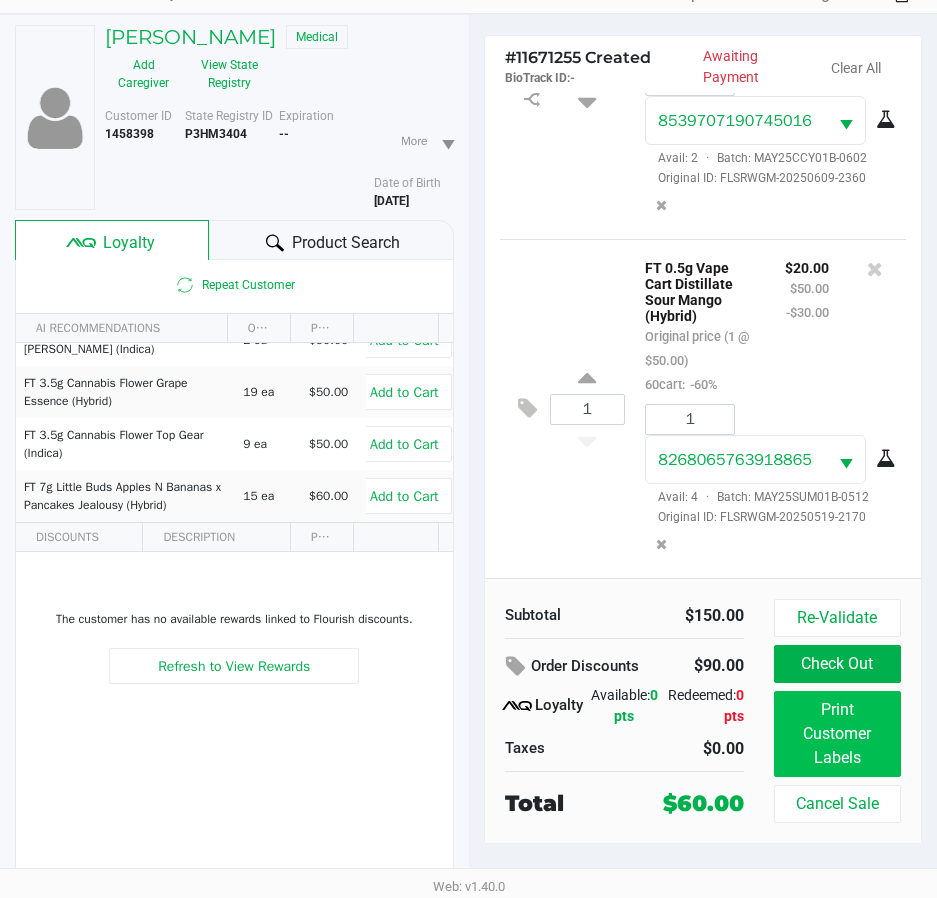 scroll, scrollTop: 0, scrollLeft: 0, axis: both 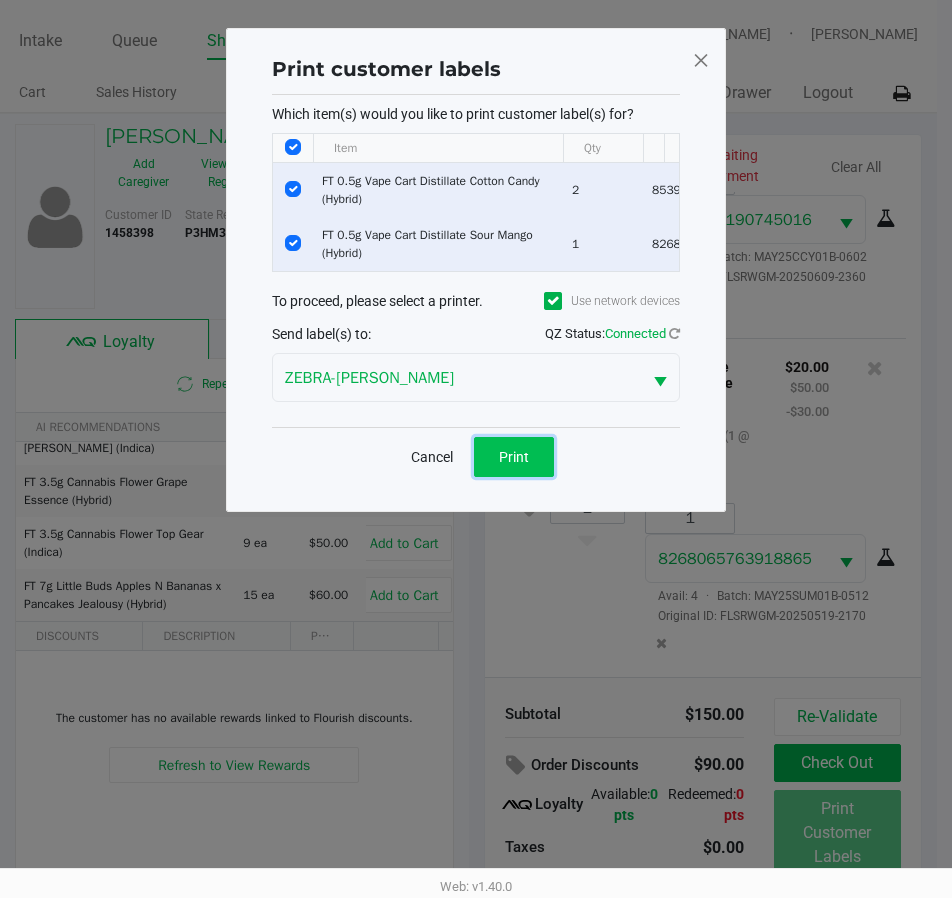 click on "Print" 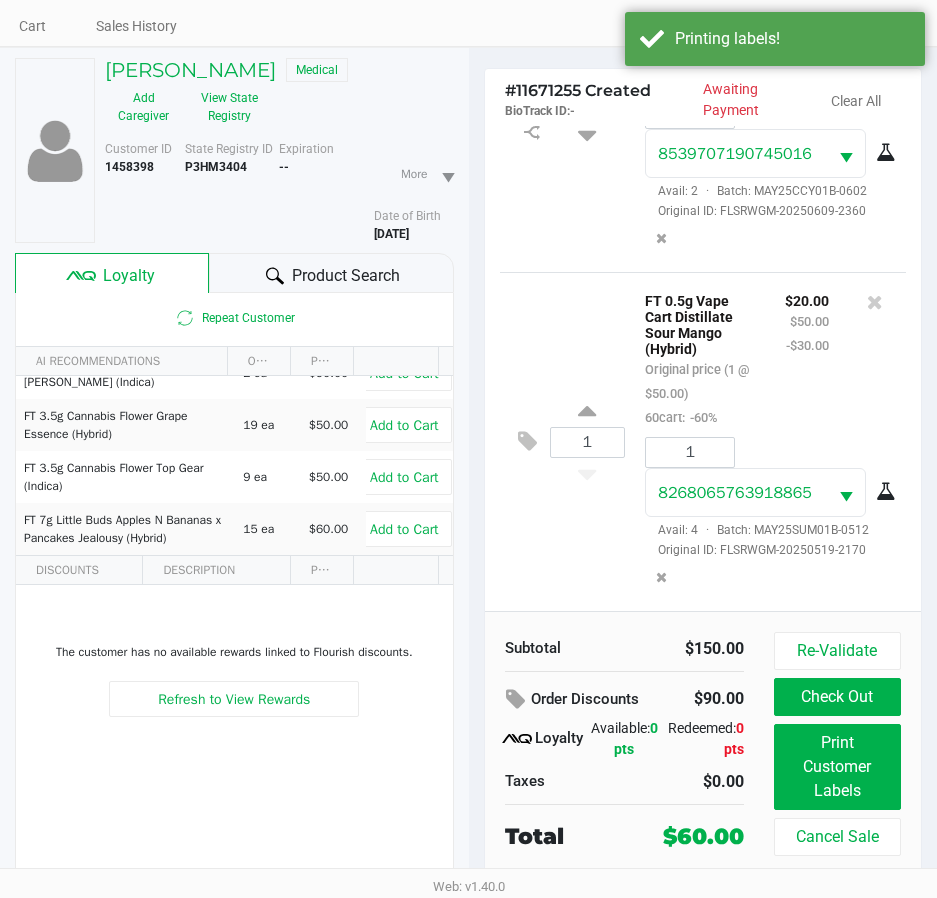 scroll, scrollTop: 99, scrollLeft: 0, axis: vertical 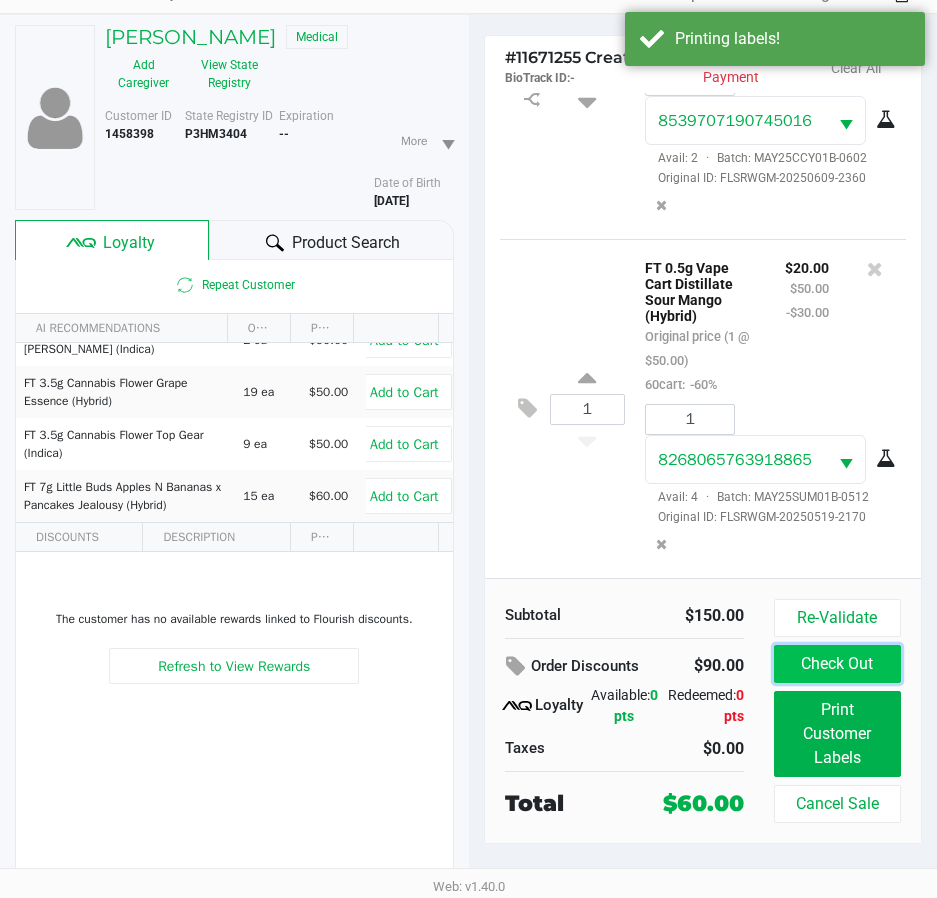 click on "Check Out" 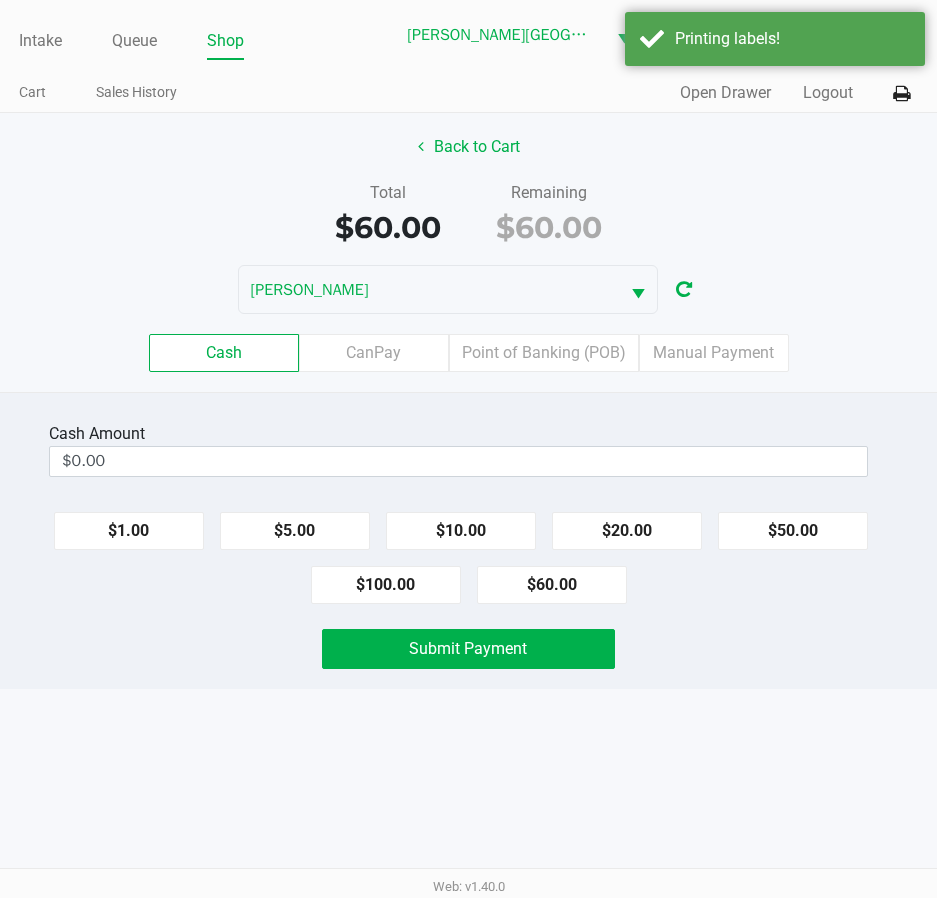 scroll, scrollTop: 0, scrollLeft: 0, axis: both 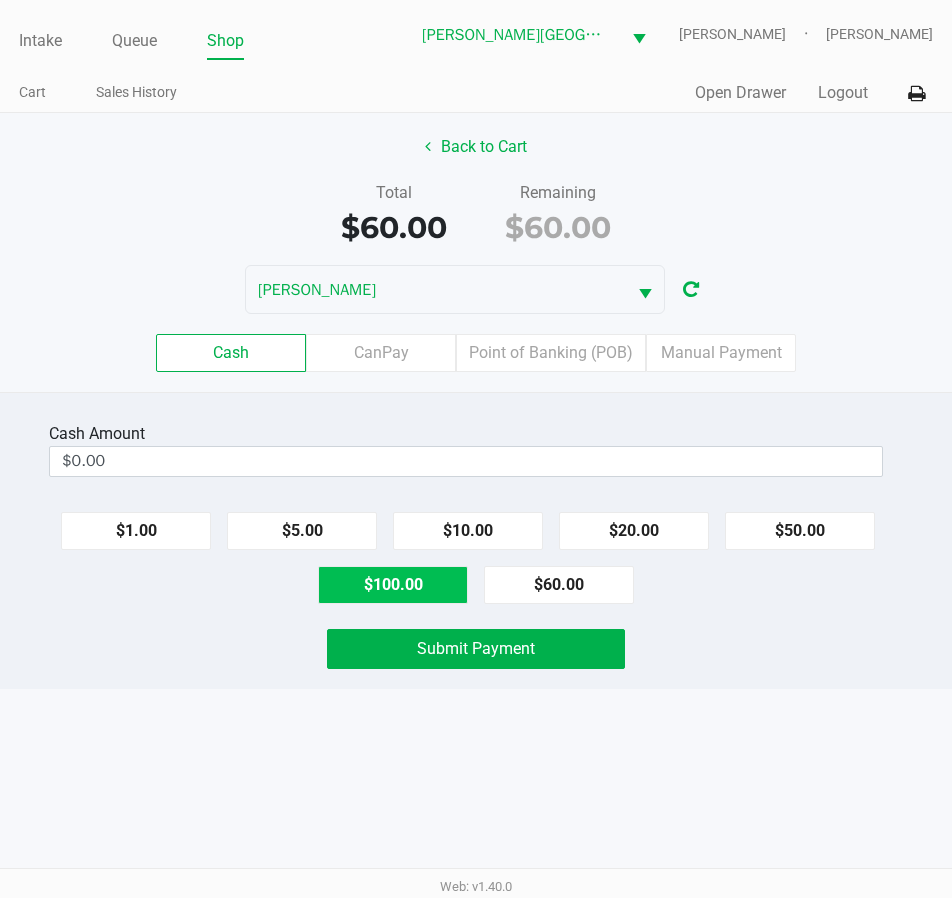 click on "$100.00" 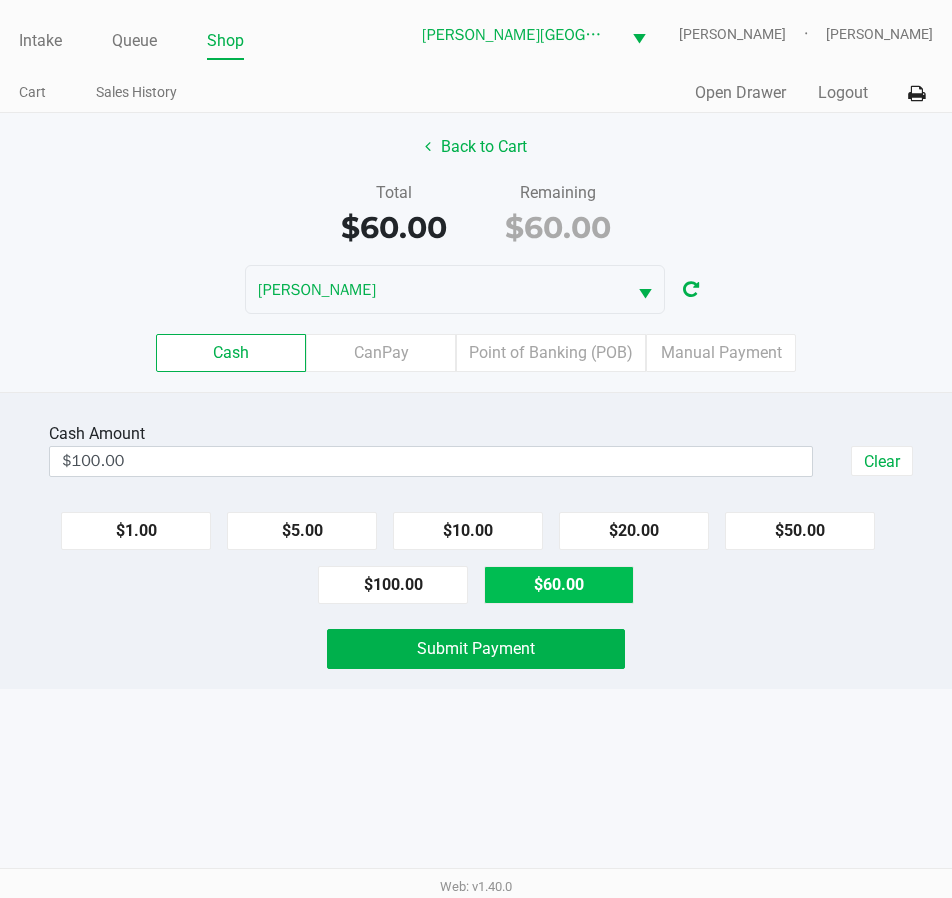 click on "$60.00" 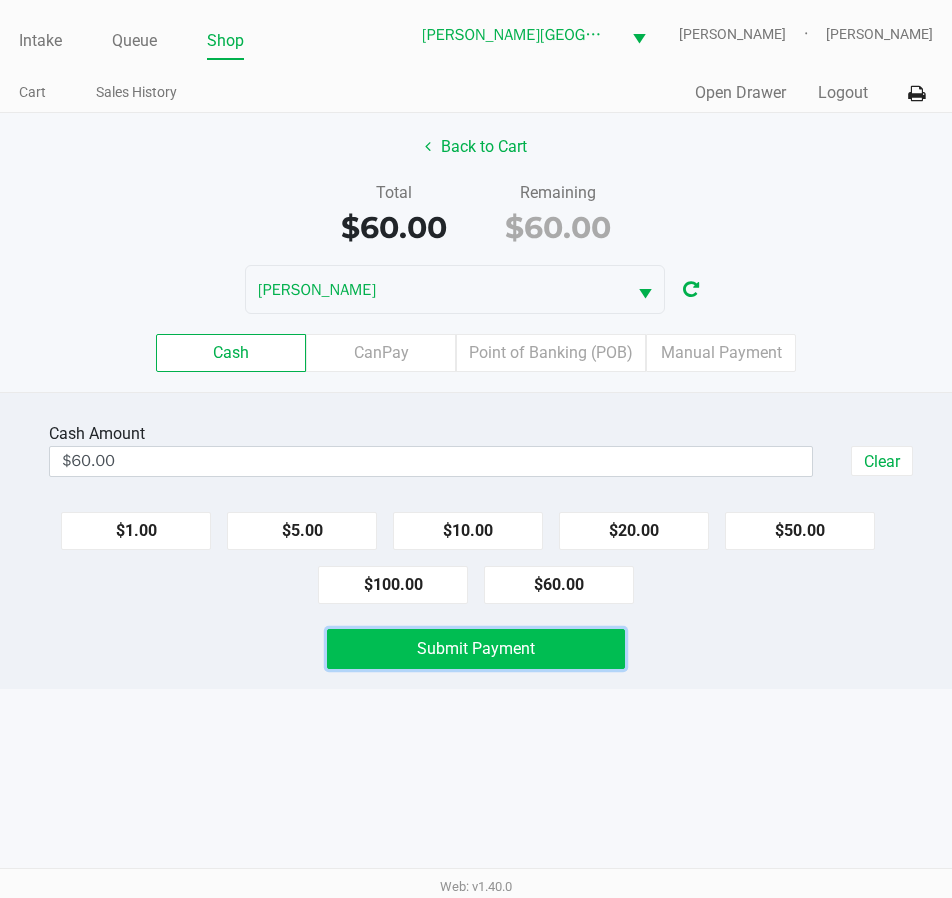 click on "Submit Payment" 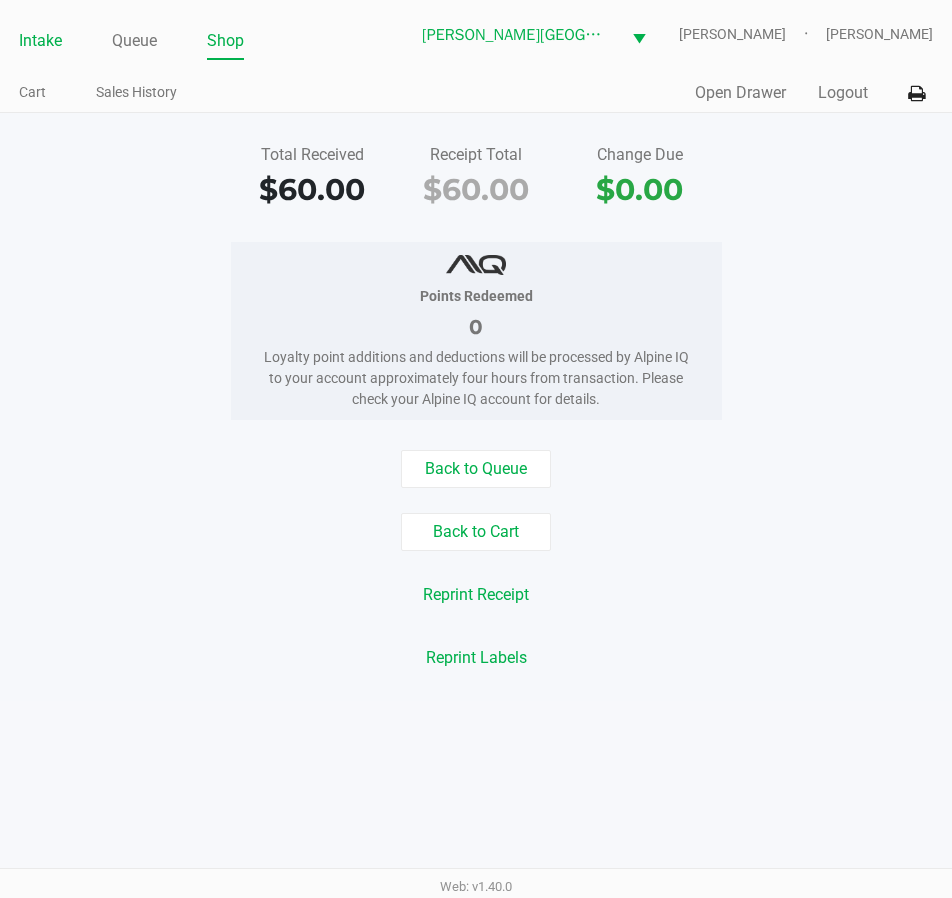 click on "Intake" 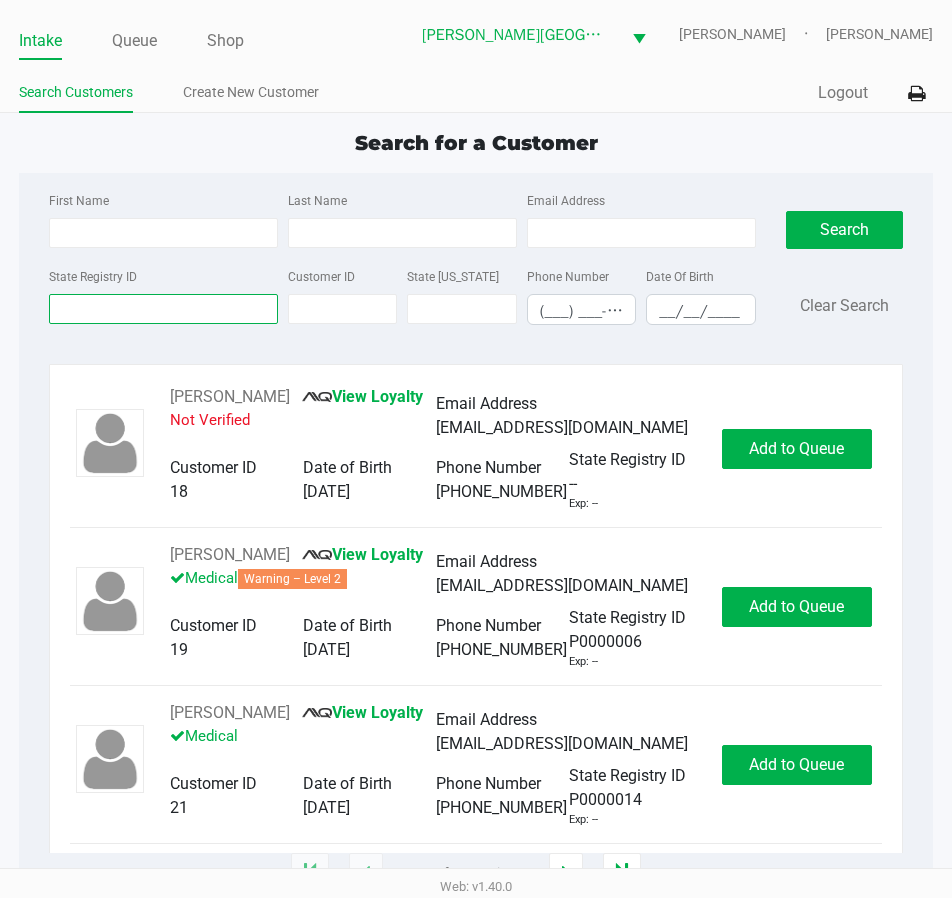 click on "State Registry ID" at bounding box center [163, 309] 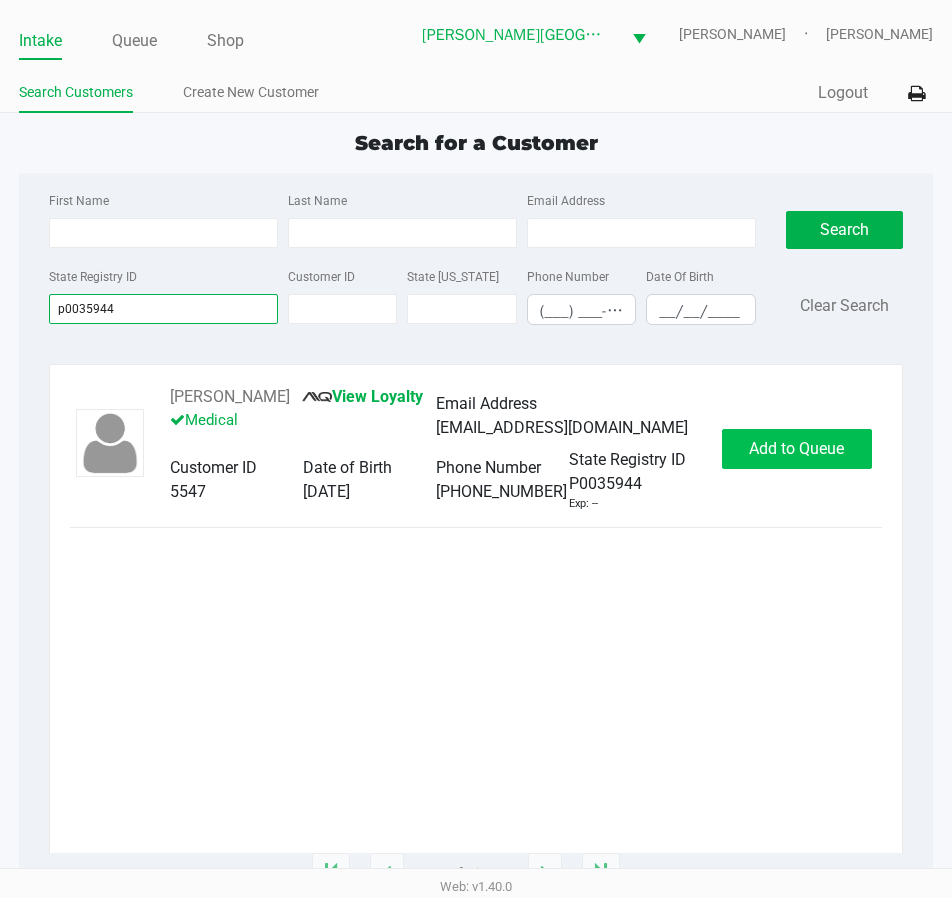 type on "p0035944" 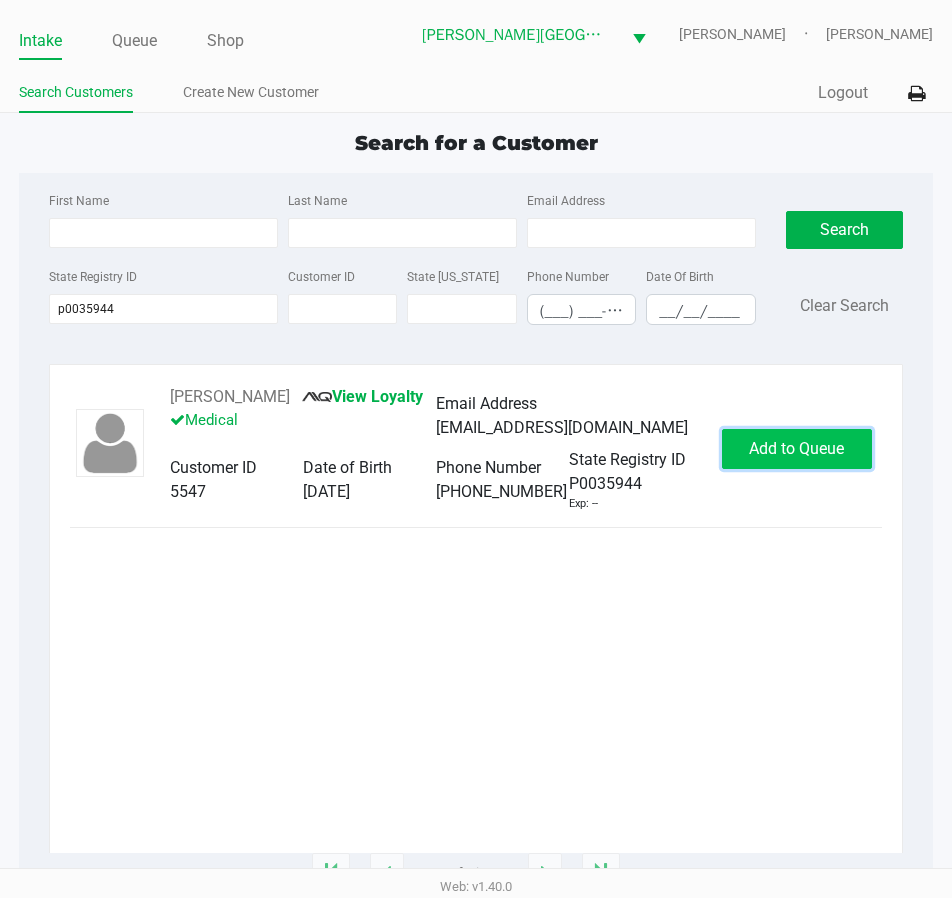 click on "Add to Queue" 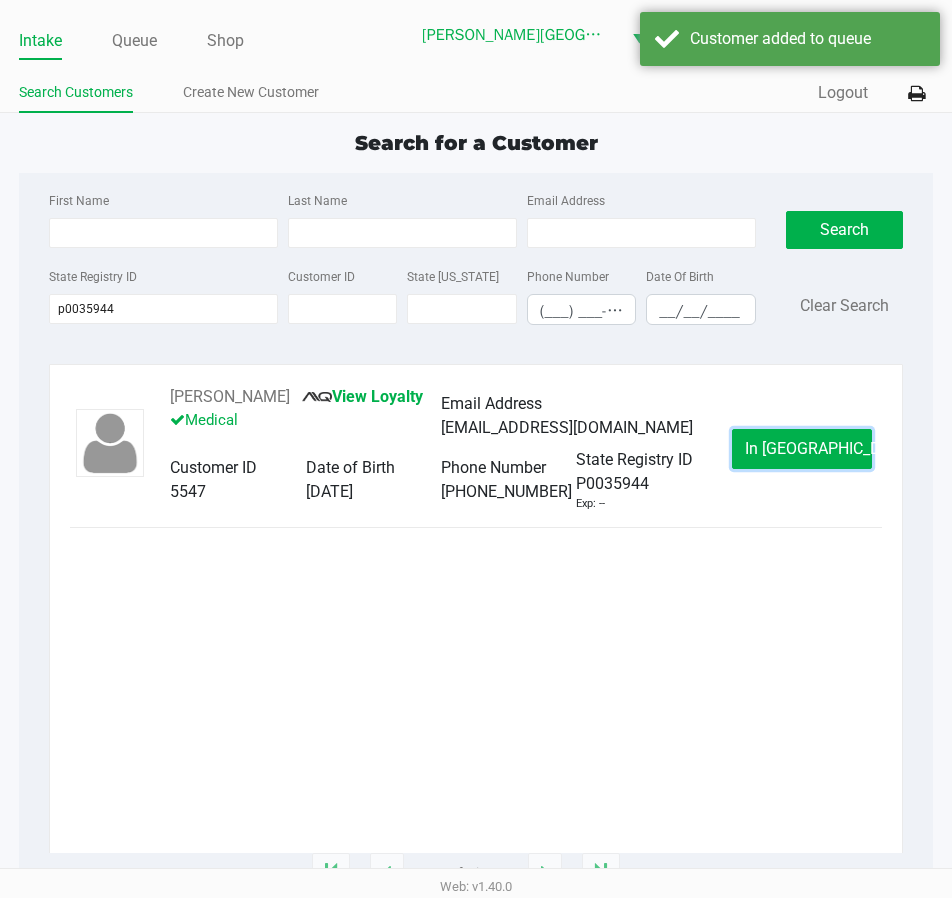 click on "In Queue" 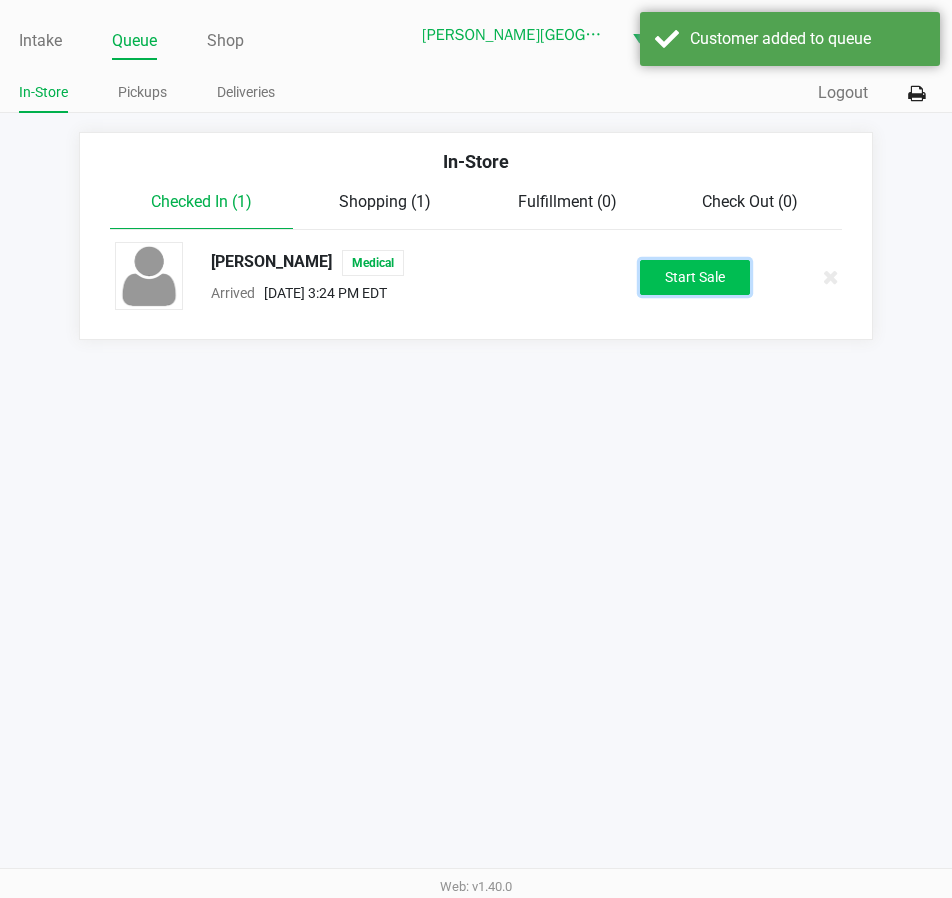 click on "Start Sale" 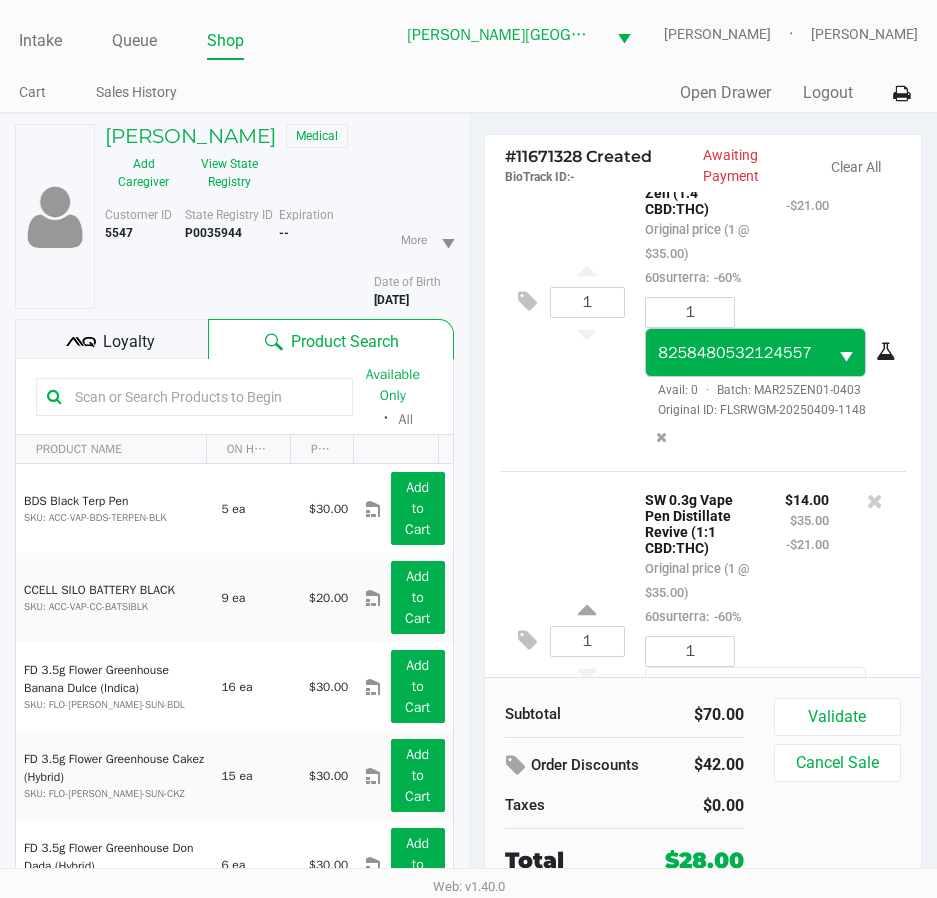 scroll, scrollTop: 43, scrollLeft: 0, axis: vertical 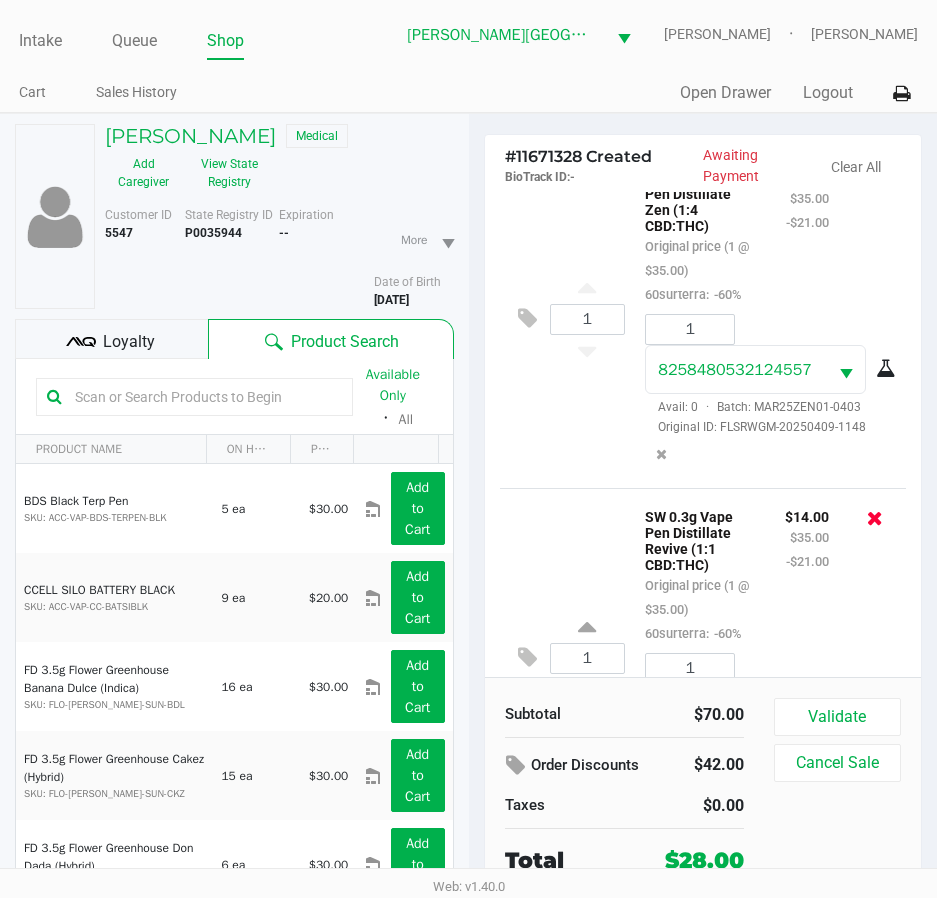 click 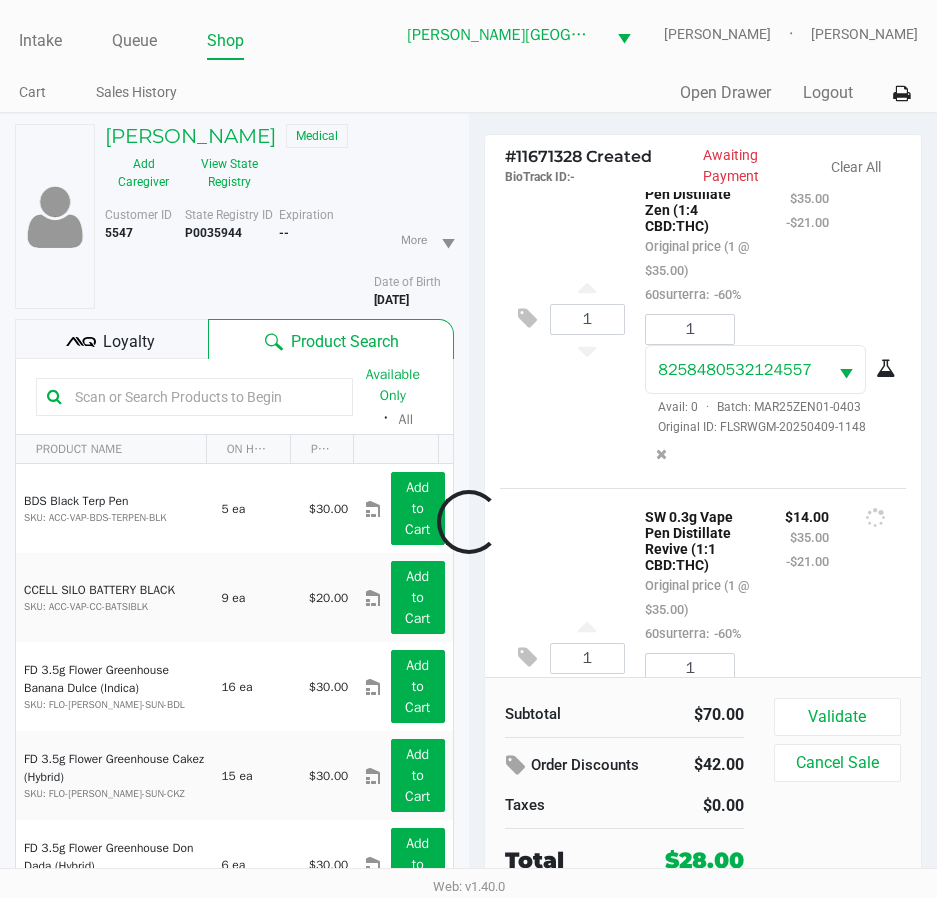 scroll, scrollTop: 0, scrollLeft: 0, axis: both 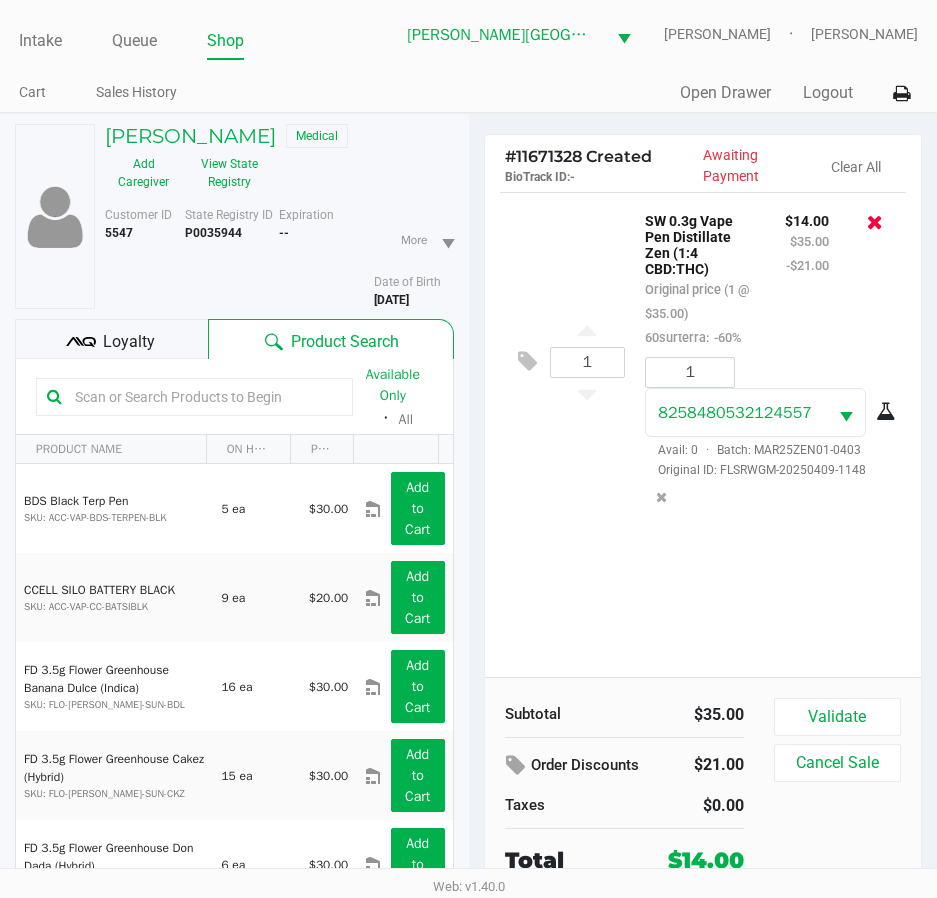click 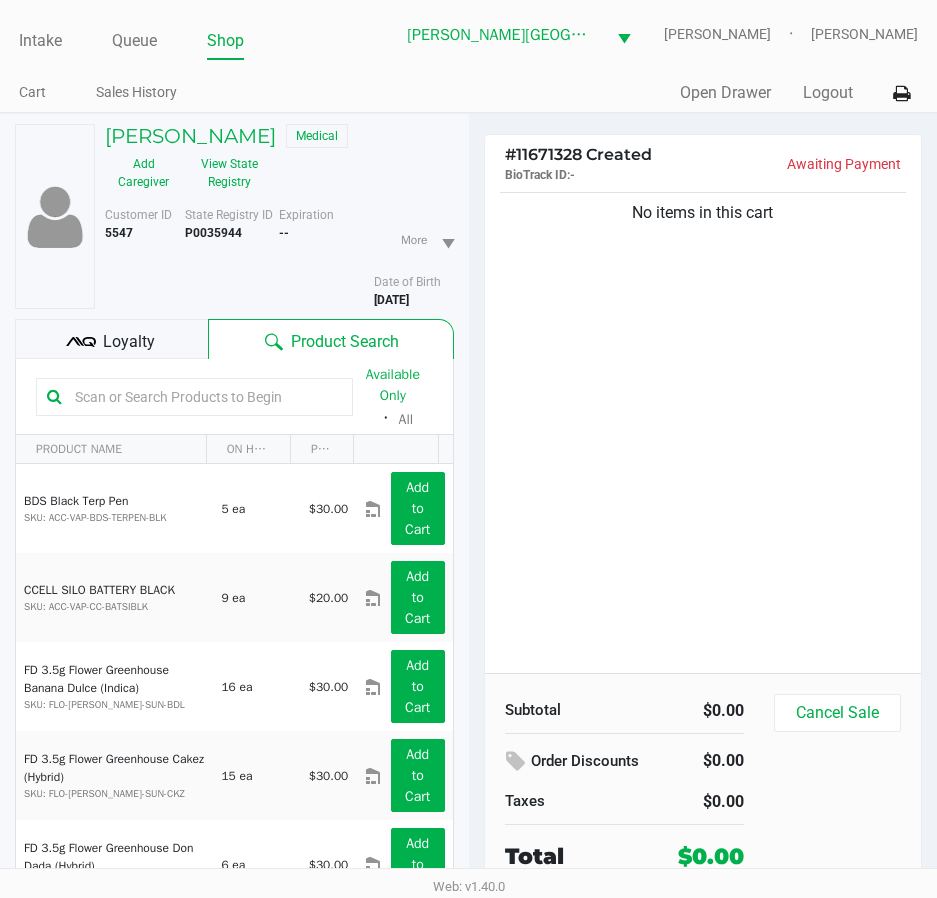 click on "No items in this cart" 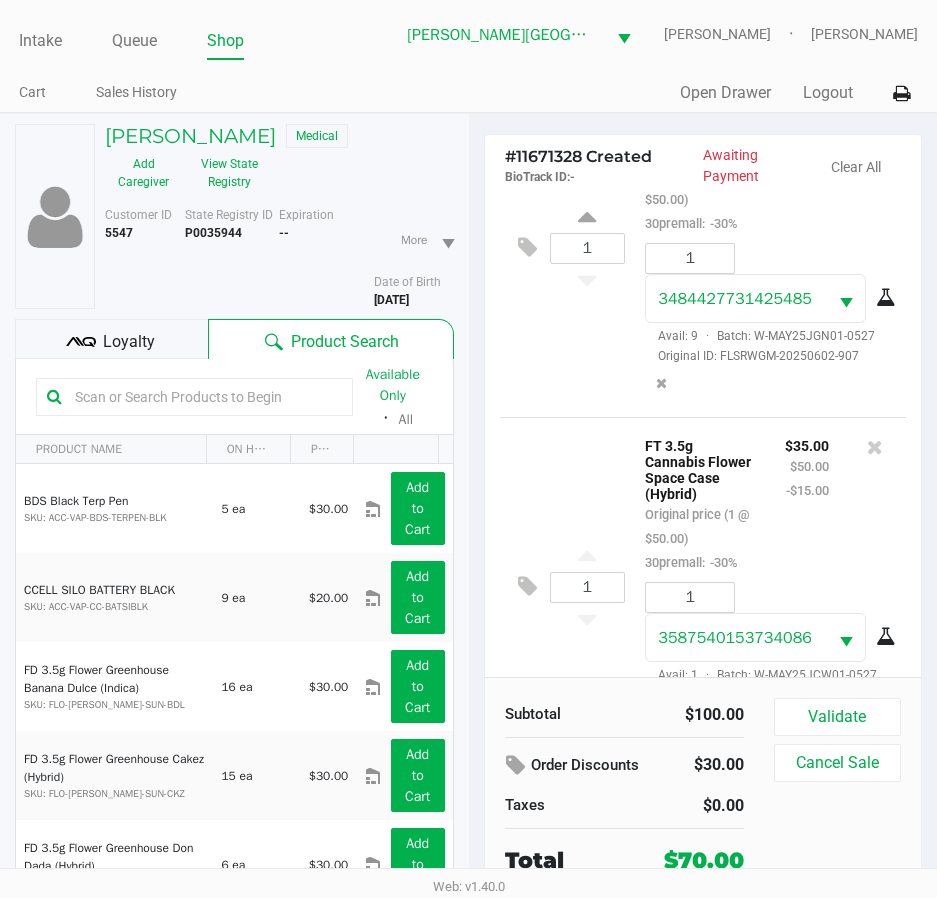 scroll, scrollTop: 0, scrollLeft: 0, axis: both 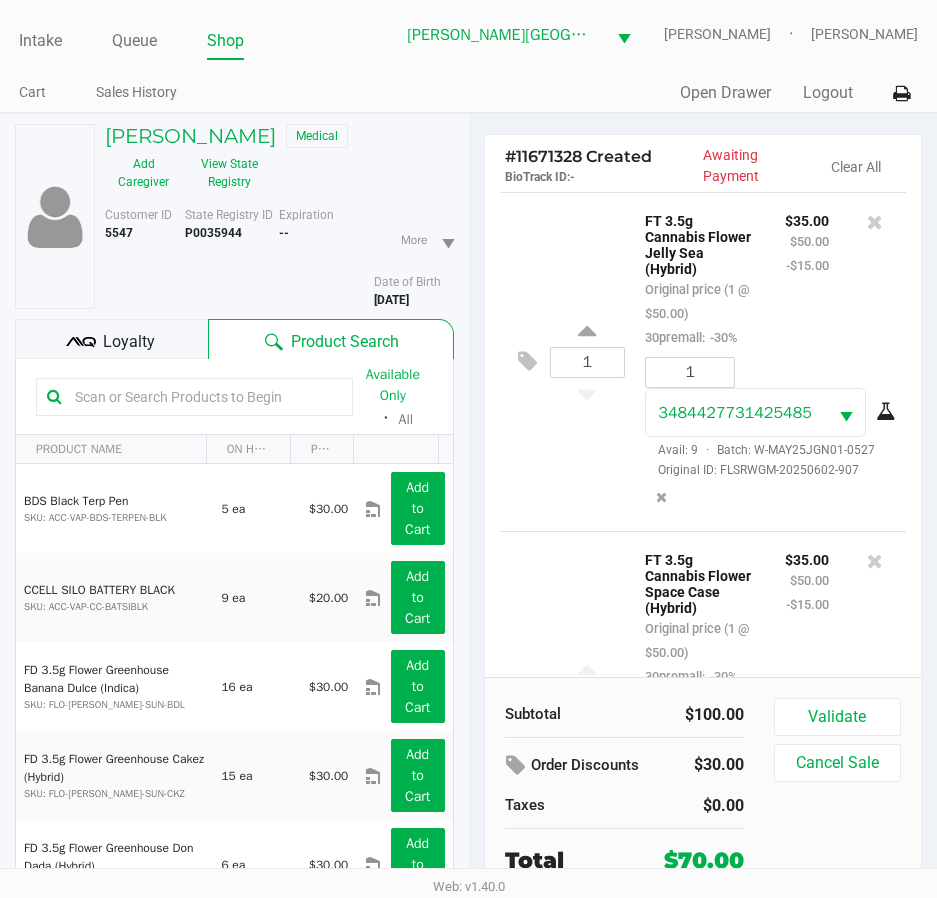 click on "Loyalty" 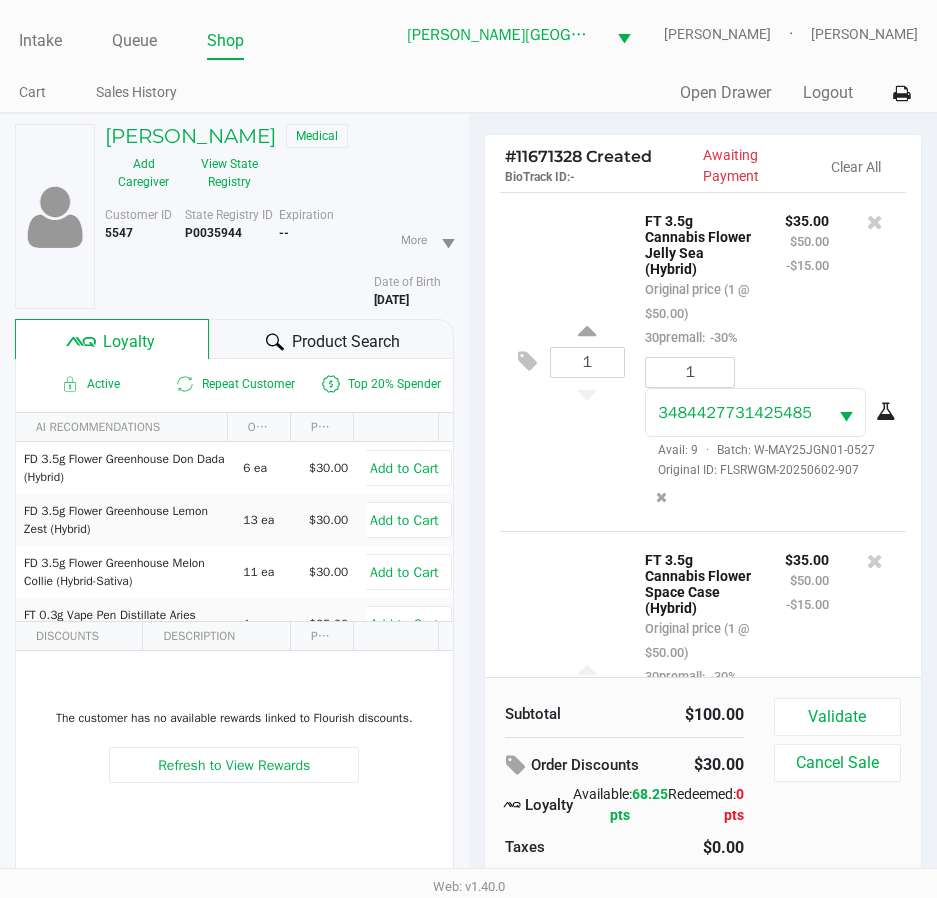scroll, scrollTop: 297, scrollLeft: 0, axis: vertical 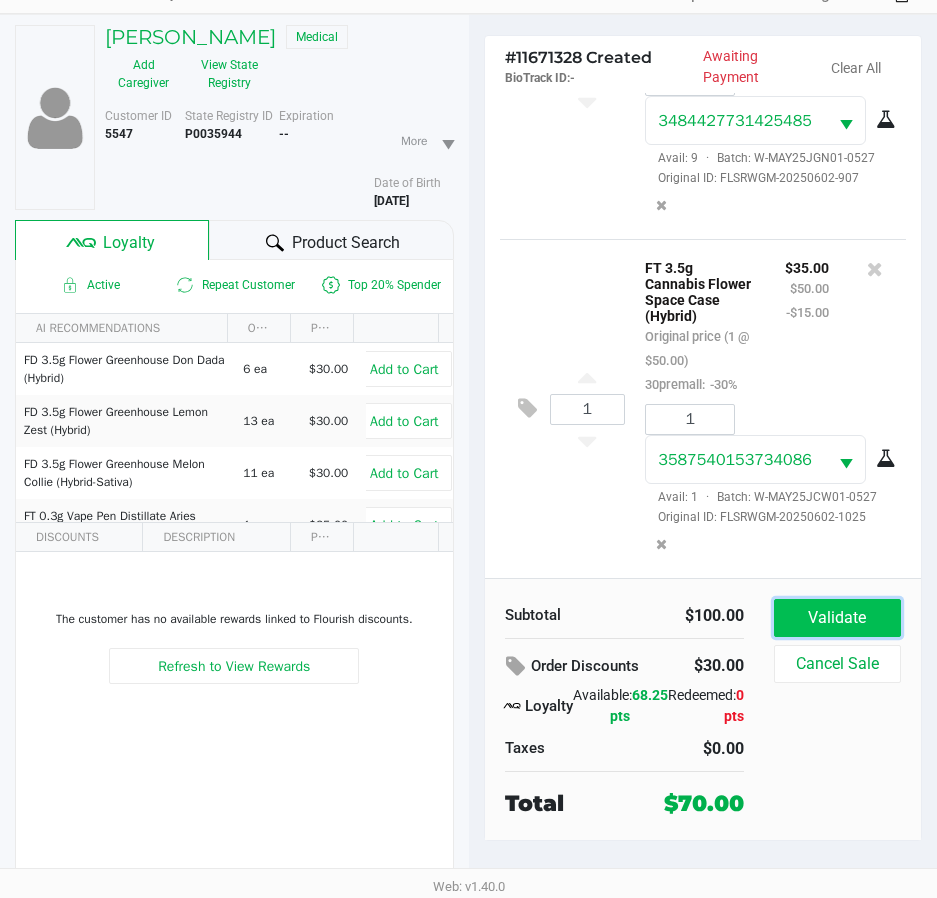 click on "Validate" 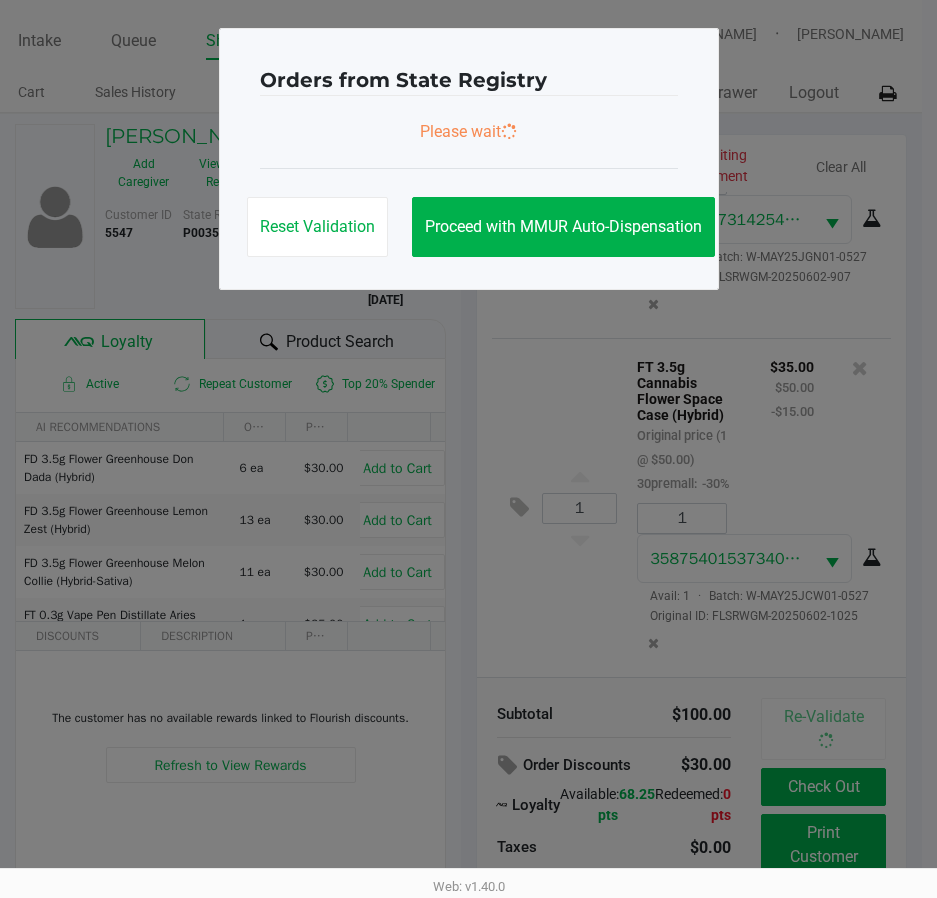 scroll, scrollTop: 0, scrollLeft: 0, axis: both 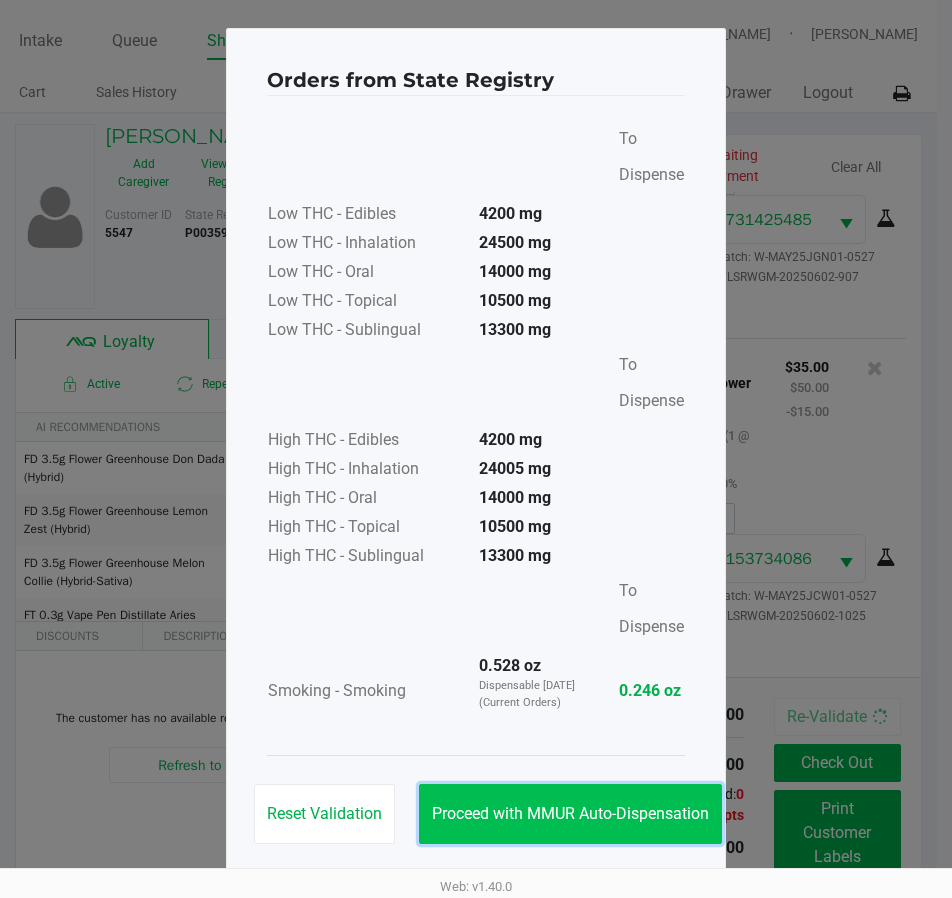 click on "Proceed with MMUR Auto-Dispensation" 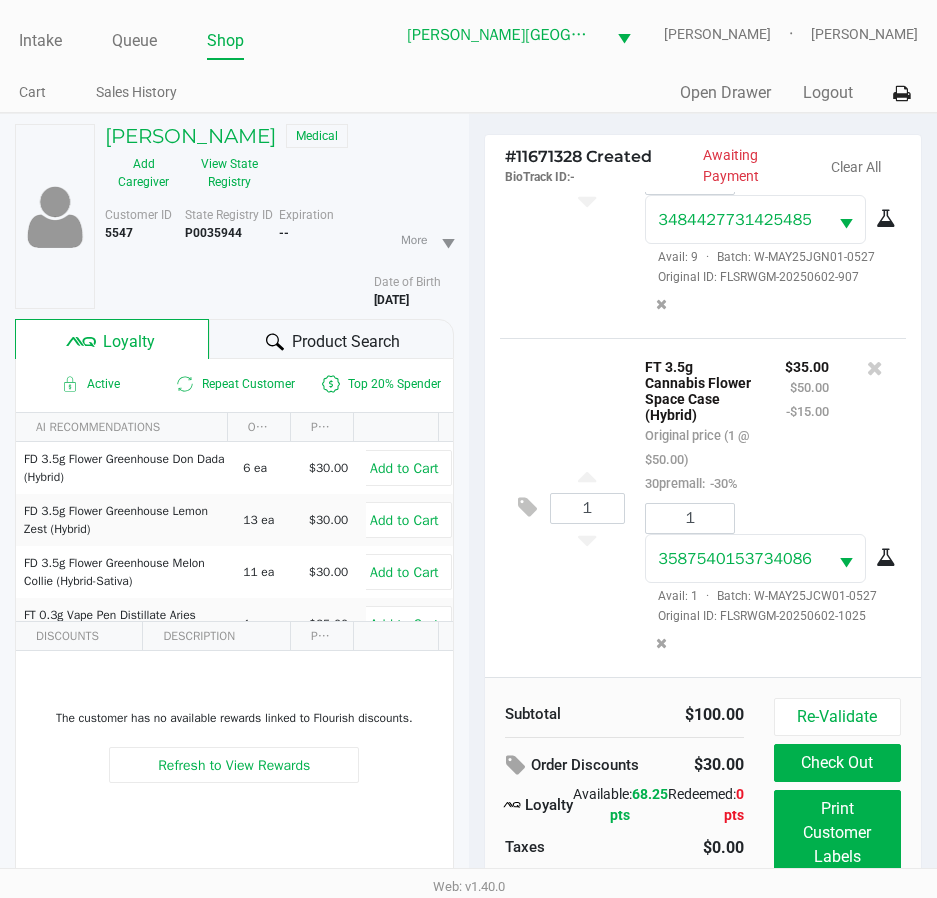 scroll, scrollTop: 99, scrollLeft: 0, axis: vertical 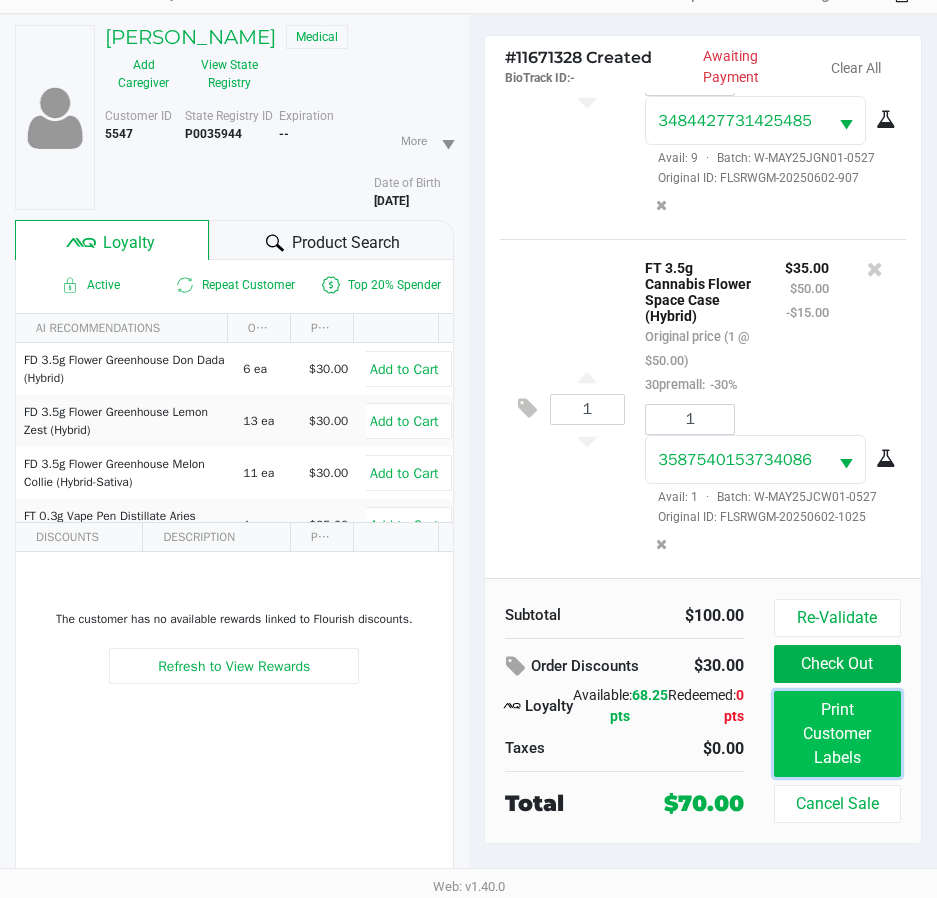 click on "Print Customer Labels" 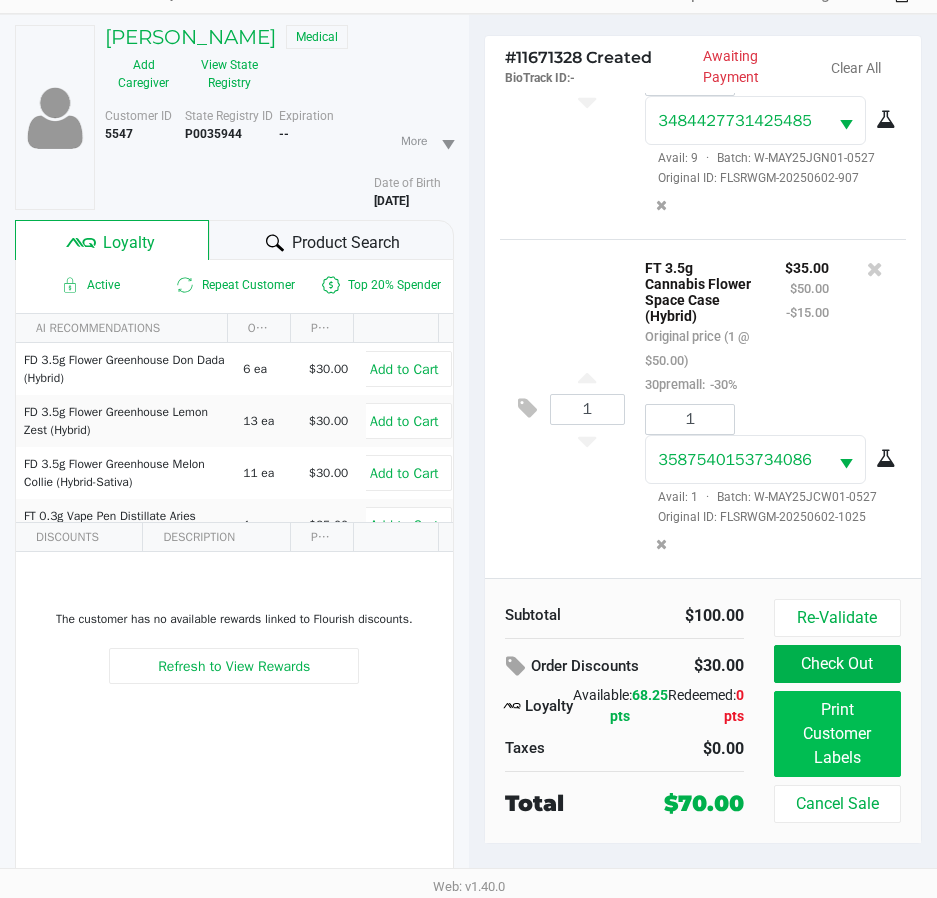 scroll, scrollTop: 0, scrollLeft: 0, axis: both 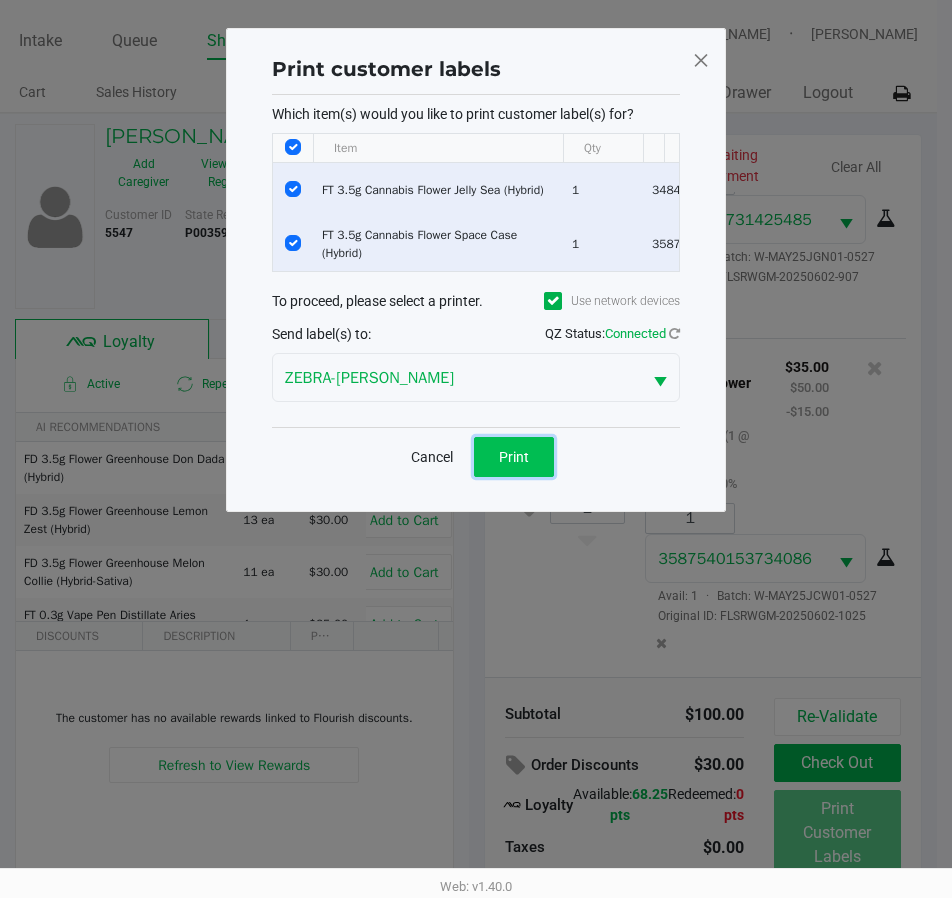 click on "Print" 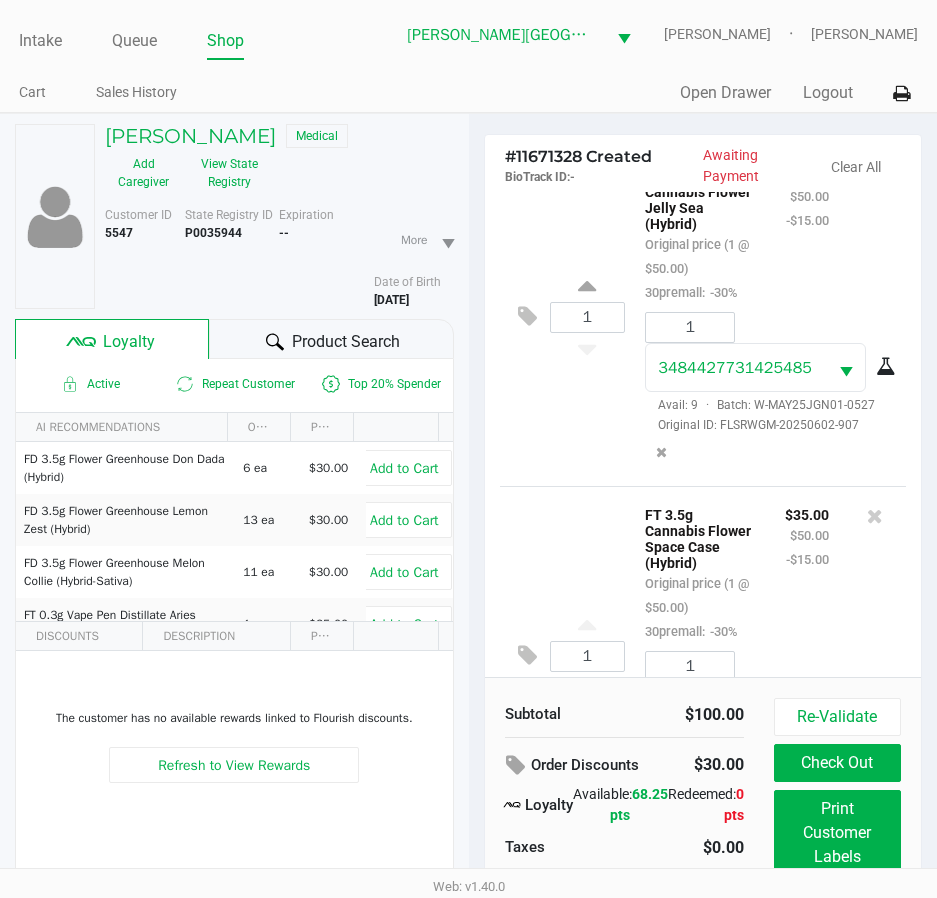 scroll, scrollTop: 0, scrollLeft: 0, axis: both 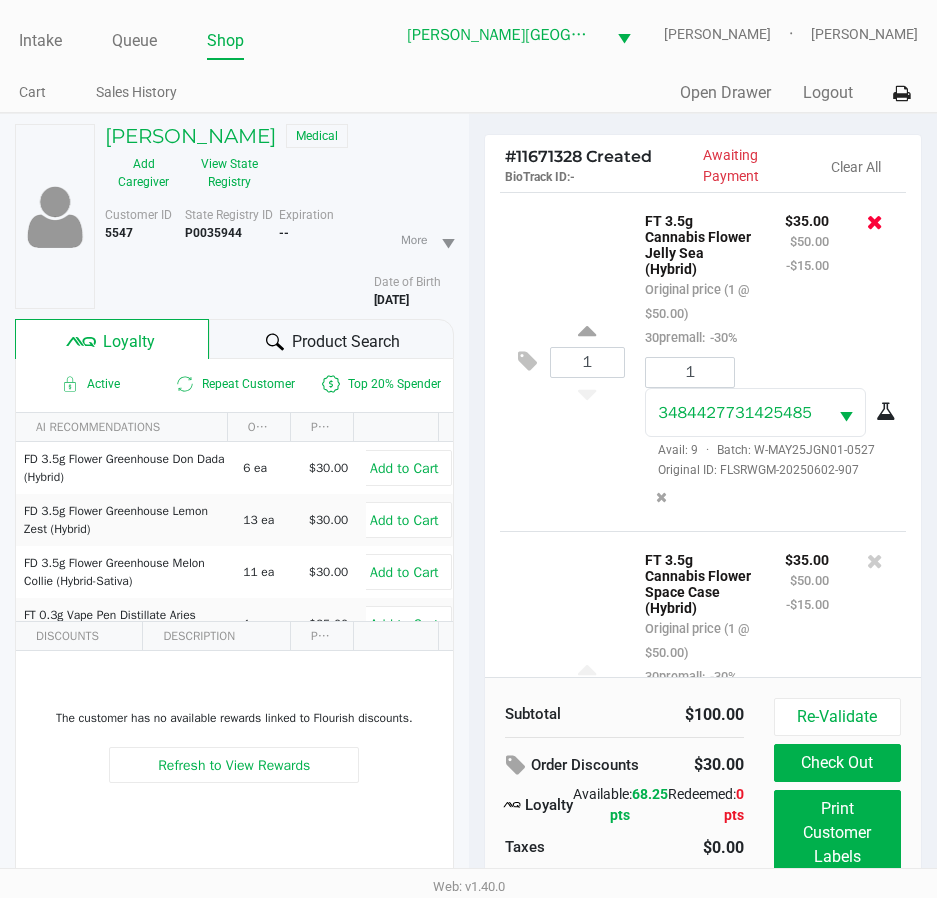 click 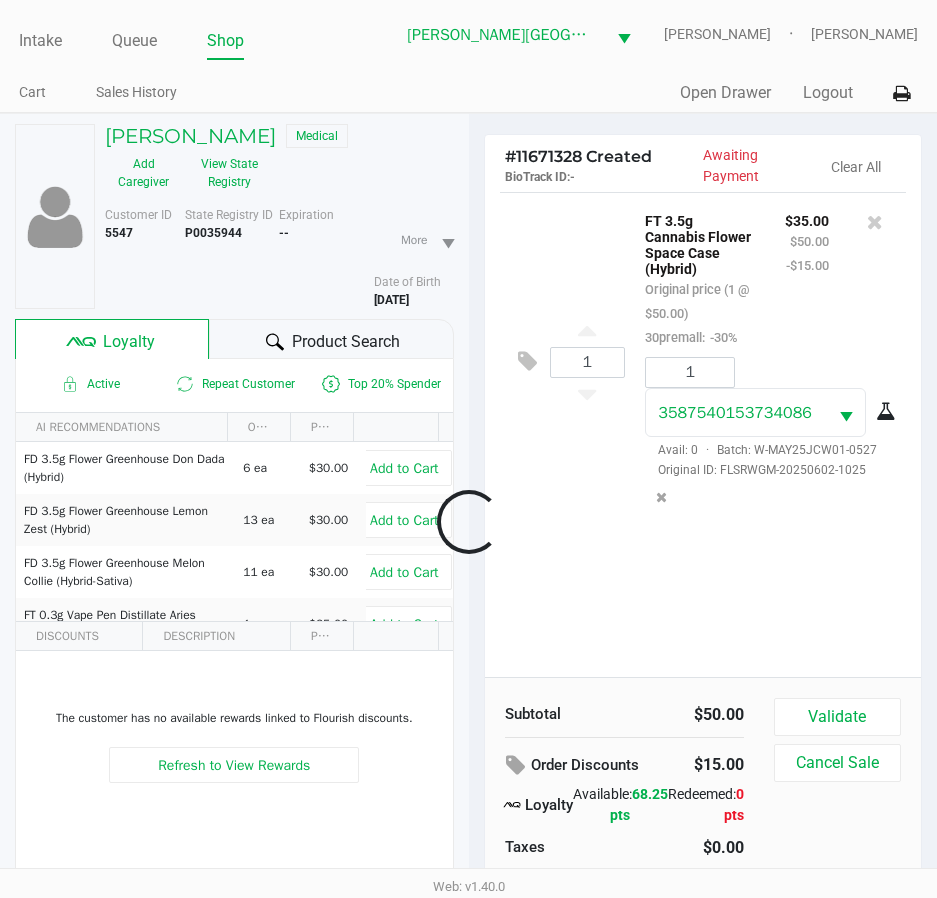 scroll, scrollTop: 0, scrollLeft: 0, axis: both 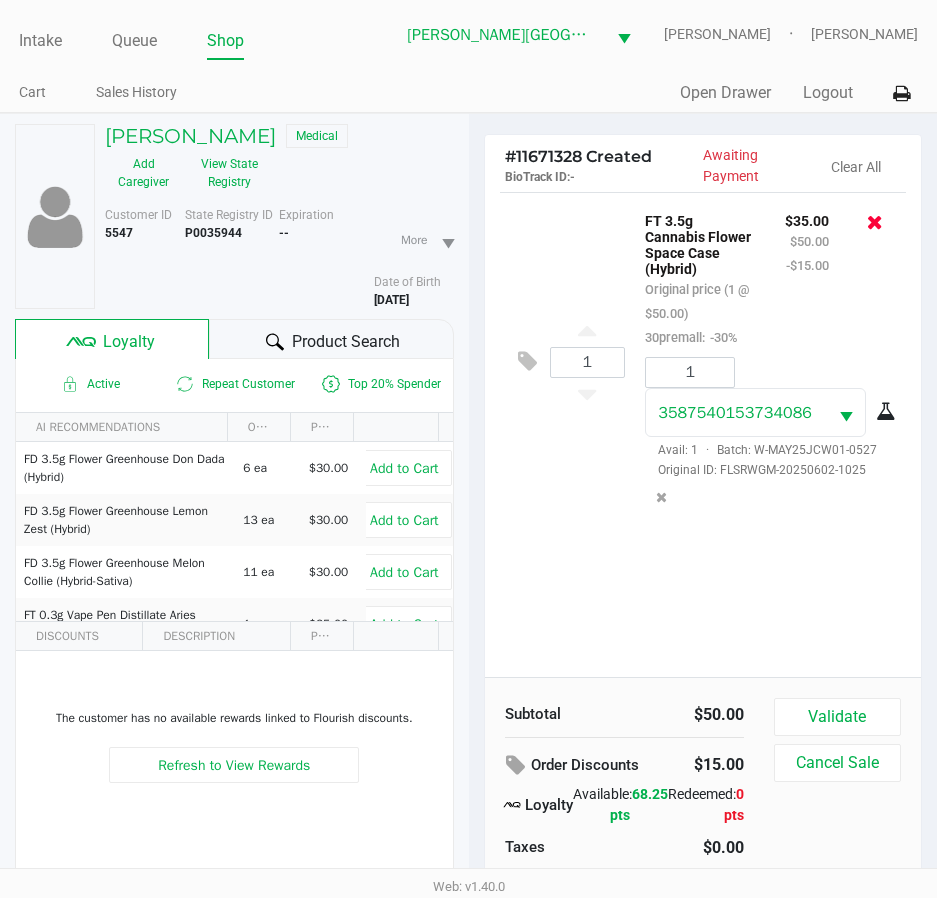click 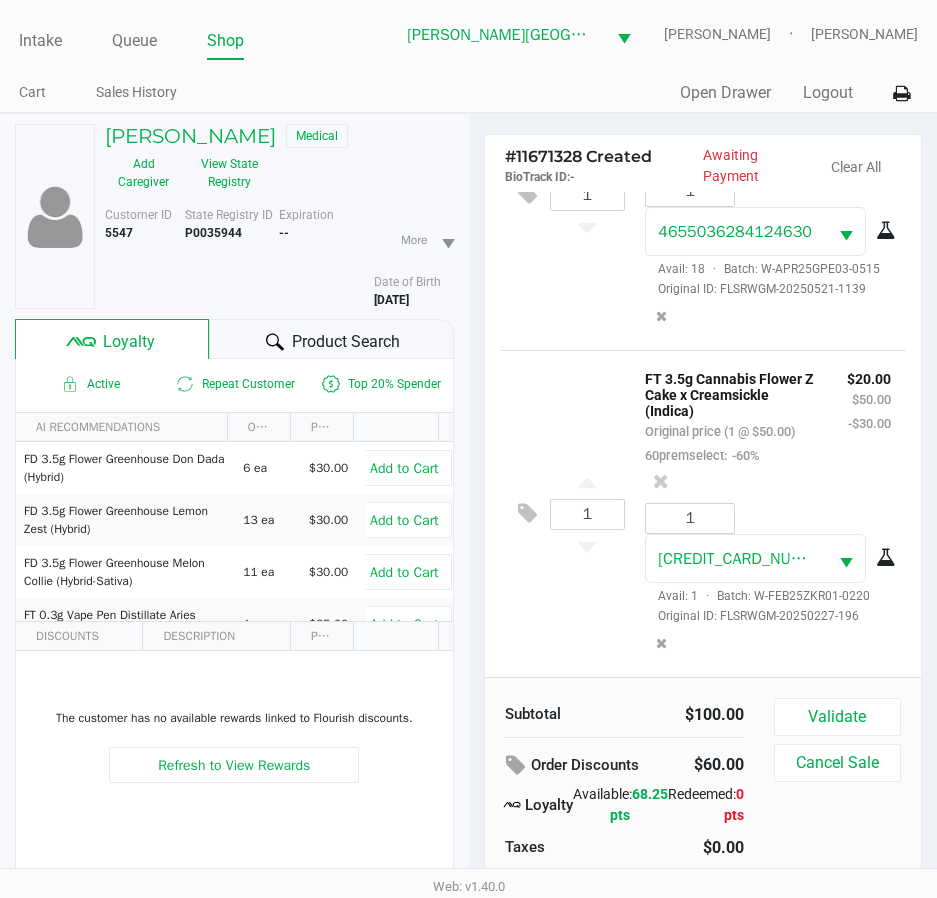 scroll, scrollTop: 307, scrollLeft: 0, axis: vertical 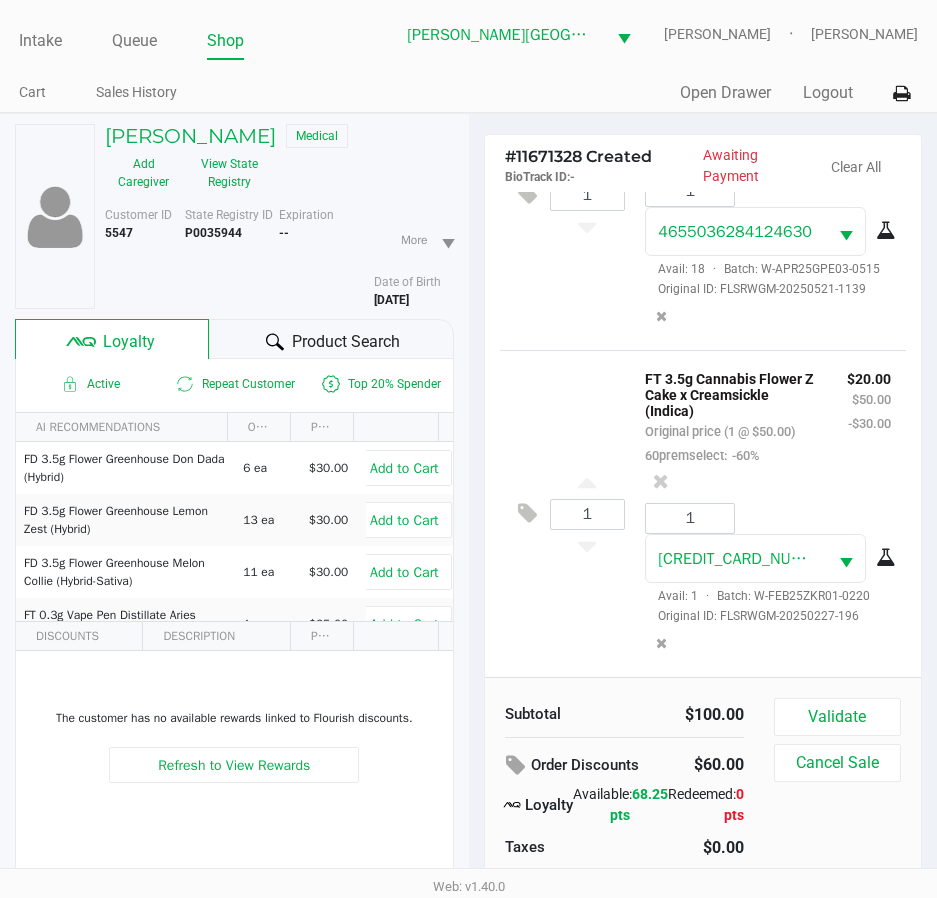 click on "Validate   Cancel Sale" 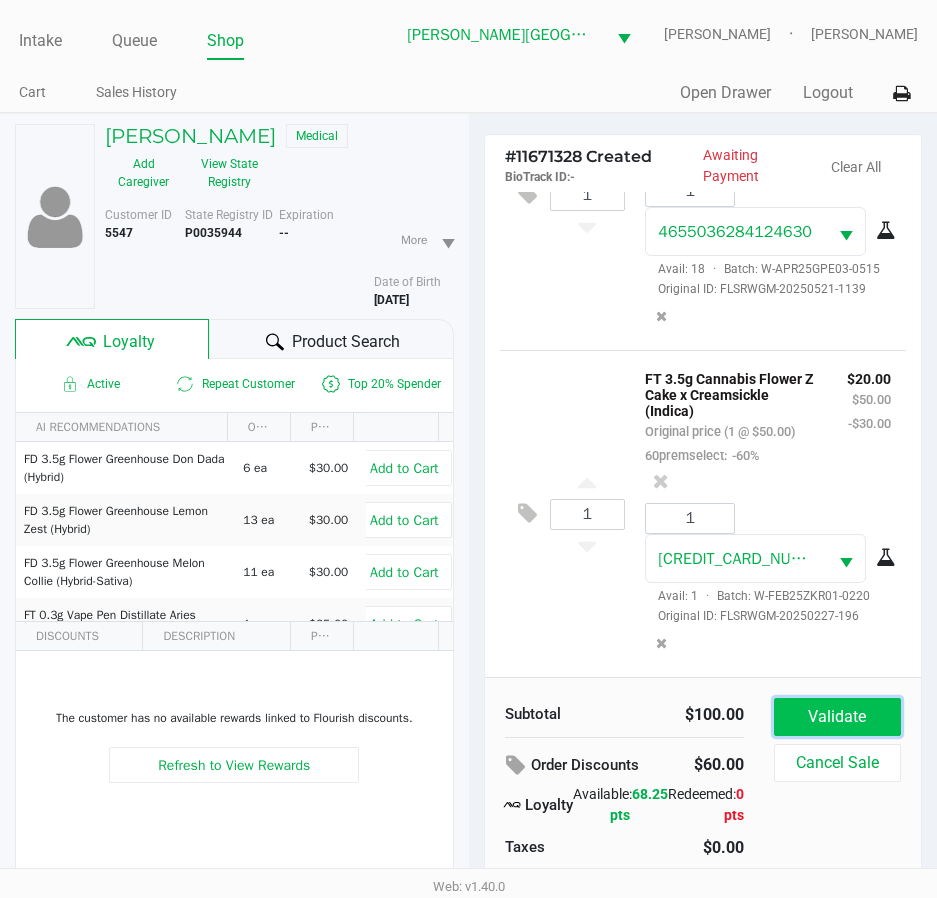 click on "Validate" 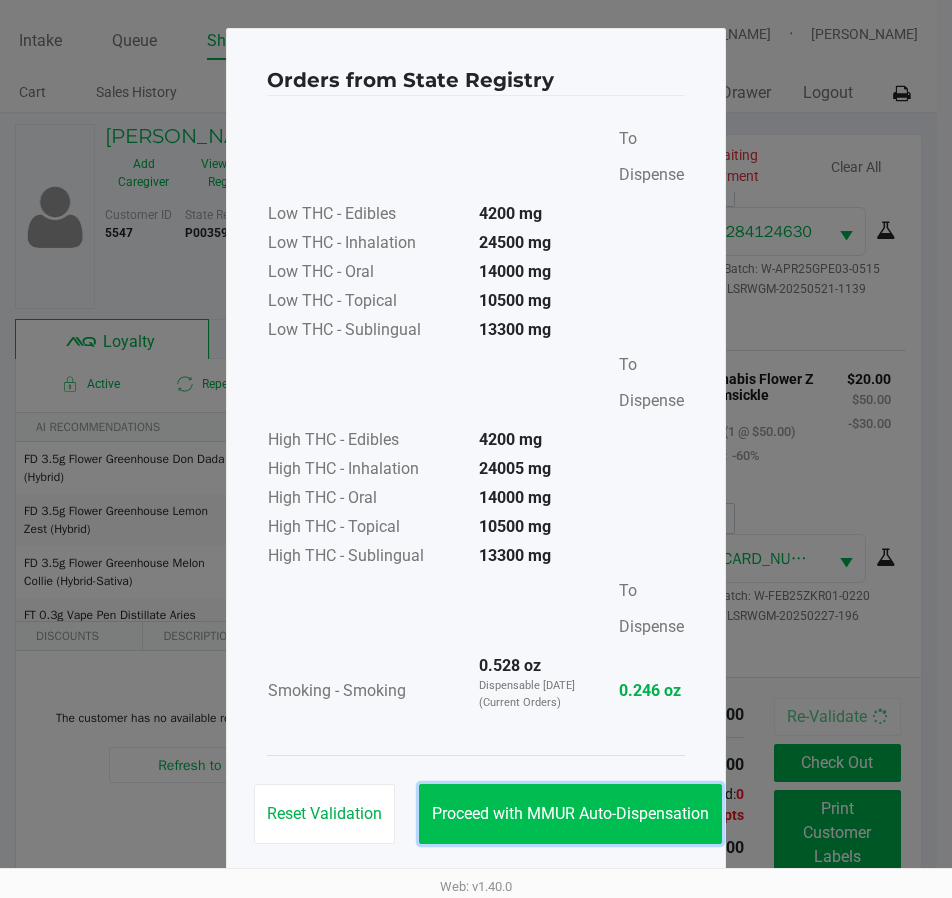 click on "Proceed with MMUR Auto-Dispensation" 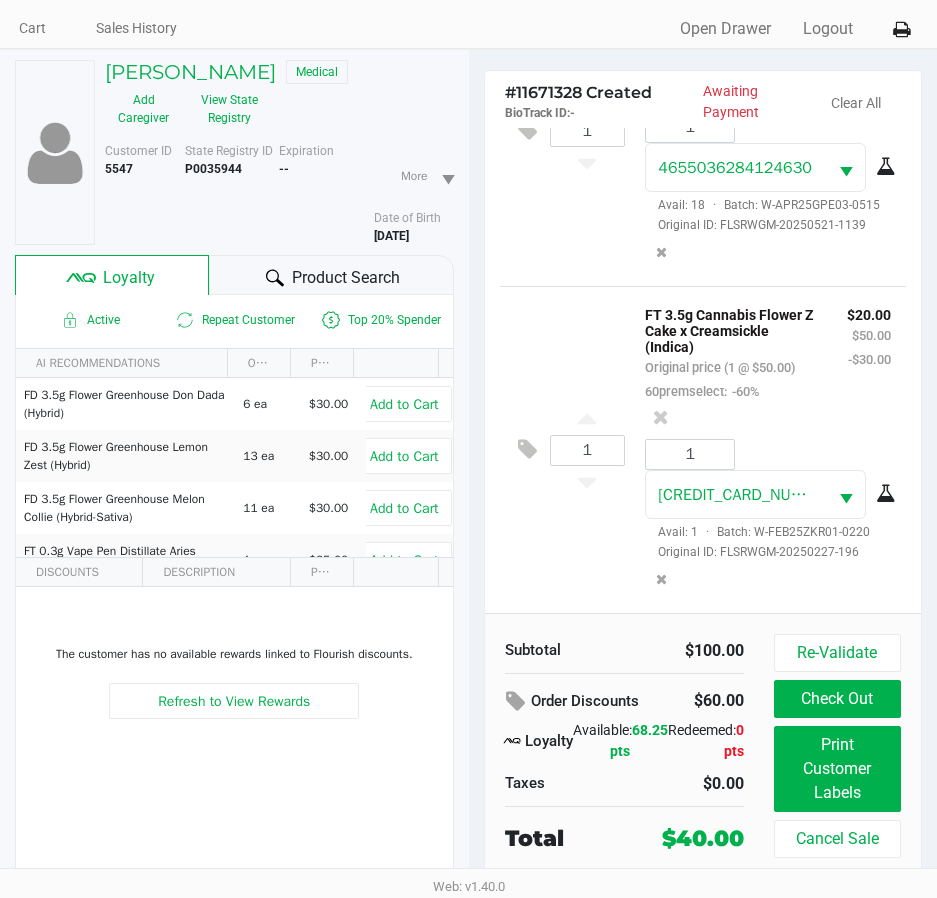 scroll, scrollTop: 99, scrollLeft: 0, axis: vertical 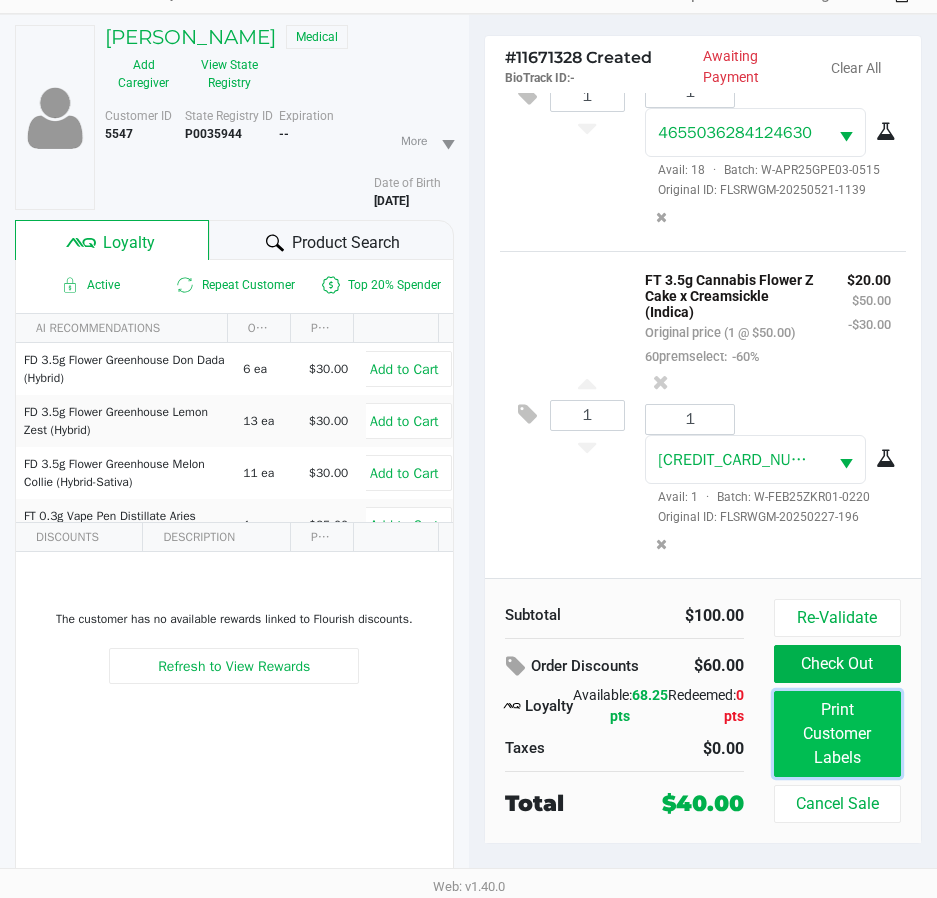 click on "Print Customer Labels" 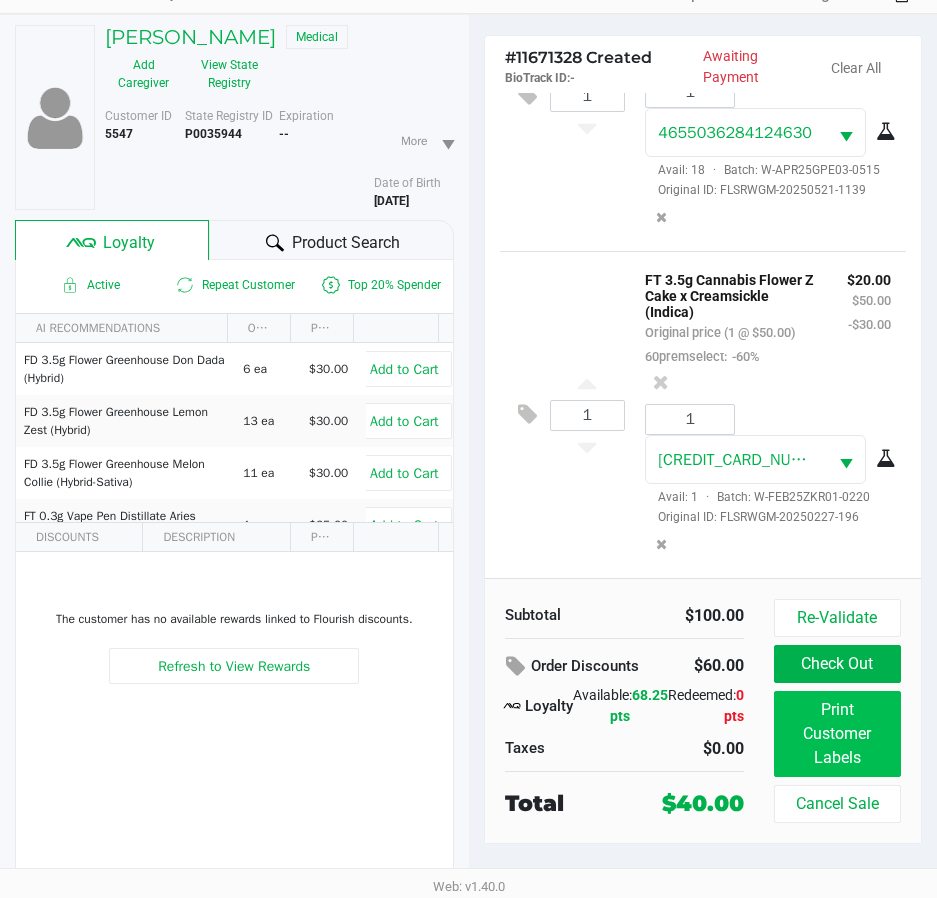 scroll, scrollTop: 0, scrollLeft: 0, axis: both 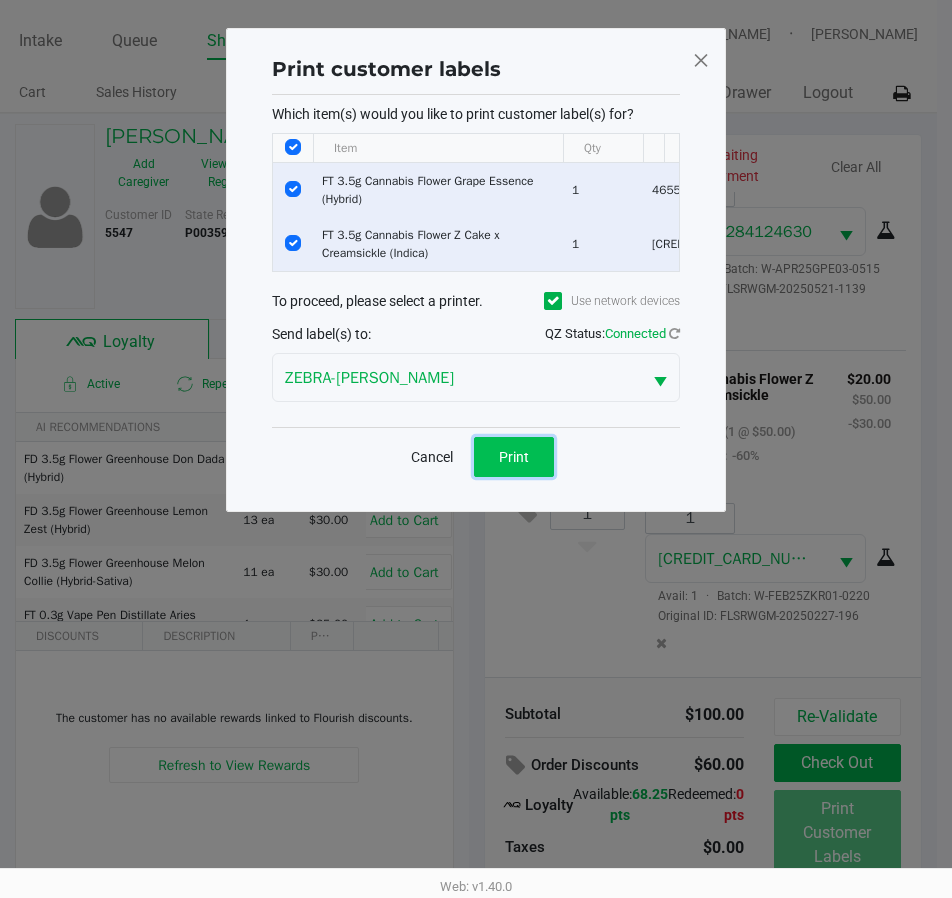 click on "Print" 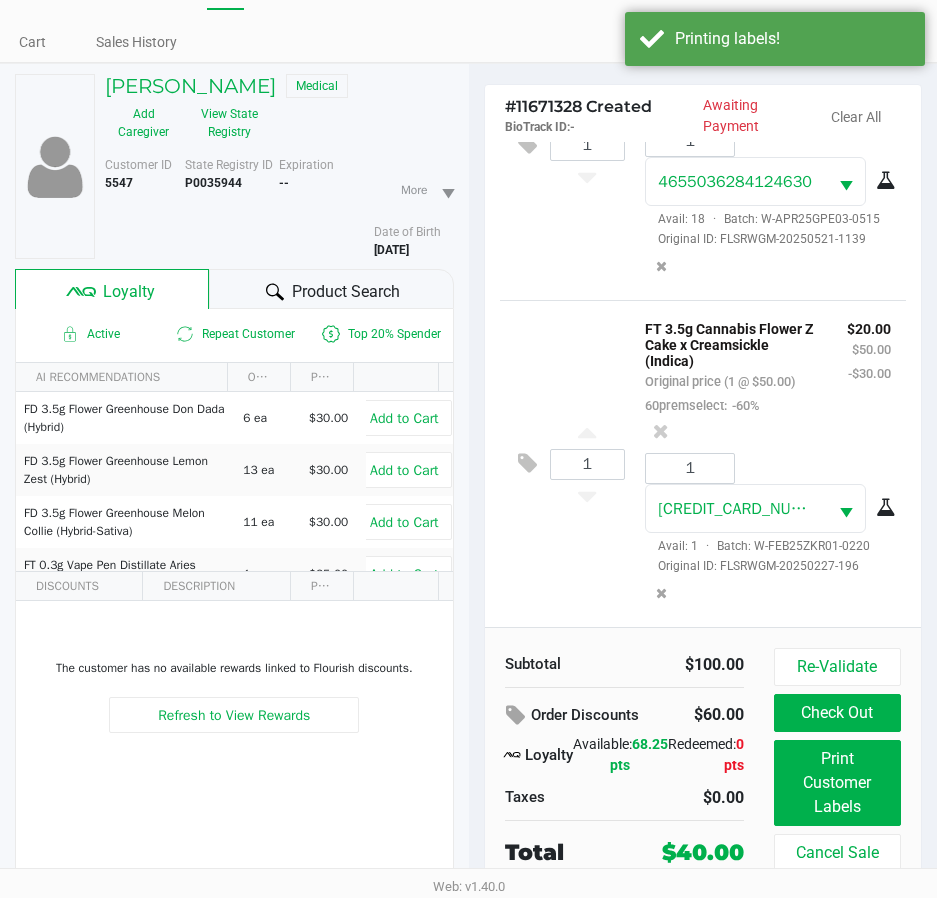 scroll, scrollTop: 99, scrollLeft: 0, axis: vertical 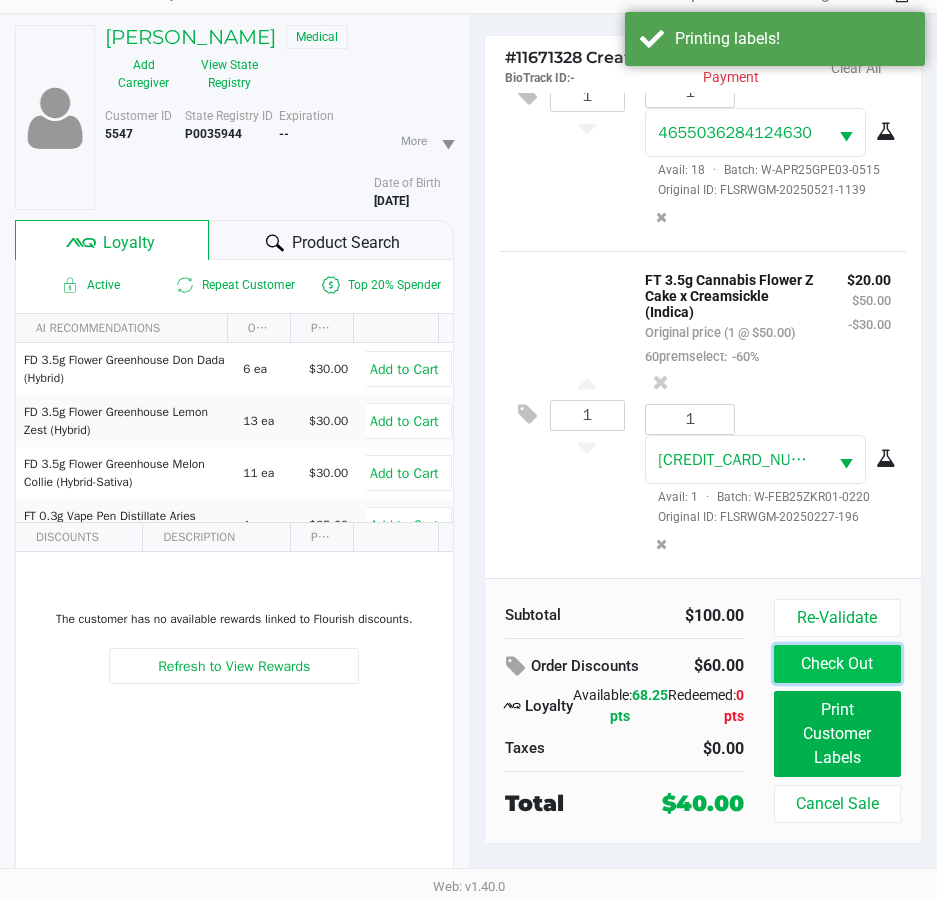 click on "Check Out" 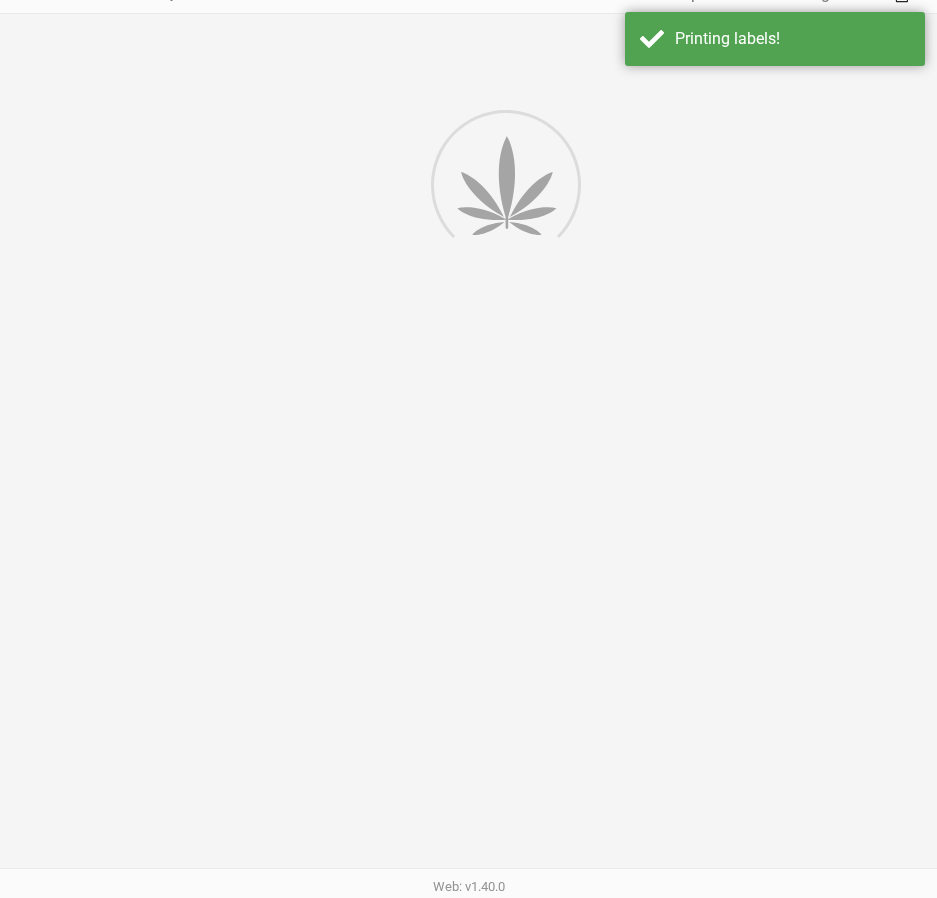 scroll, scrollTop: 0, scrollLeft: 0, axis: both 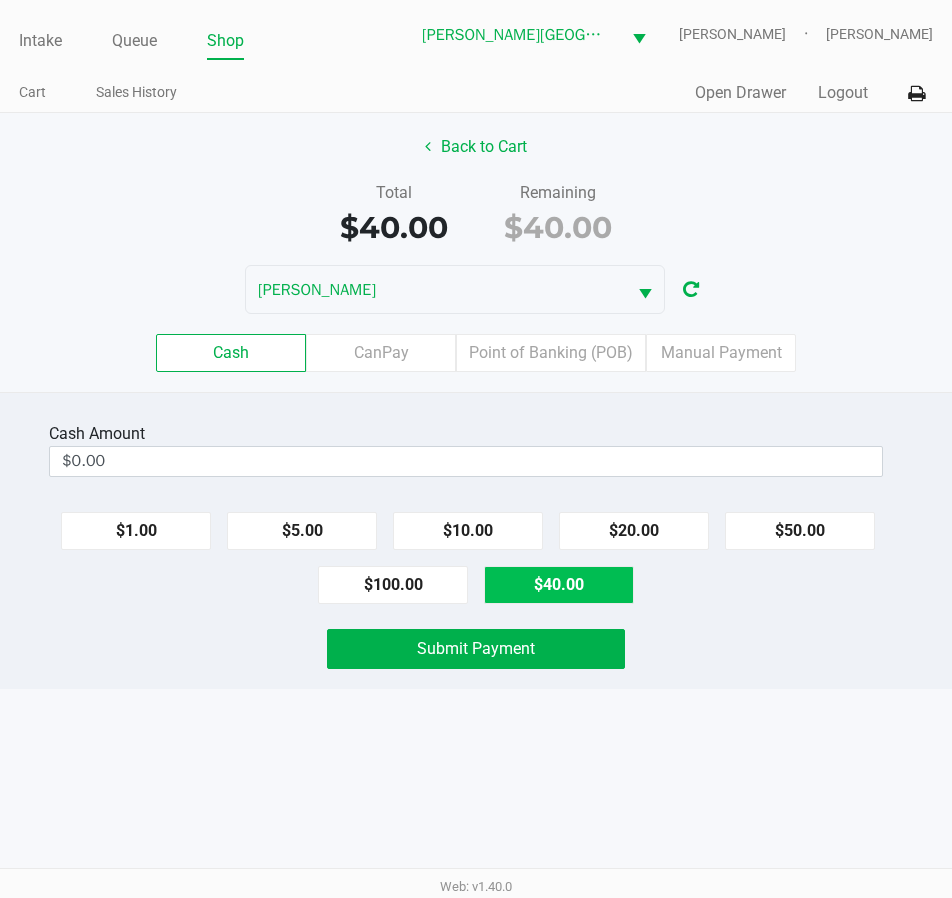 click on "$40.00" 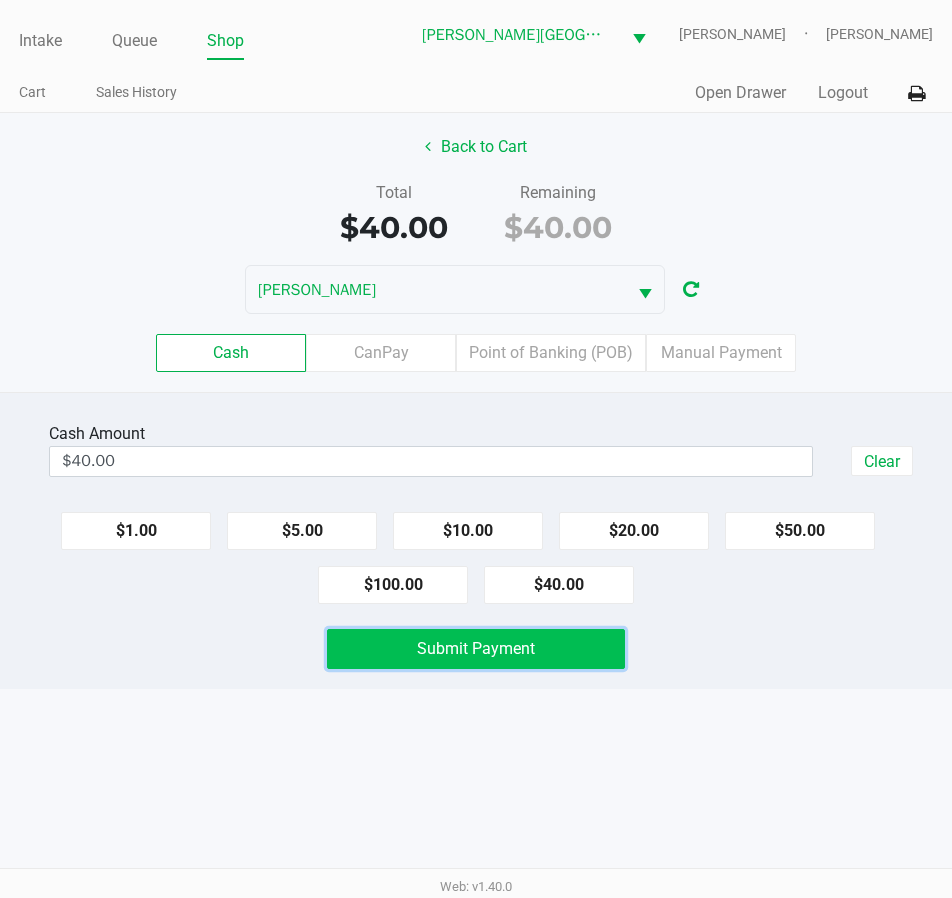click on "Submit Payment" 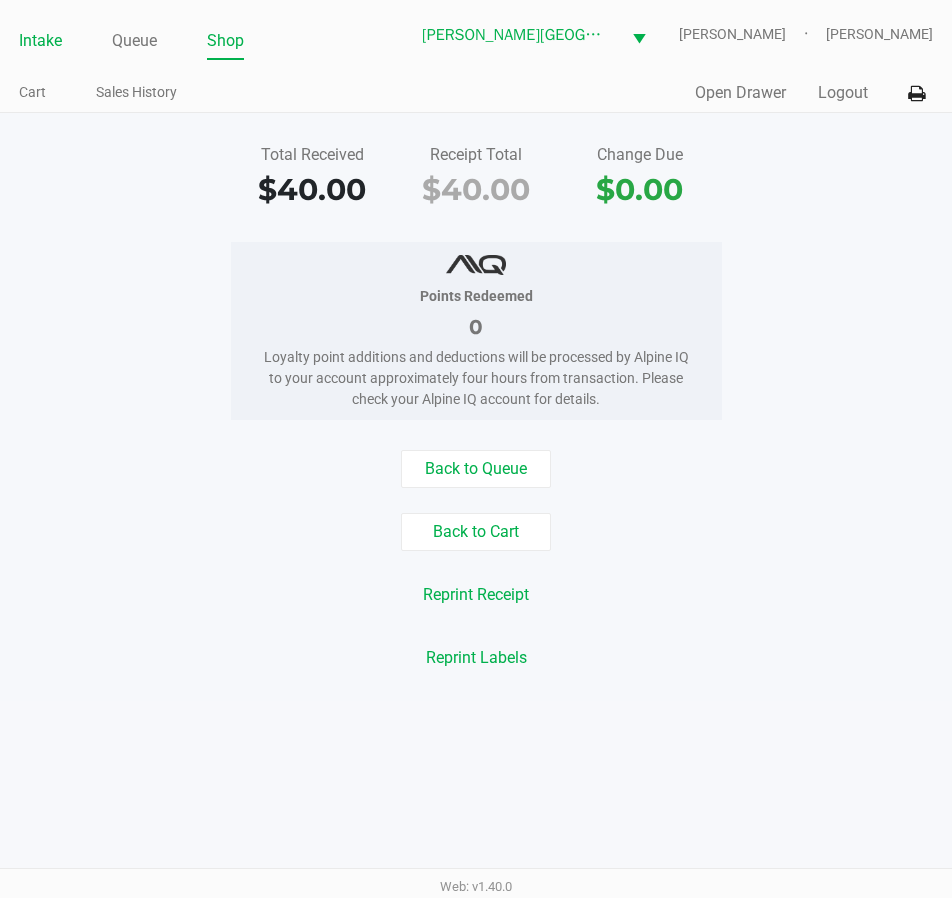 click on "Intake" 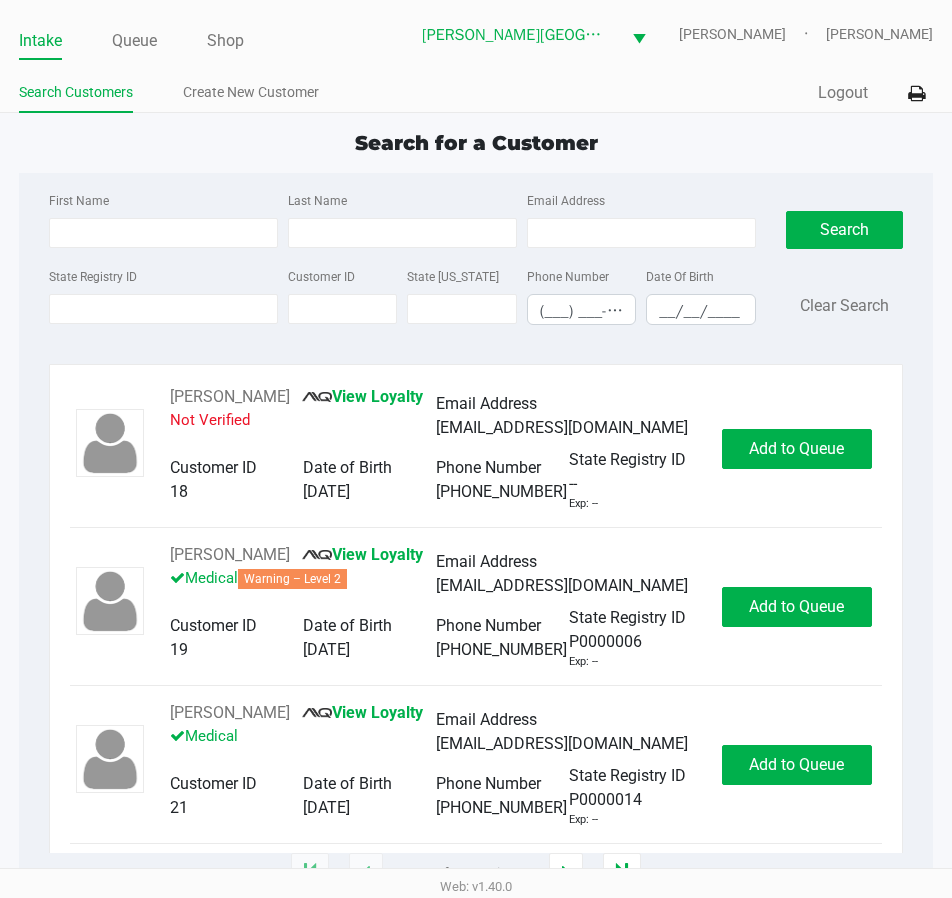 click on "Search for a Customer" 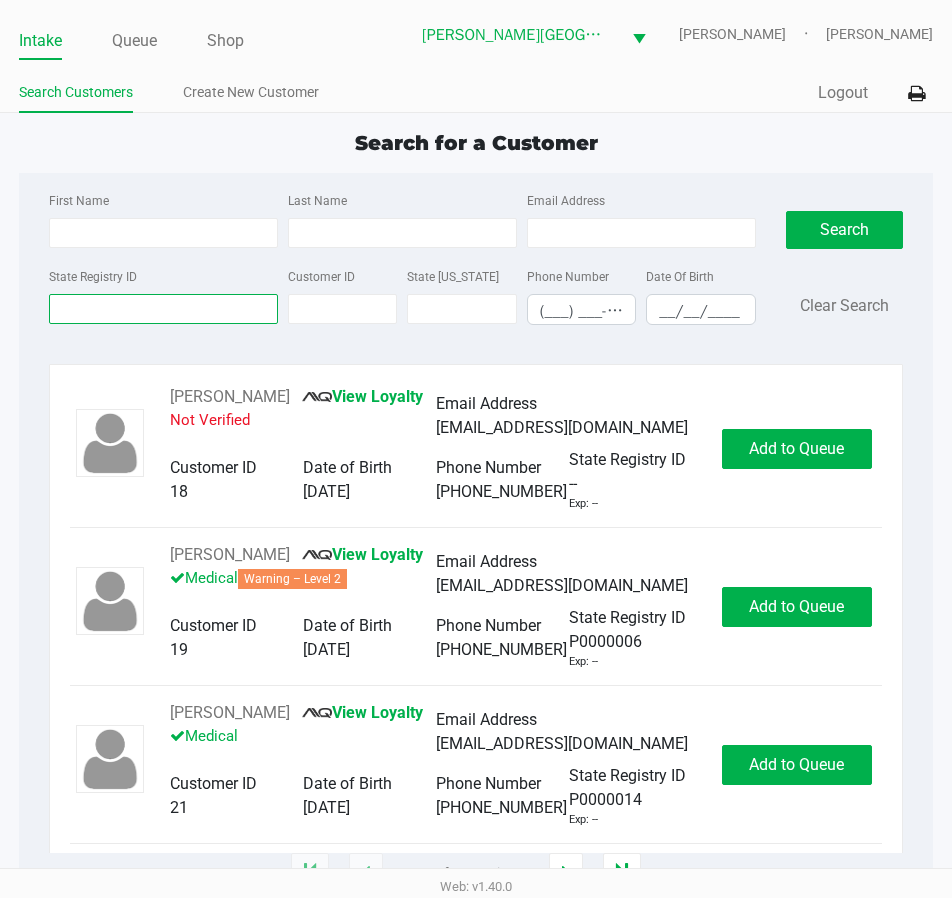 click on "State Registry ID" at bounding box center [163, 309] 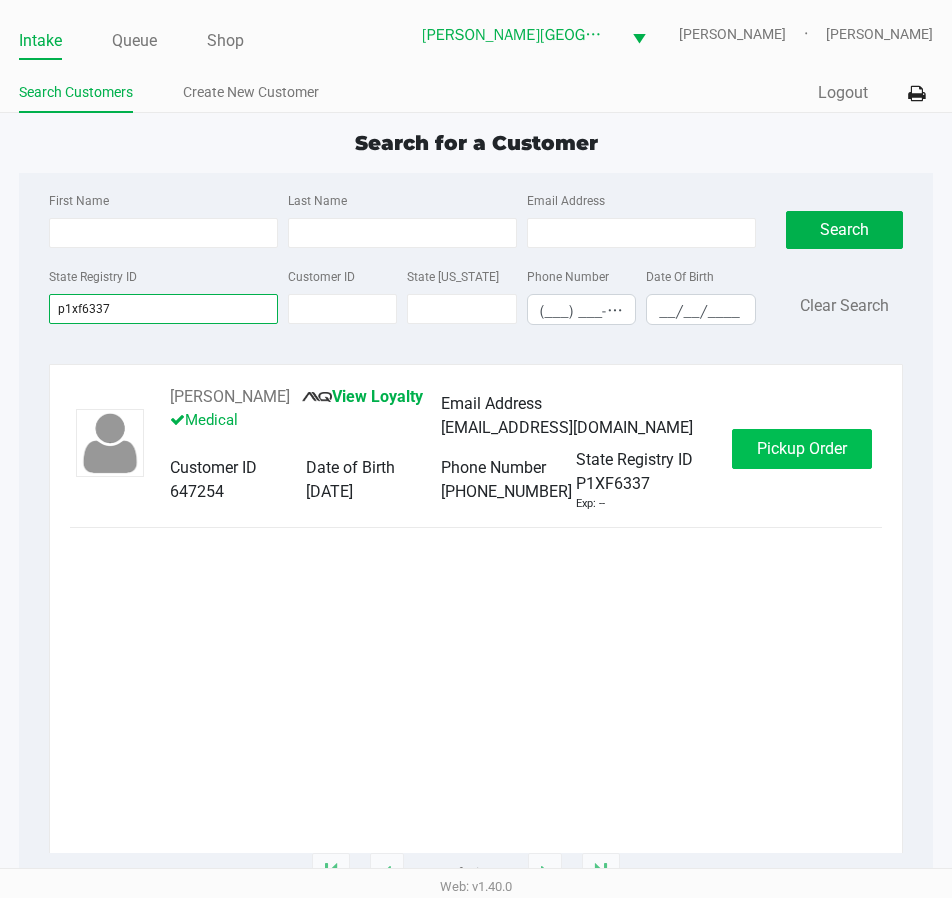 type on "p1xf6337" 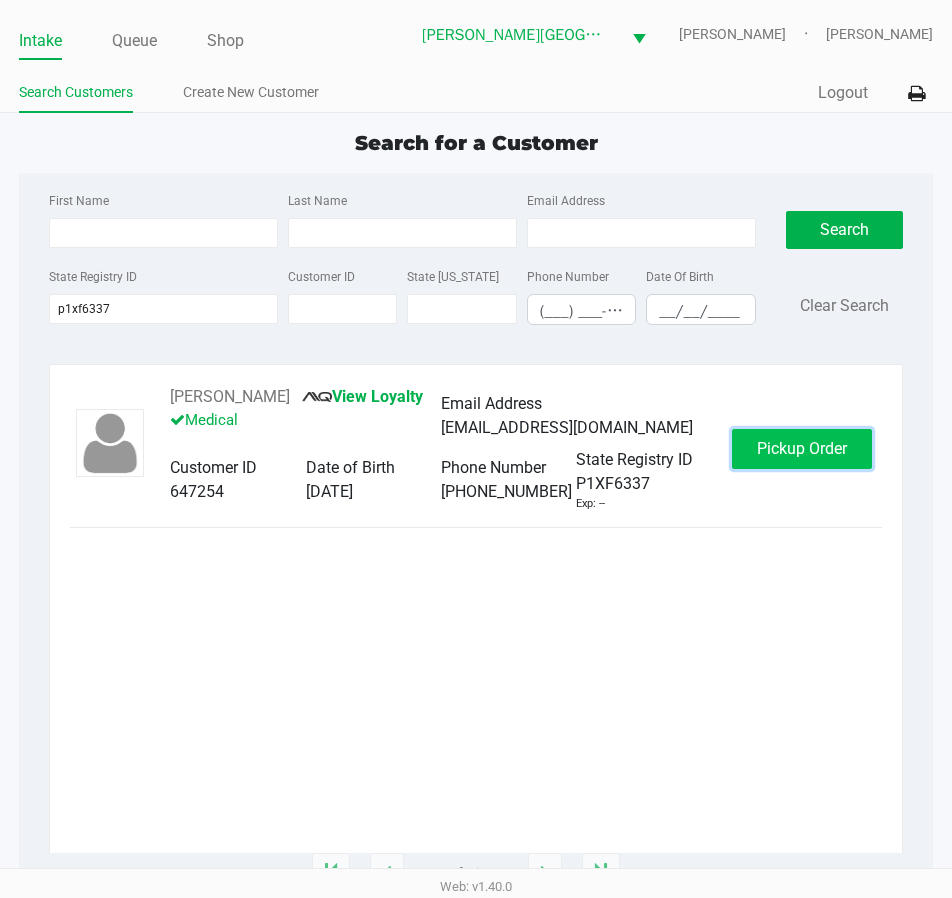click on "Pickup Order" 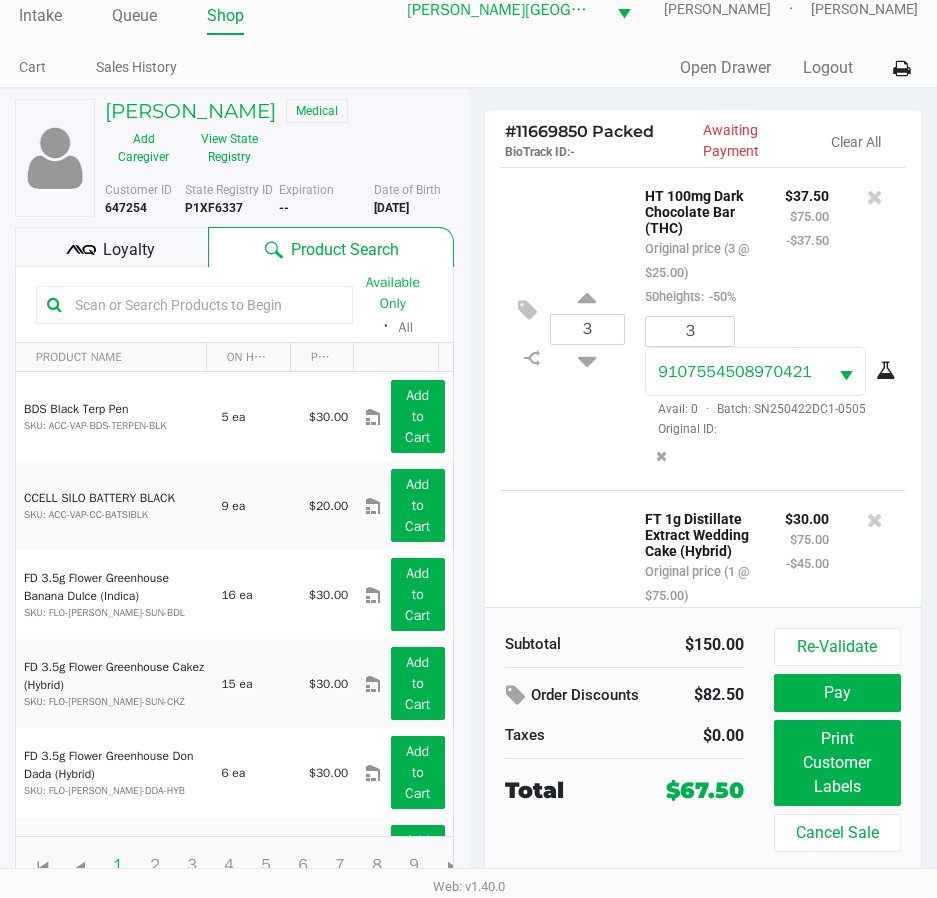 scroll, scrollTop: 32, scrollLeft: 0, axis: vertical 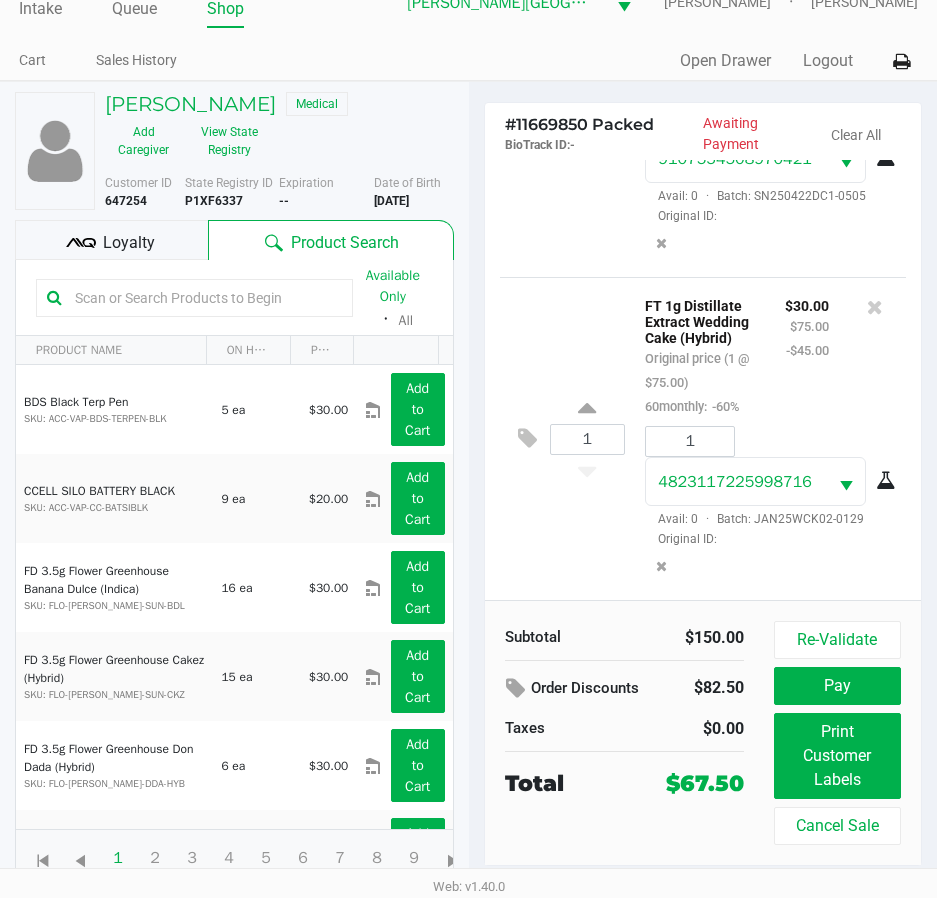 click on "1  FT 1g Distillate Extract Wedding Cake (Hybrid)   Original price (1 @ $75.00)  60monthly:  -60% $30.00 $75.00 -$45.00 1 4823117225998716  Avail: 0  ·  Batch: JAN25WCK02-0129   Original ID:" 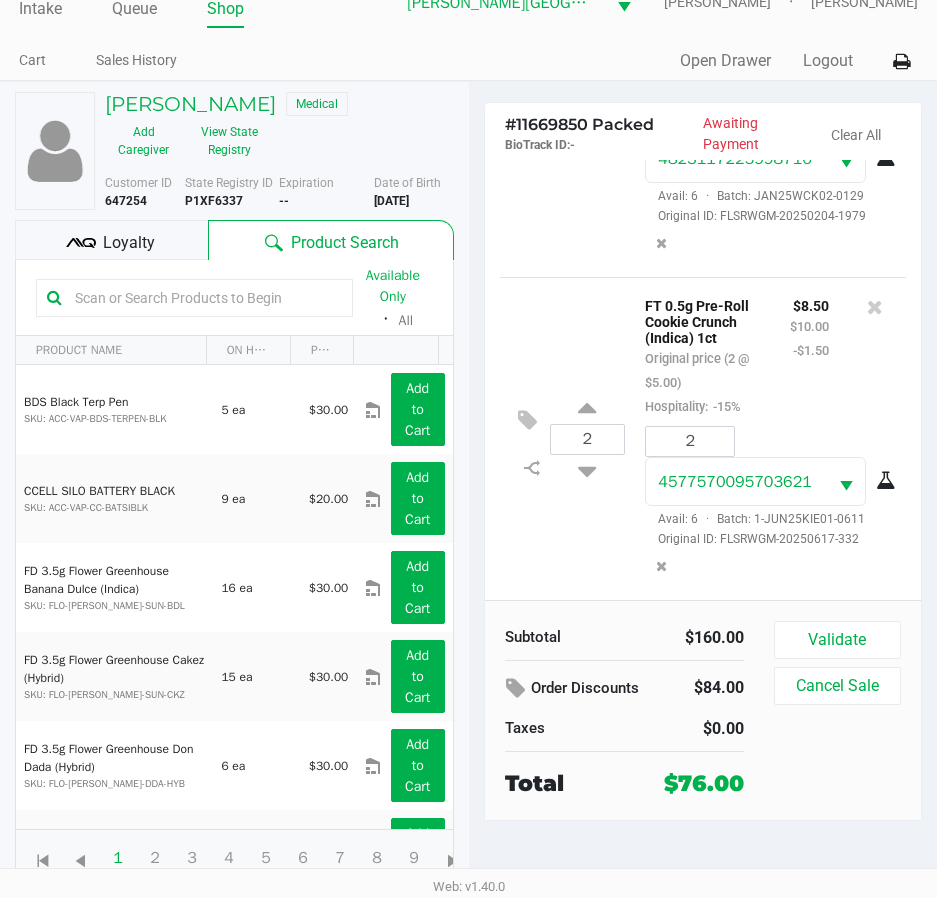 scroll, scrollTop: 661, scrollLeft: 0, axis: vertical 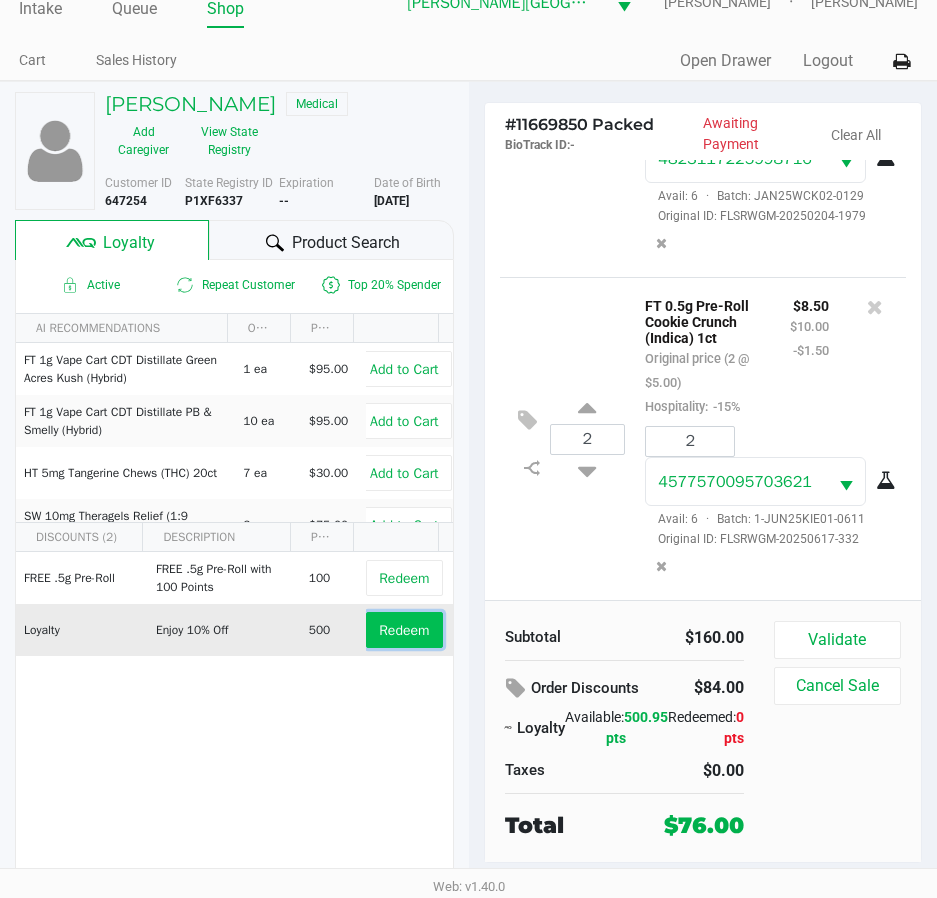click on "Redeem" 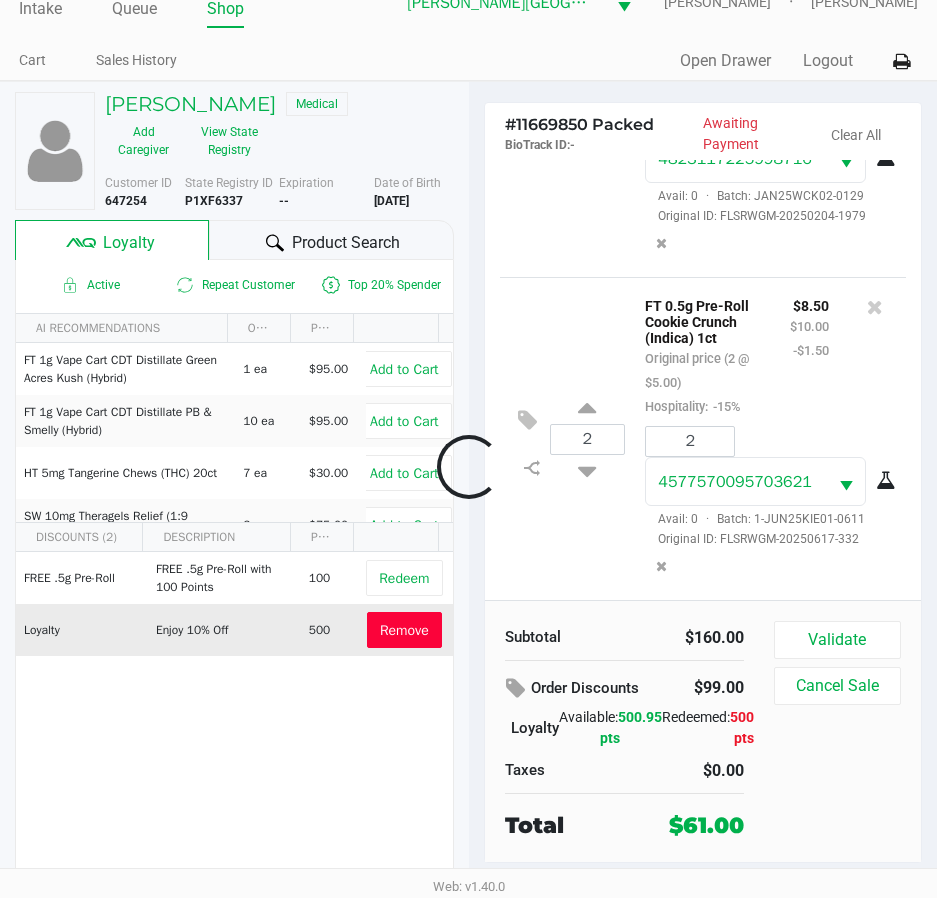 scroll, scrollTop: 709, scrollLeft: 0, axis: vertical 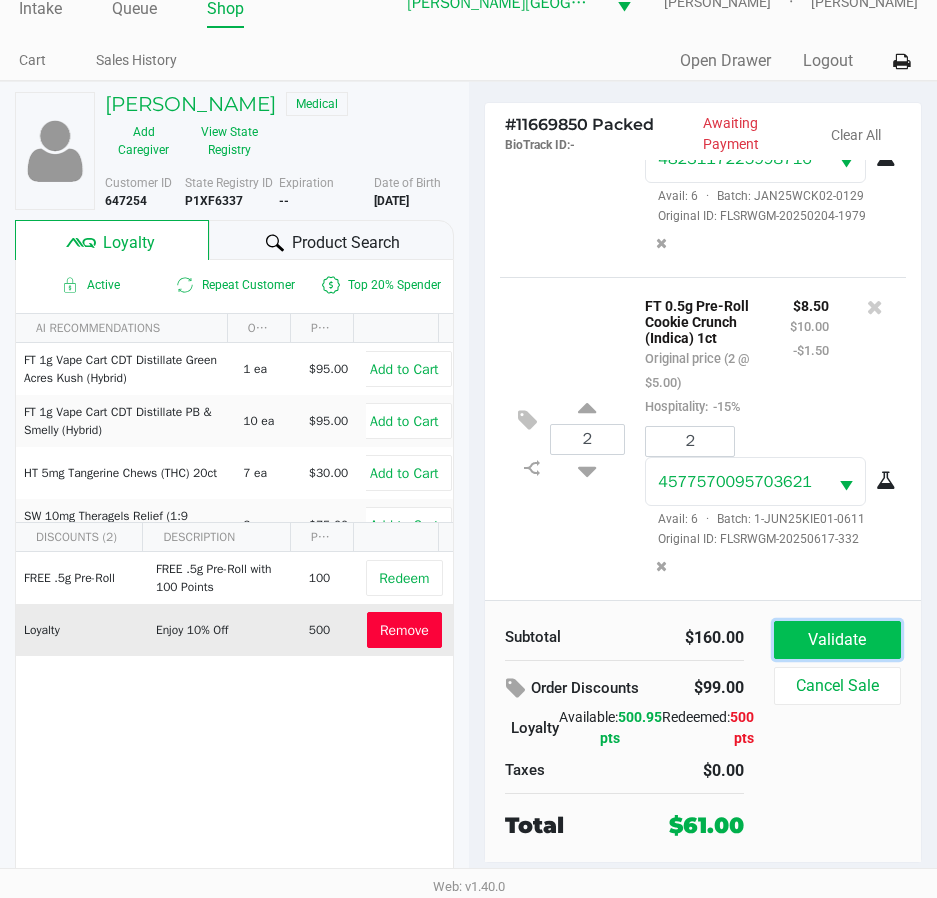 click on "Validate" 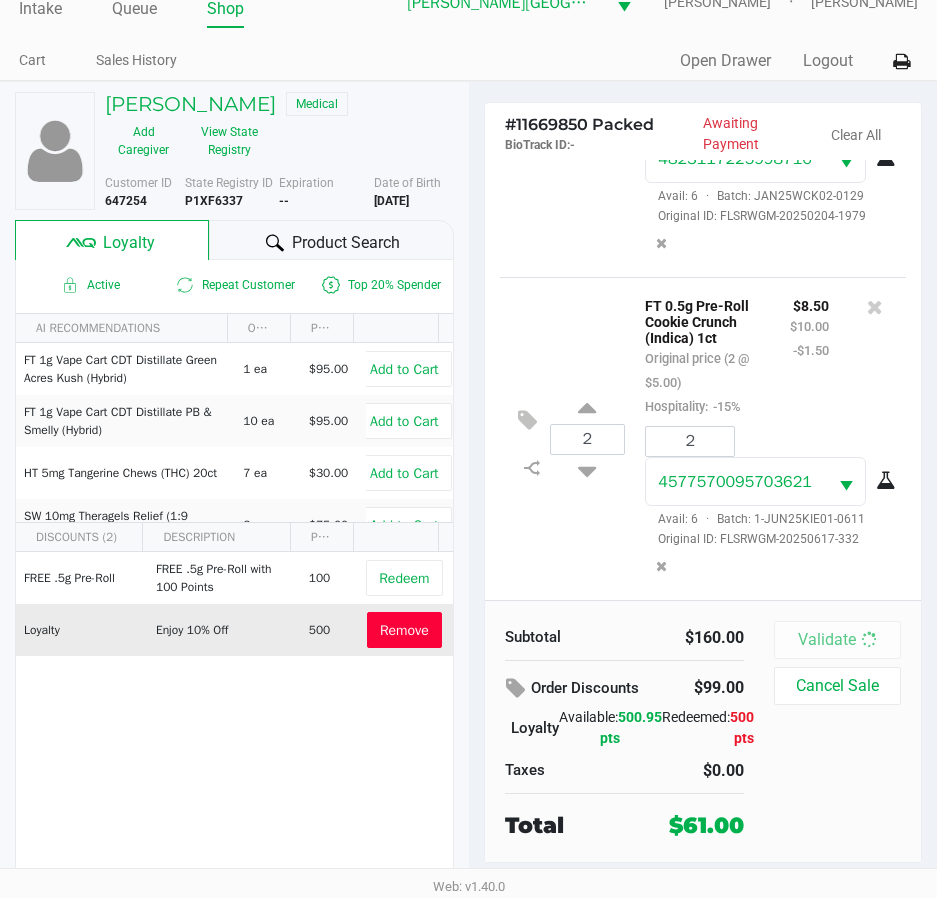 scroll, scrollTop: 0, scrollLeft: 0, axis: both 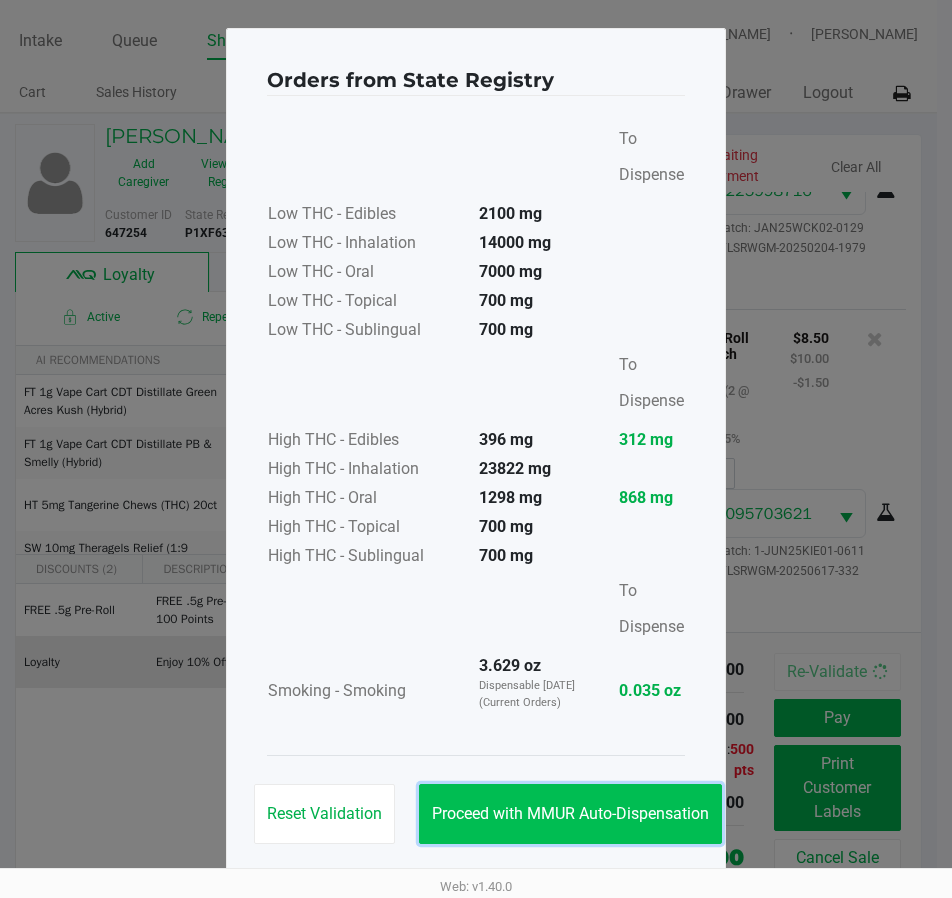 click on "Proceed with MMUR Auto-Dispensation" 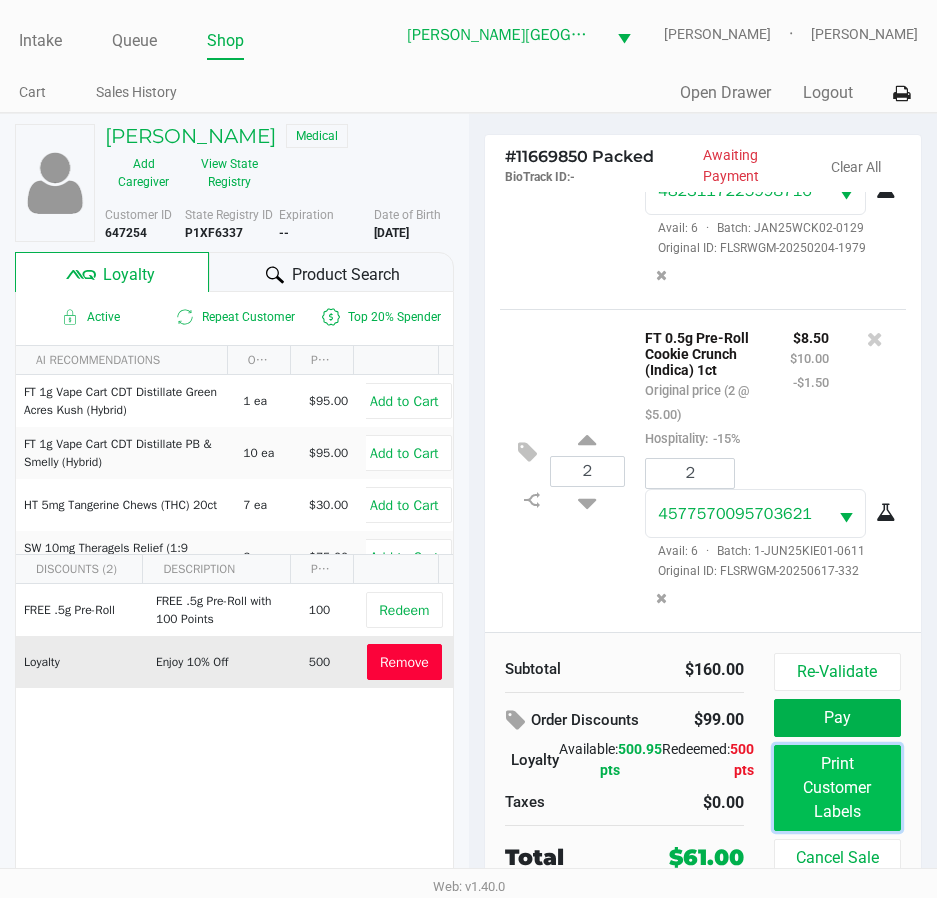 click on "Print Customer Labels" 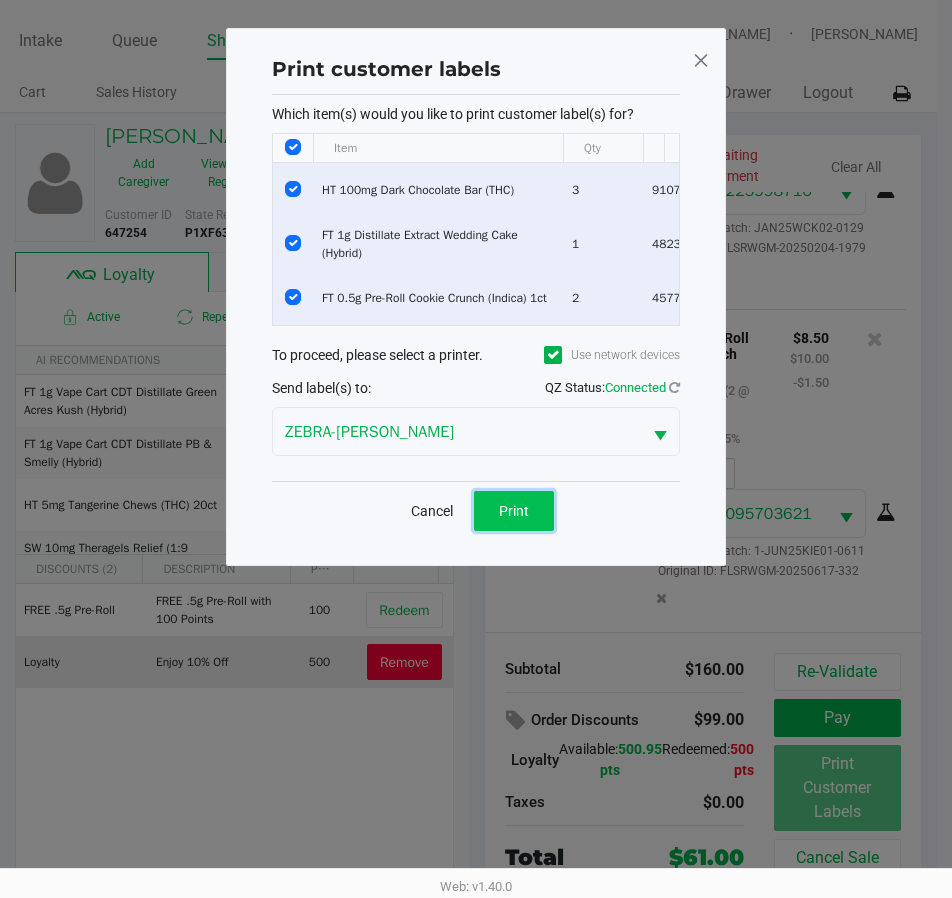 click on "Print" 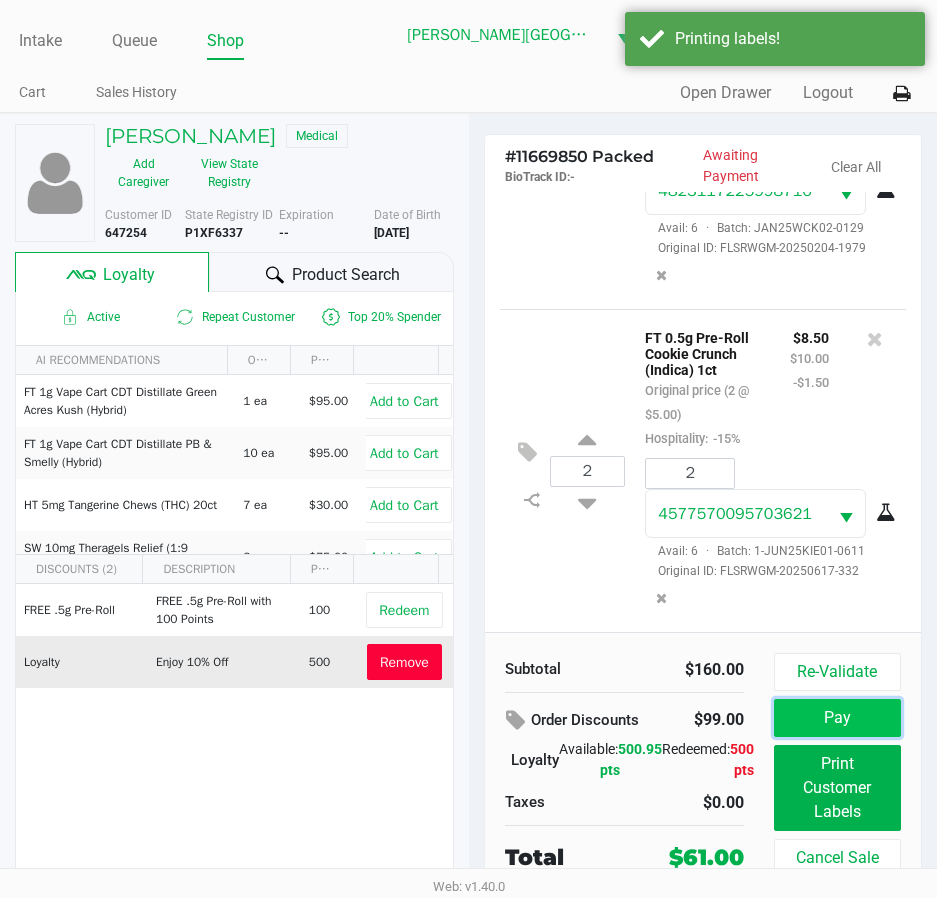 click on "Pay" 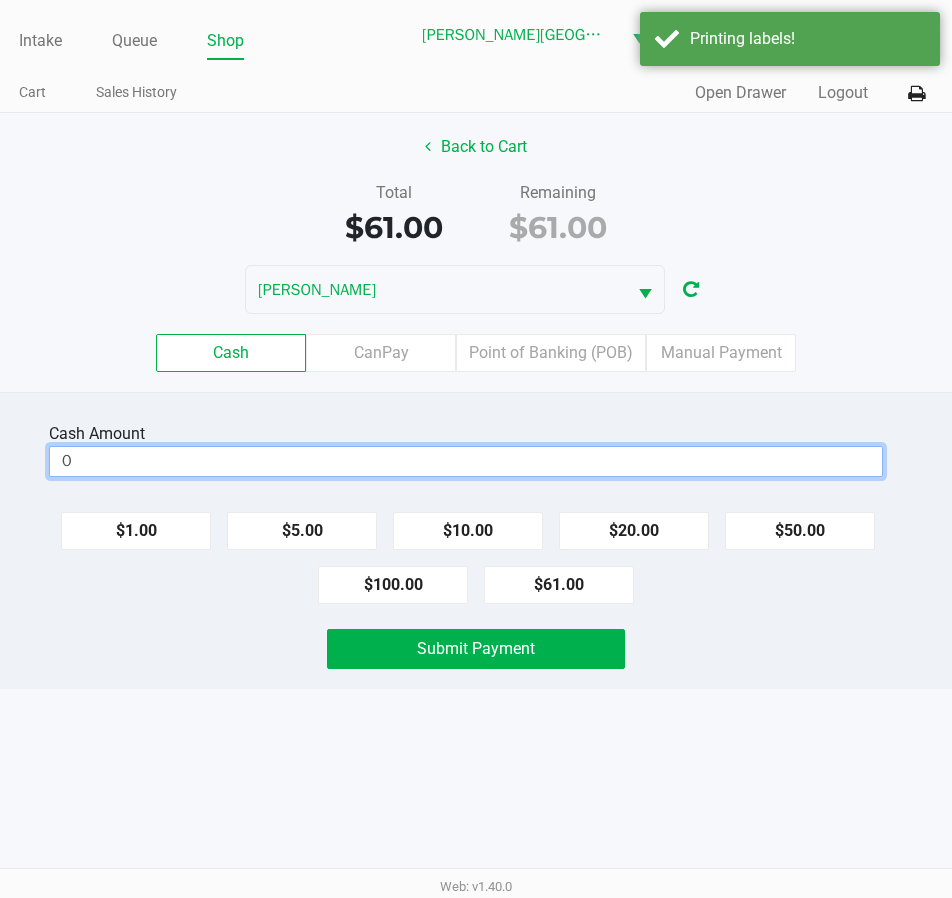 click on "0" at bounding box center [466, 461] 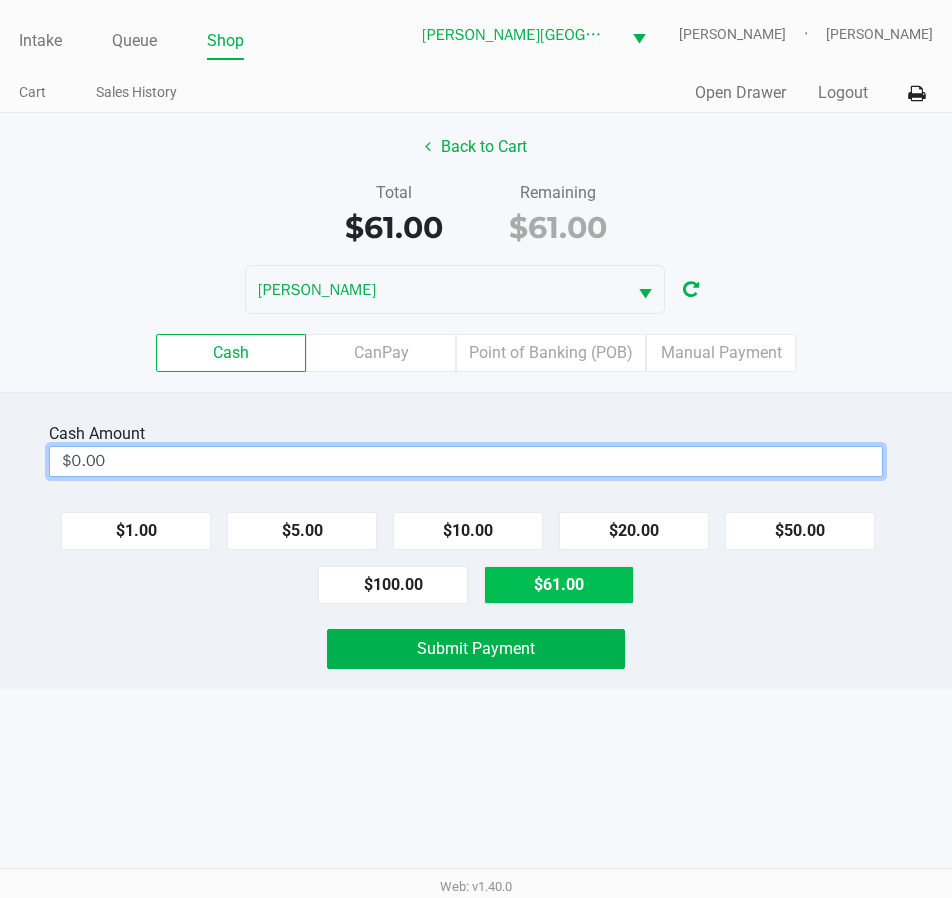 click on "$61.00" 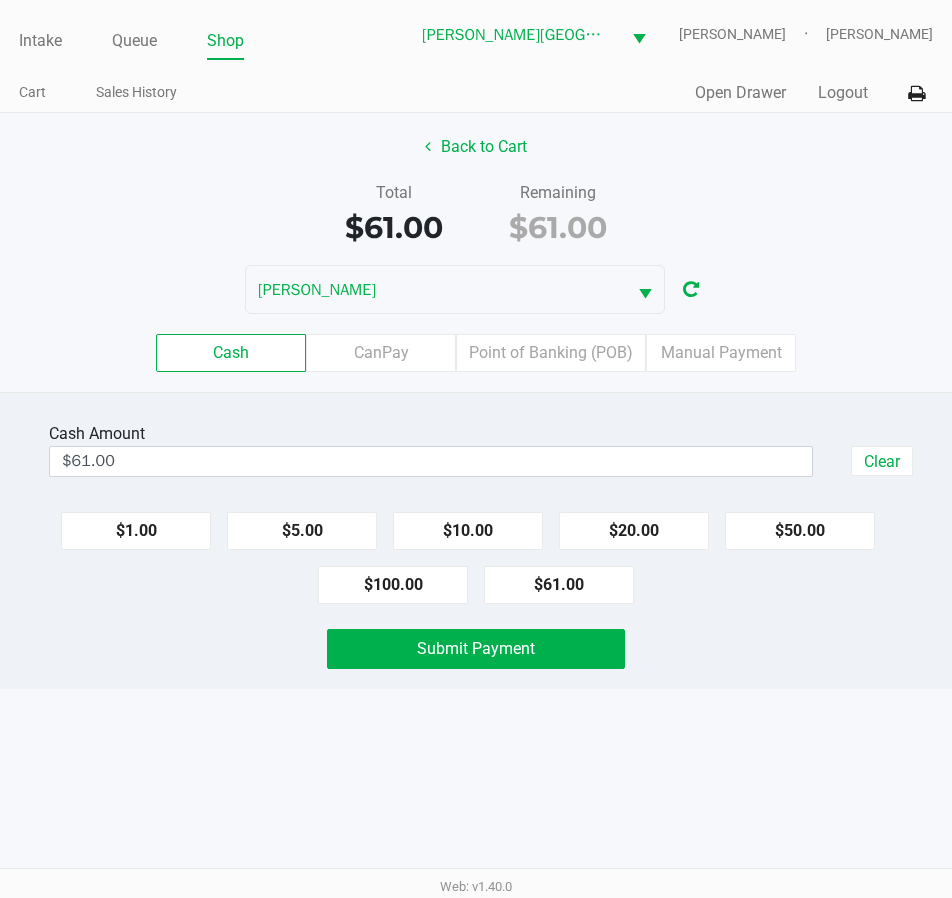 click on "Cash  Amount  $61.00  Clear   $1.00   $5.00   $10.00   $20.00   $50.00   $100.00   $61.00   Submit Payment" 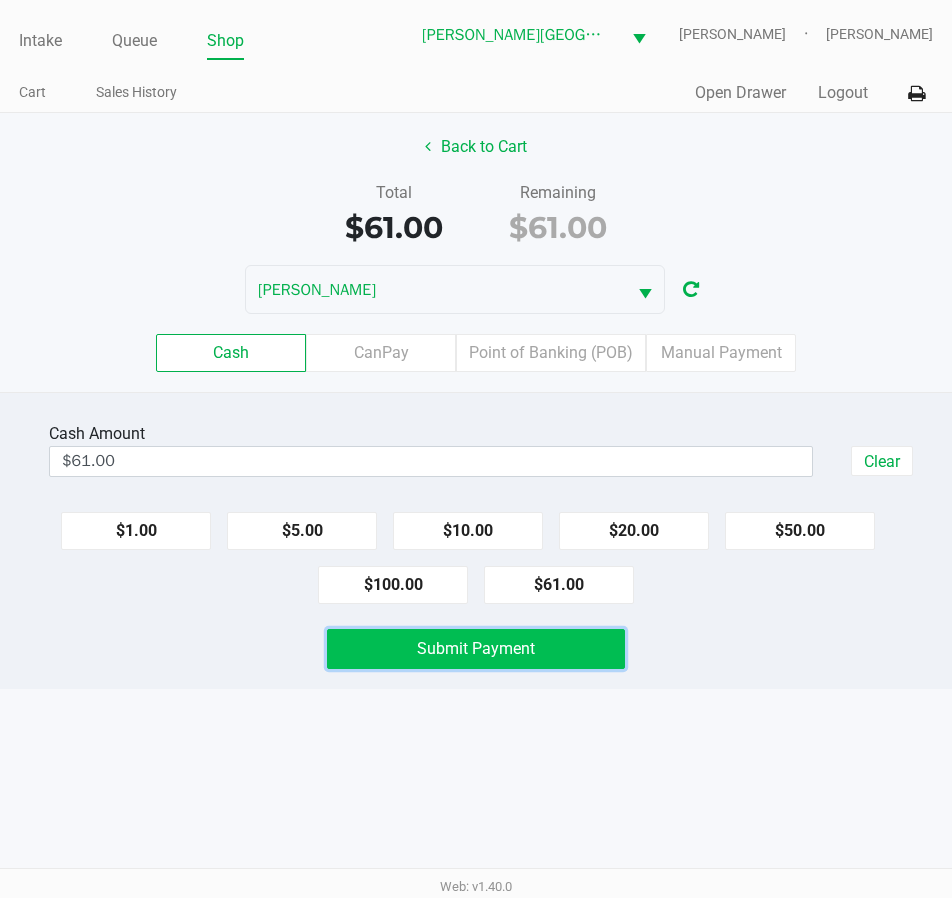 click on "Submit Payment" 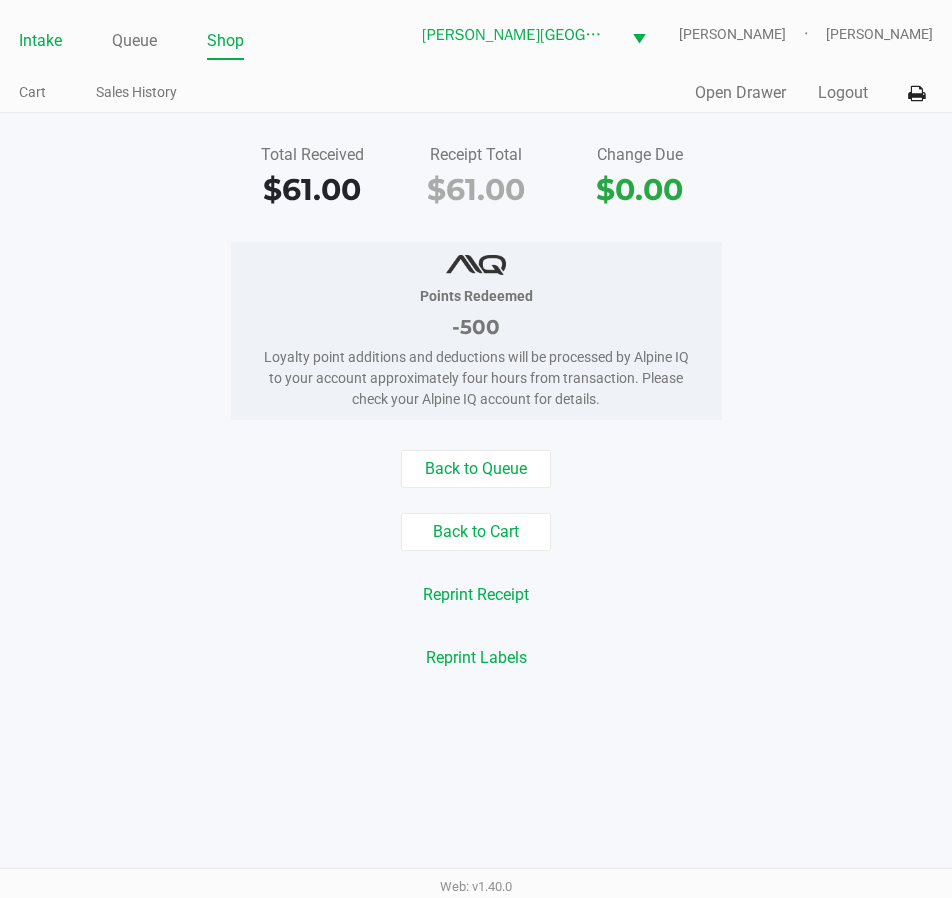 click on "Intake" 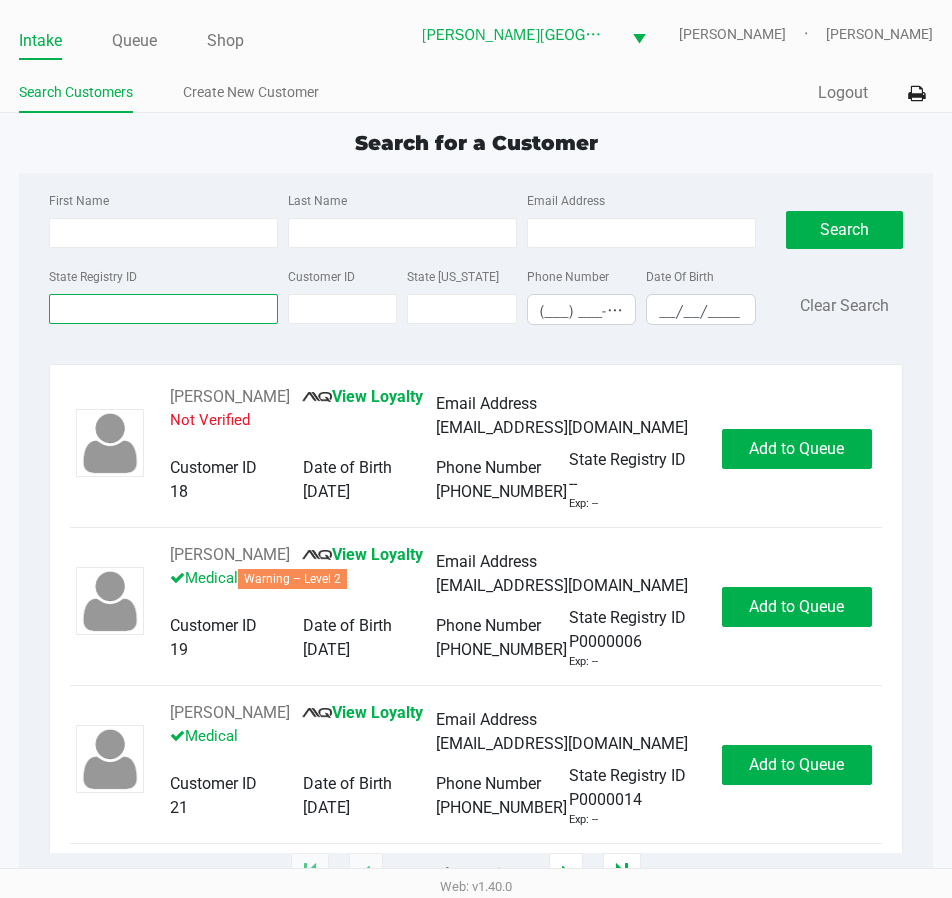 click on "State Registry ID" at bounding box center [163, 309] 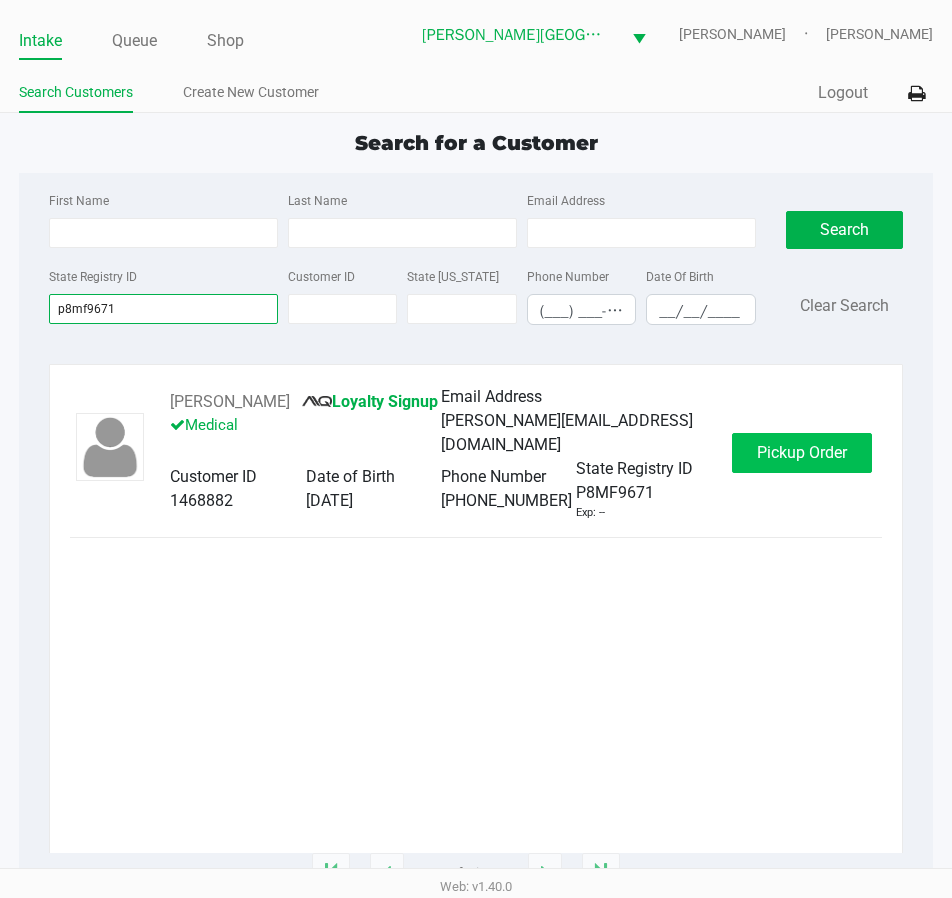 type on "p8mf9671" 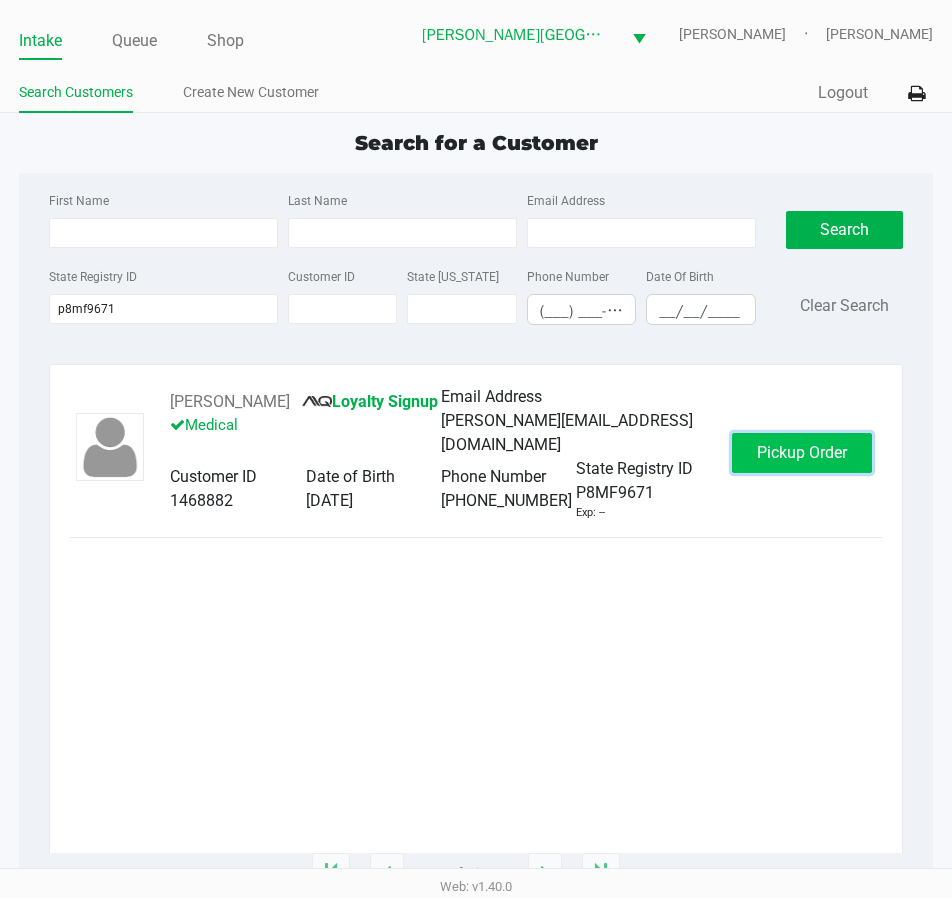 click on "Pickup Order" 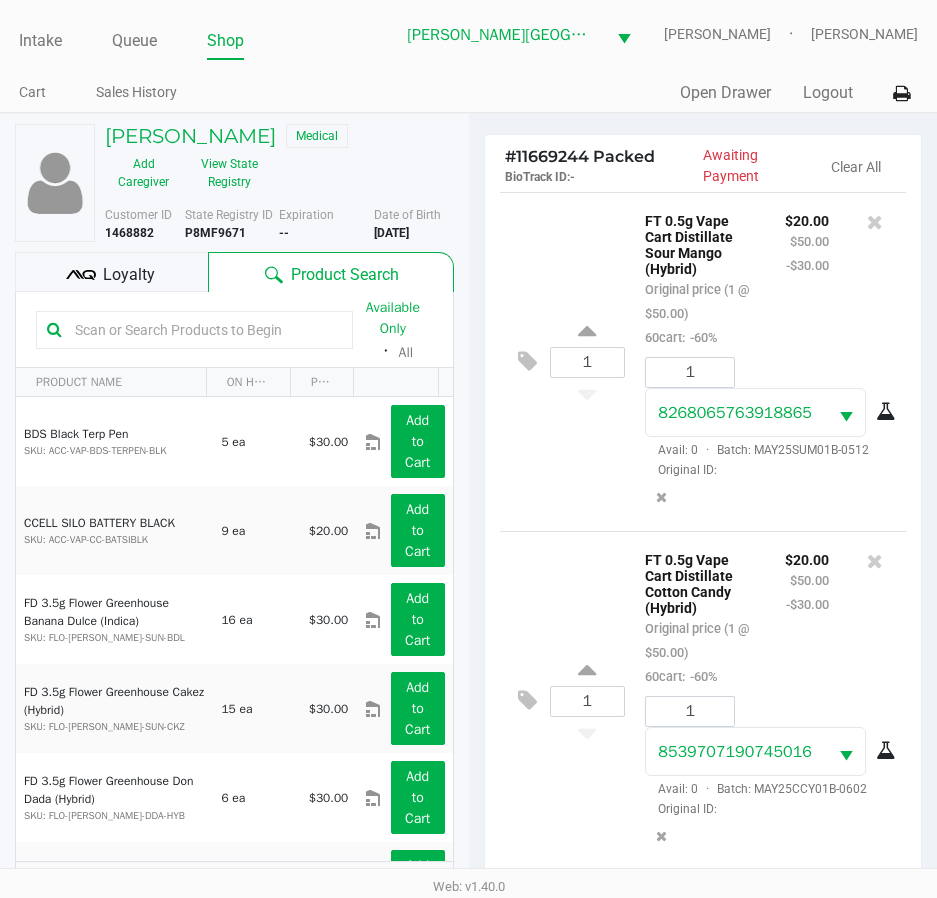 click 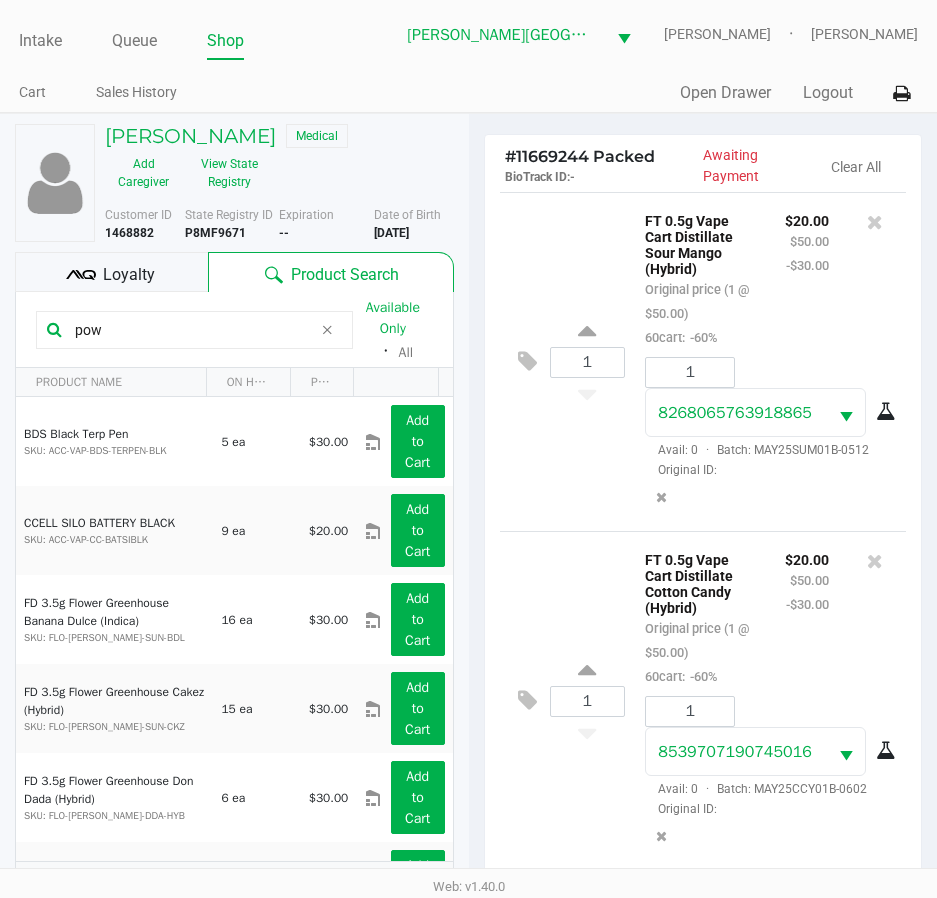 type on "pow" 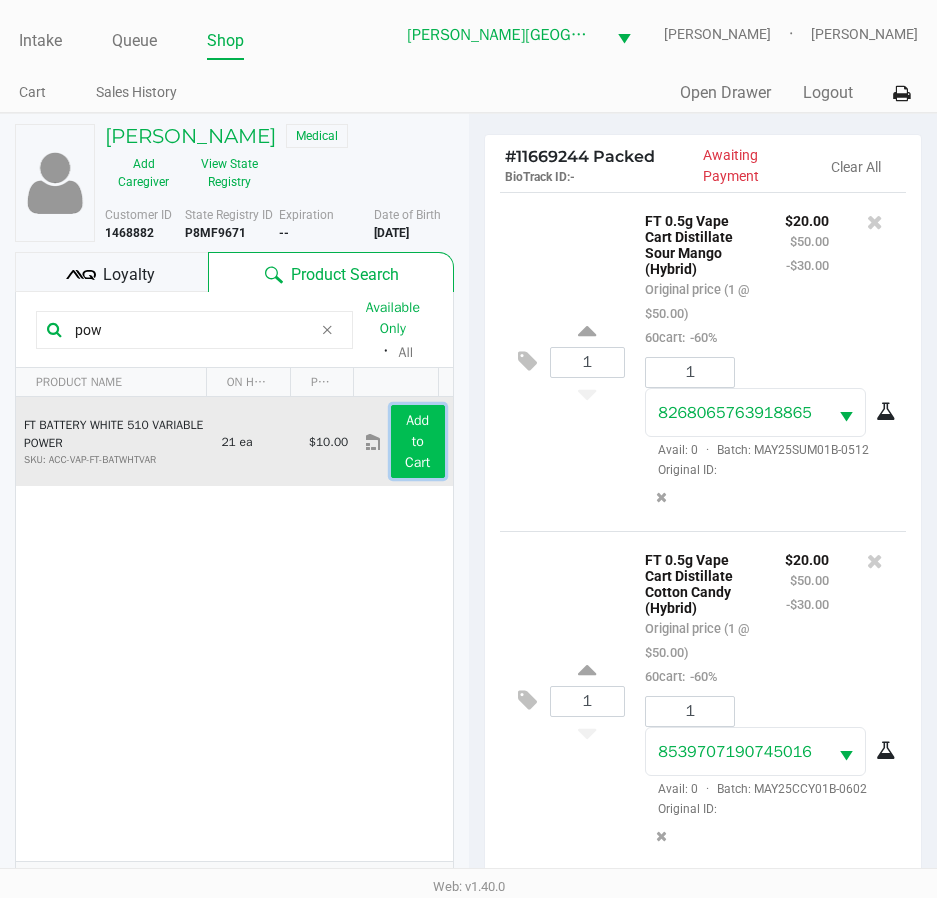 click on "Add to Cart" 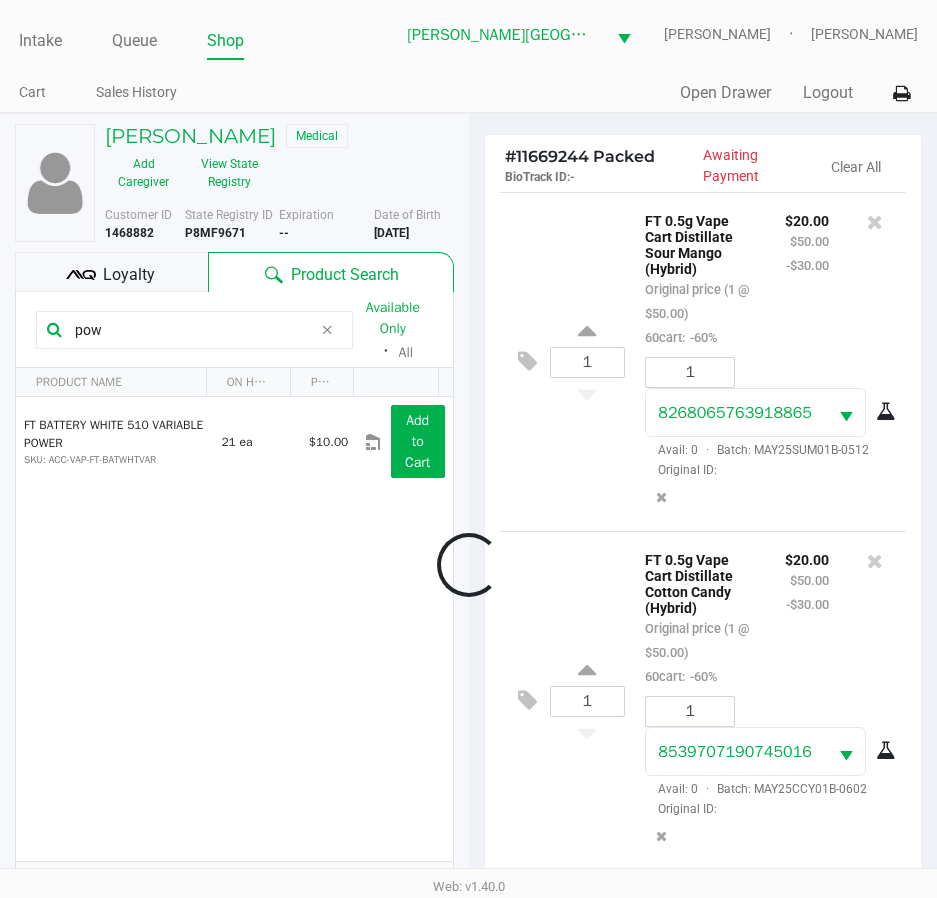 scroll, scrollTop: 1210, scrollLeft: 0, axis: vertical 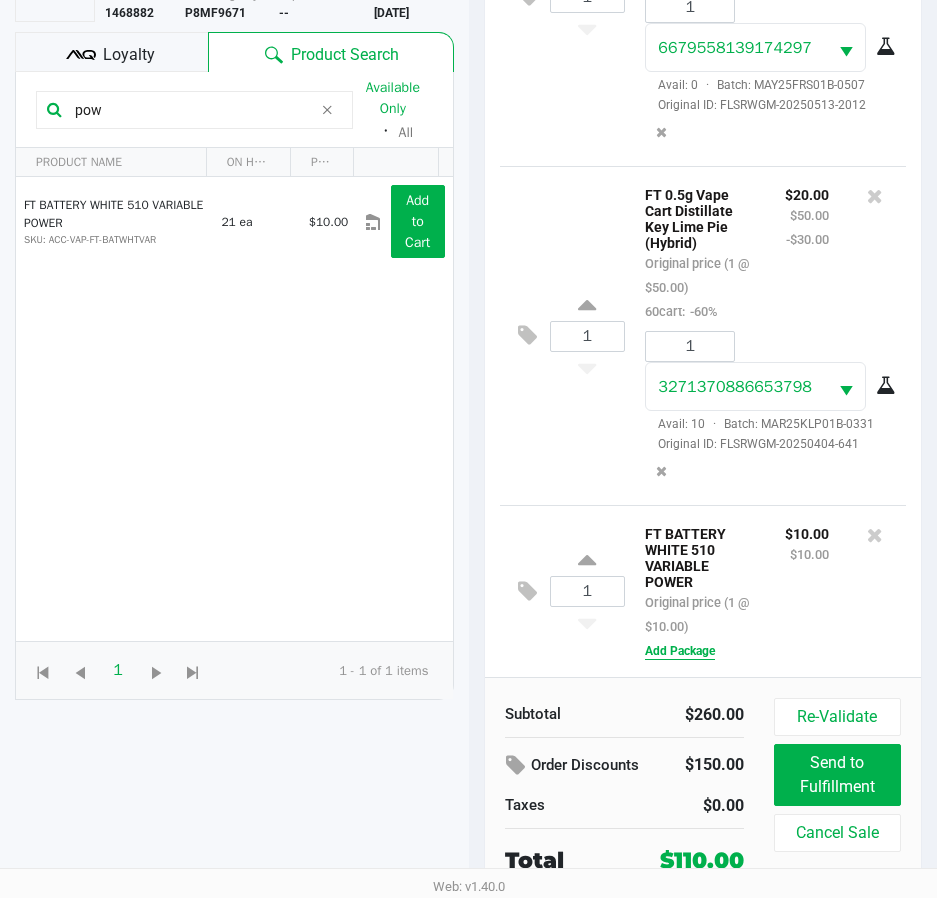 click on "Add Package" 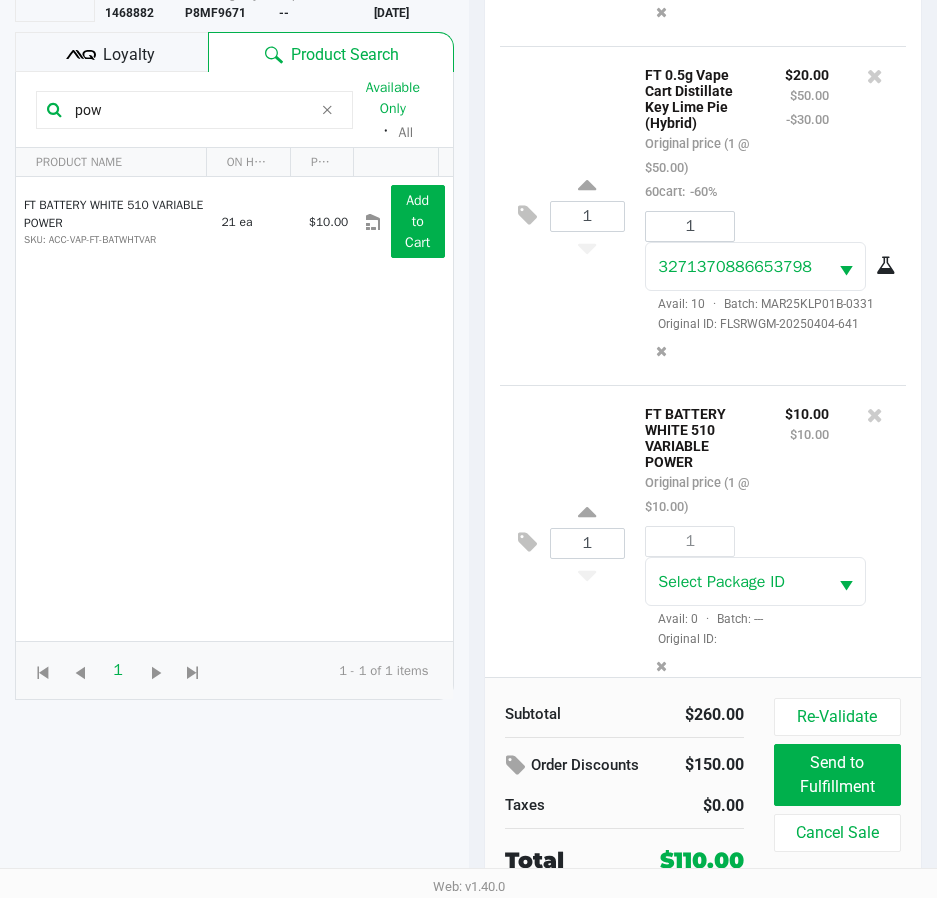 scroll, scrollTop: 1353, scrollLeft: 0, axis: vertical 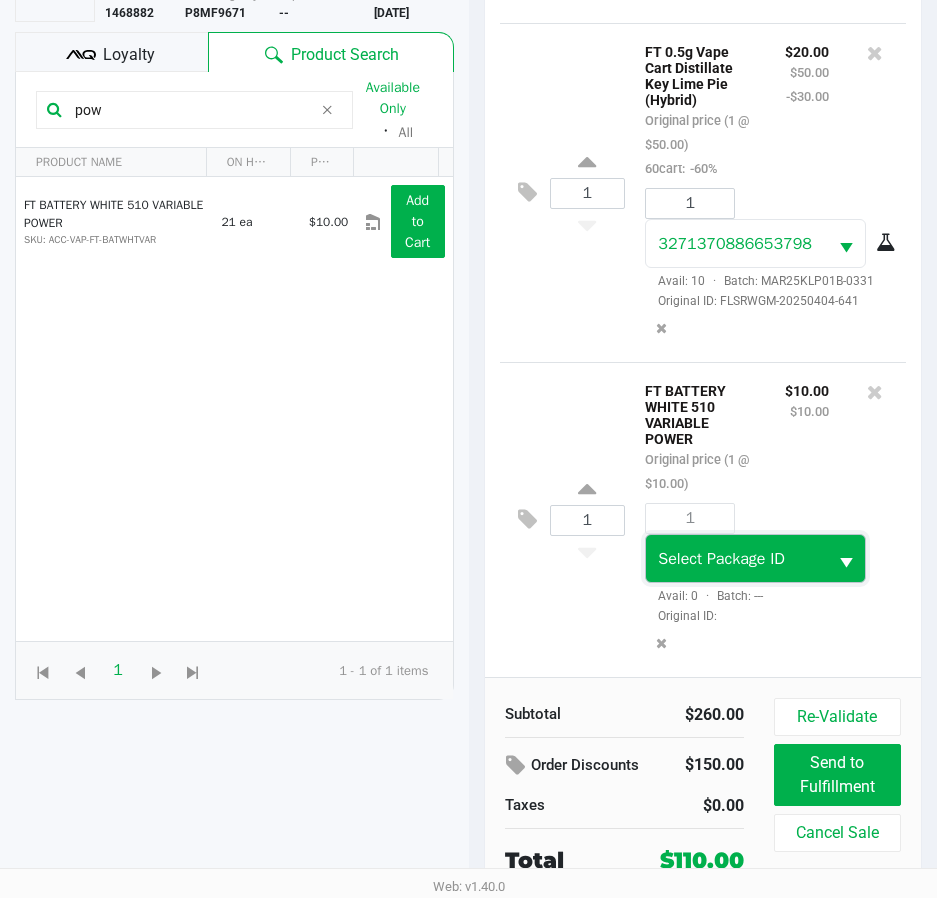 click on "Select Package ID" at bounding box center (721, 559) 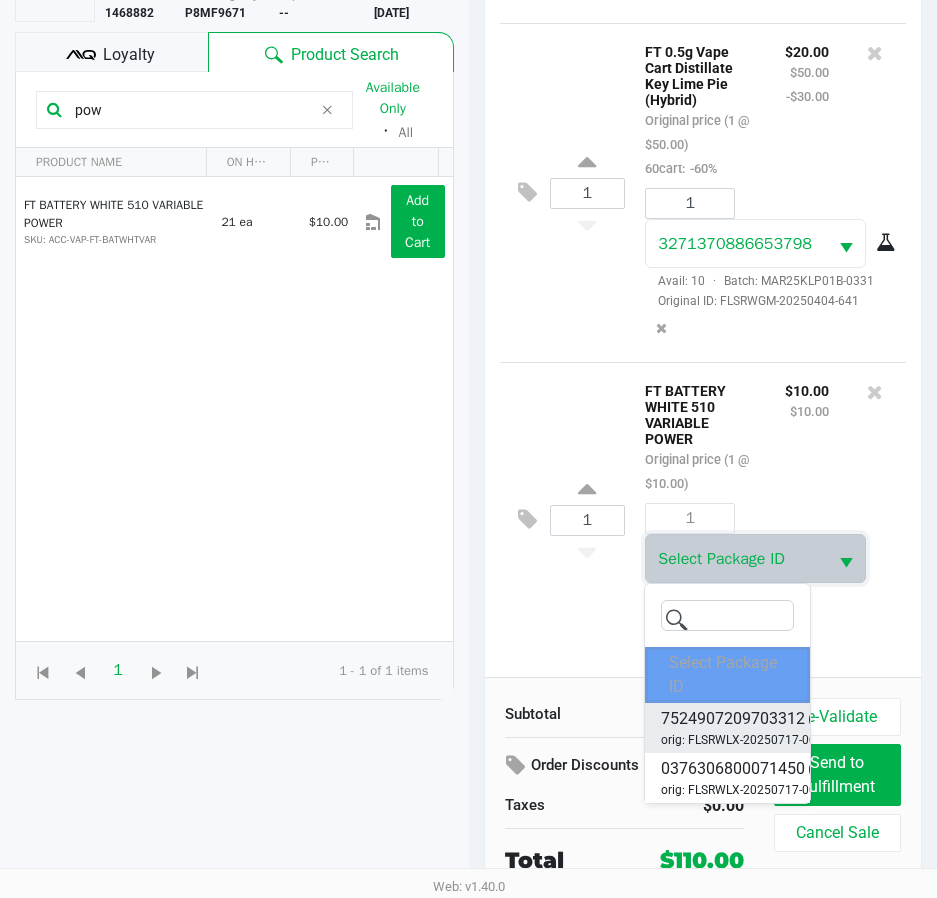 click on "7524907209703312" at bounding box center [733, 719] 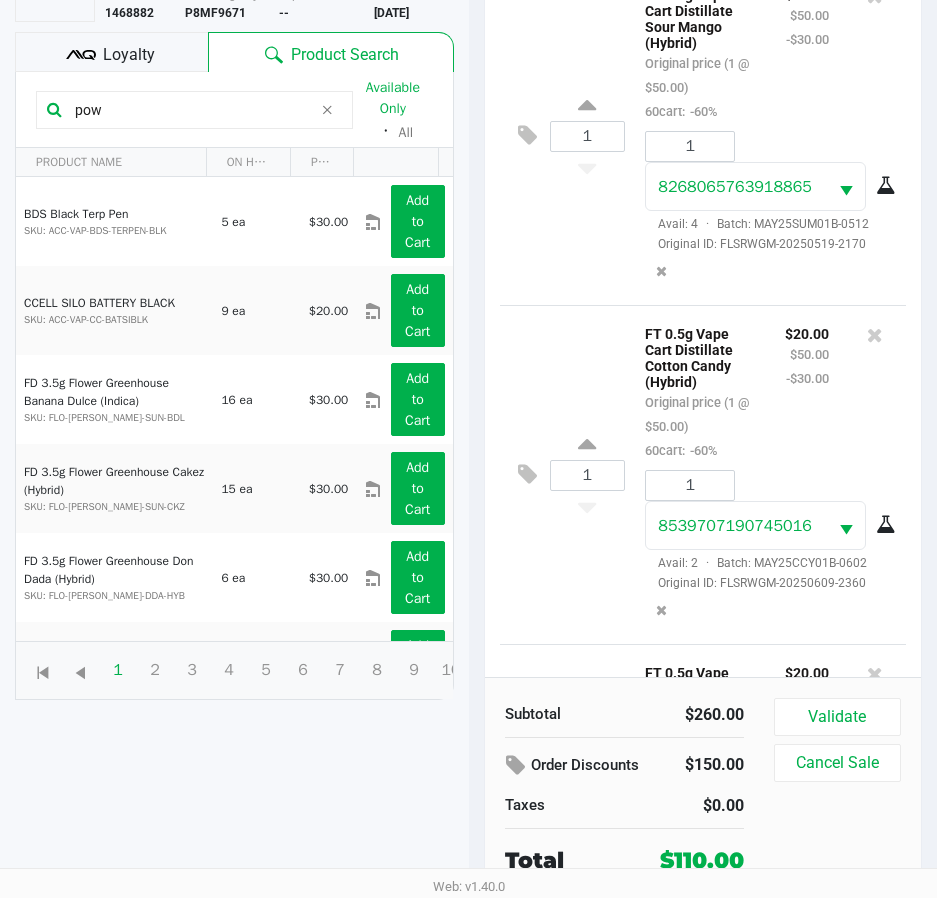 scroll, scrollTop: 0, scrollLeft: 0, axis: both 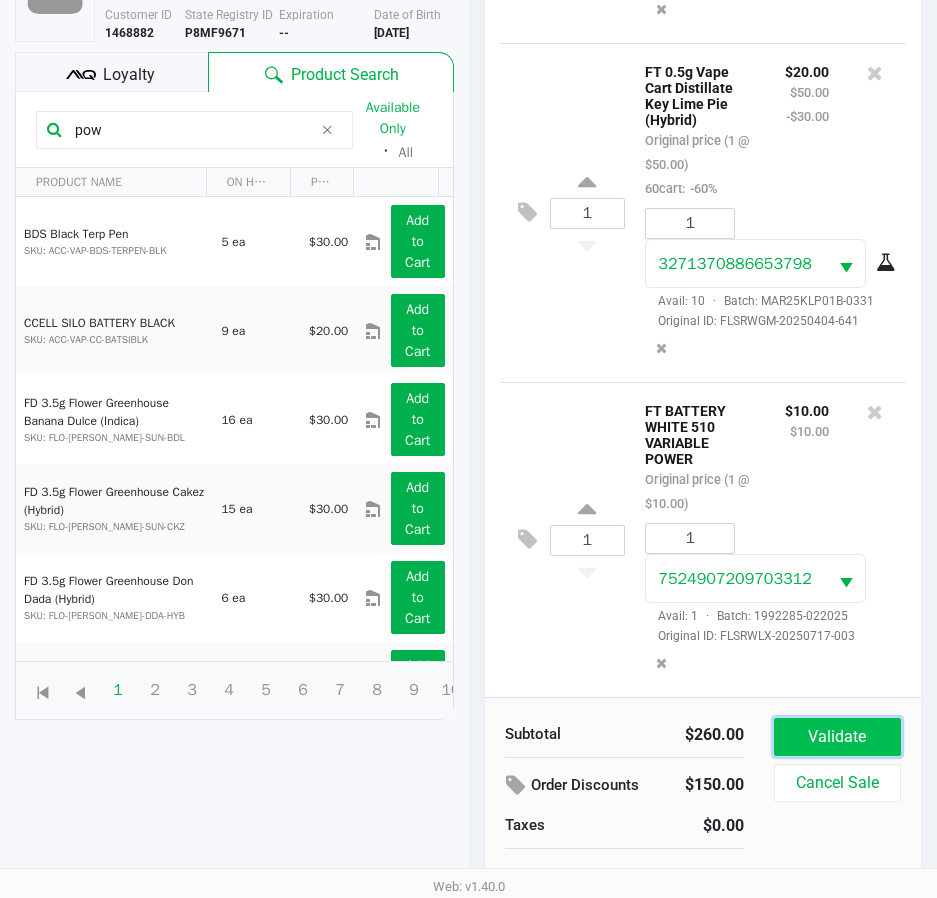 click on "Validate" 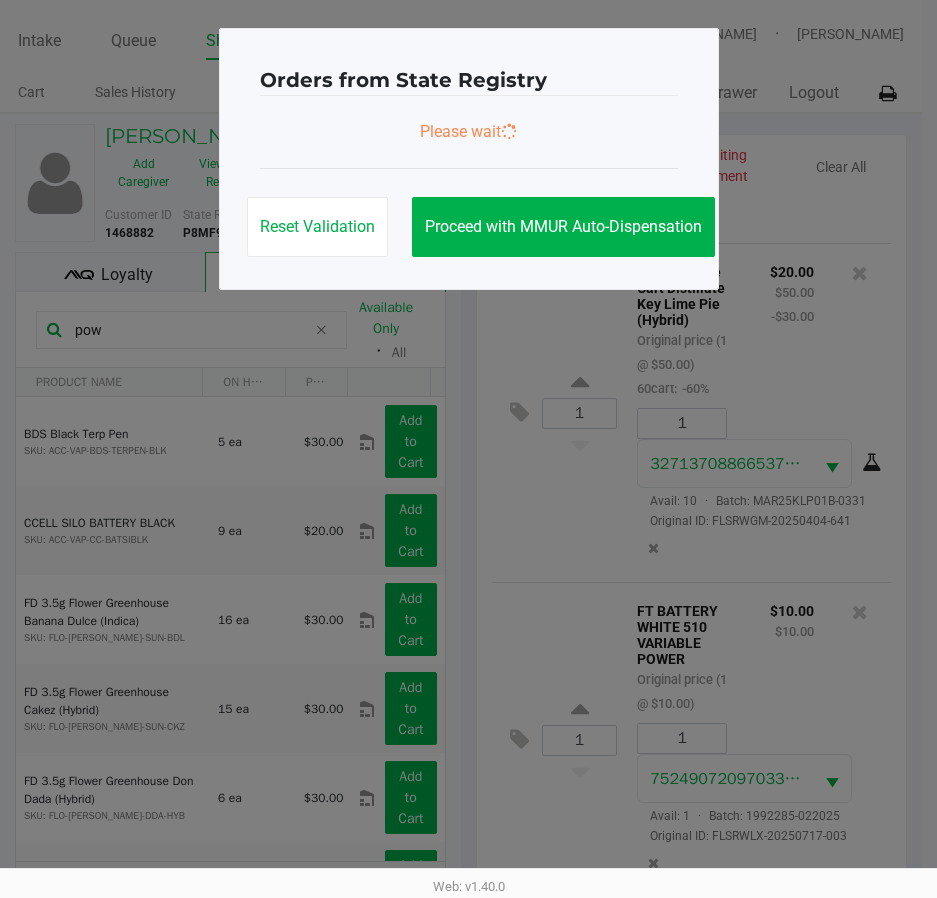 scroll, scrollTop: 0, scrollLeft: 0, axis: both 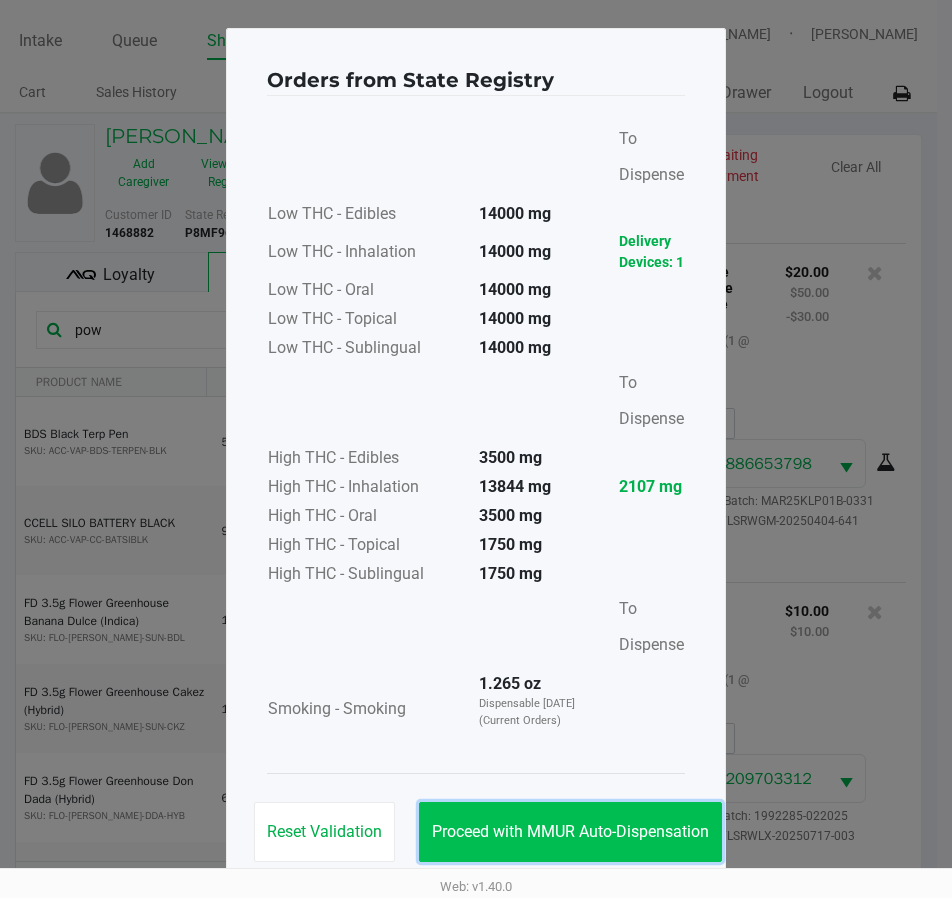 click on "Proceed with MMUR Auto-Dispensation" 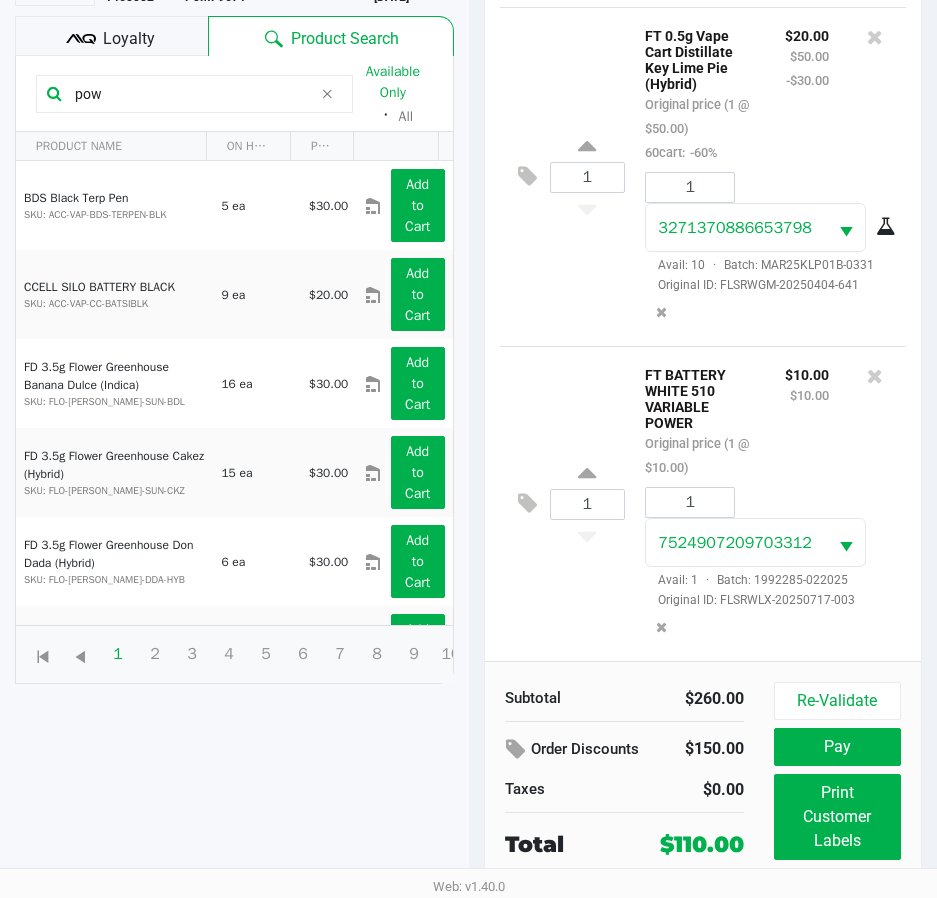 scroll, scrollTop: 265, scrollLeft: 0, axis: vertical 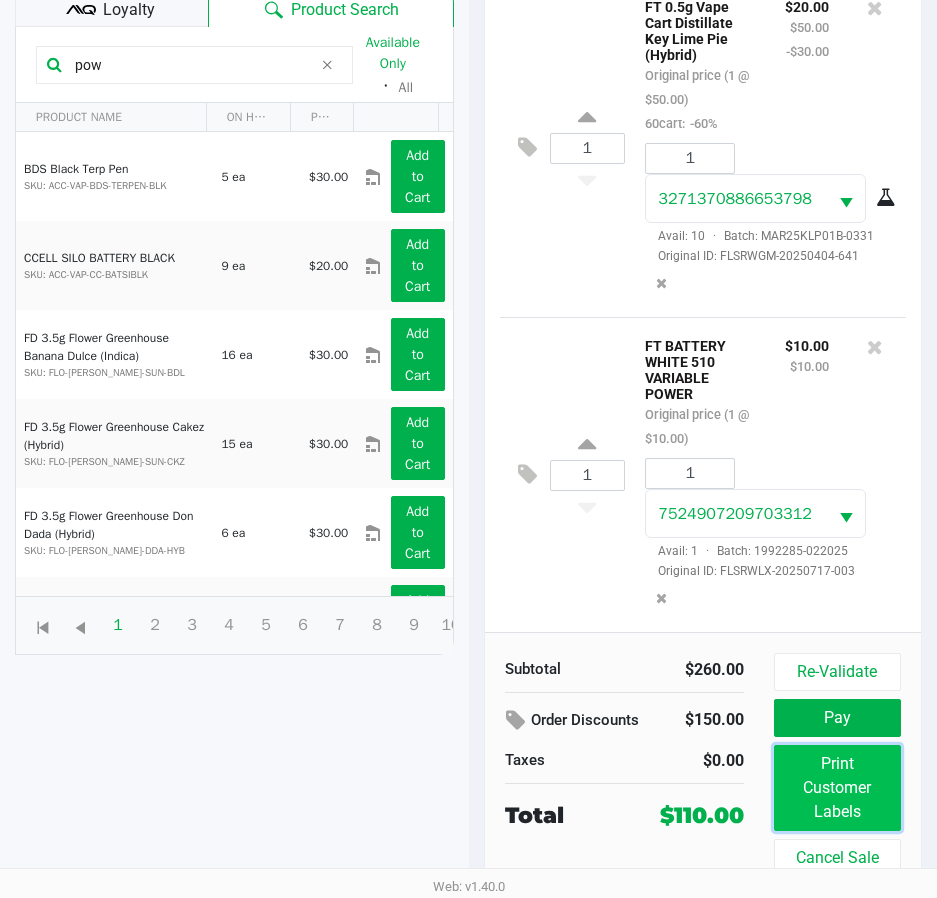 click on "Print Customer Labels" 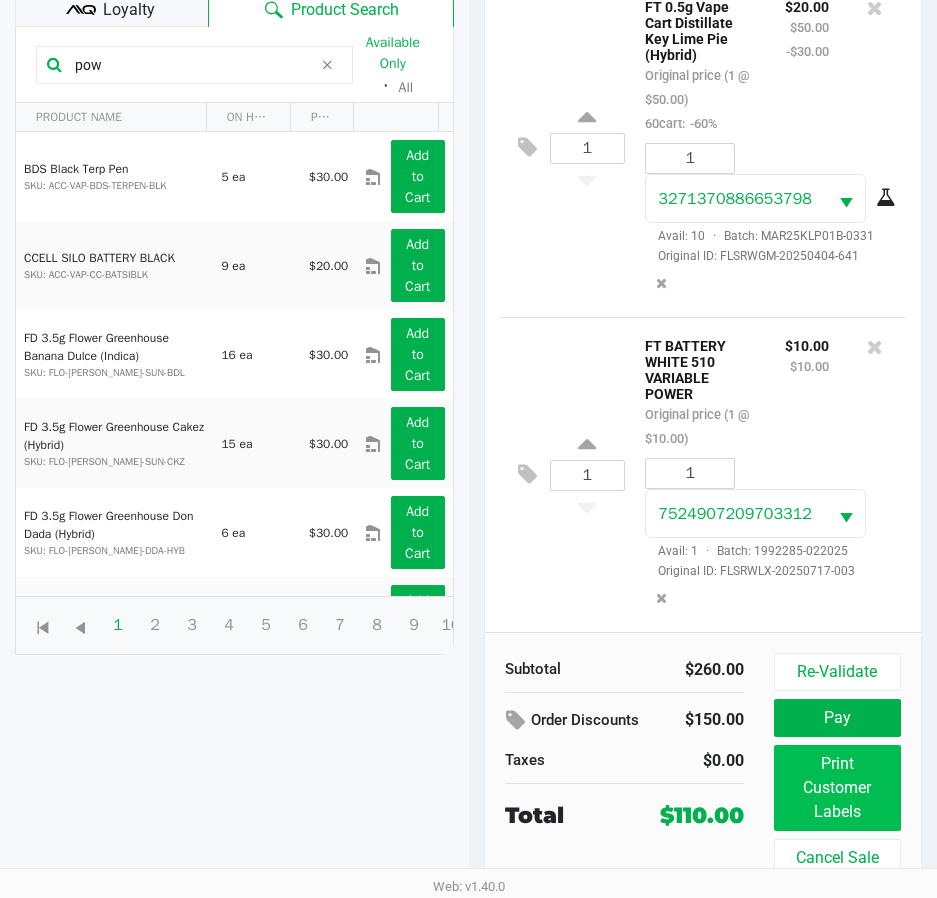 scroll, scrollTop: 0, scrollLeft: 0, axis: both 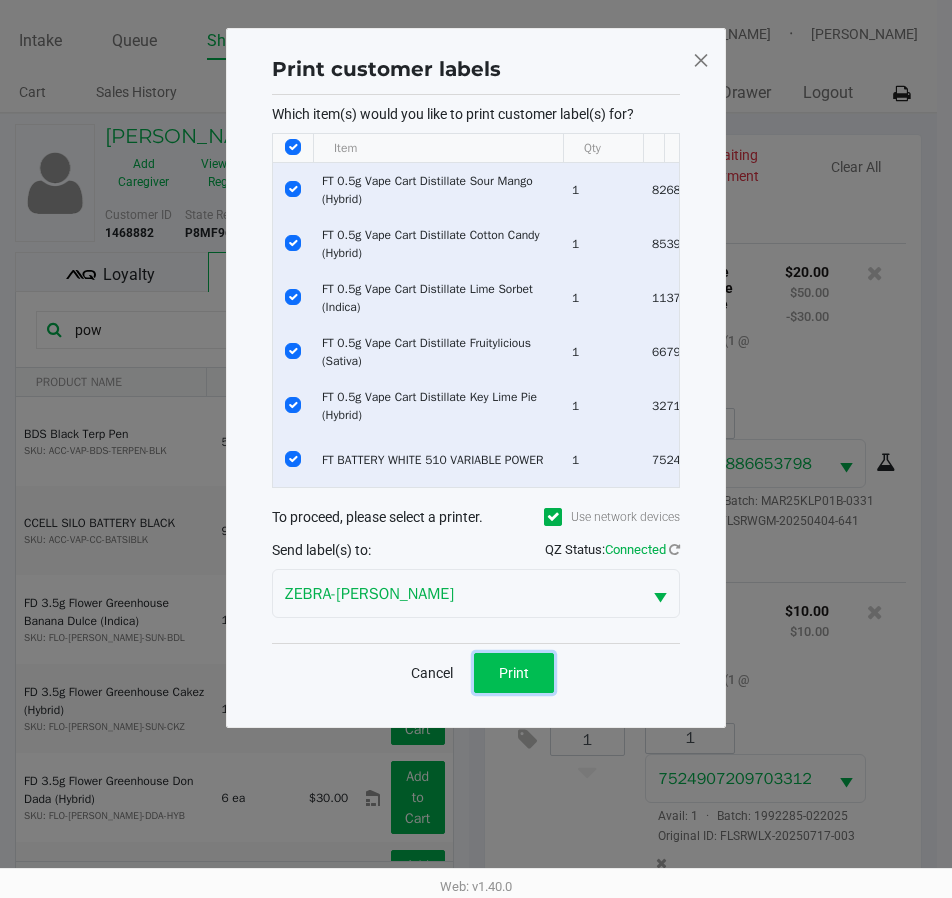 click on "Print" 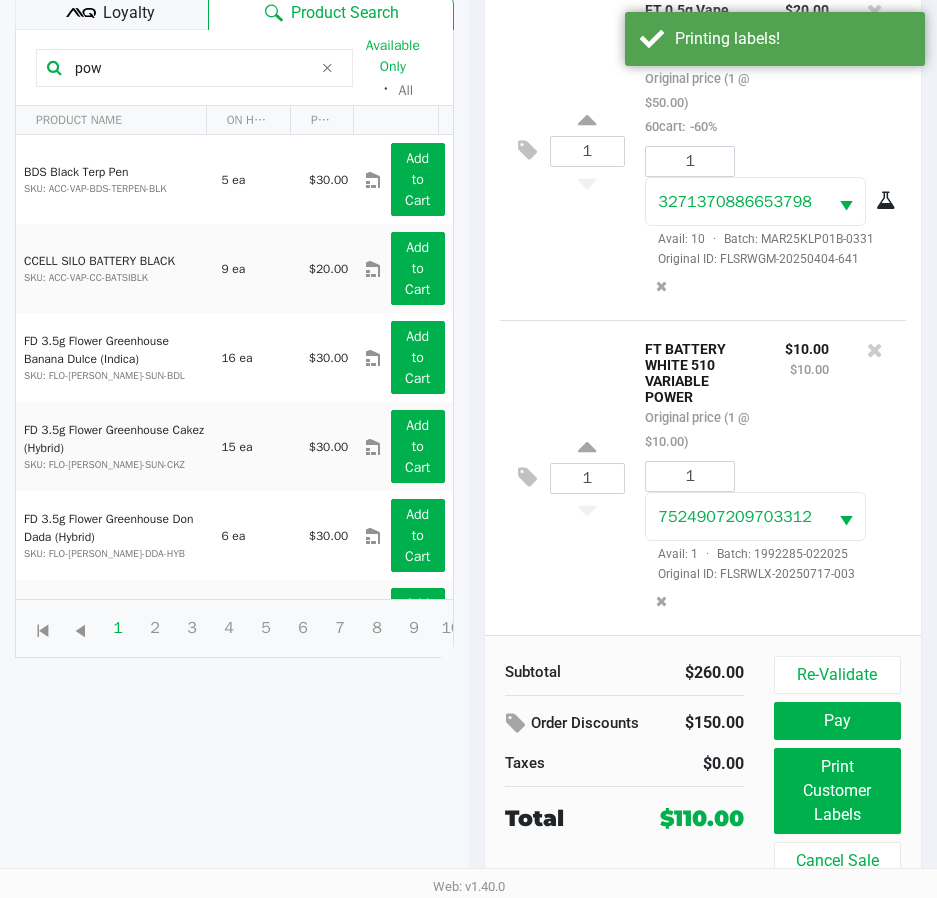 scroll, scrollTop: 265, scrollLeft: 0, axis: vertical 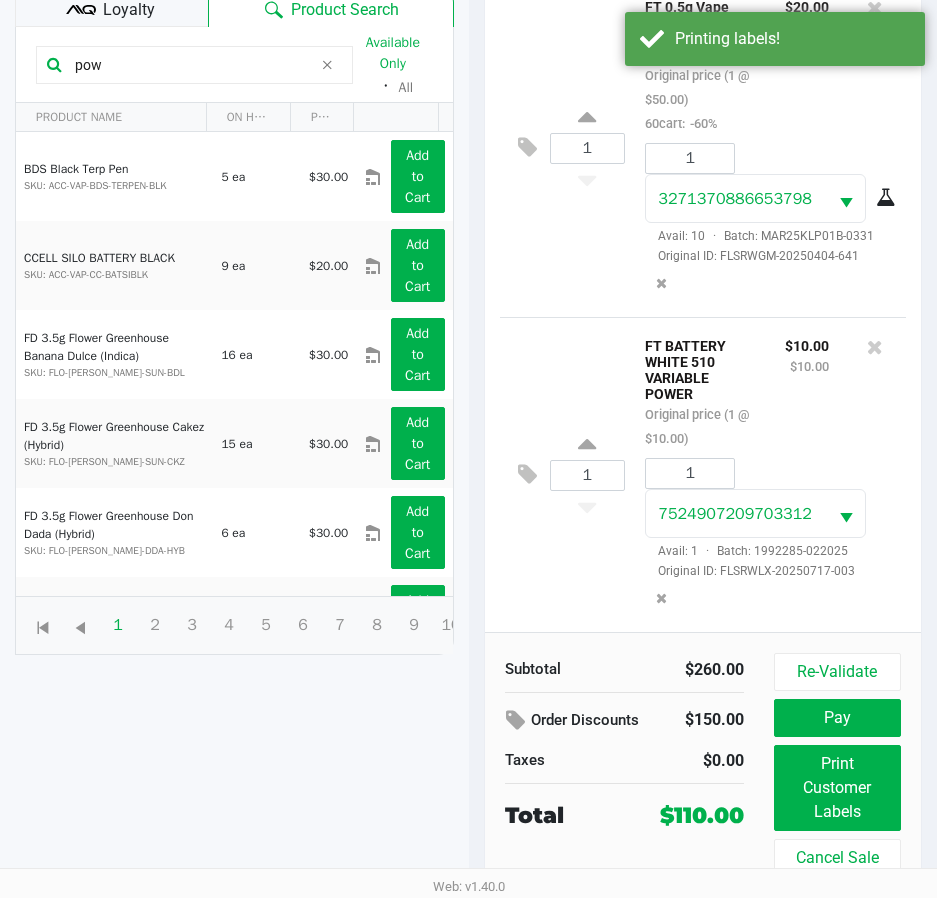 click on "Loyalty" 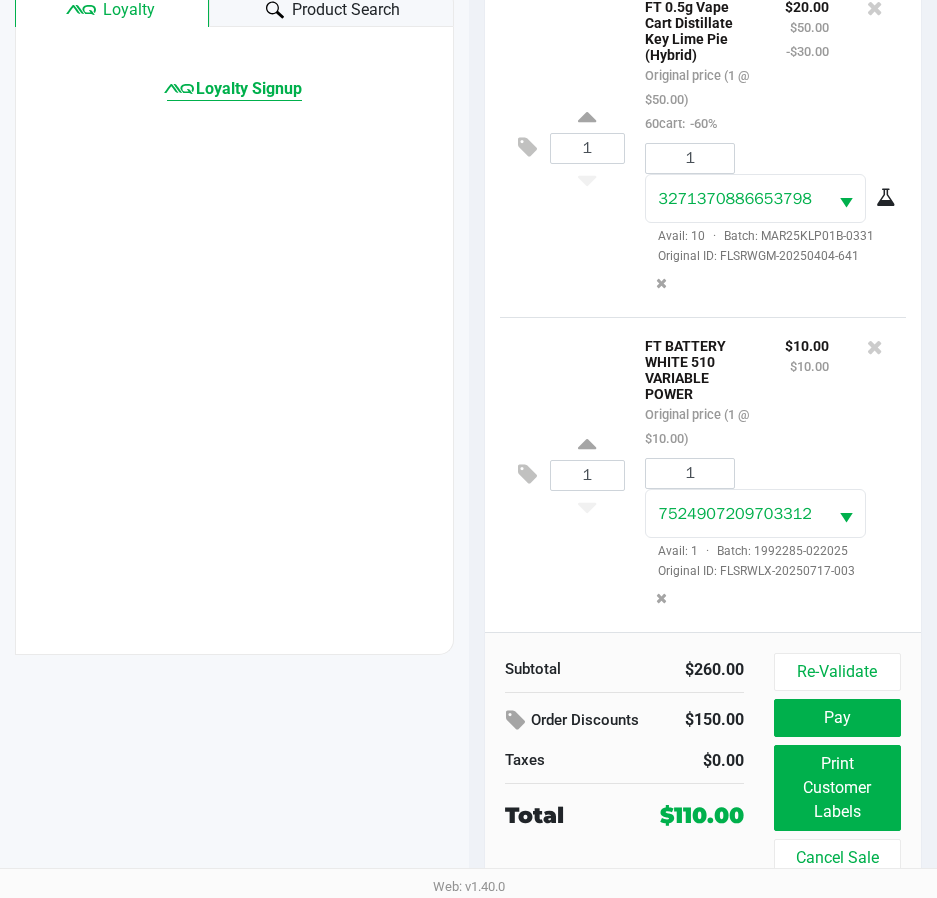 click on "Loyalty Signup" 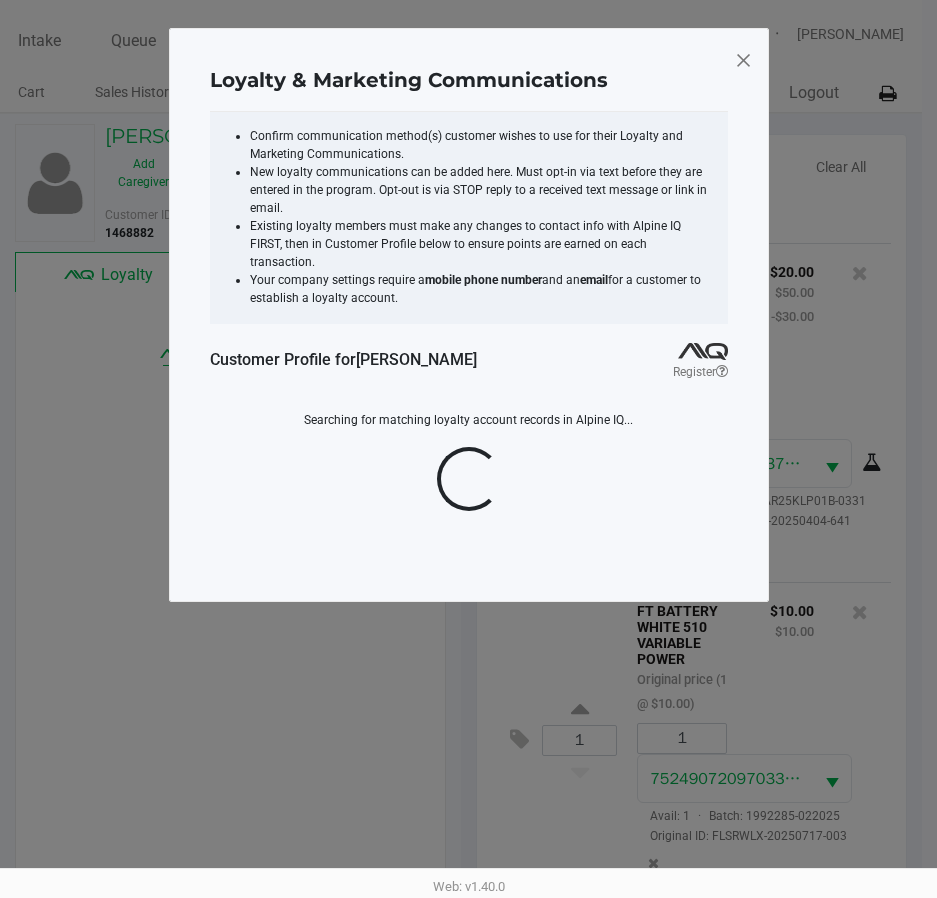 scroll, scrollTop: 0, scrollLeft: 0, axis: both 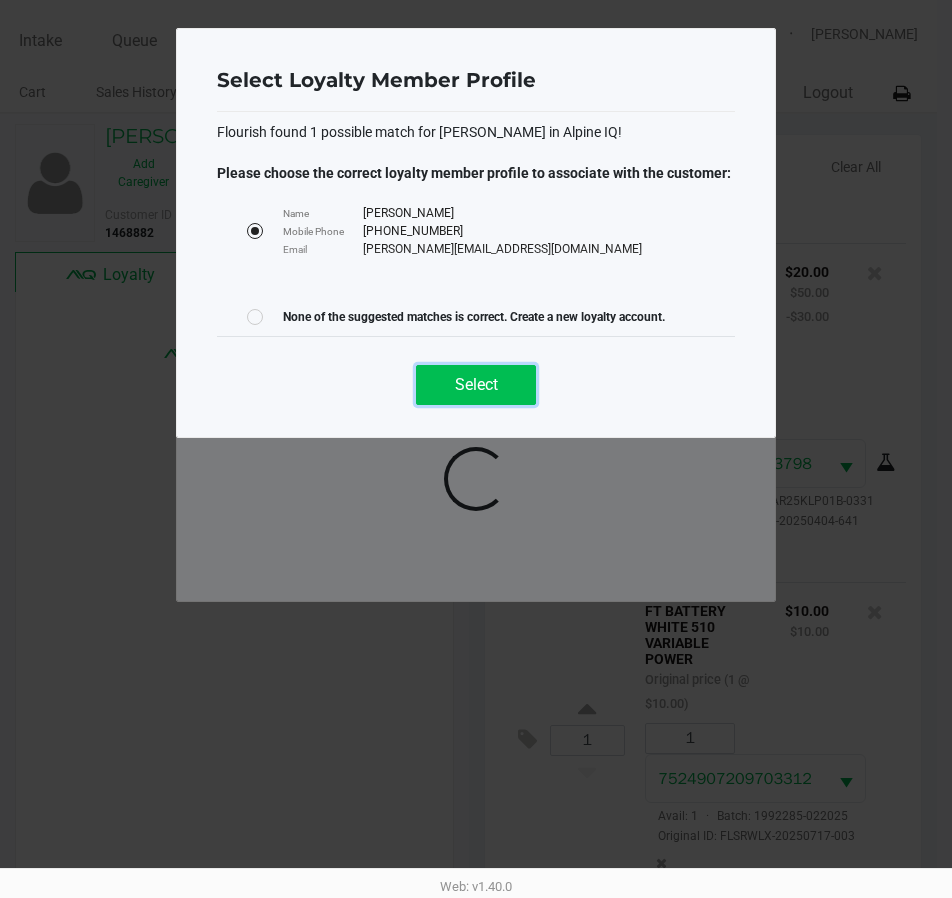 click on "Select" 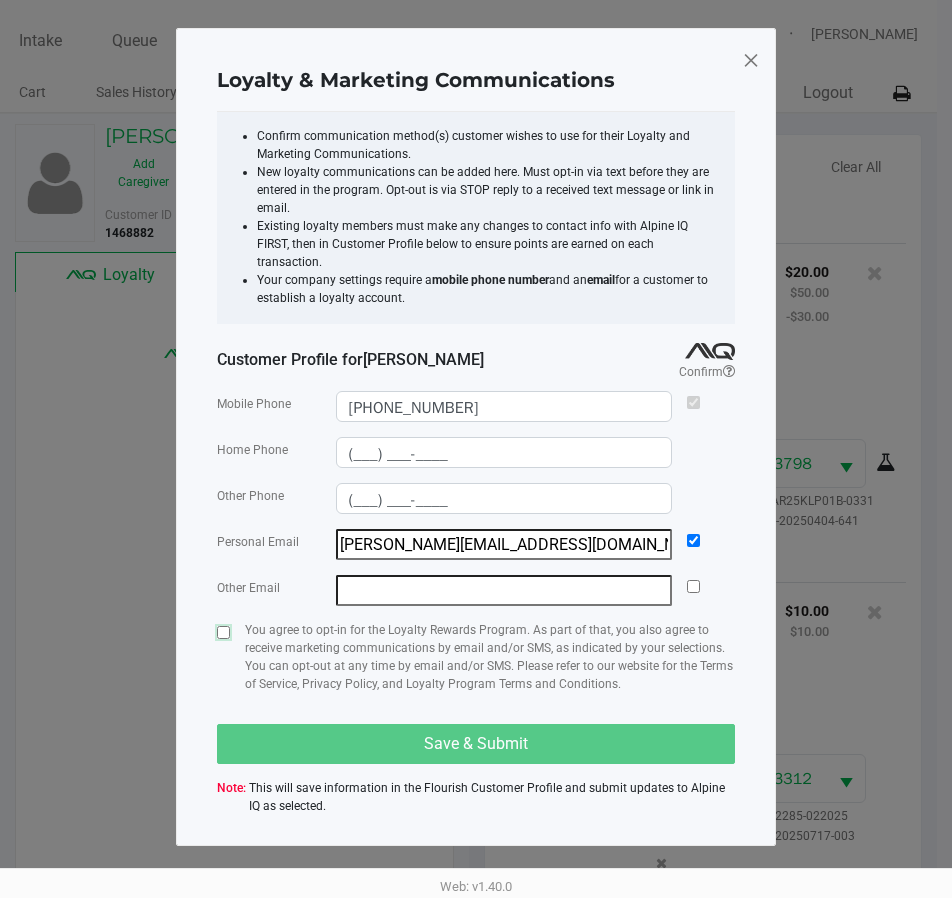 click 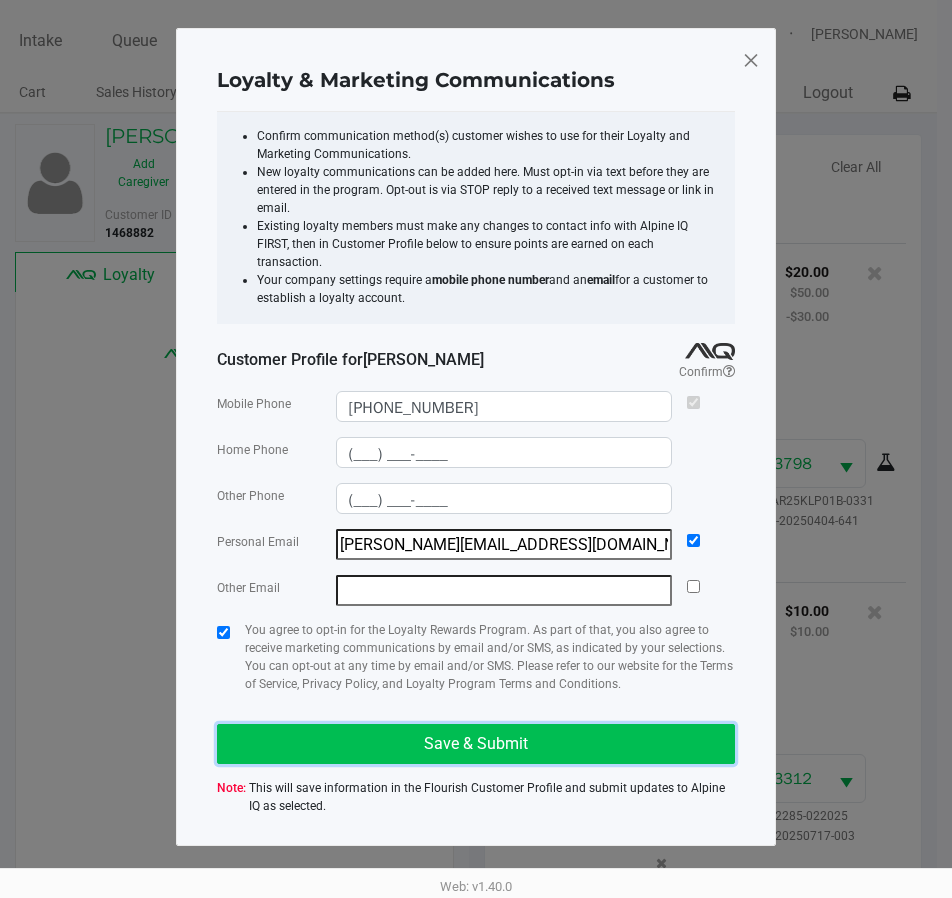 click on "Save & Submit" 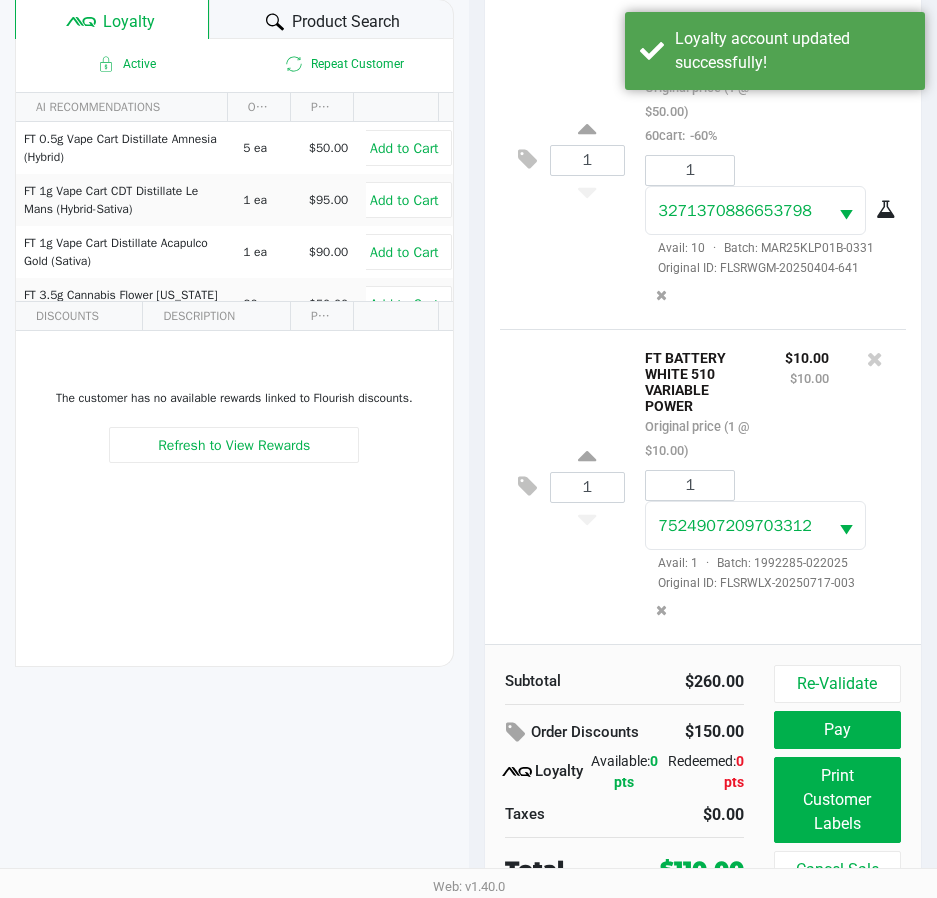 scroll, scrollTop: 265, scrollLeft: 0, axis: vertical 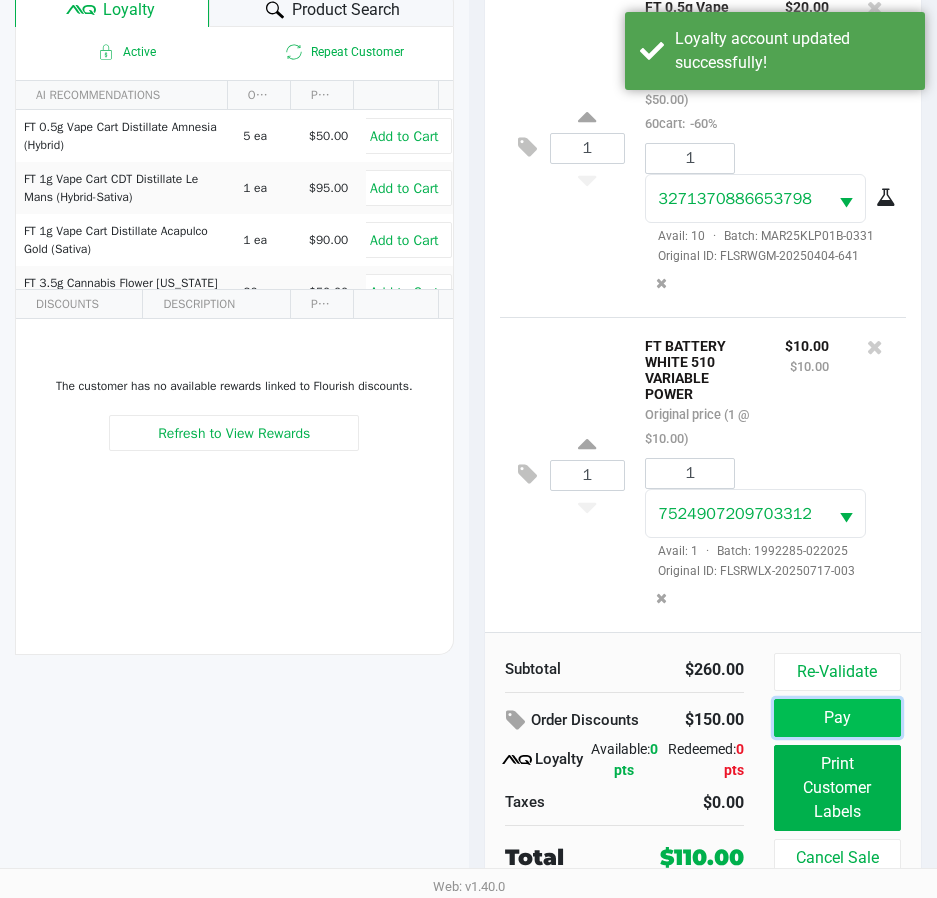 click on "Pay" 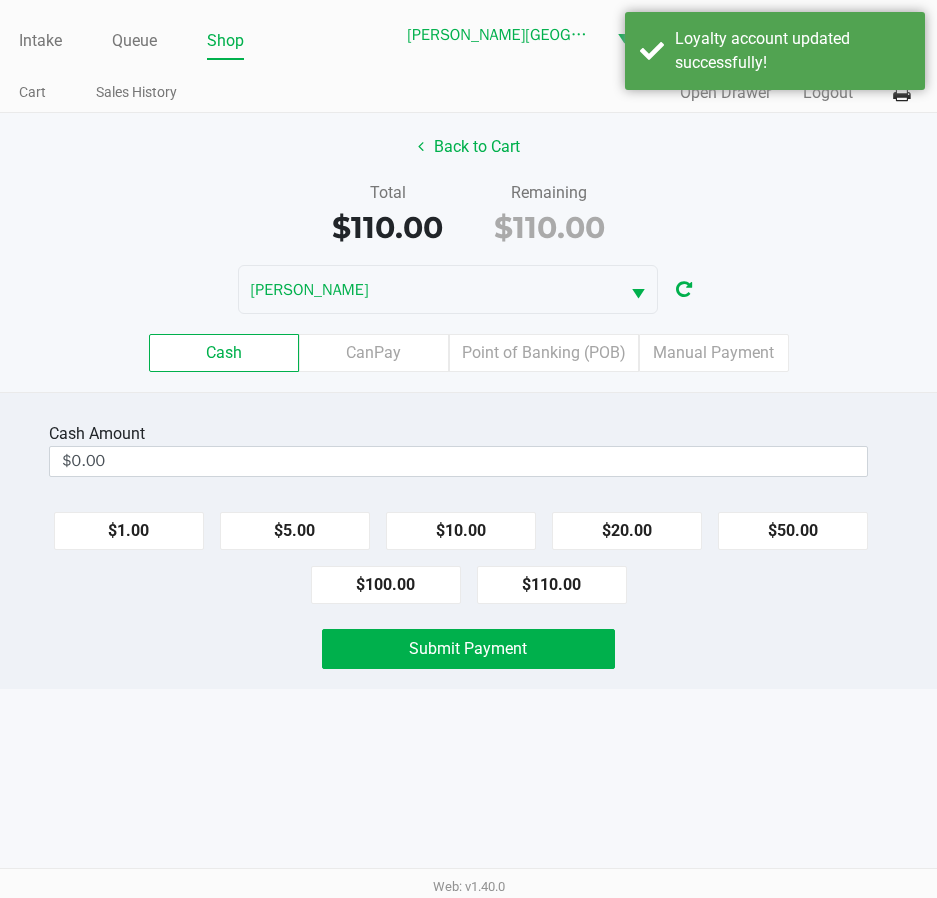 scroll, scrollTop: 0, scrollLeft: 0, axis: both 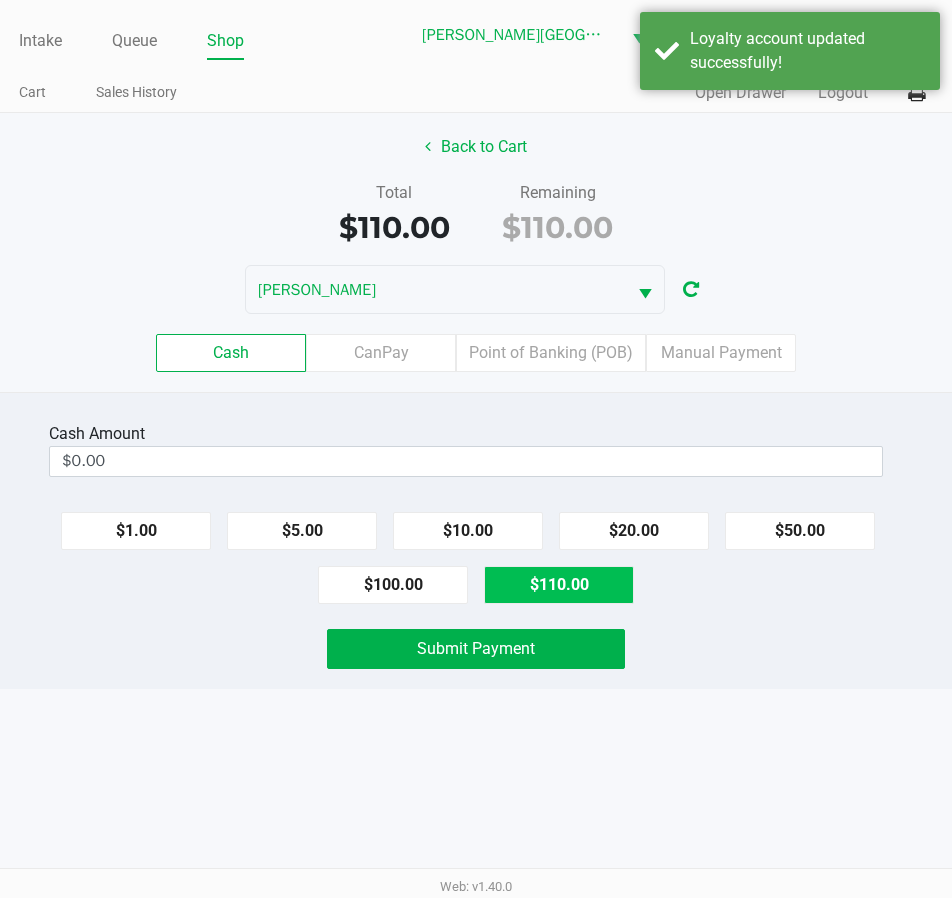 click on "$110.00" 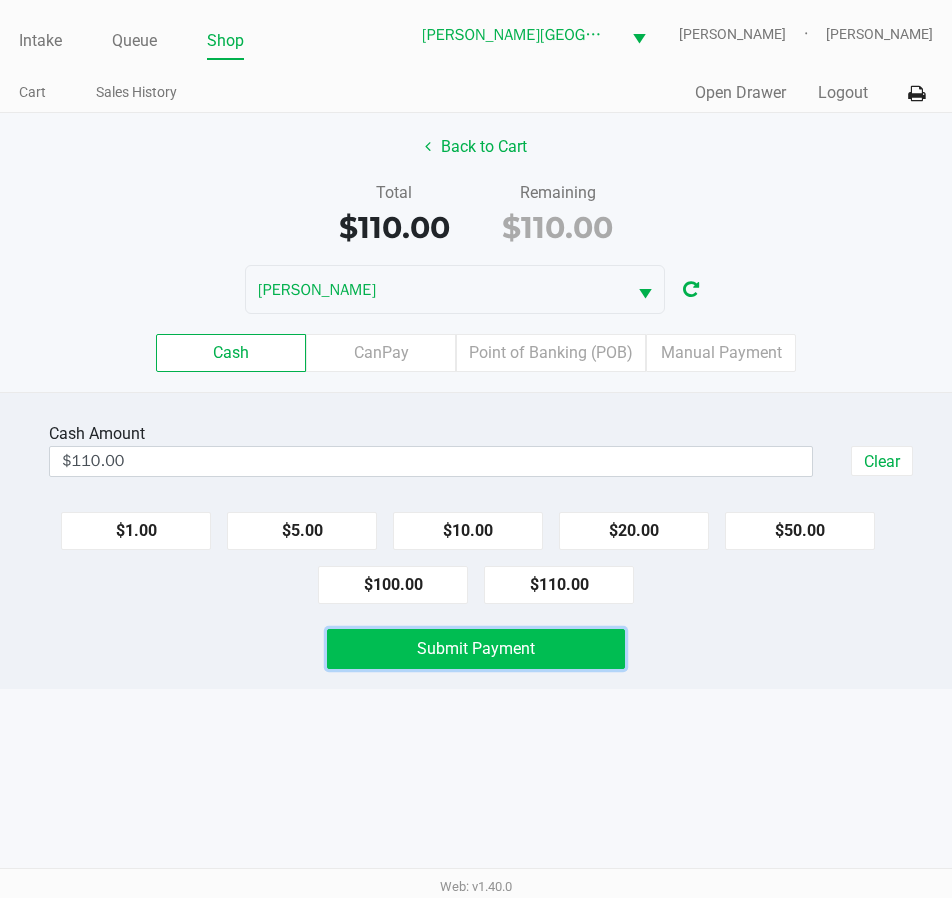 click on "Submit Payment" 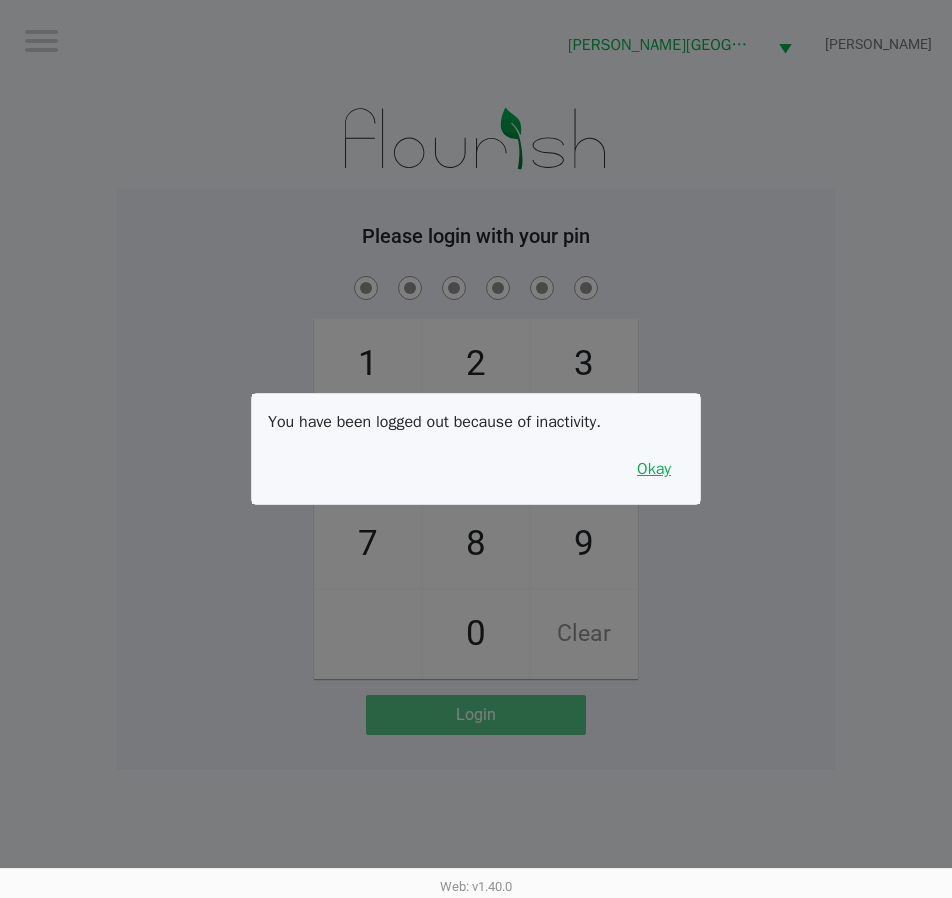 click on "Okay" at bounding box center (654, 469) 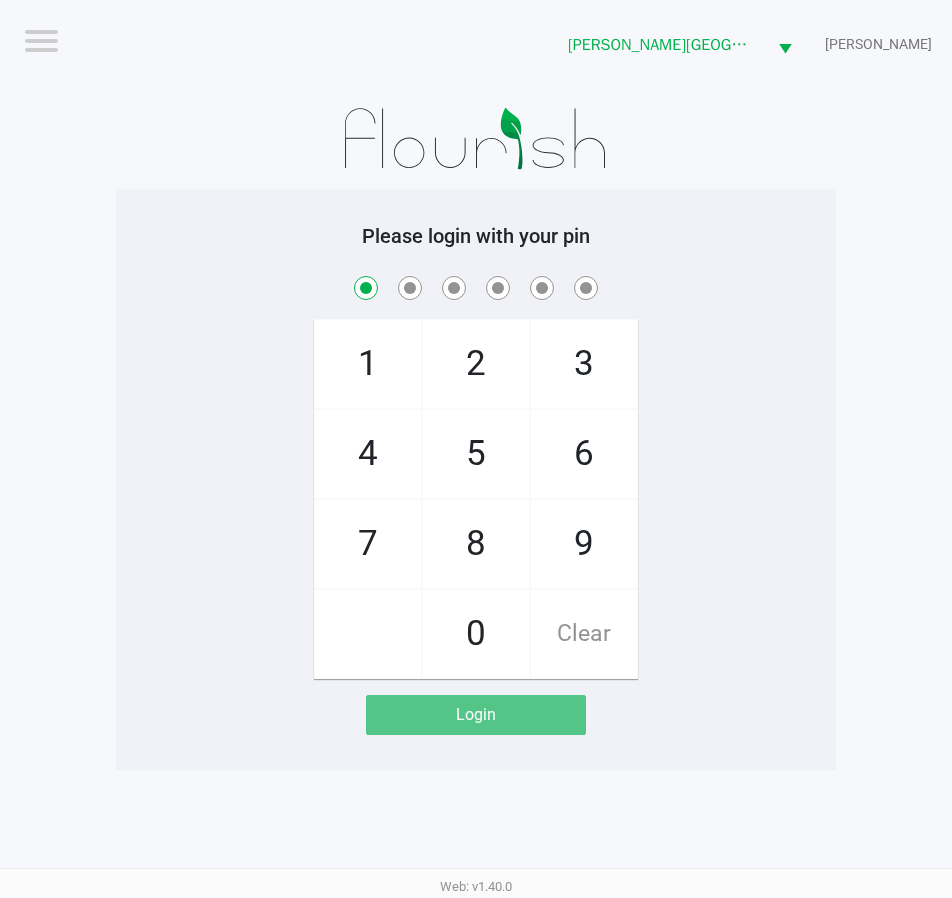 checkbox on "true" 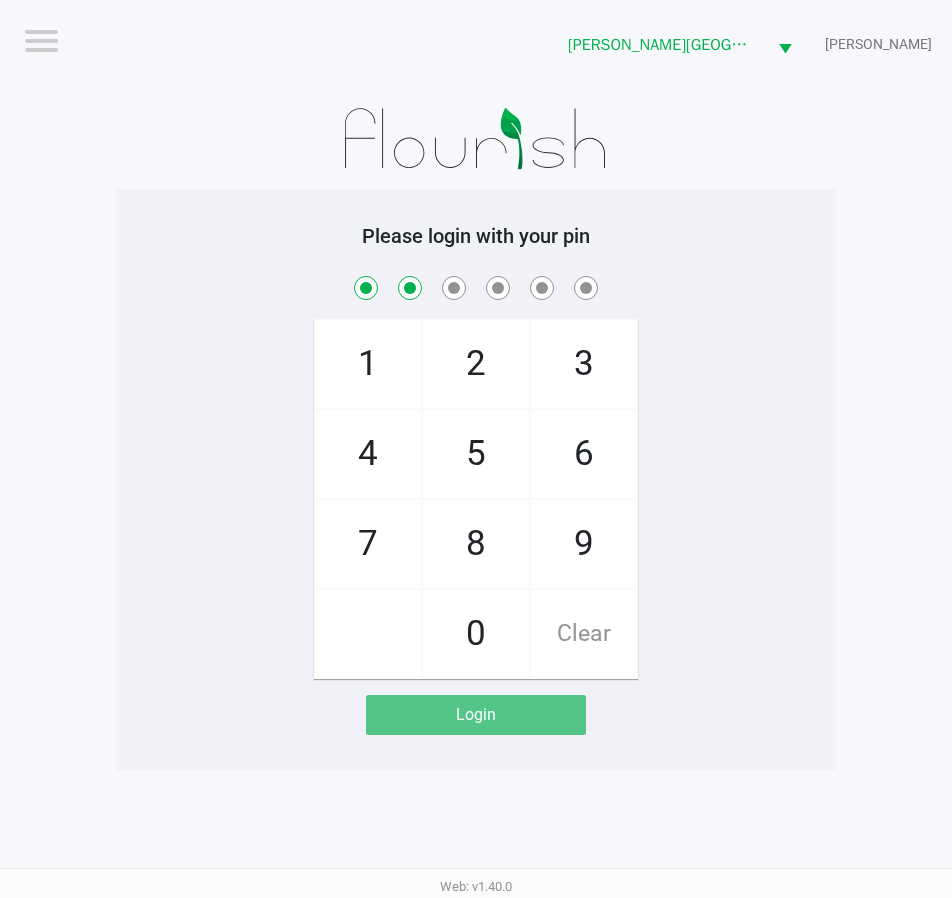 checkbox on "true" 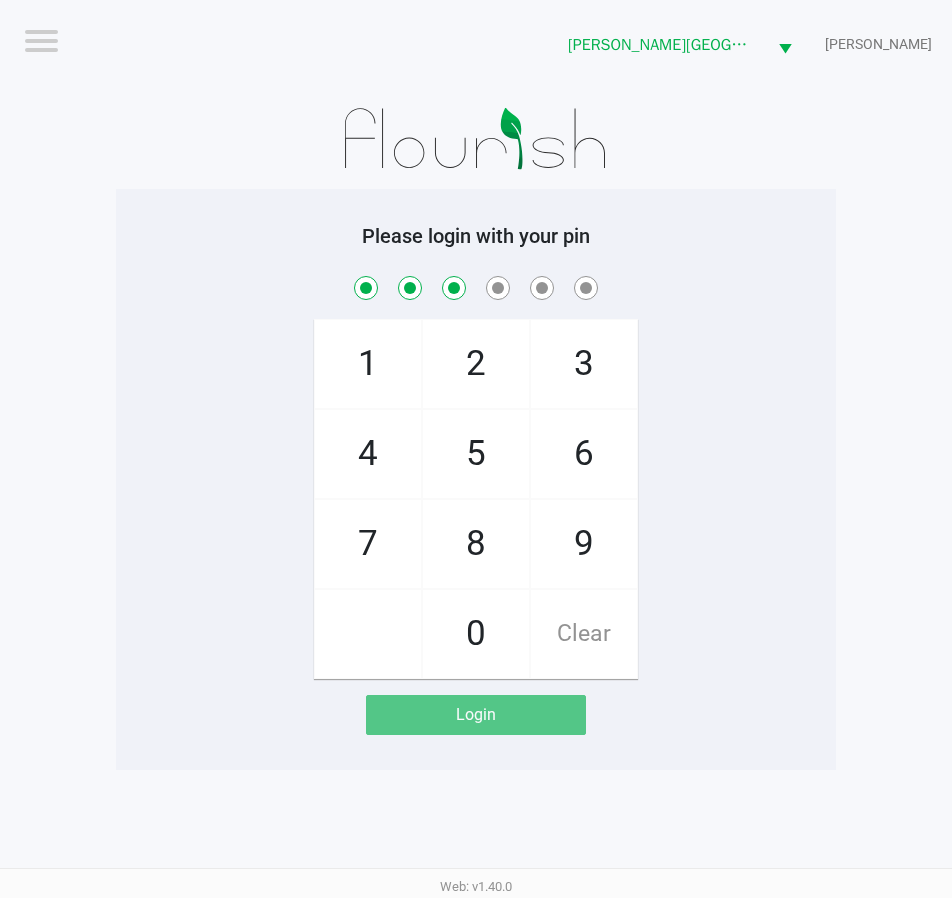 checkbox on "true" 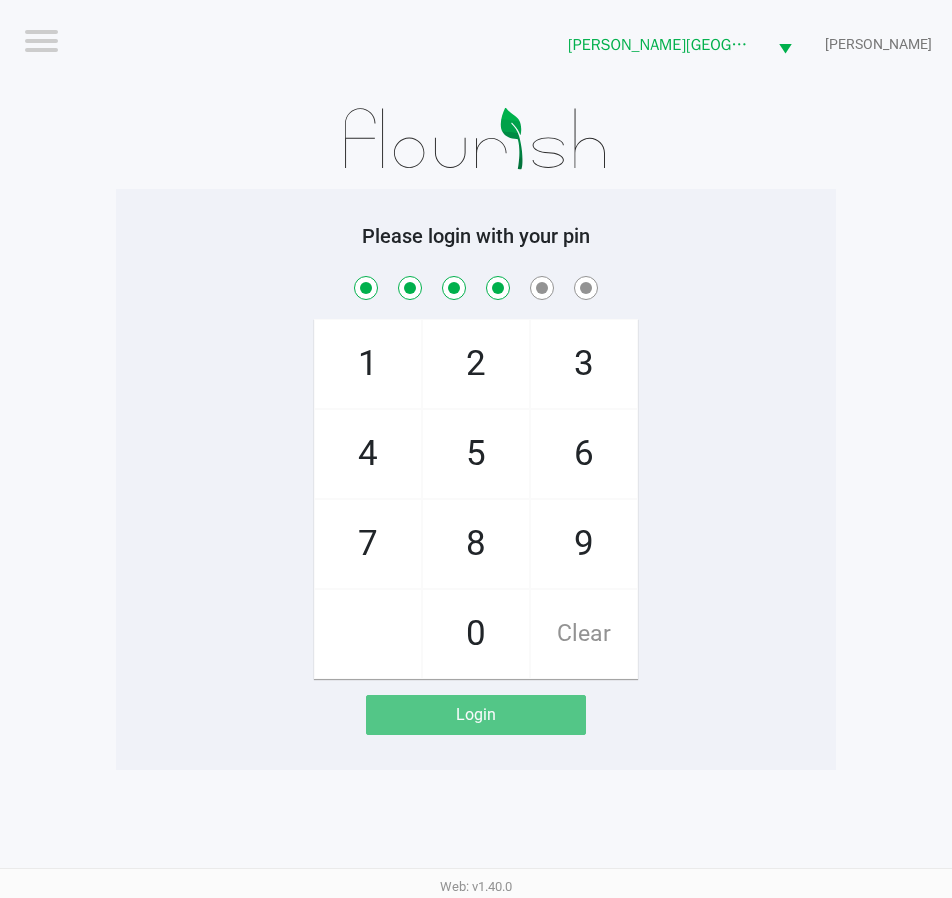 checkbox on "true" 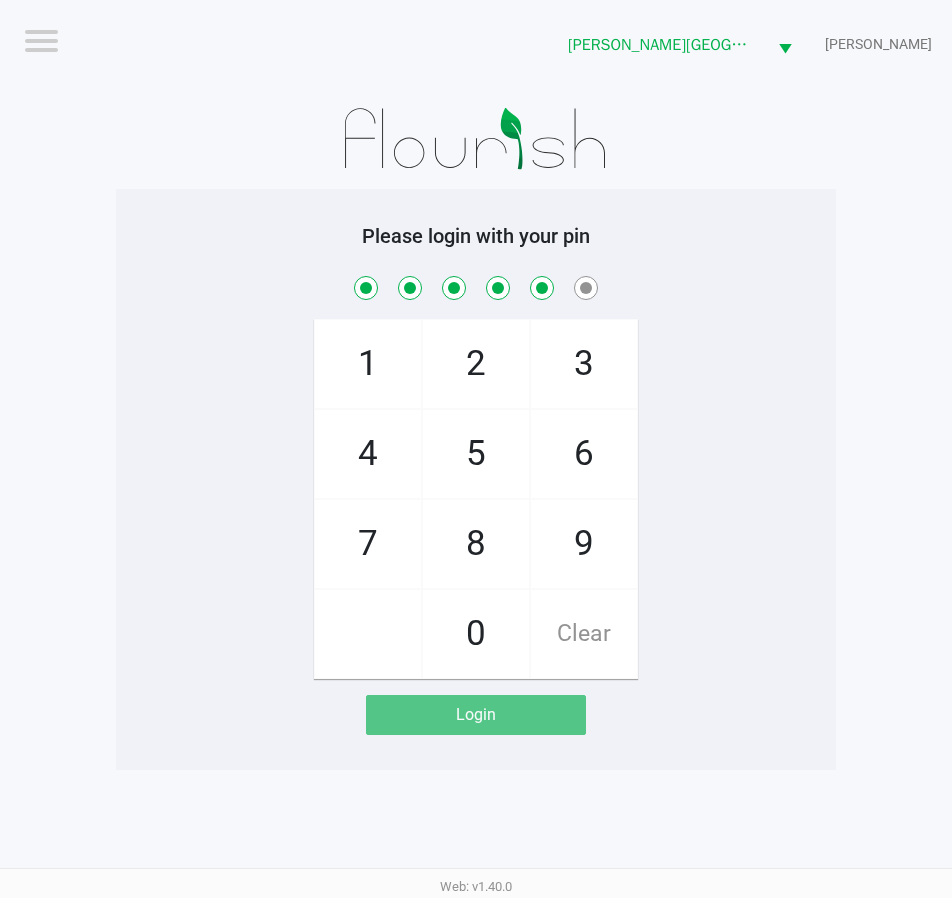 checkbox on "true" 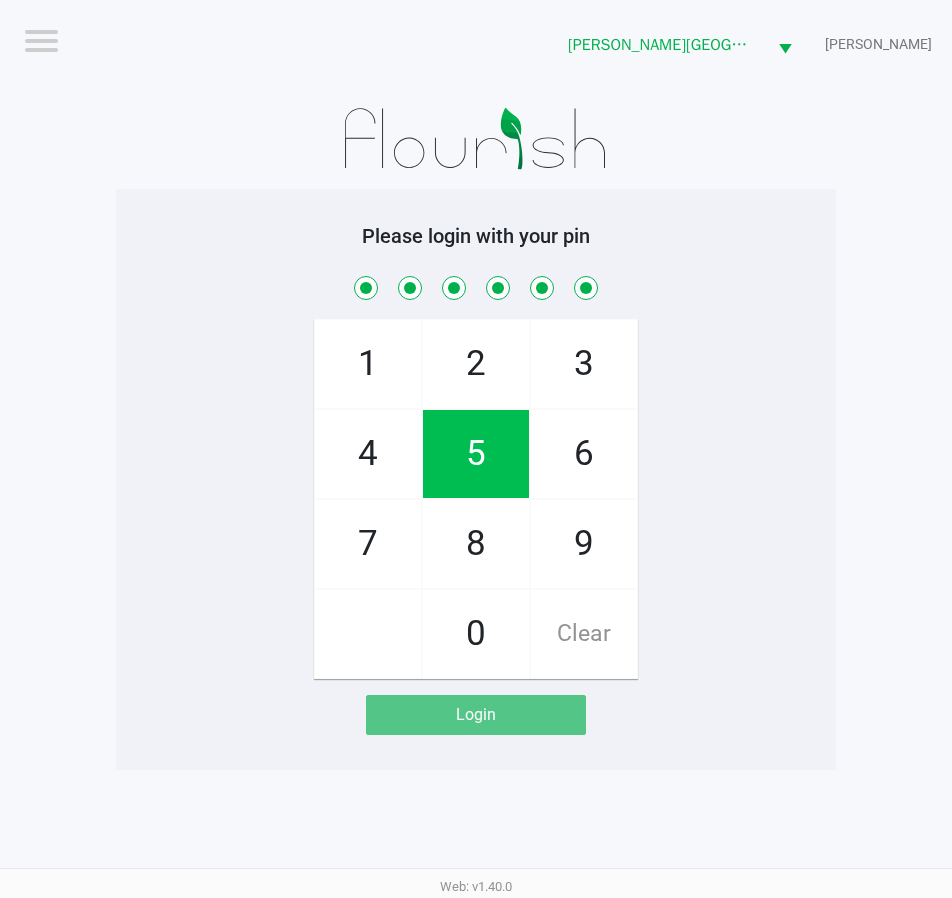 checkbox on "true" 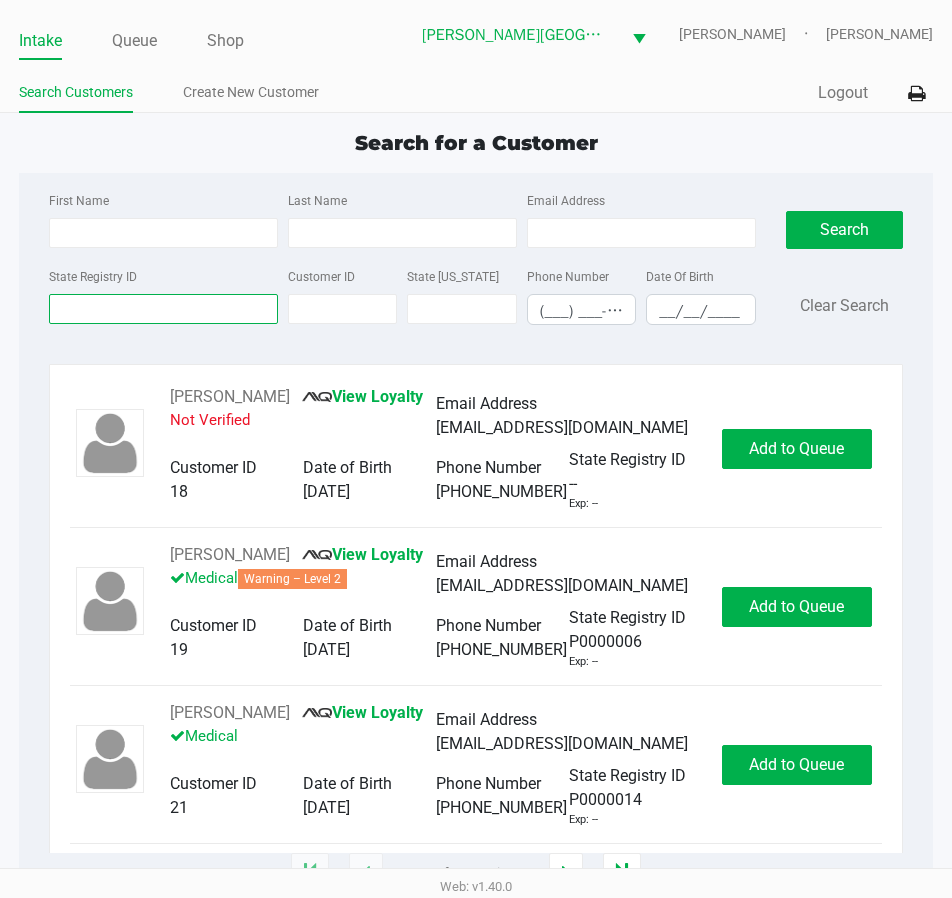 click on "State Registry ID" at bounding box center [163, 309] 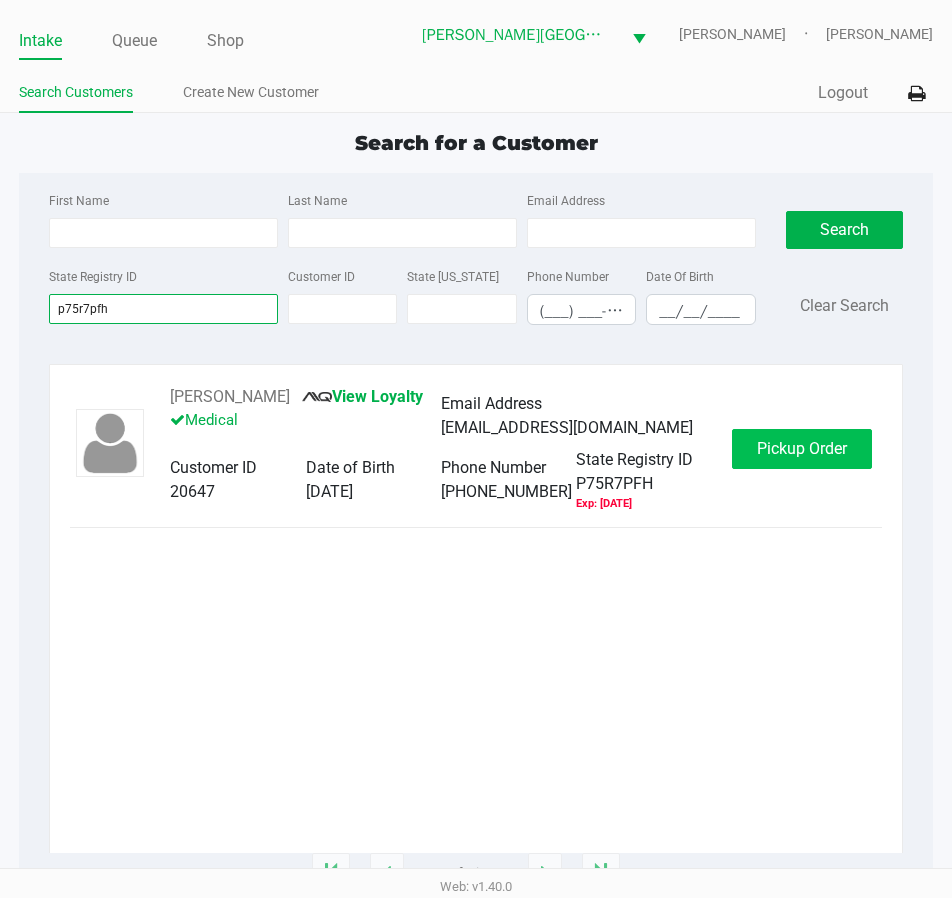 type on "p75r7pfh" 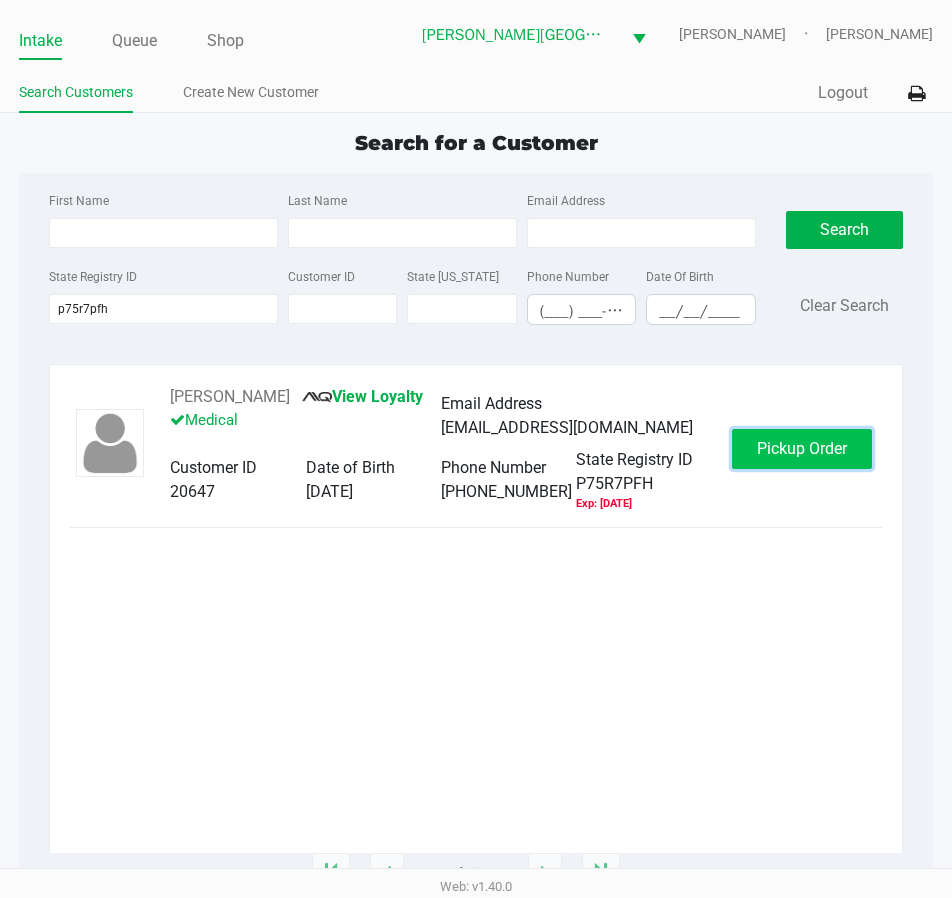 click on "Pickup Order" 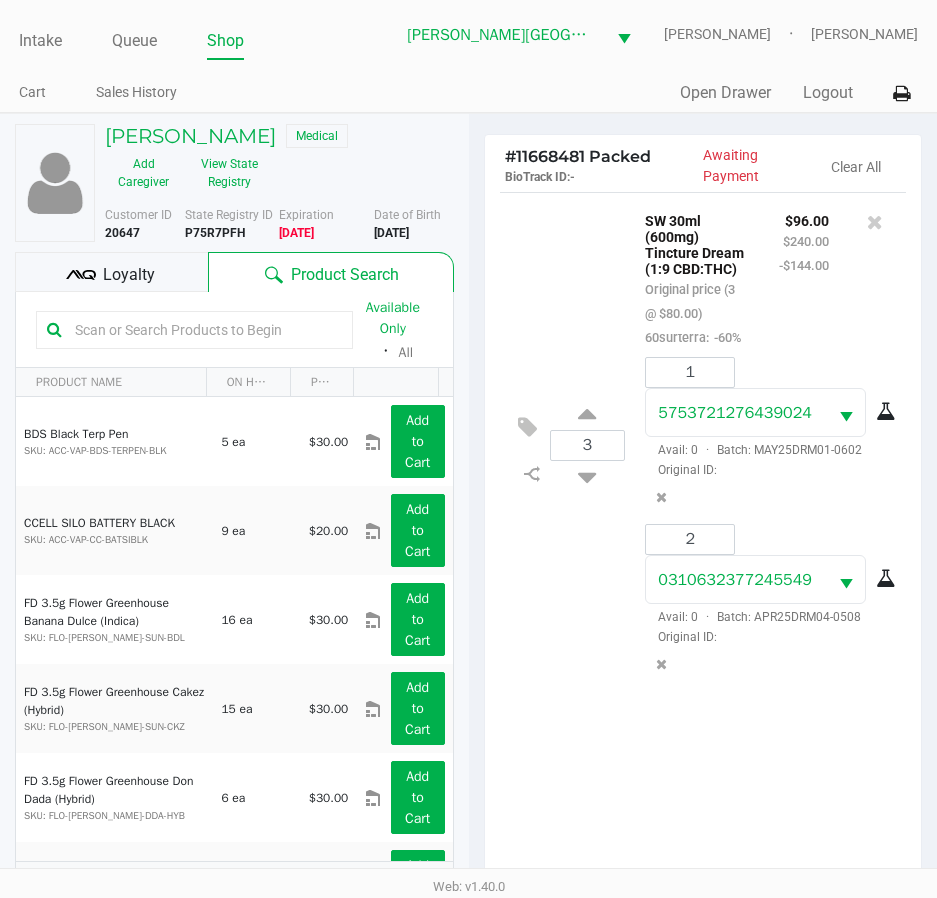 click on "Loyalty" 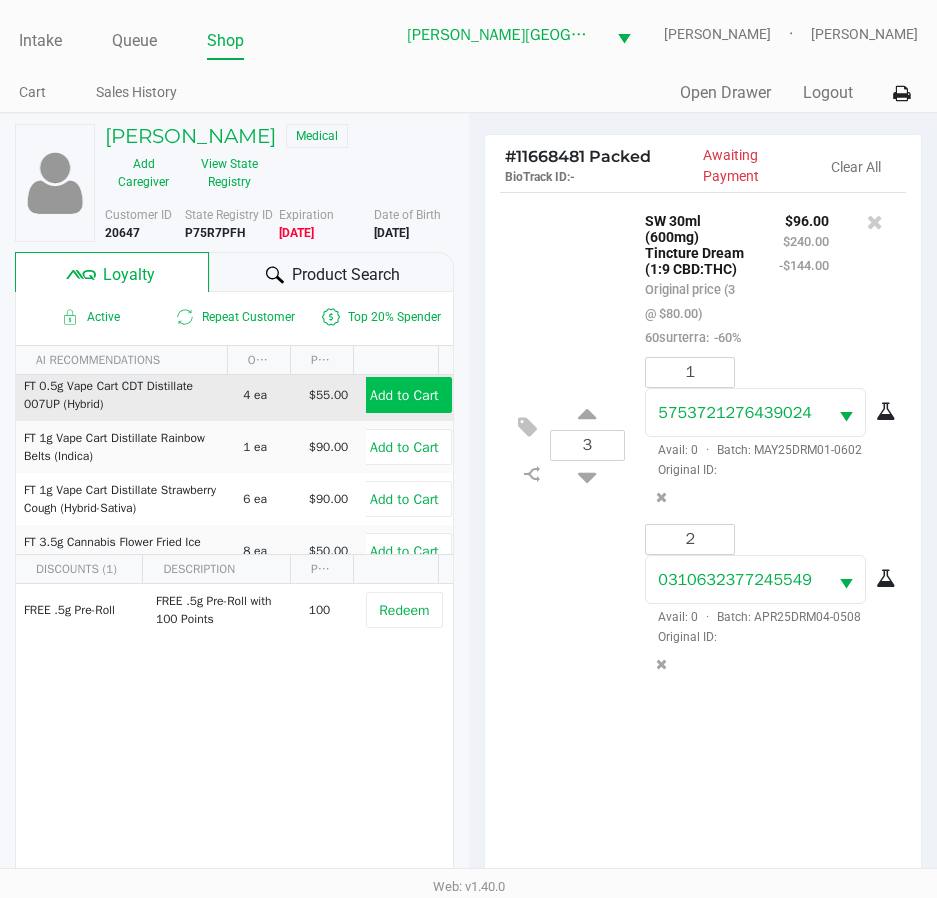scroll, scrollTop: 0, scrollLeft: 0, axis: both 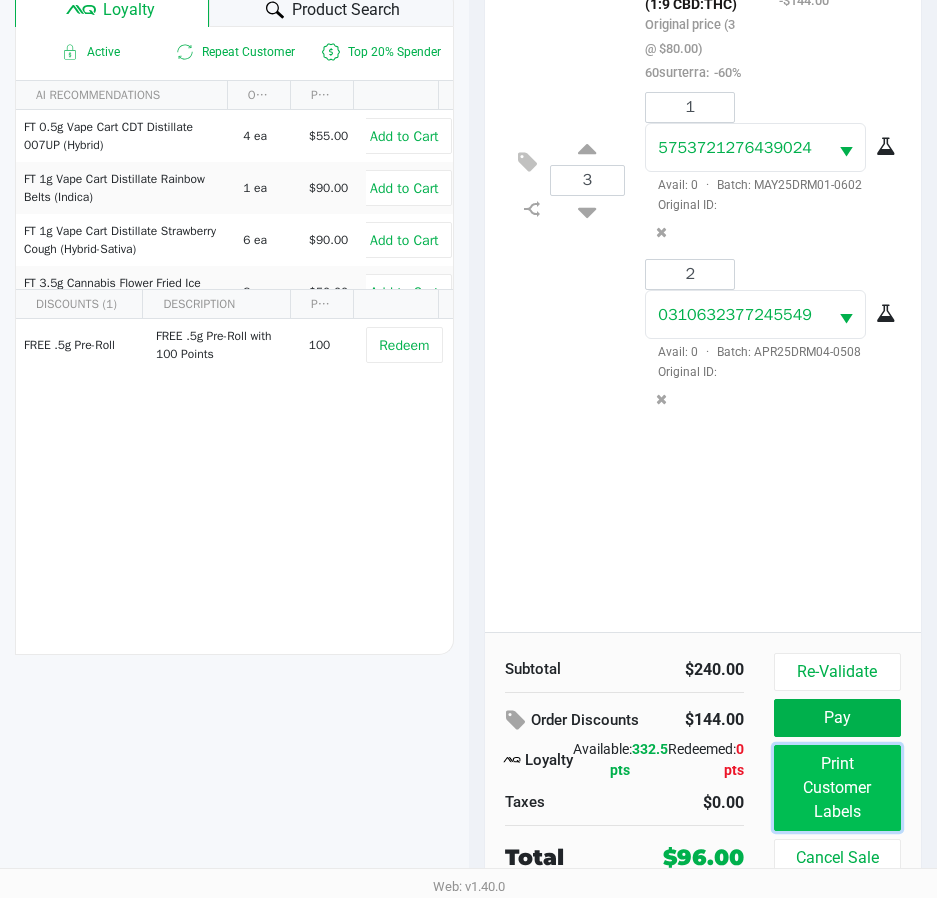 click on "Print Customer Labels" 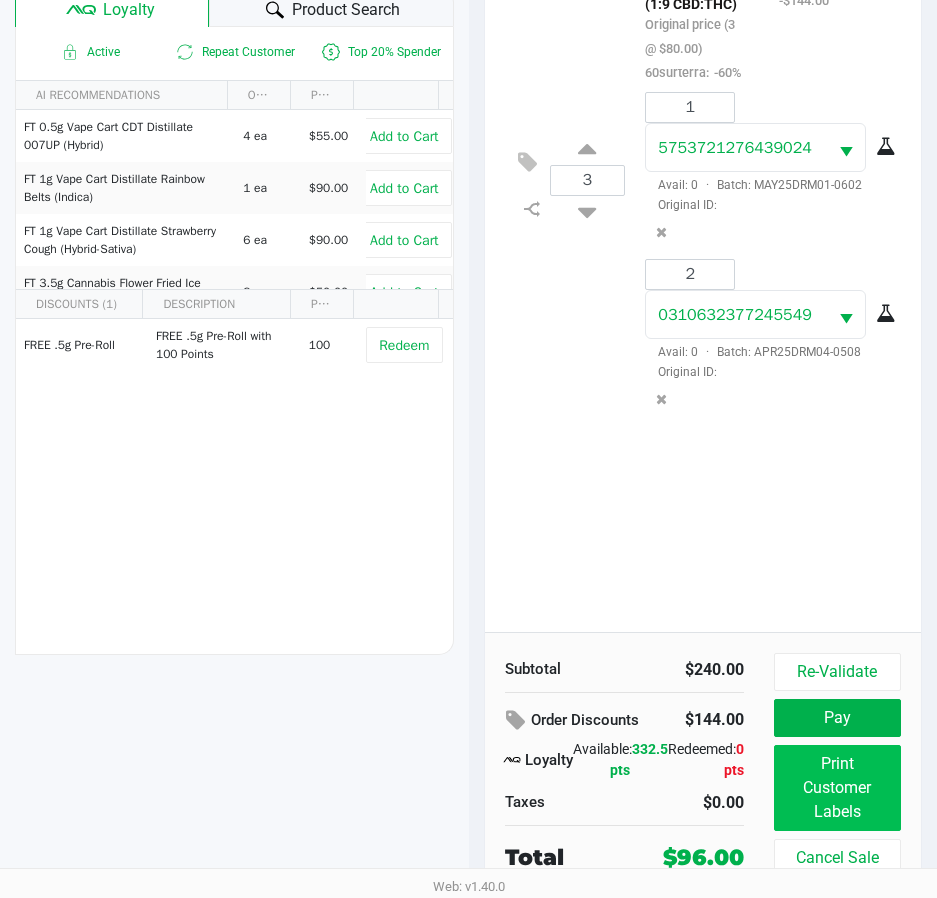 scroll, scrollTop: 0, scrollLeft: 0, axis: both 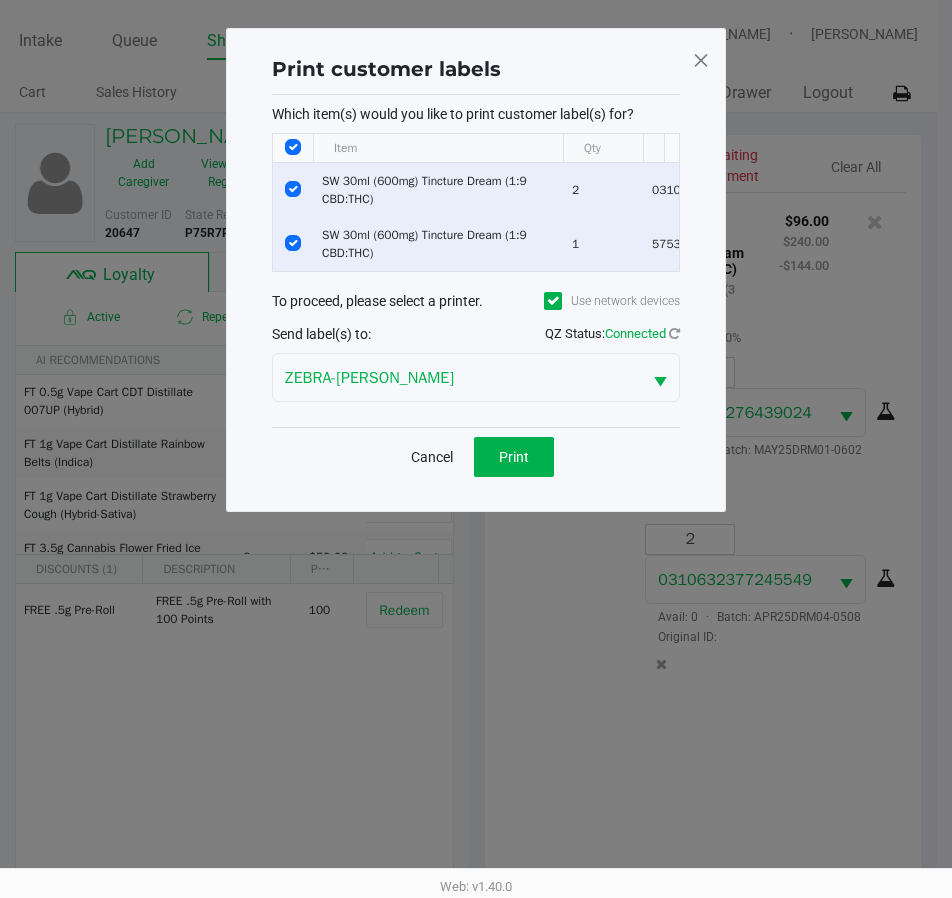 click on "Cancel   Print" 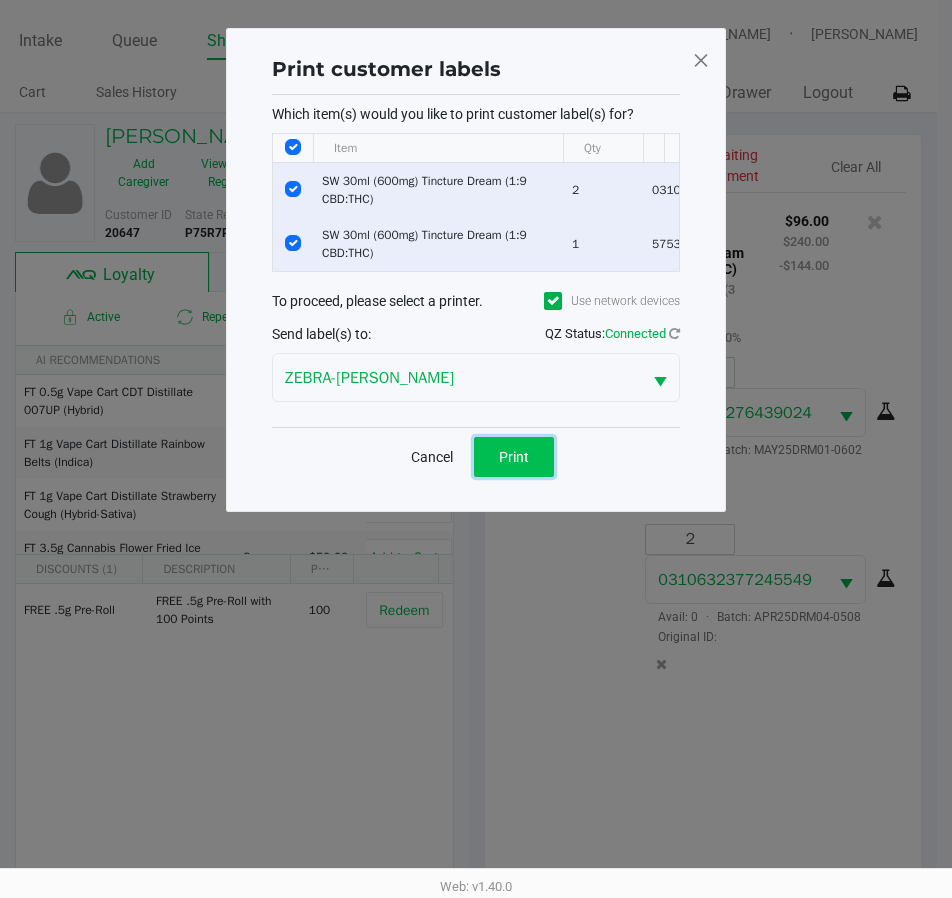 click on "Print" 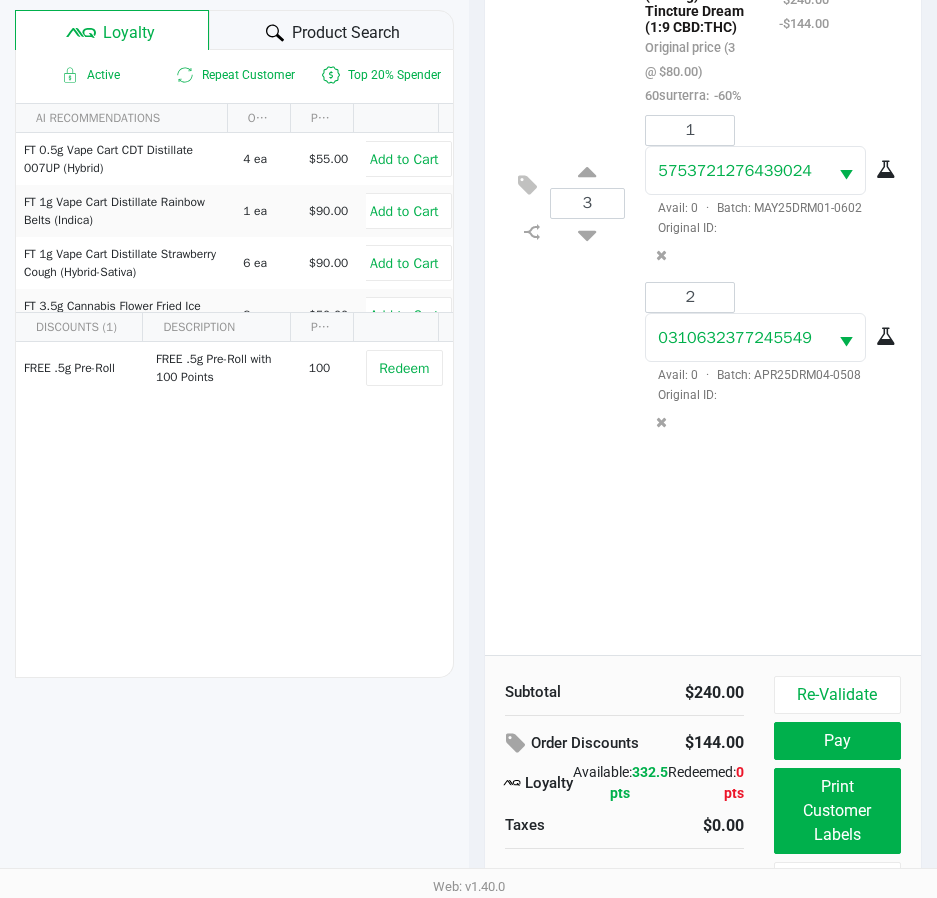 scroll, scrollTop: 265, scrollLeft: 0, axis: vertical 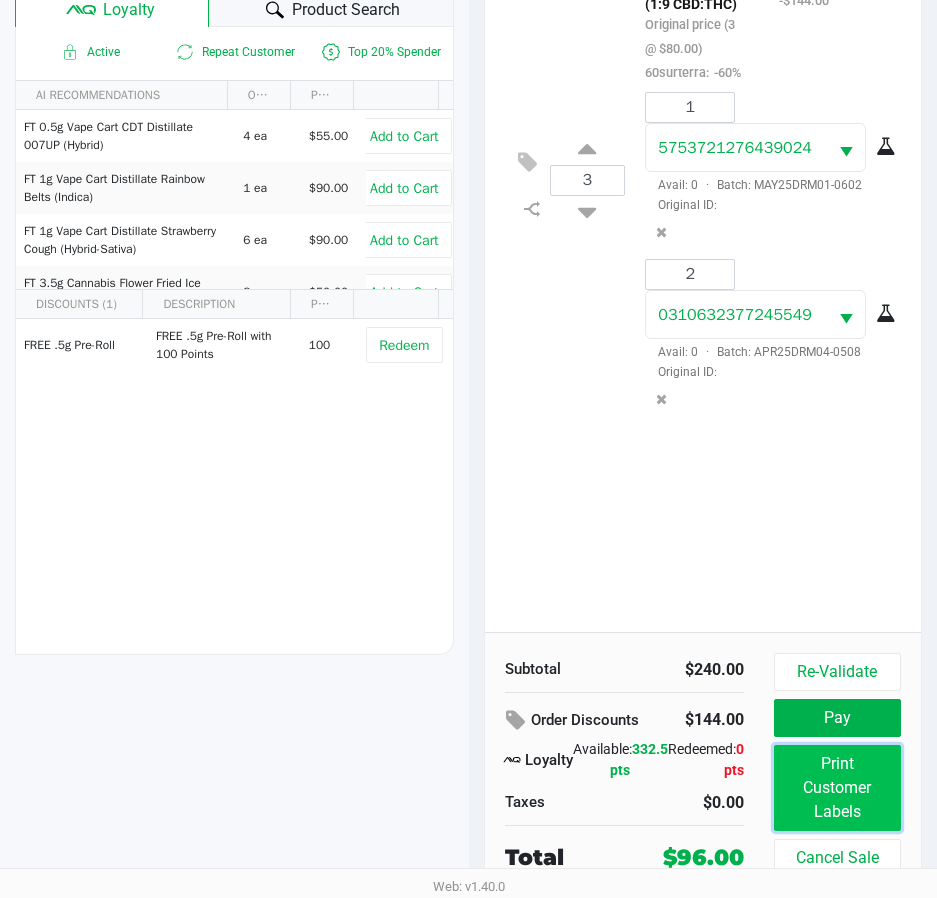 click on "Print Customer Labels" 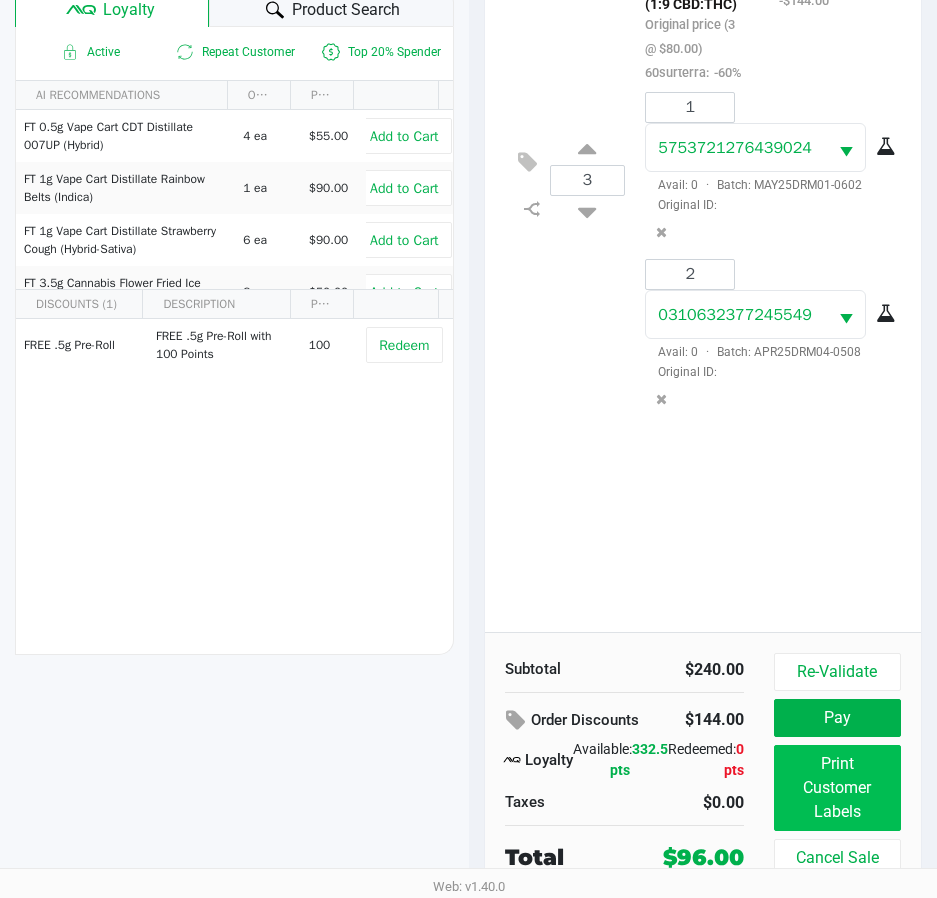 scroll, scrollTop: 0, scrollLeft: 0, axis: both 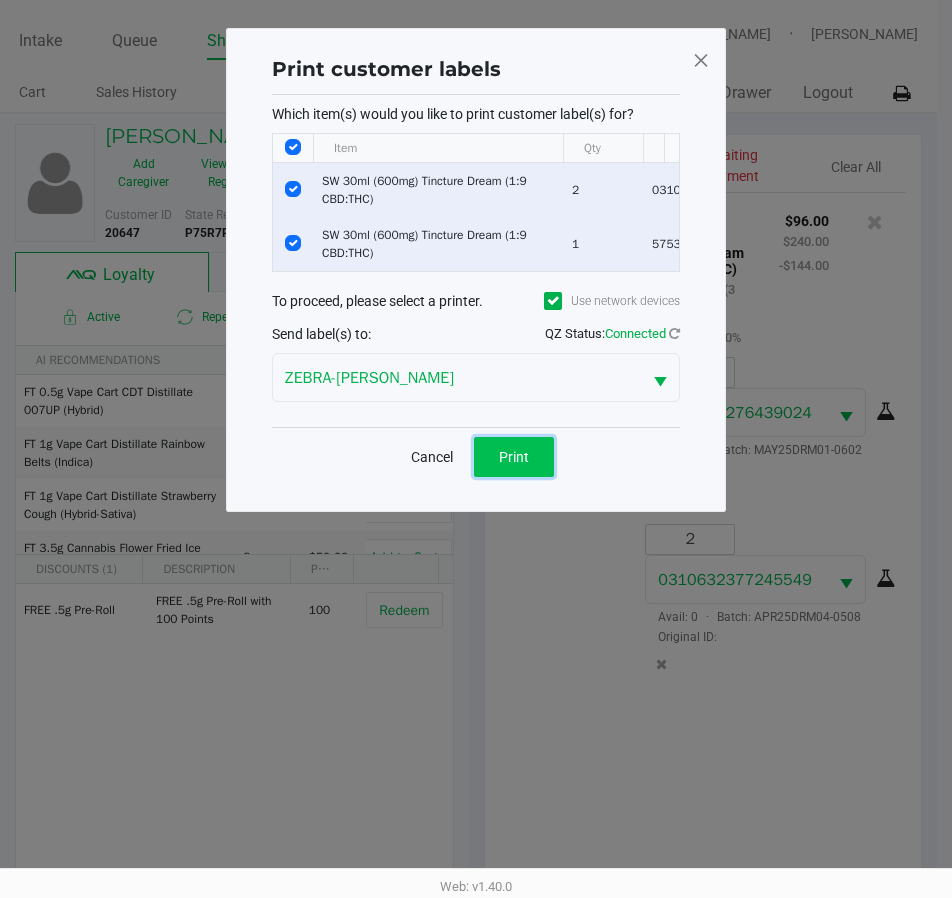 click on "Print" 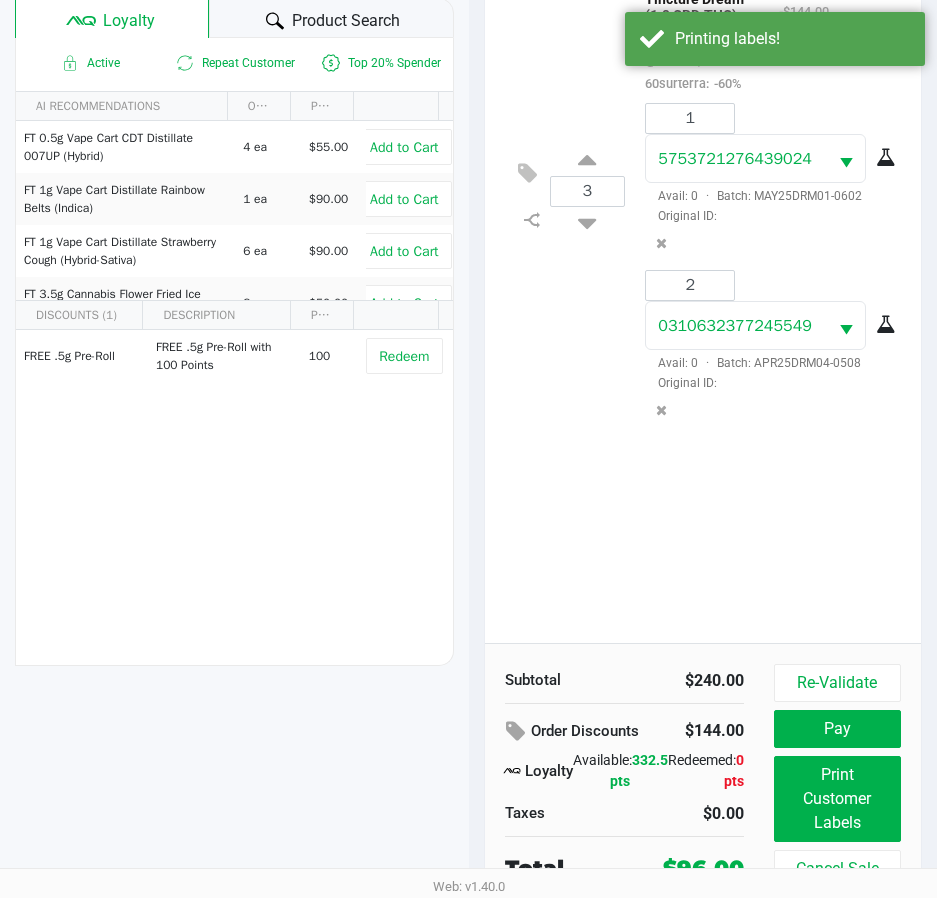scroll, scrollTop: 265, scrollLeft: 0, axis: vertical 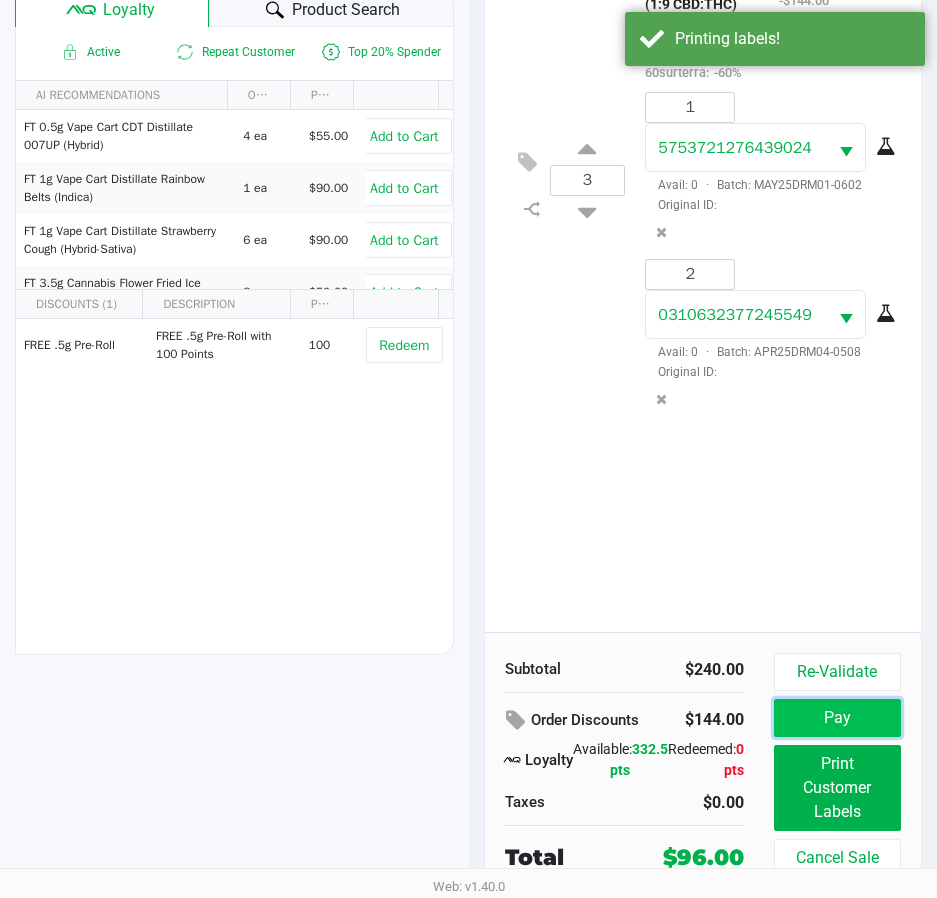 click on "Pay" 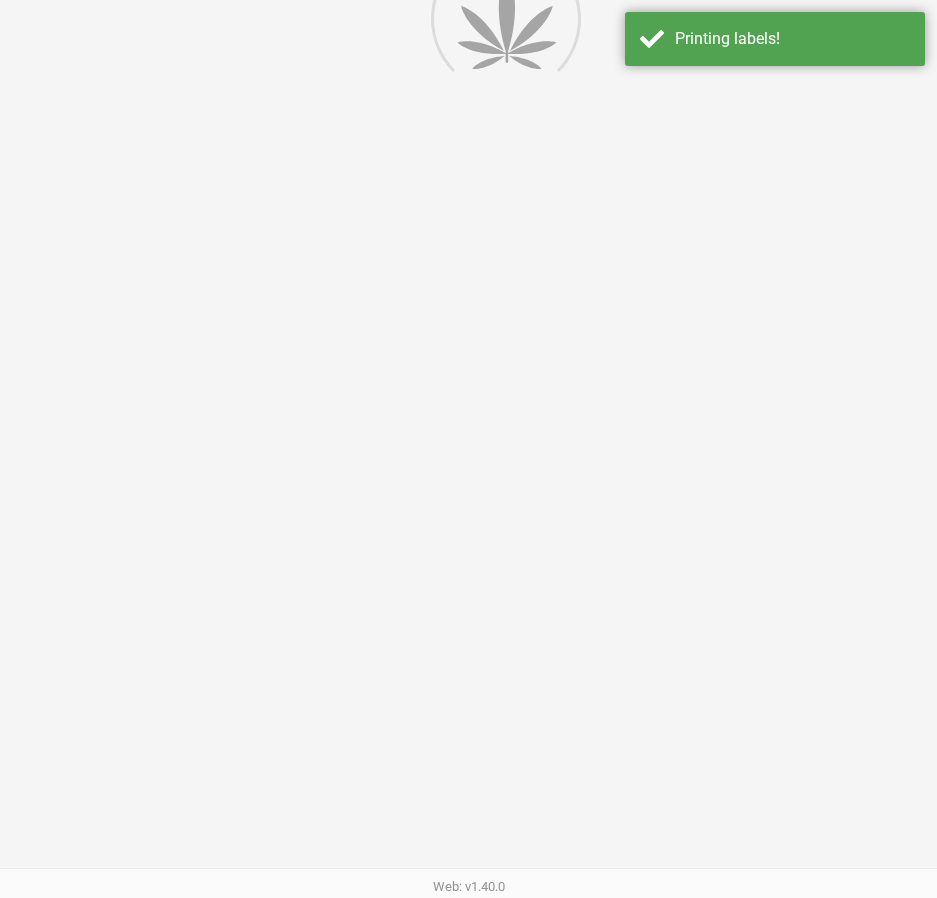 scroll, scrollTop: 0, scrollLeft: 0, axis: both 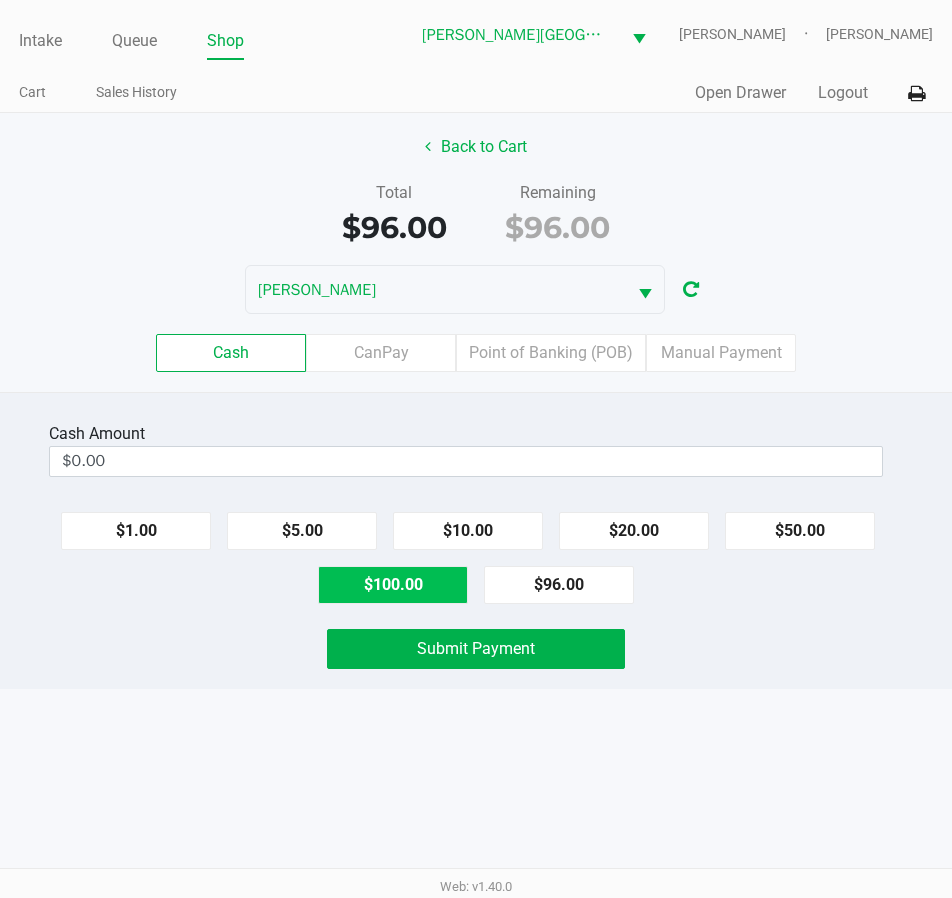 click on "$100.00" 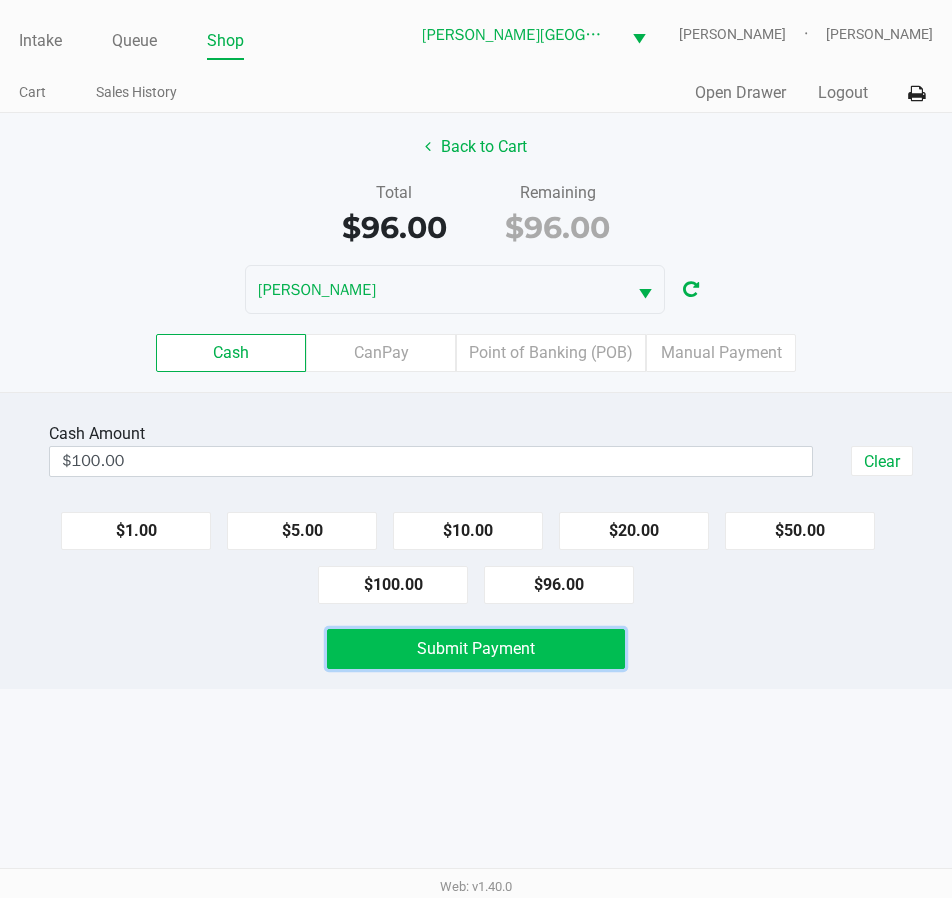 click on "Submit Payment" 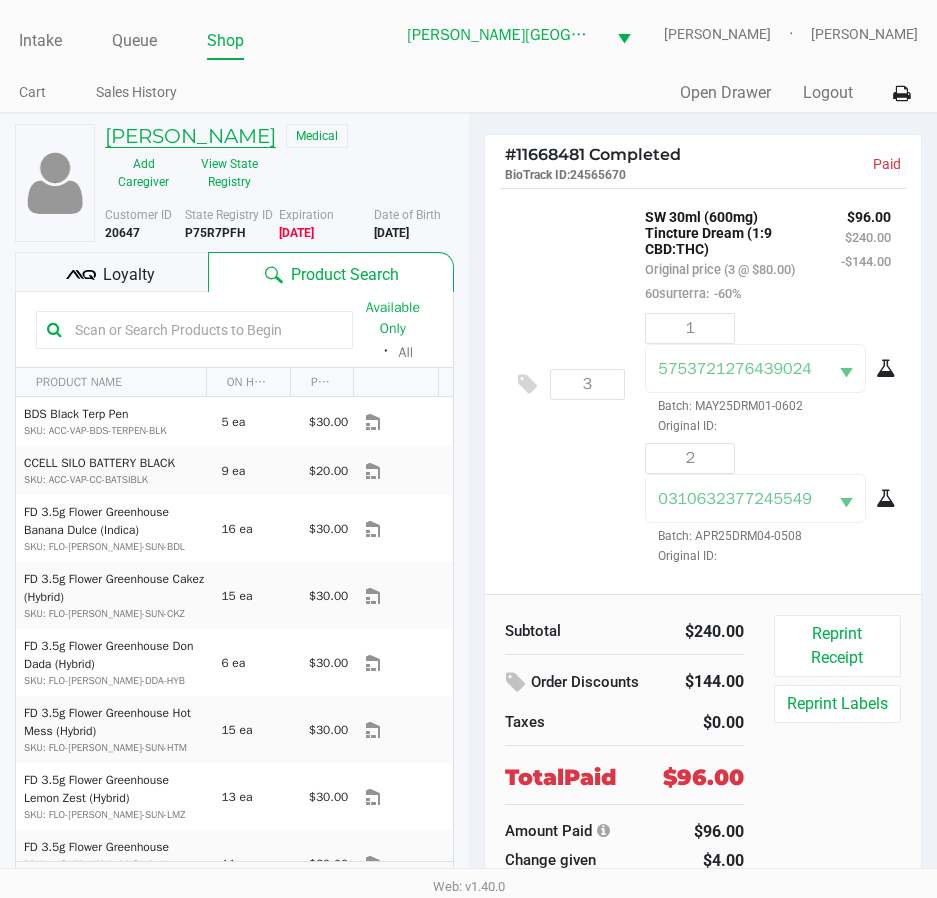 click on "DOUGLAS HAUSSMAN" 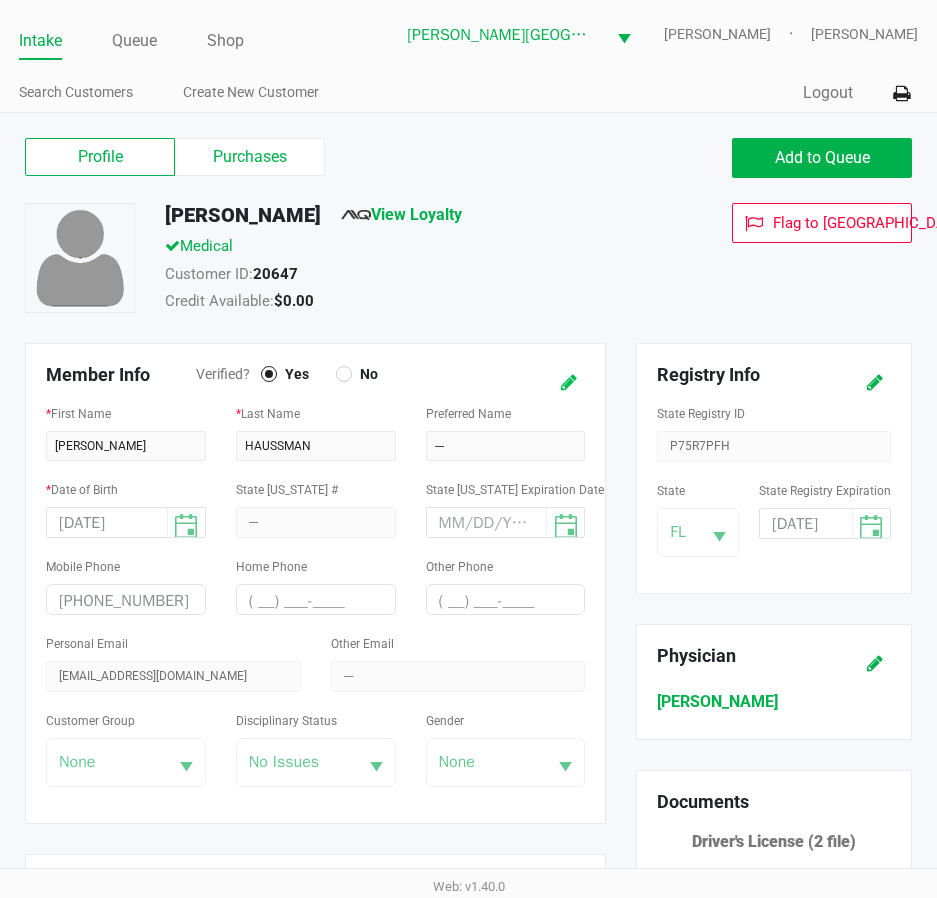 click 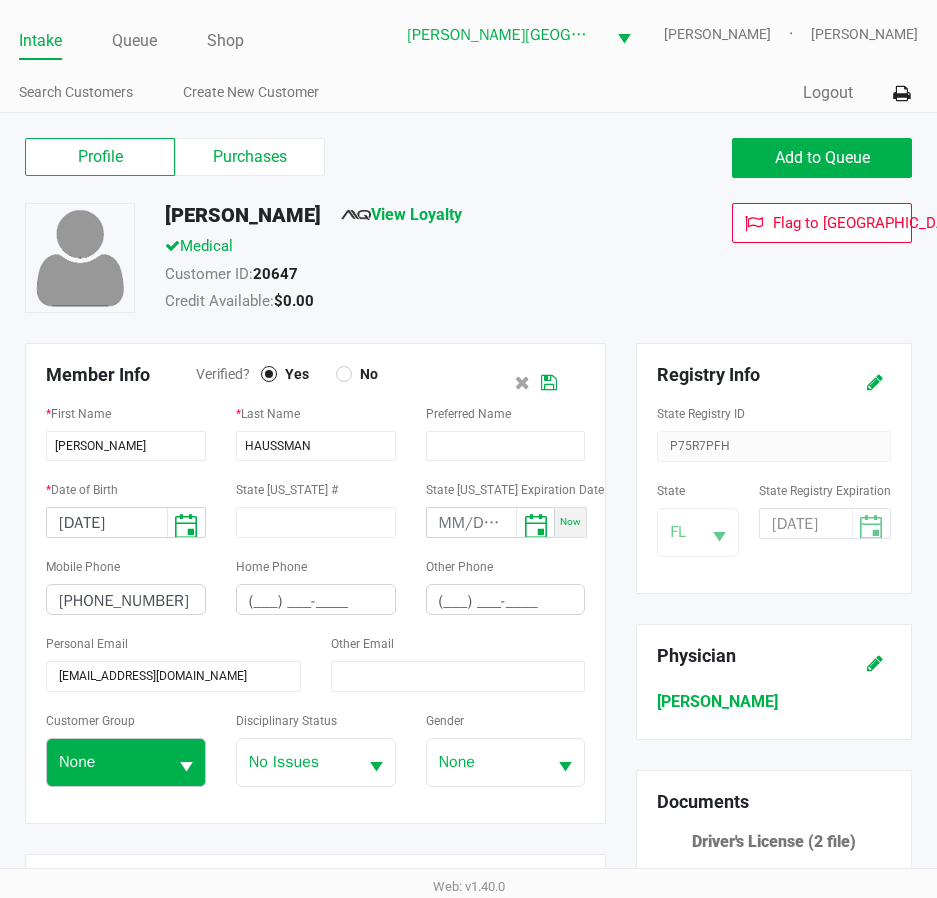 click at bounding box center [186, 762] 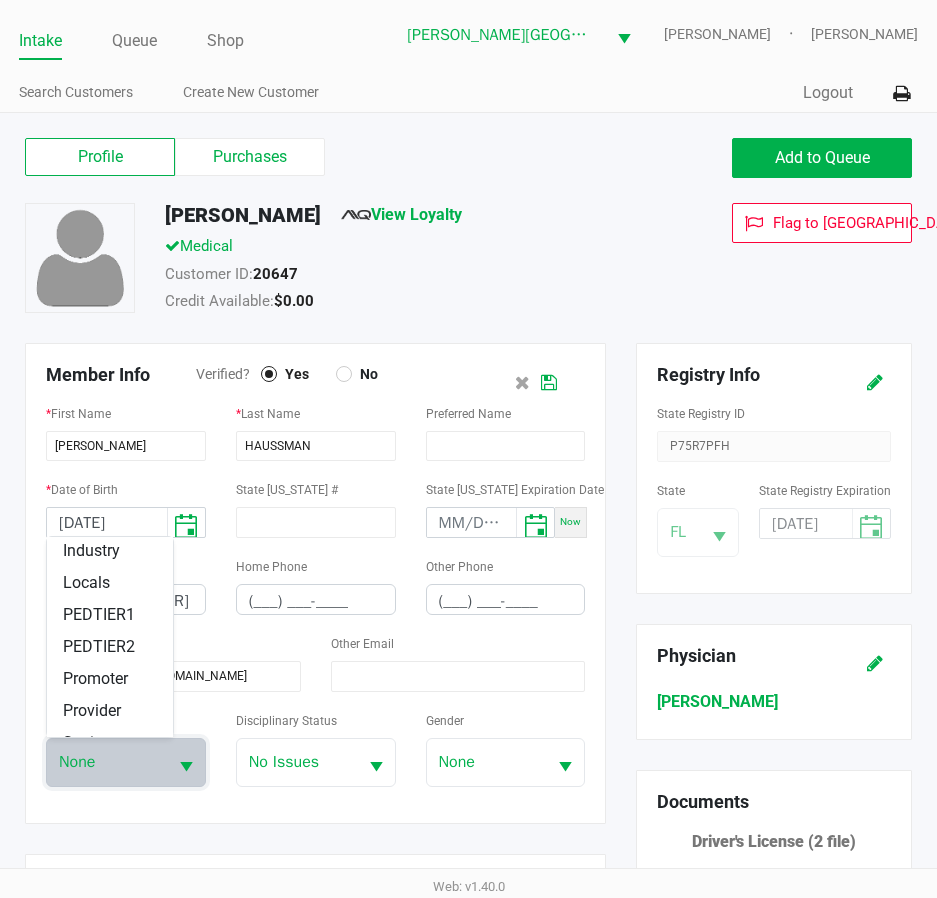 scroll, scrollTop: 352, scrollLeft: 0, axis: vertical 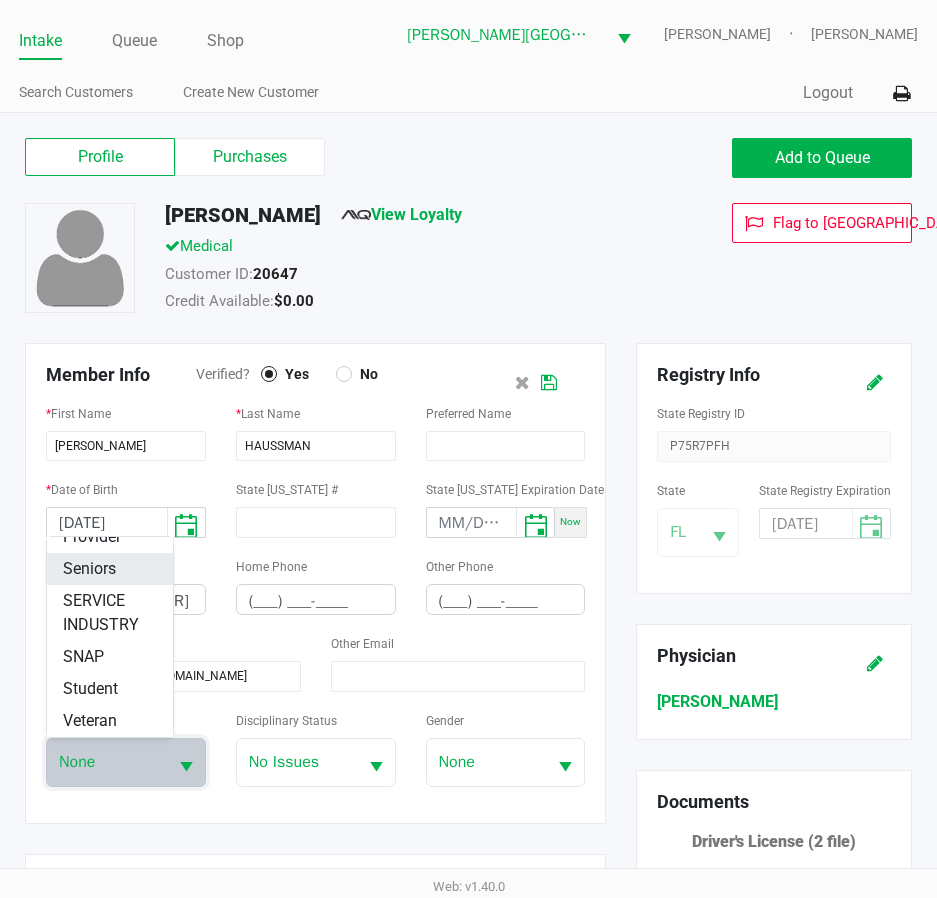 click on "Seniors" at bounding box center [89, 569] 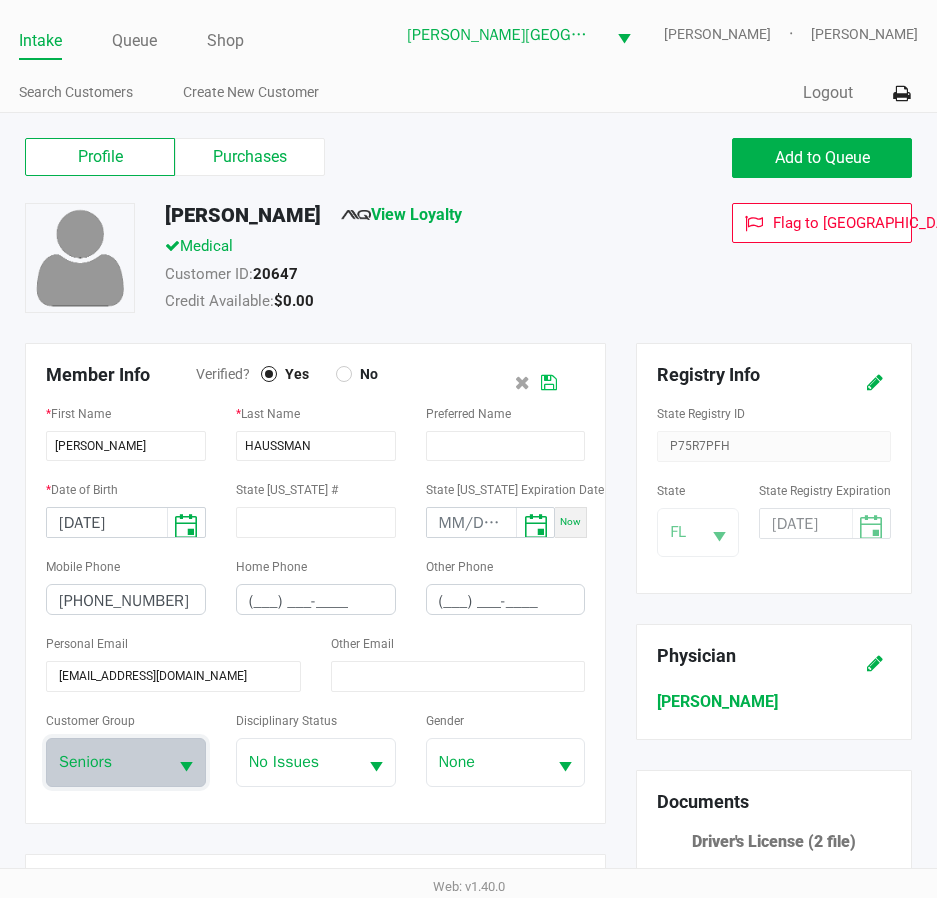 click 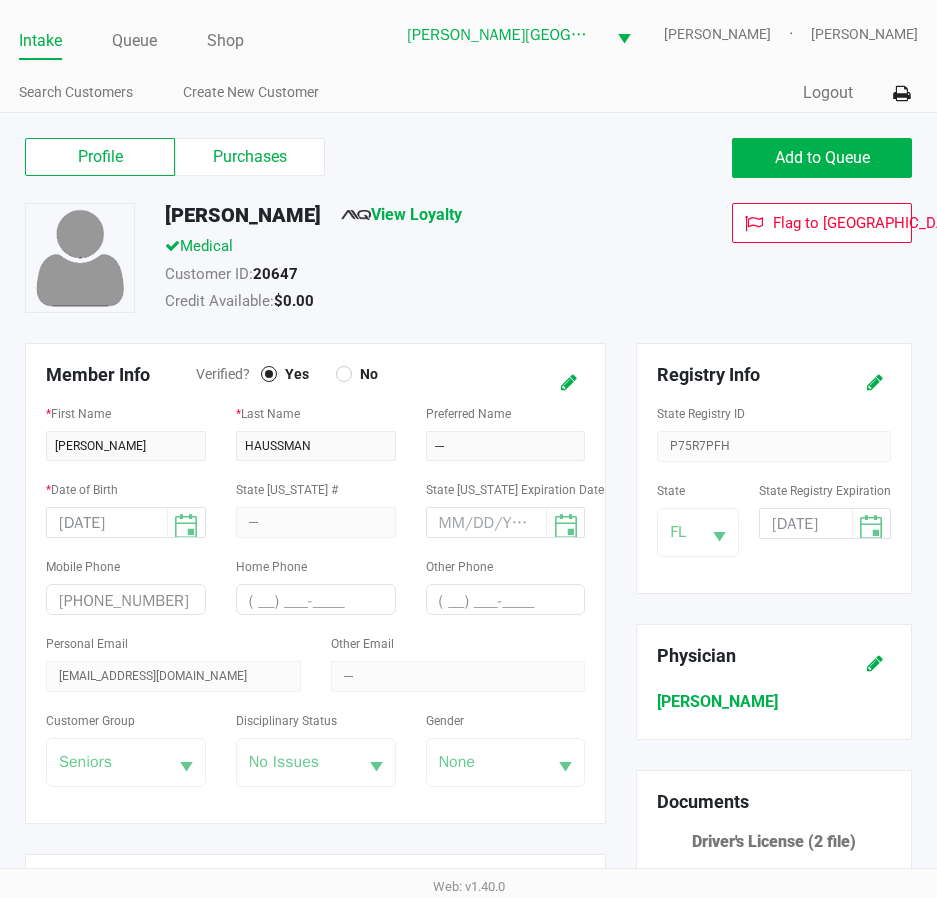 click on "Intake" 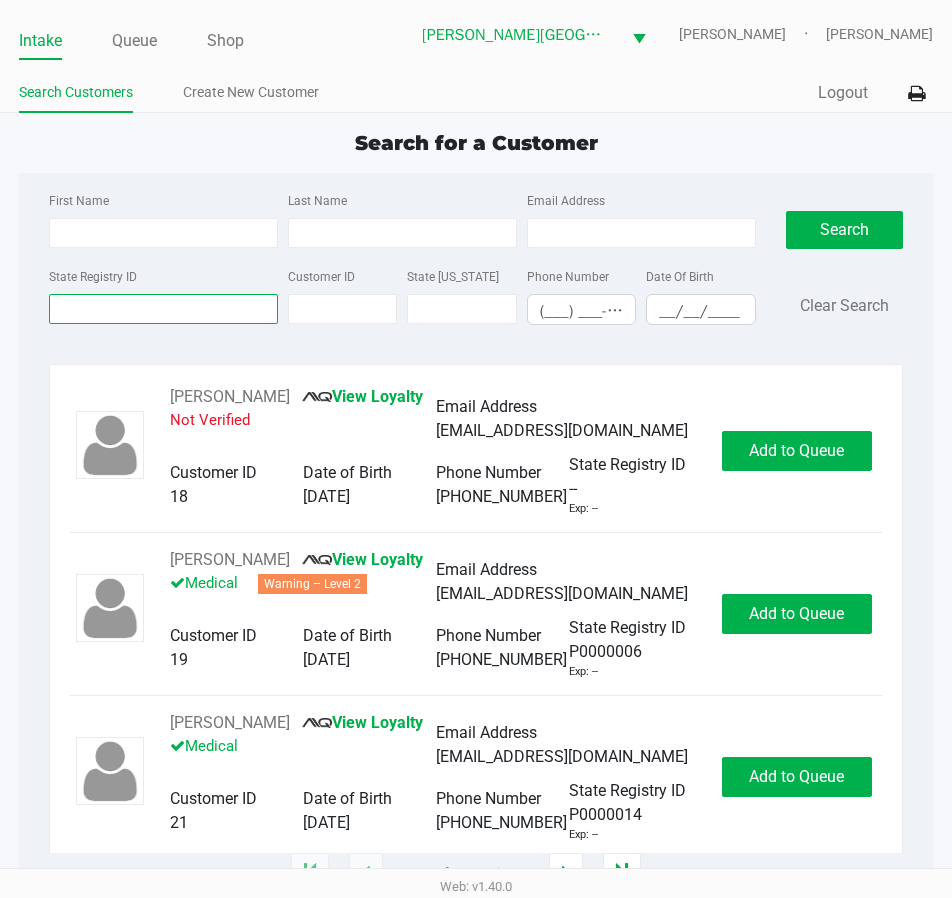 click on "State Registry ID" at bounding box center (163, 309) 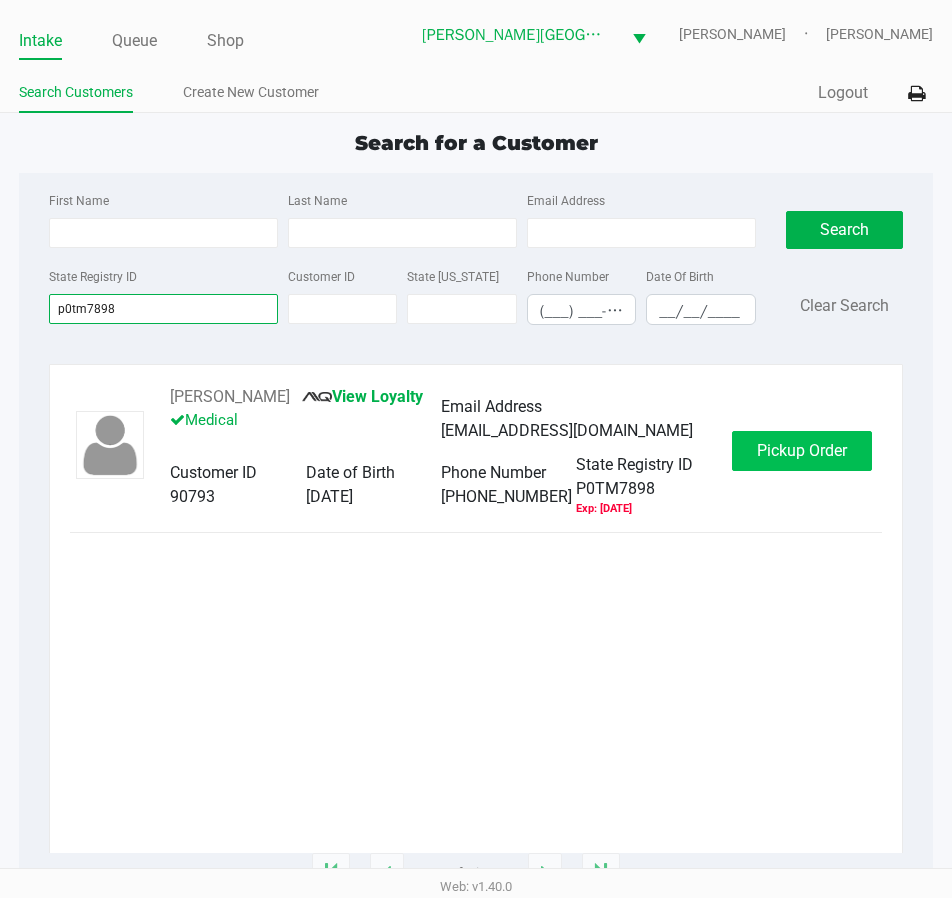 type on "p0tm7898" 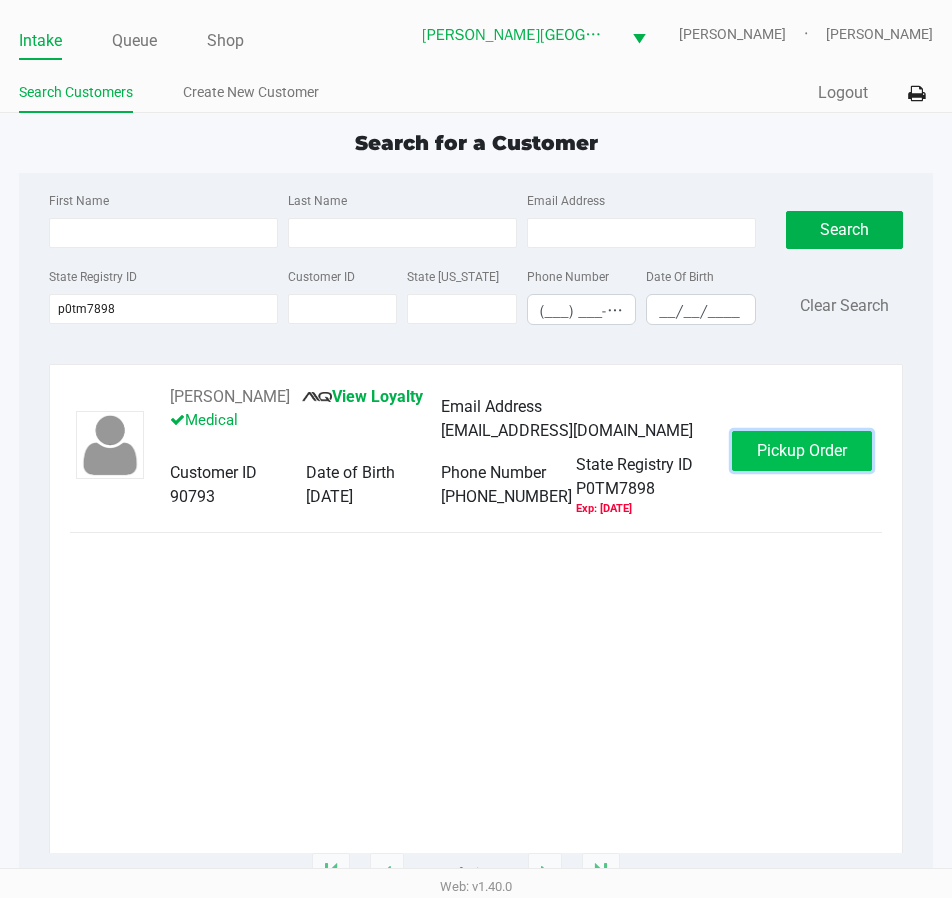 click on "Pickup Order" 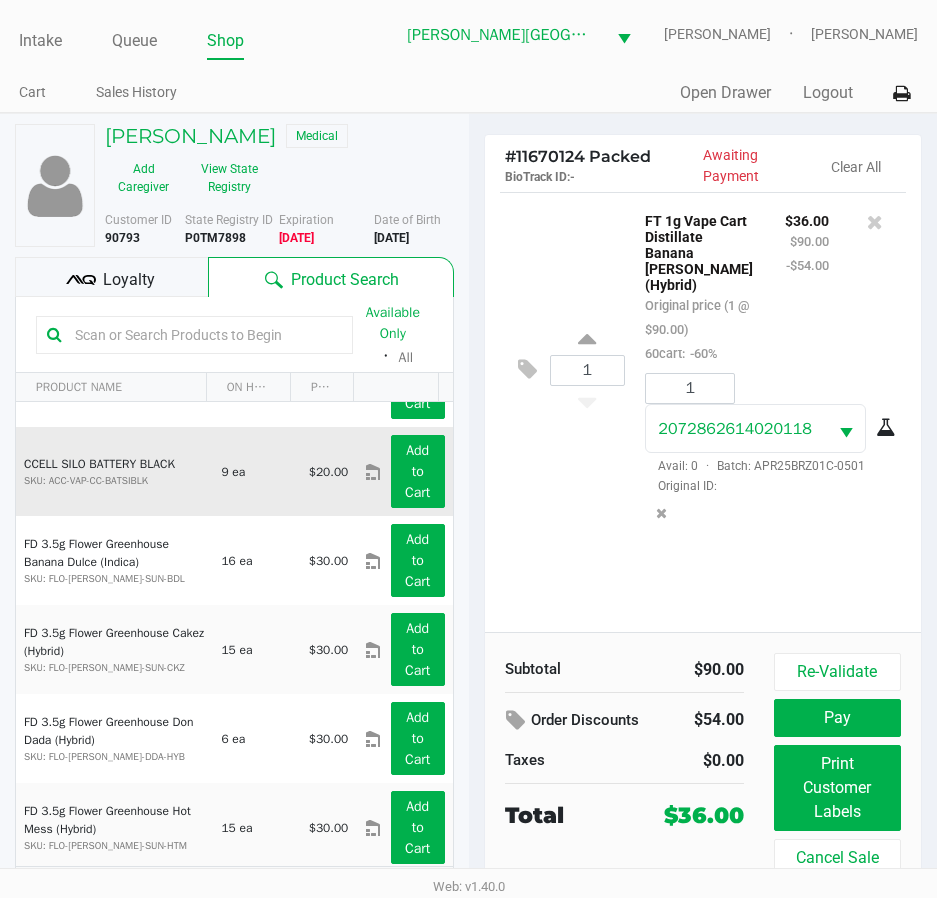 scroll, scrollTop: 100, scrollLeft: 0, axis: vertical 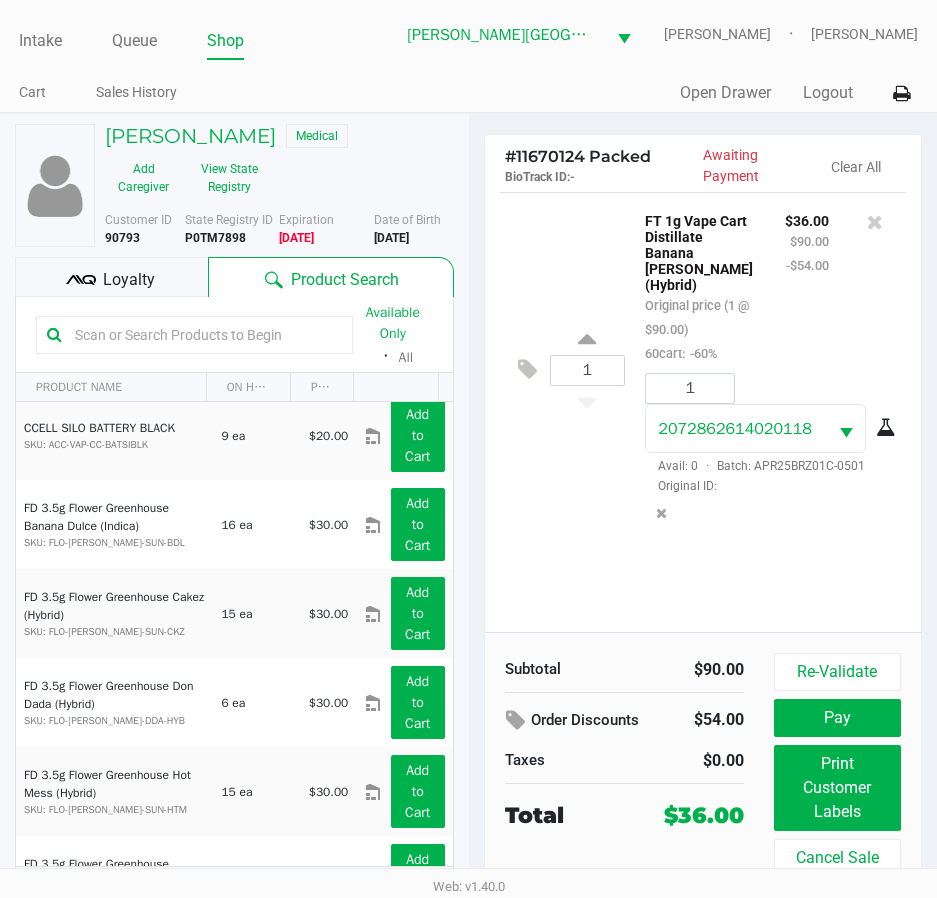 click on "Loyalty" 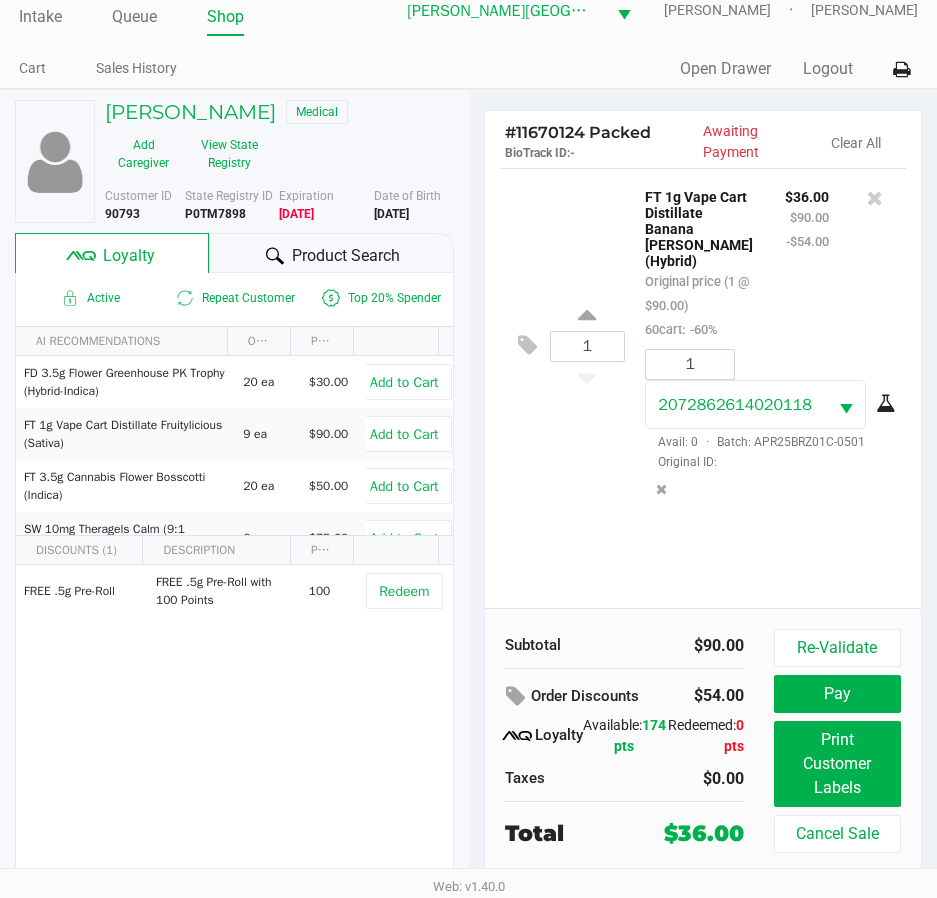 scroll, scrollTop: 37, scrollLeft: 0, axis: vertical 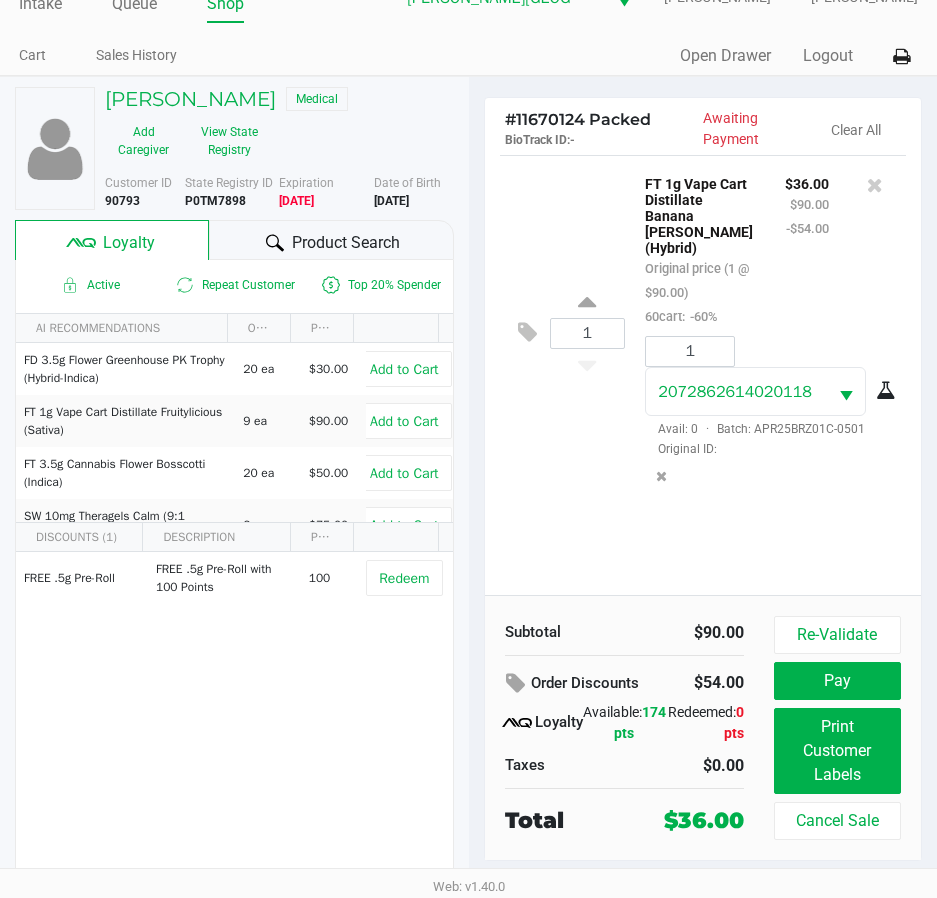 click on "Product Search" 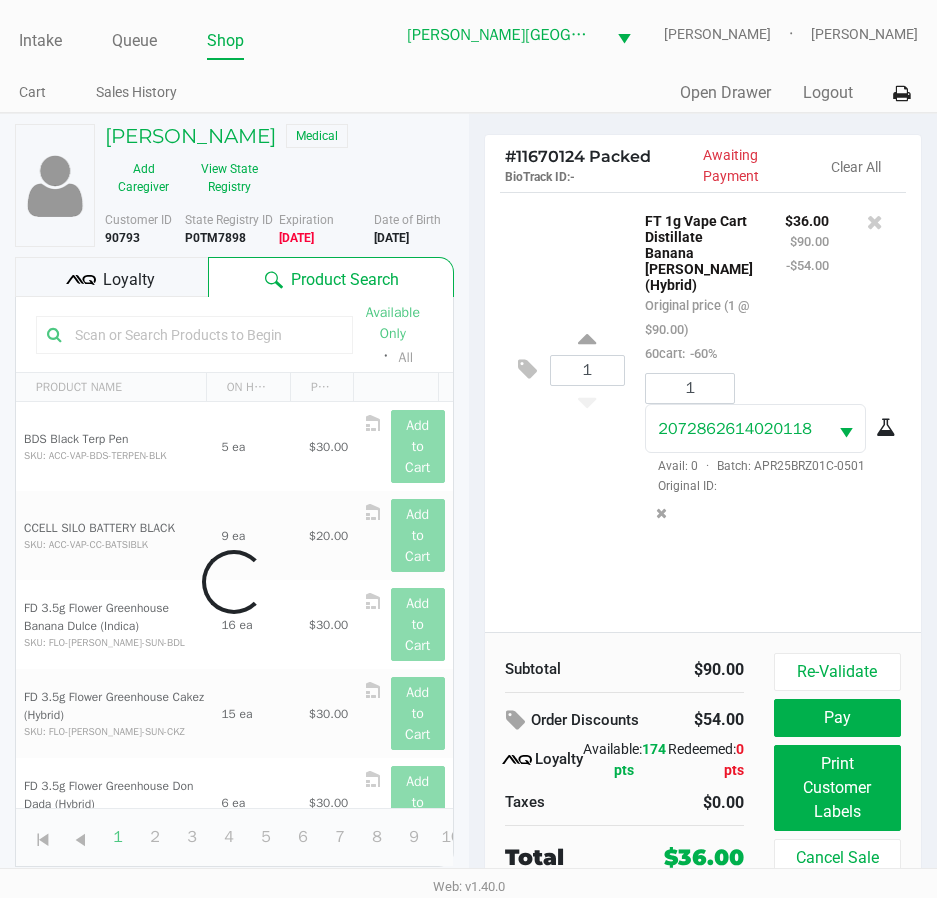 scroll, scrollTop: 0, scrollLeft: 0, axis: both 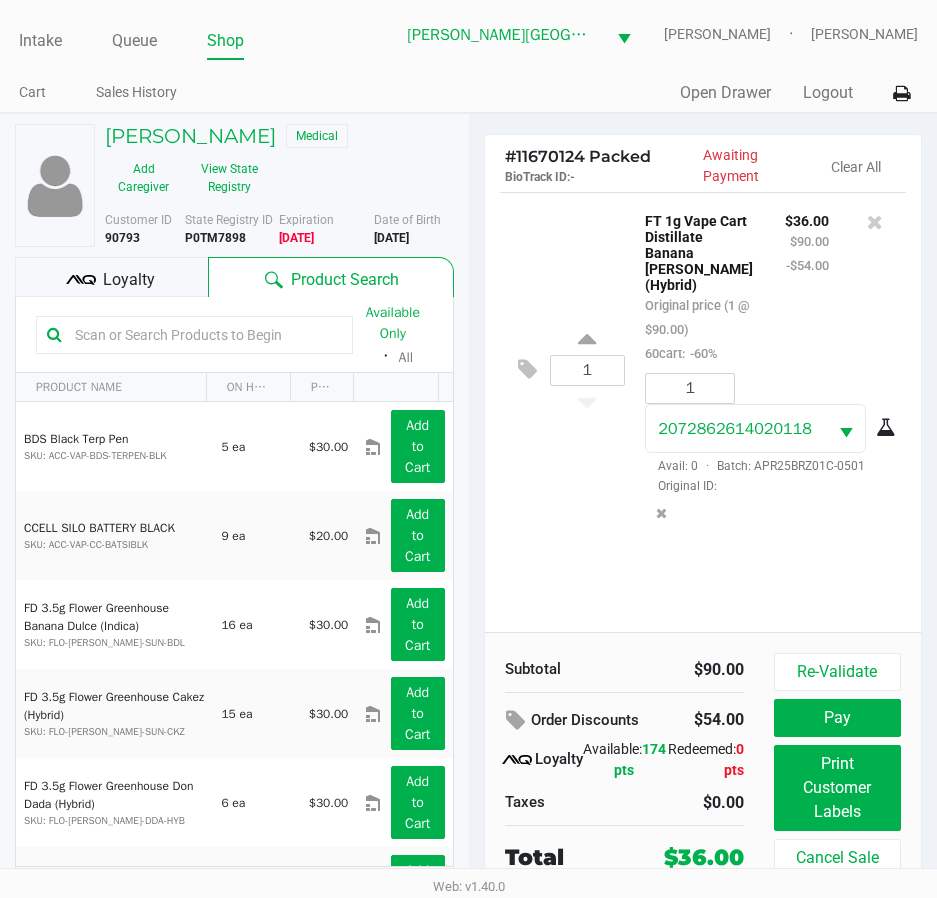 click 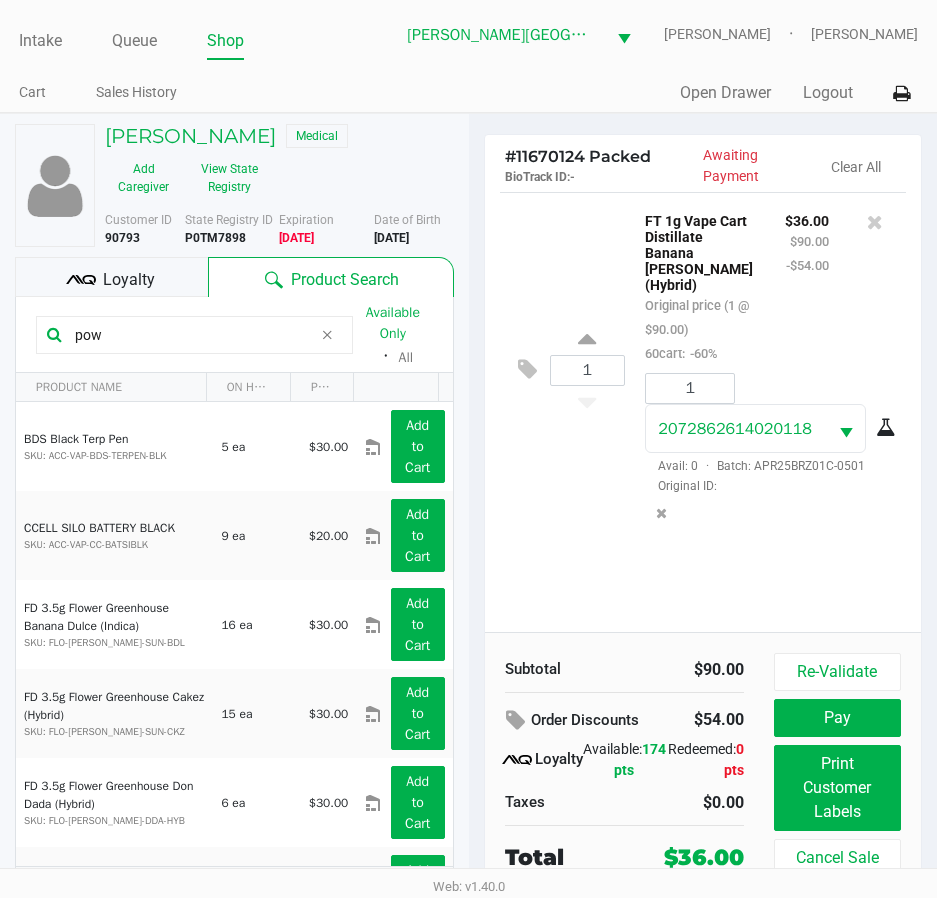 type on "pow" 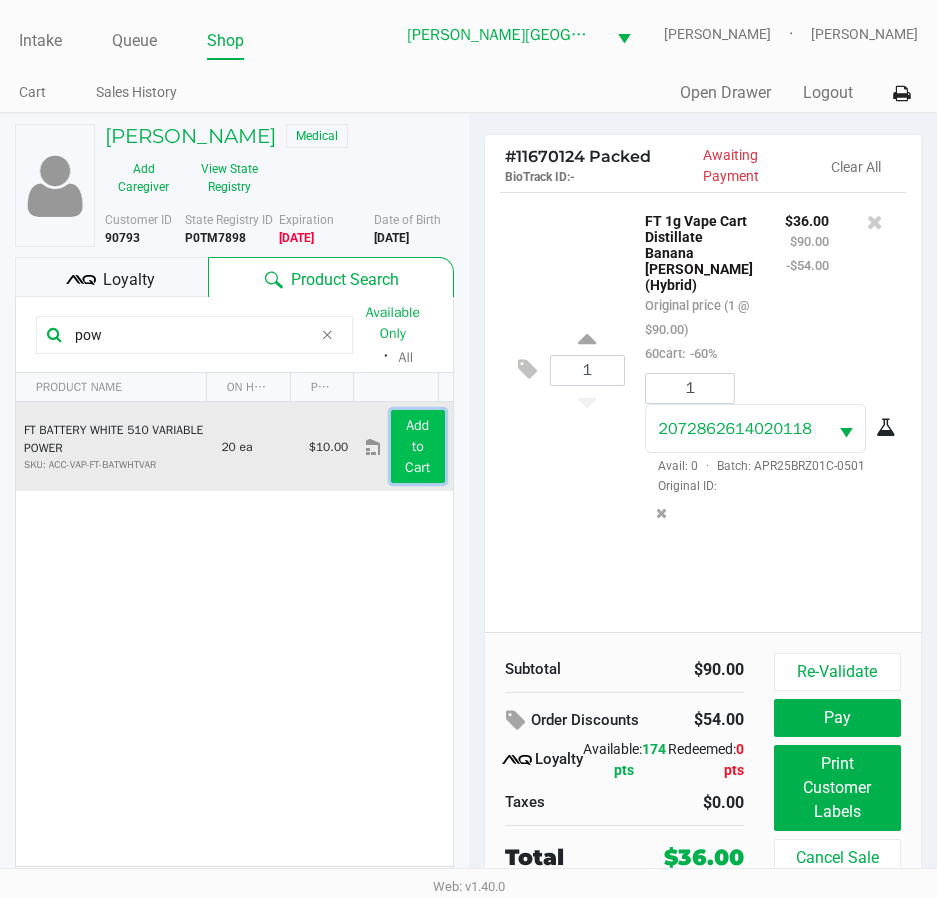 click on "Add to Cart" 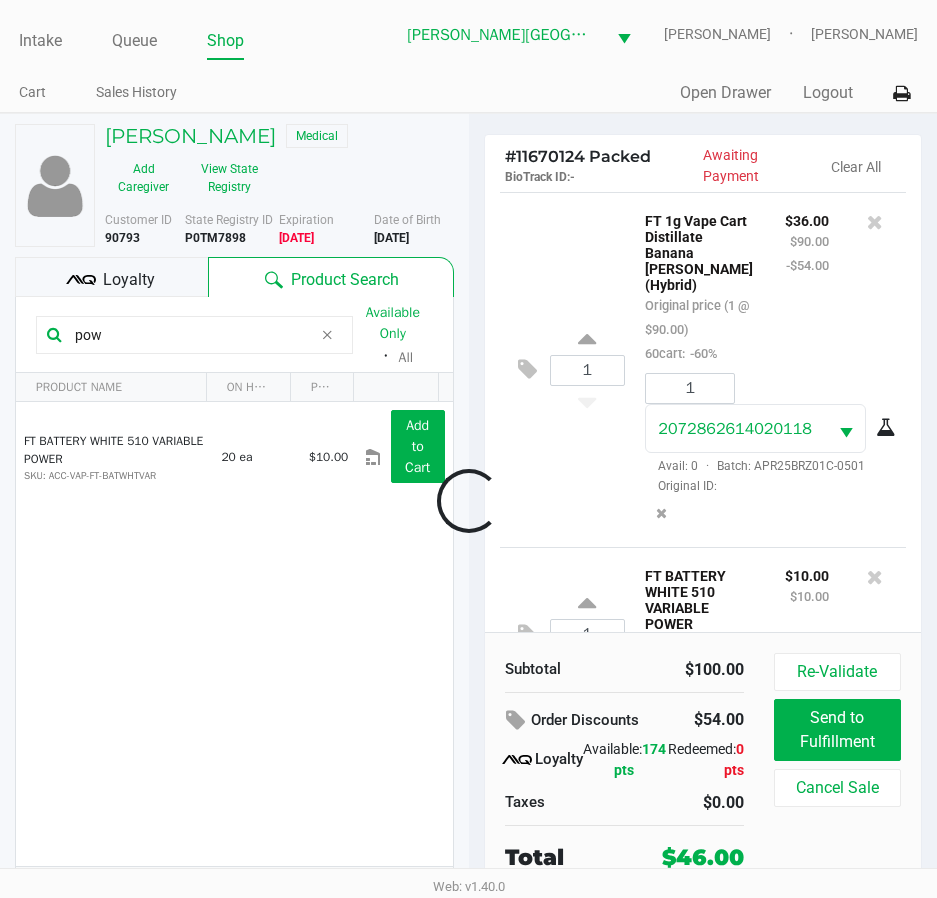 scroll, scrollTop: 79, scrollLeft: 0, axis: vertical 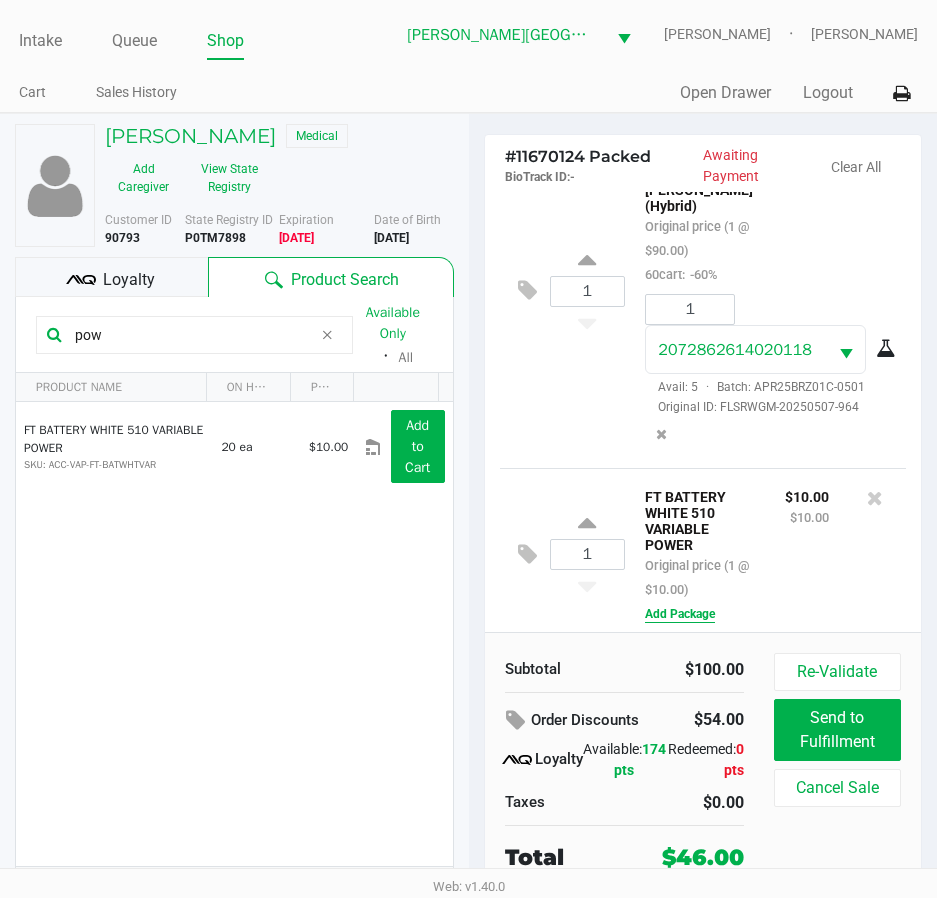 click on "Add Package" 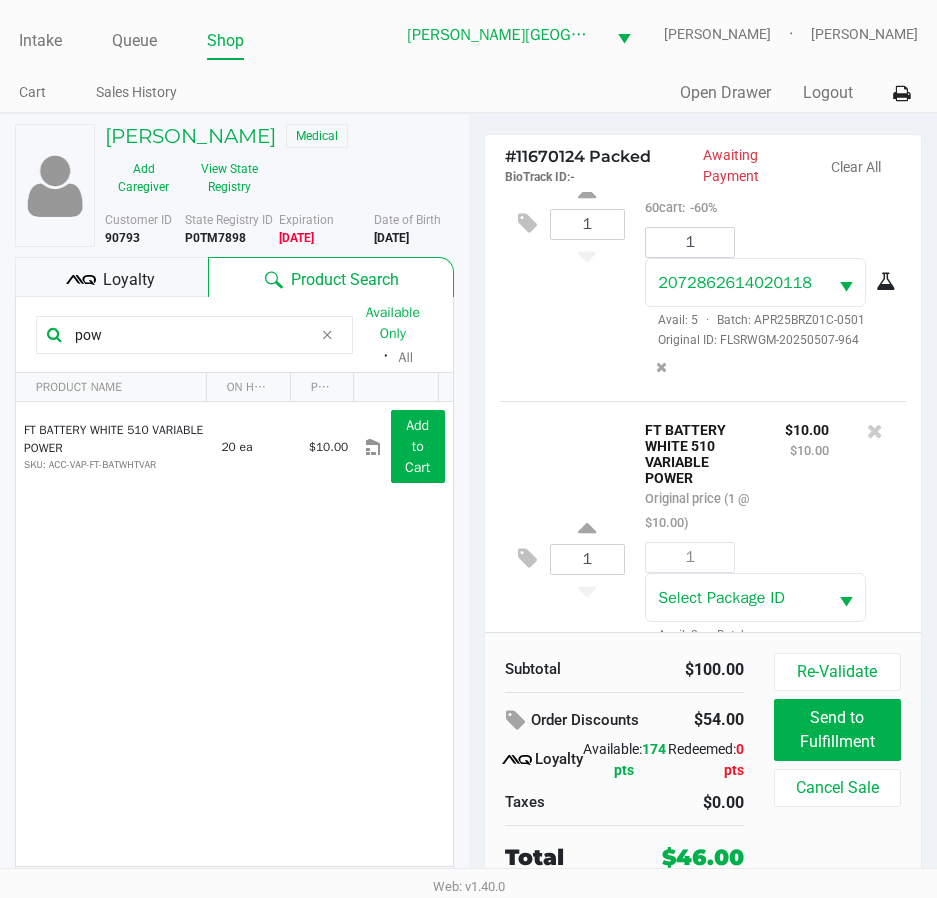 scroll, scrollTop: 222, scrollLeft: 0, axis: vertical 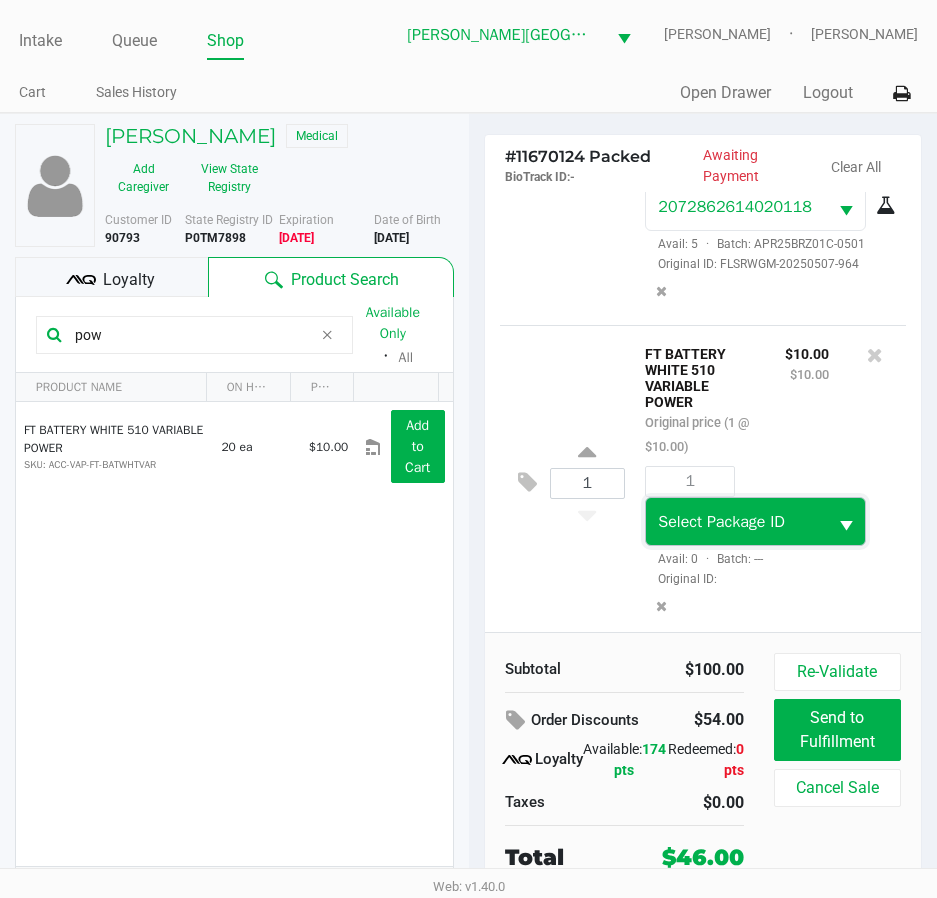 click on "Select Package ID" at bounding box center (721, 522) 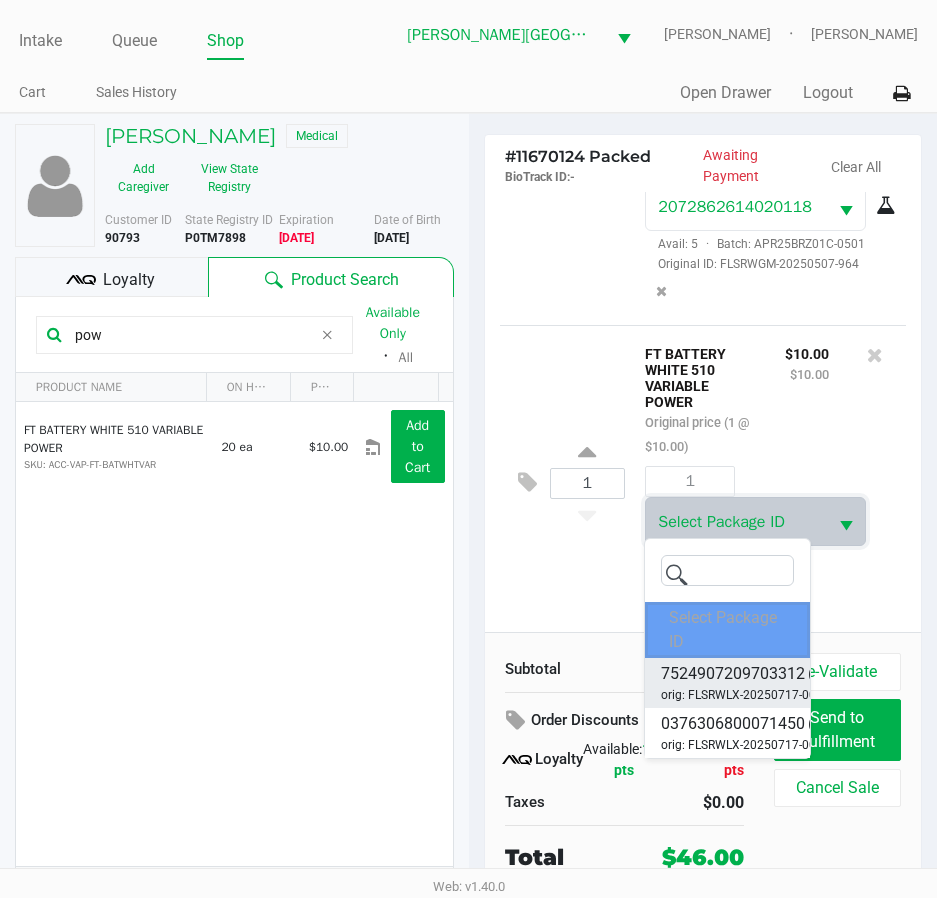 click on "7524907209703312" at bounding box center (733, 674) 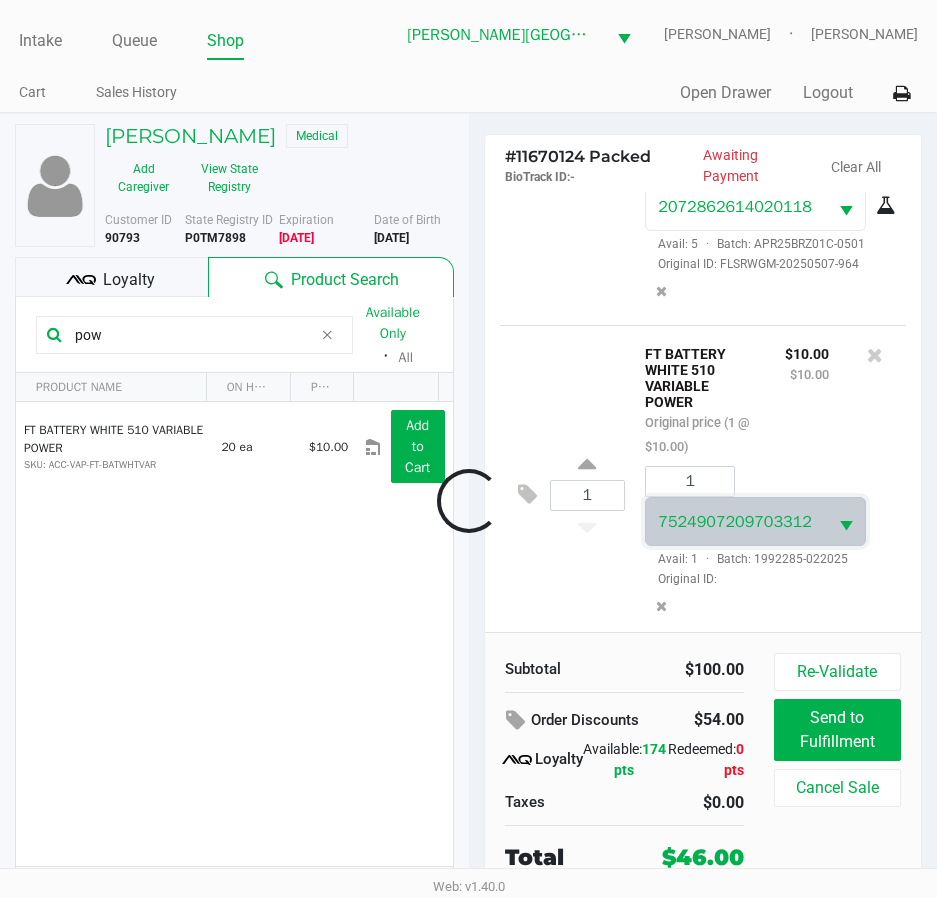 scroll, scrollTop: 222, scrollLeft: 0, axis: vertical 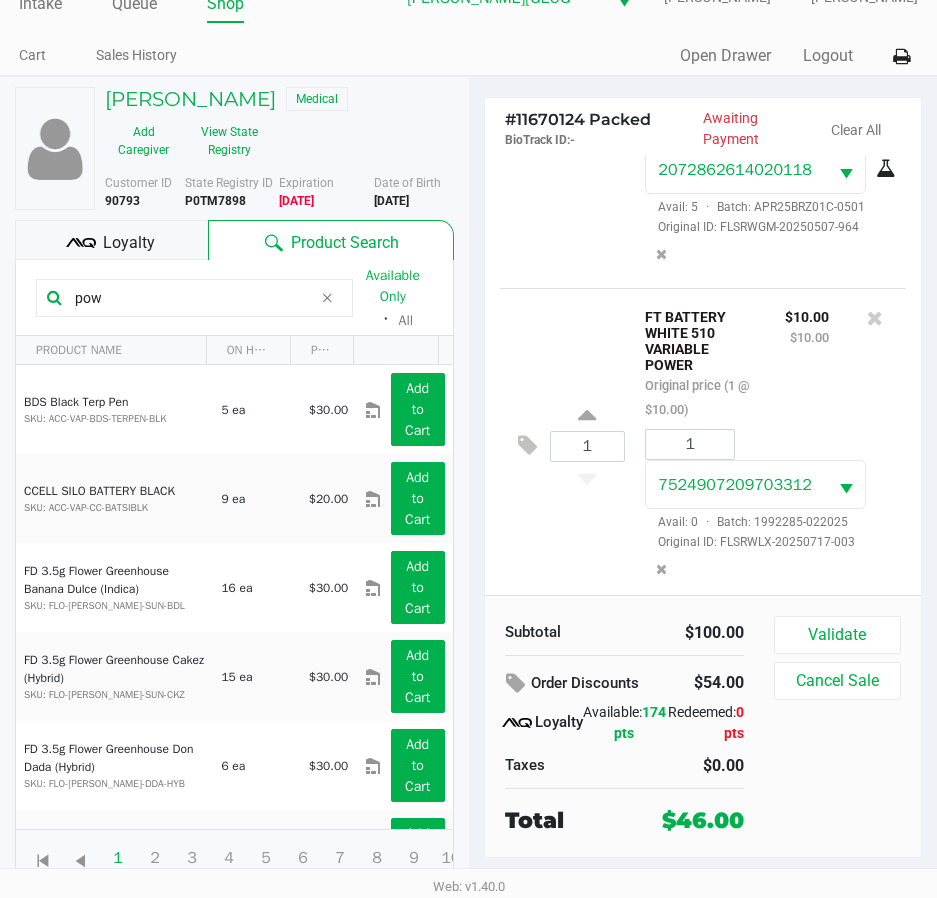 click on "Loyalty" 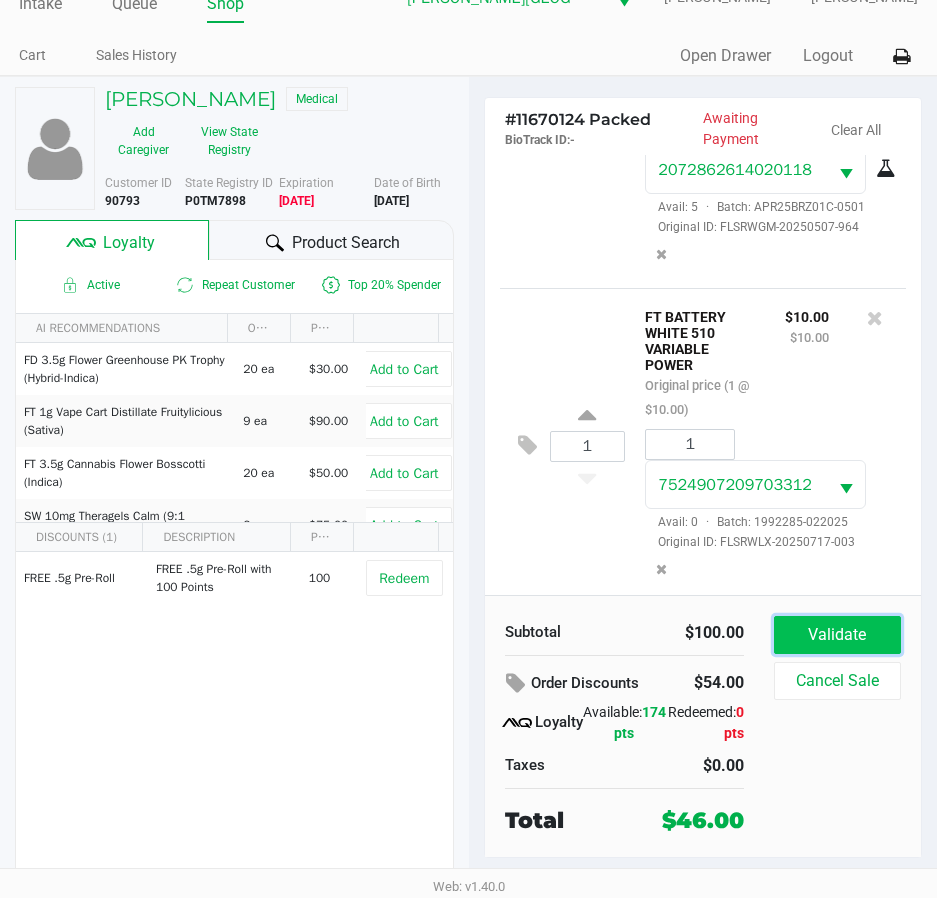 click on "Validate" 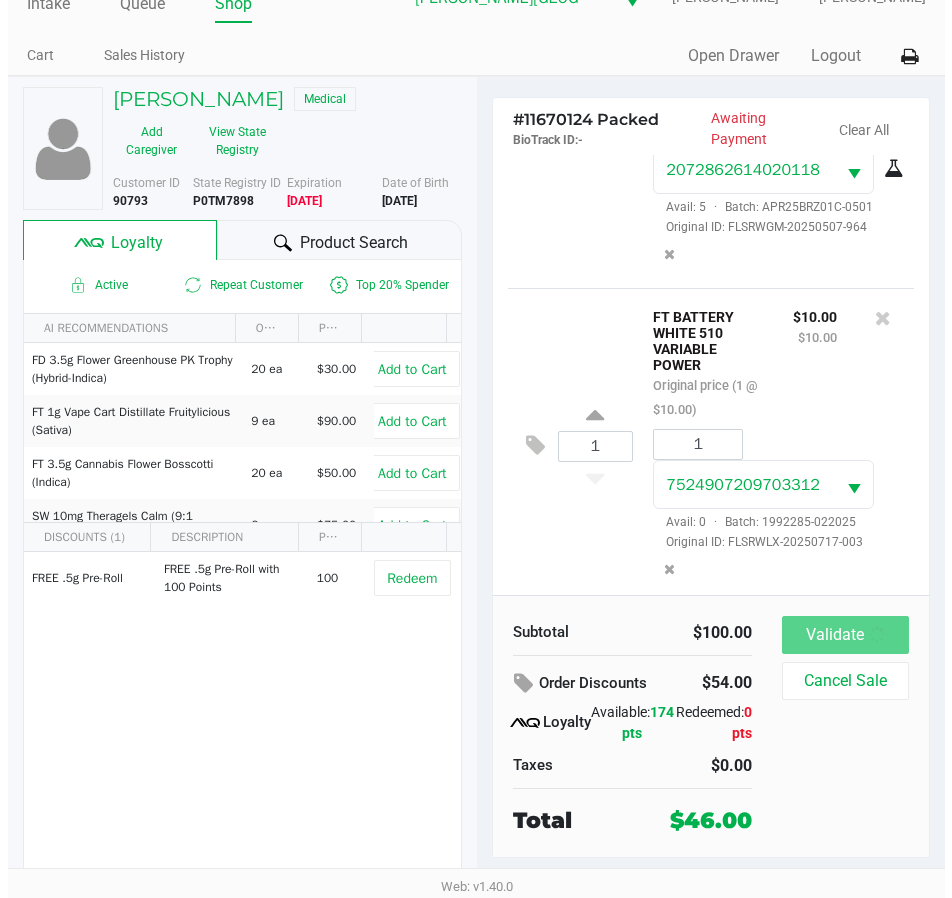 scroll, scrollTop: 0, scrollLeft: 0, axis: both 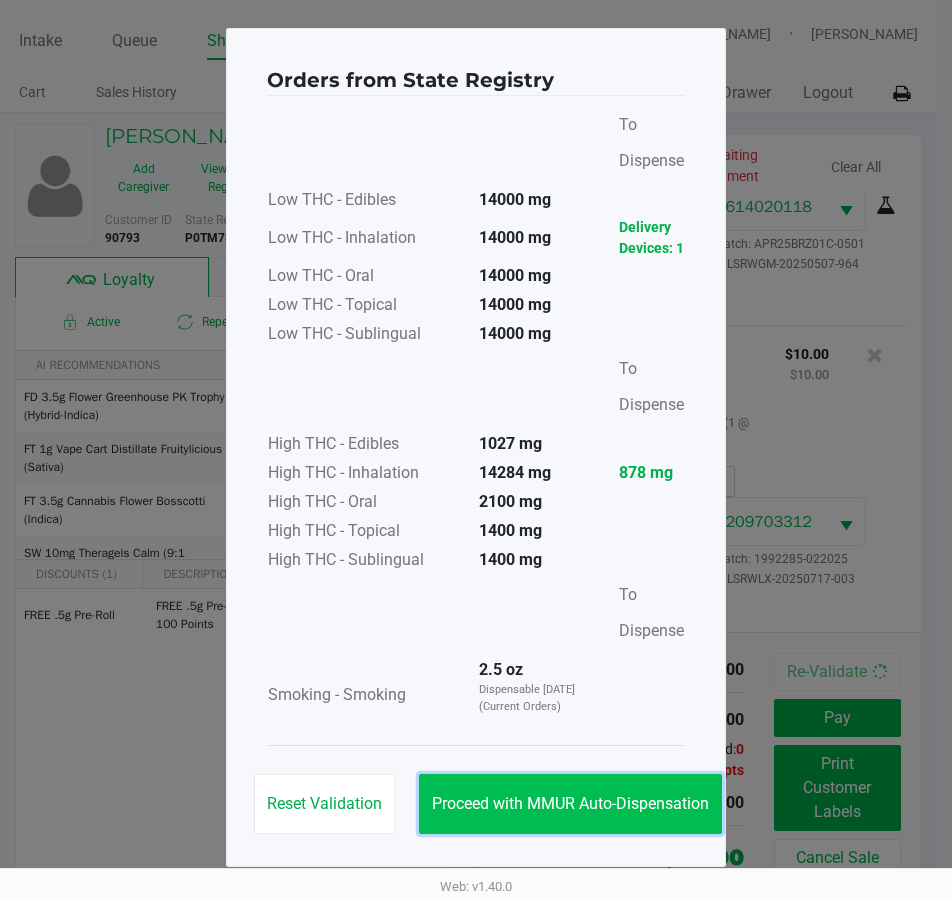 click on "Proceed with MMUR Auto-Dispensation" 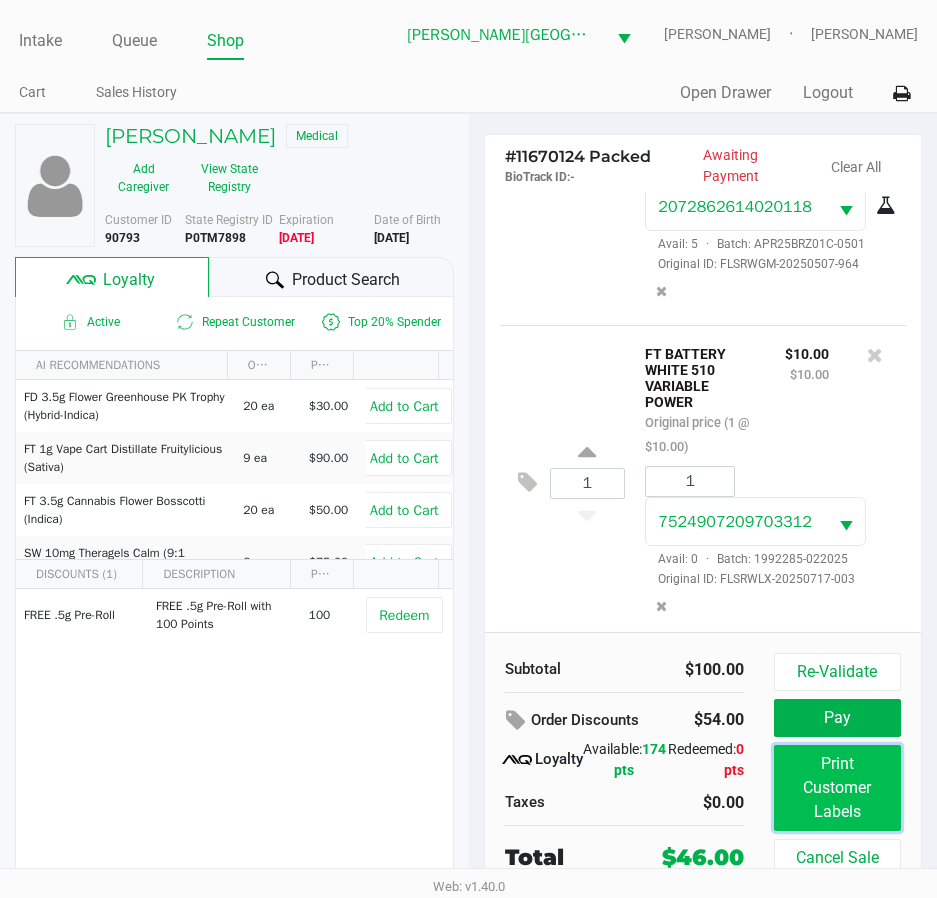 click on "Print Customer Labels" 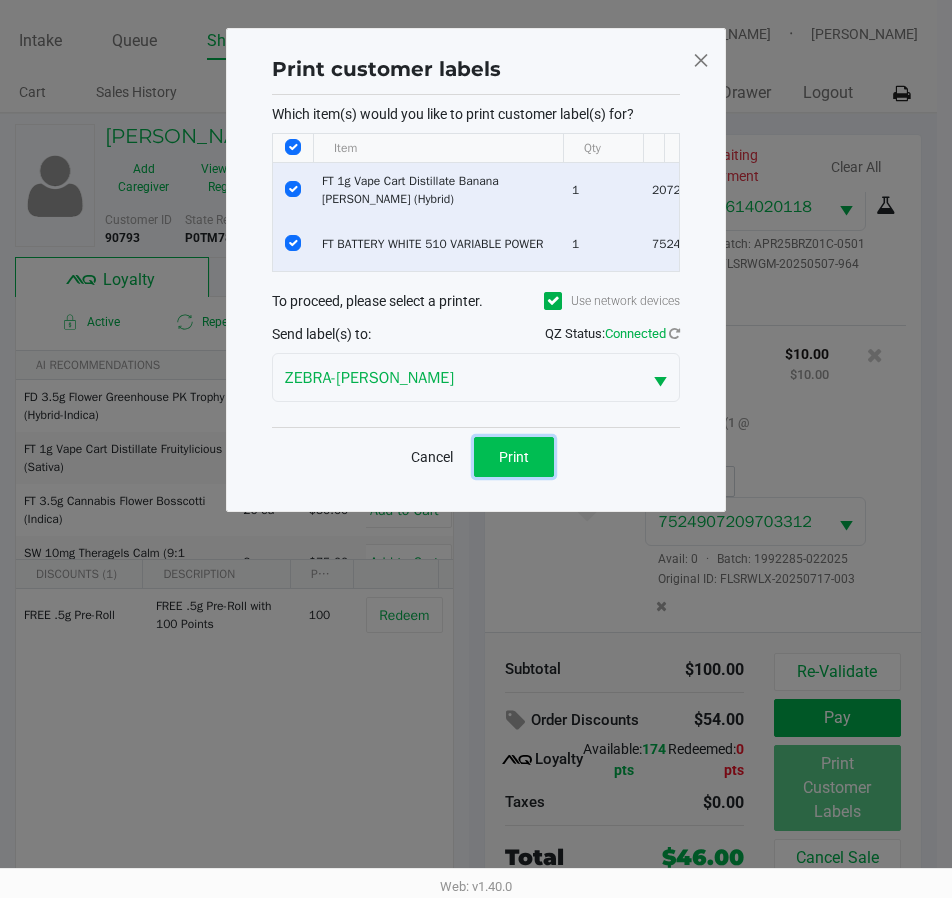 click on "Print" 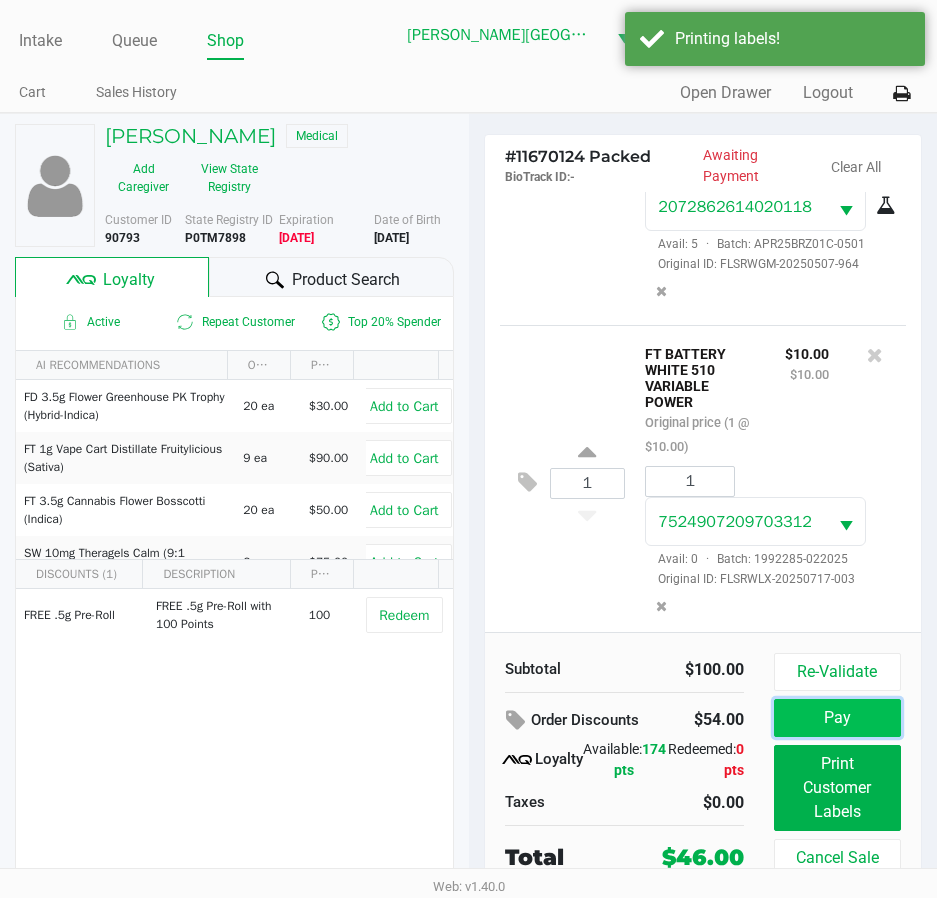 click on "Pay" 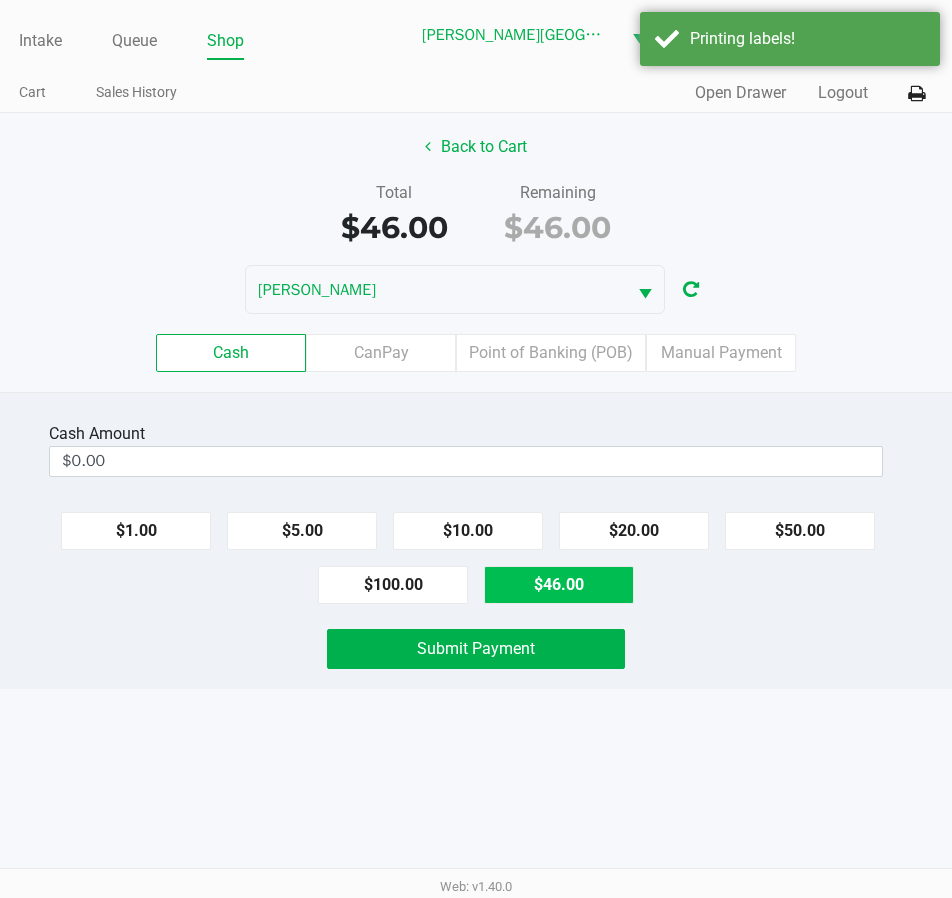 click on "$46.00" 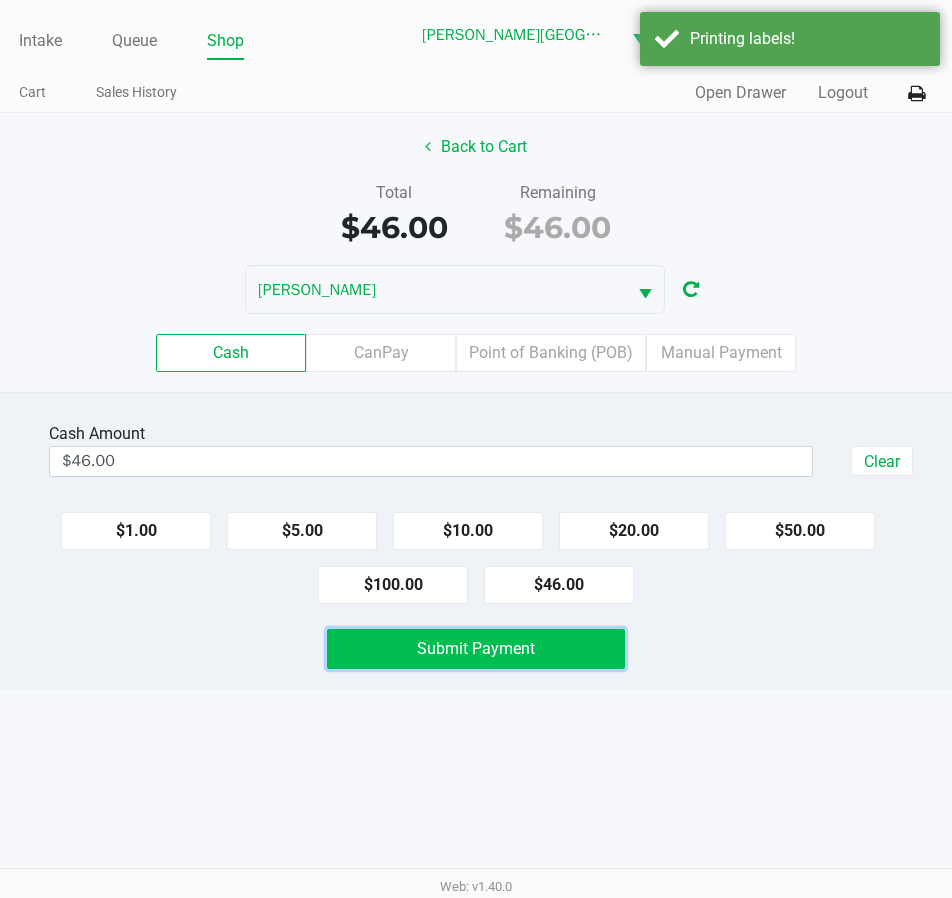 click on "Submit Payment" 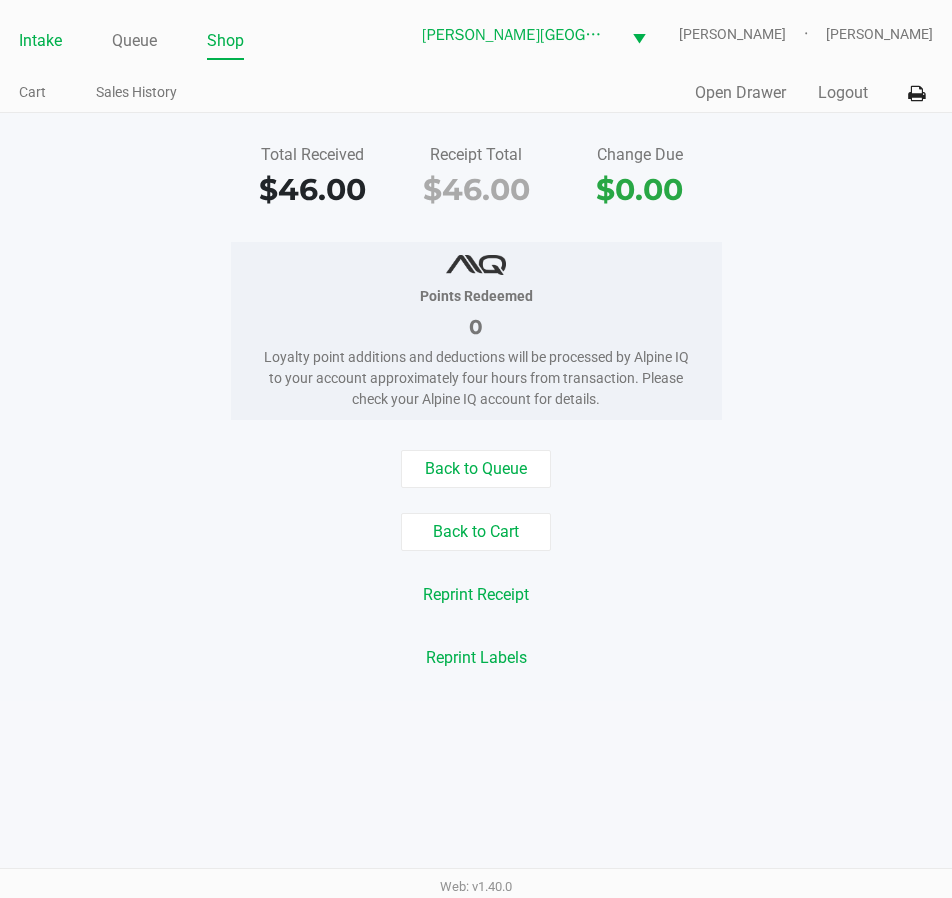 click on "Intake" 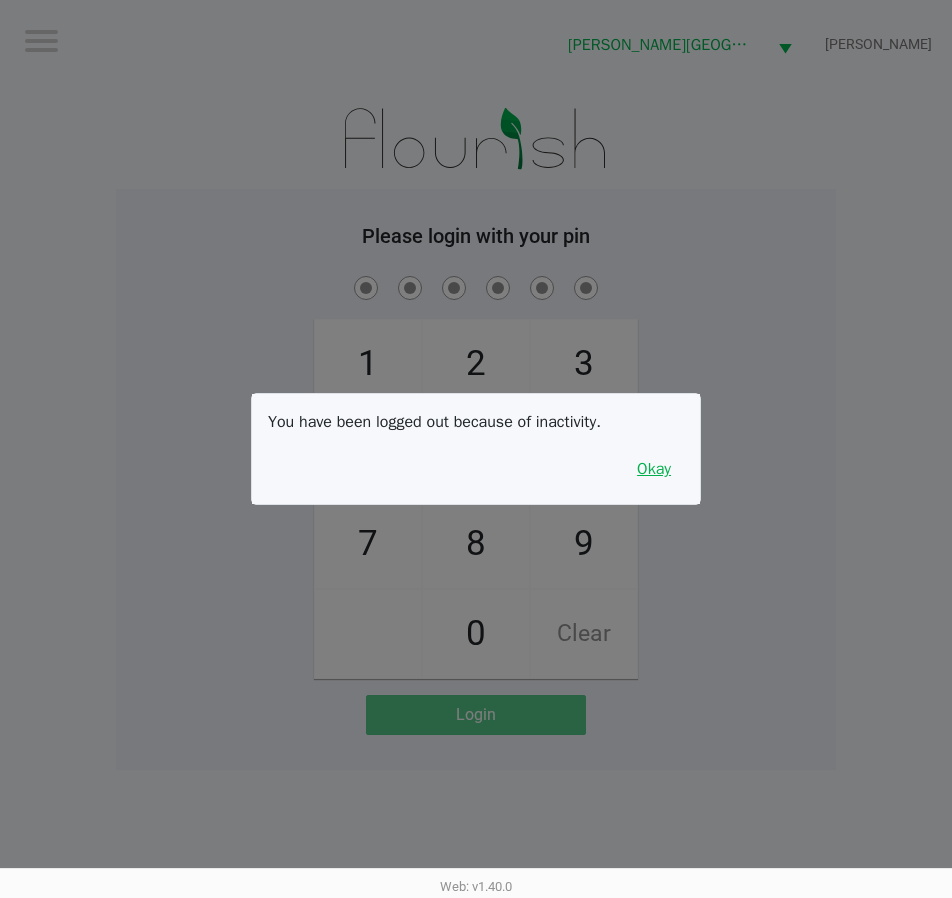 click on "Okay" at bounding box center [654, 469] 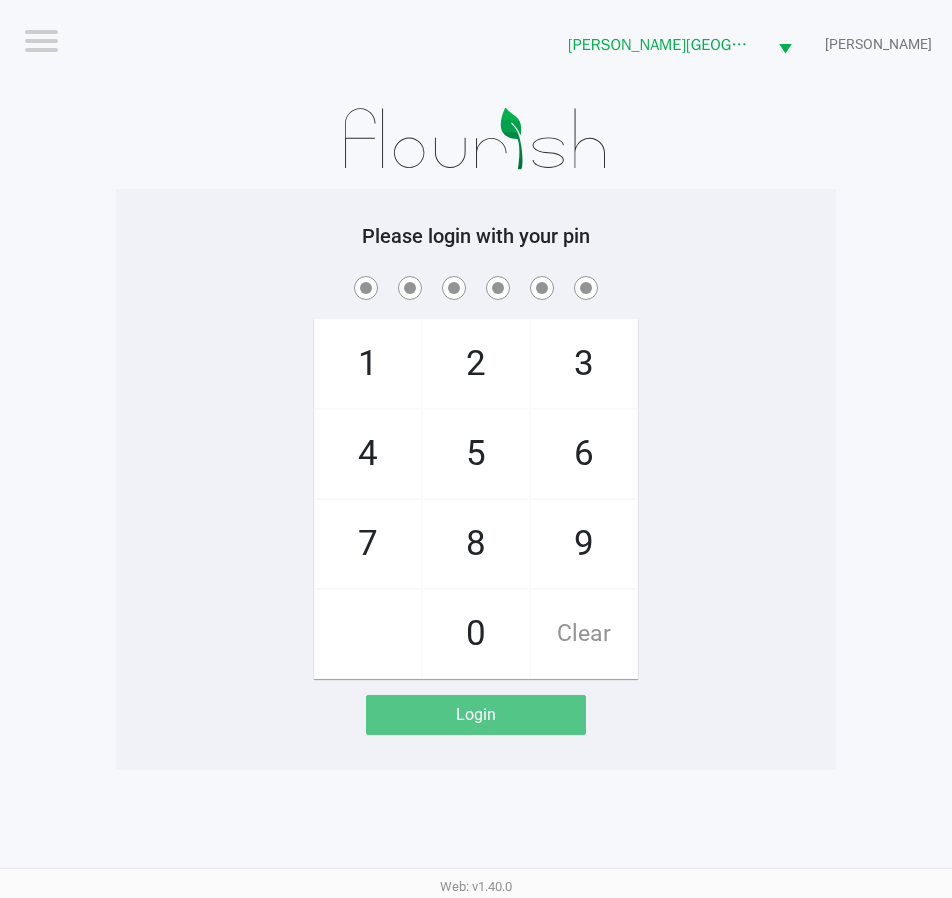 click on "1   4   7       2   5   8   0   3   6   9   Clear" 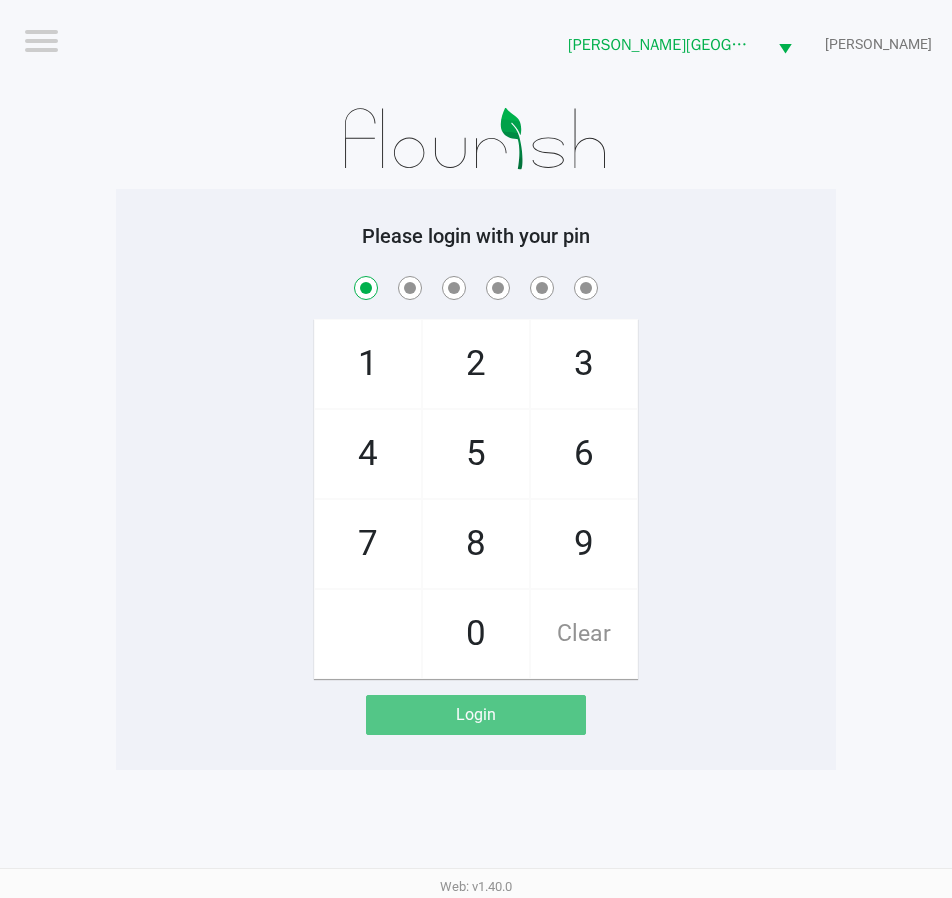 checkbox on "true" 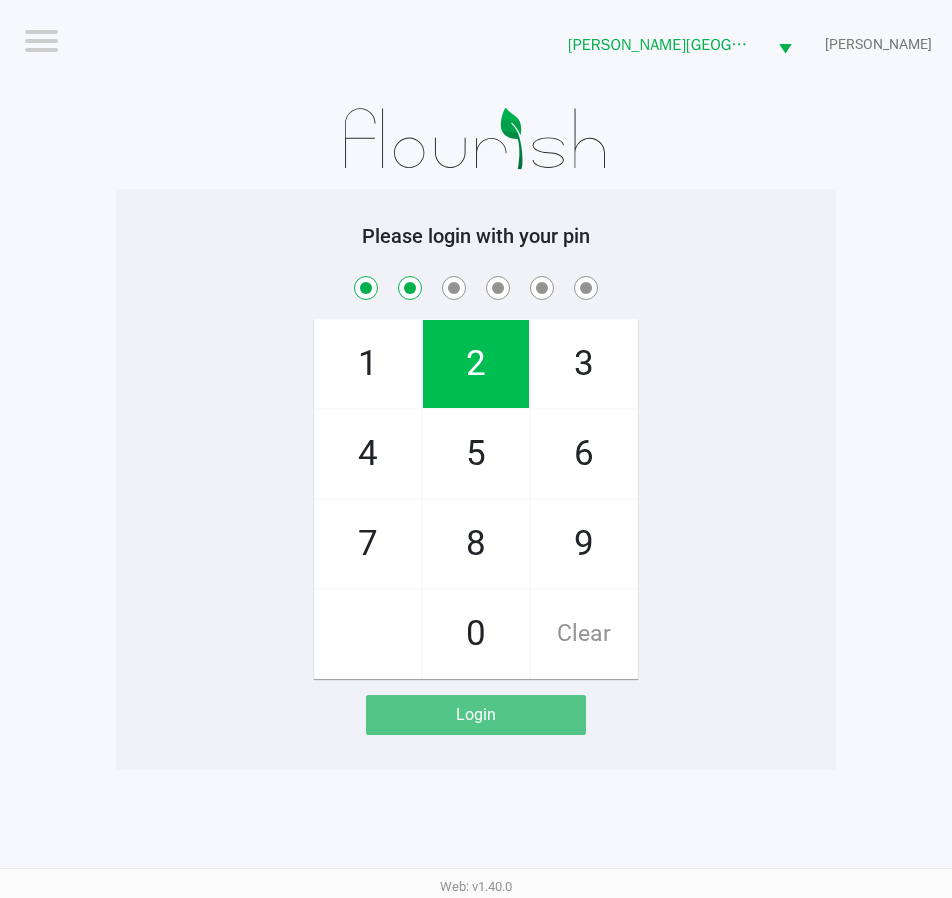 checkbox on "true" 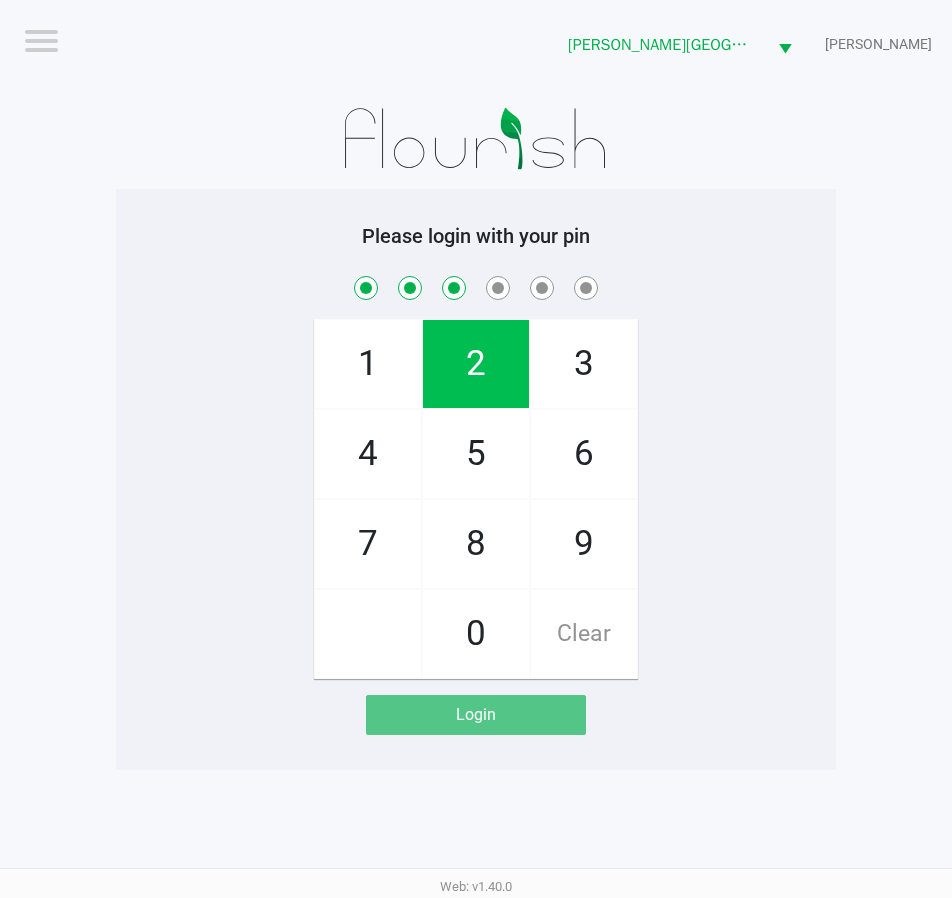 checkbox on "true" 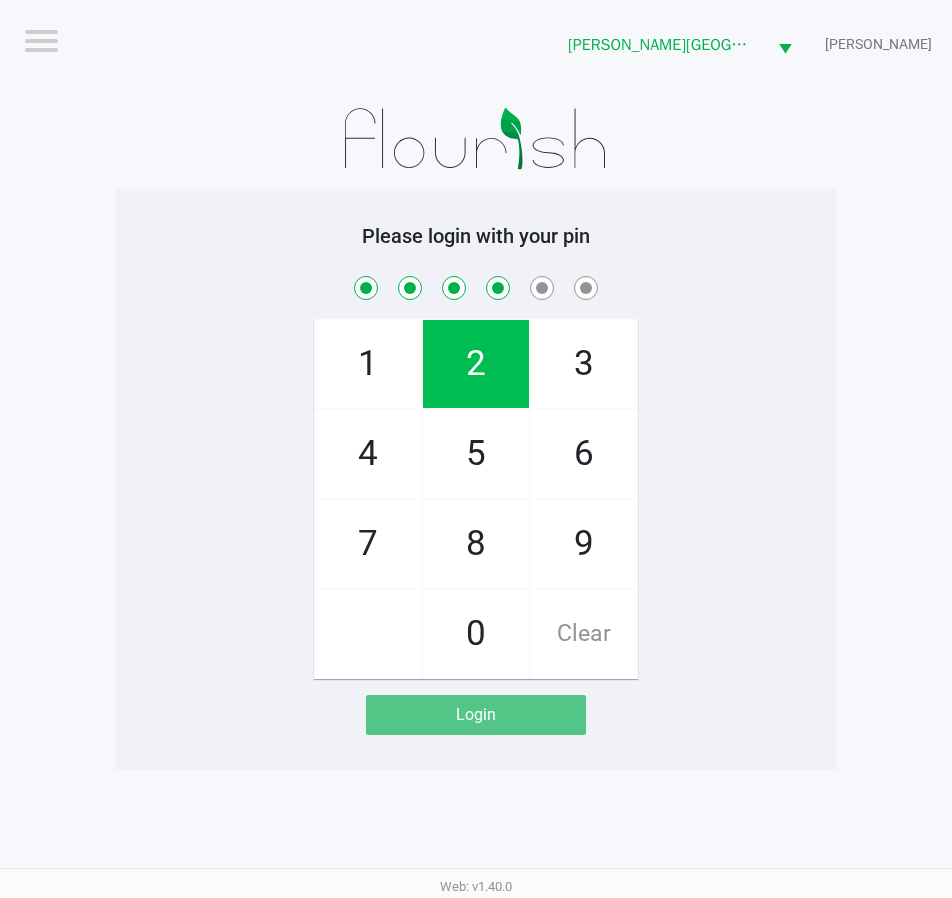 checkbox on "true" 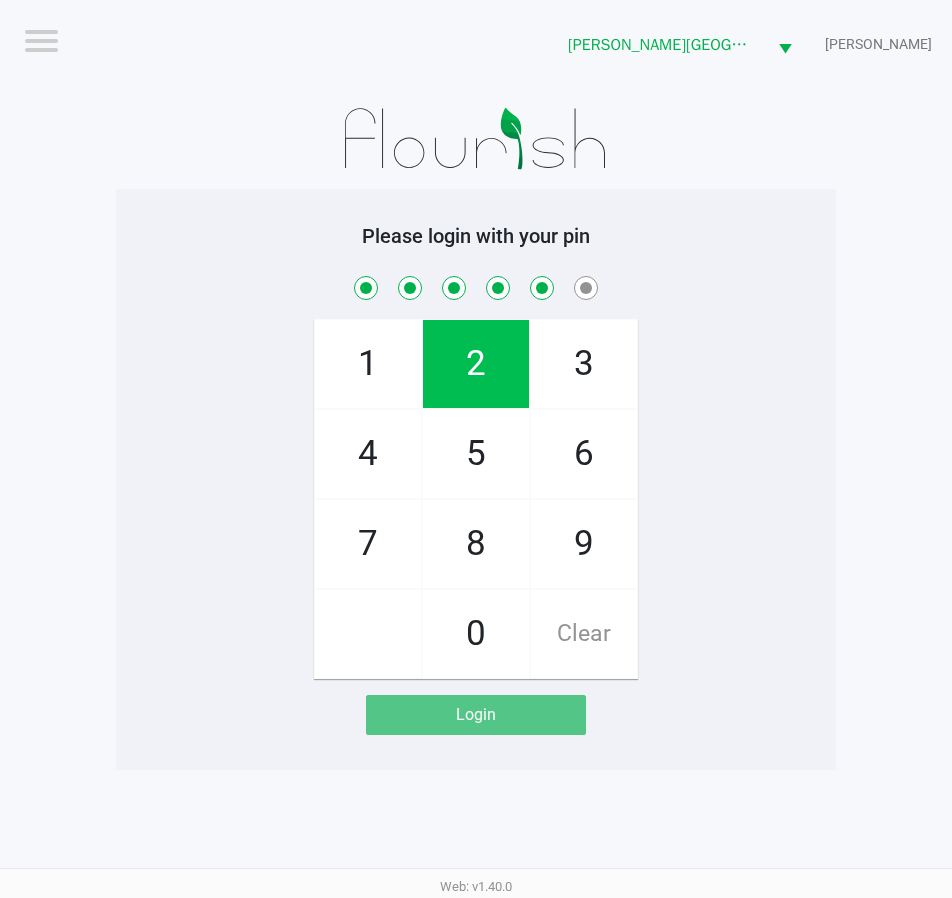 checkbox on "true" 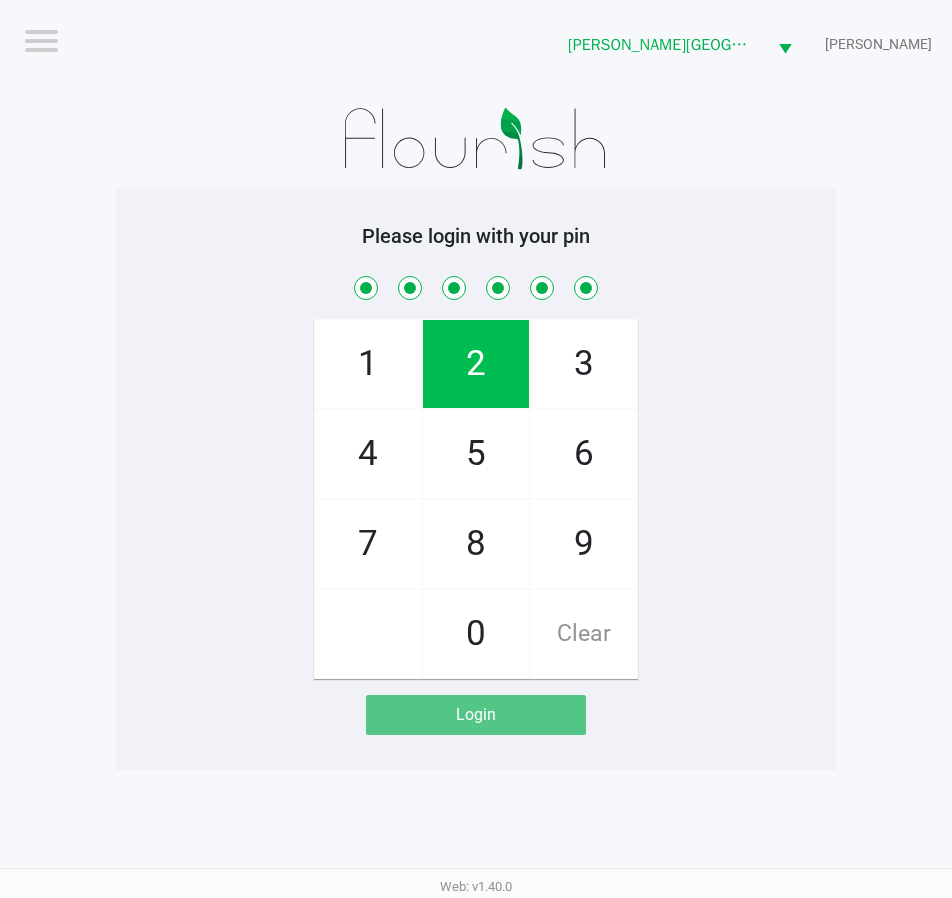 checkbox on "true" 